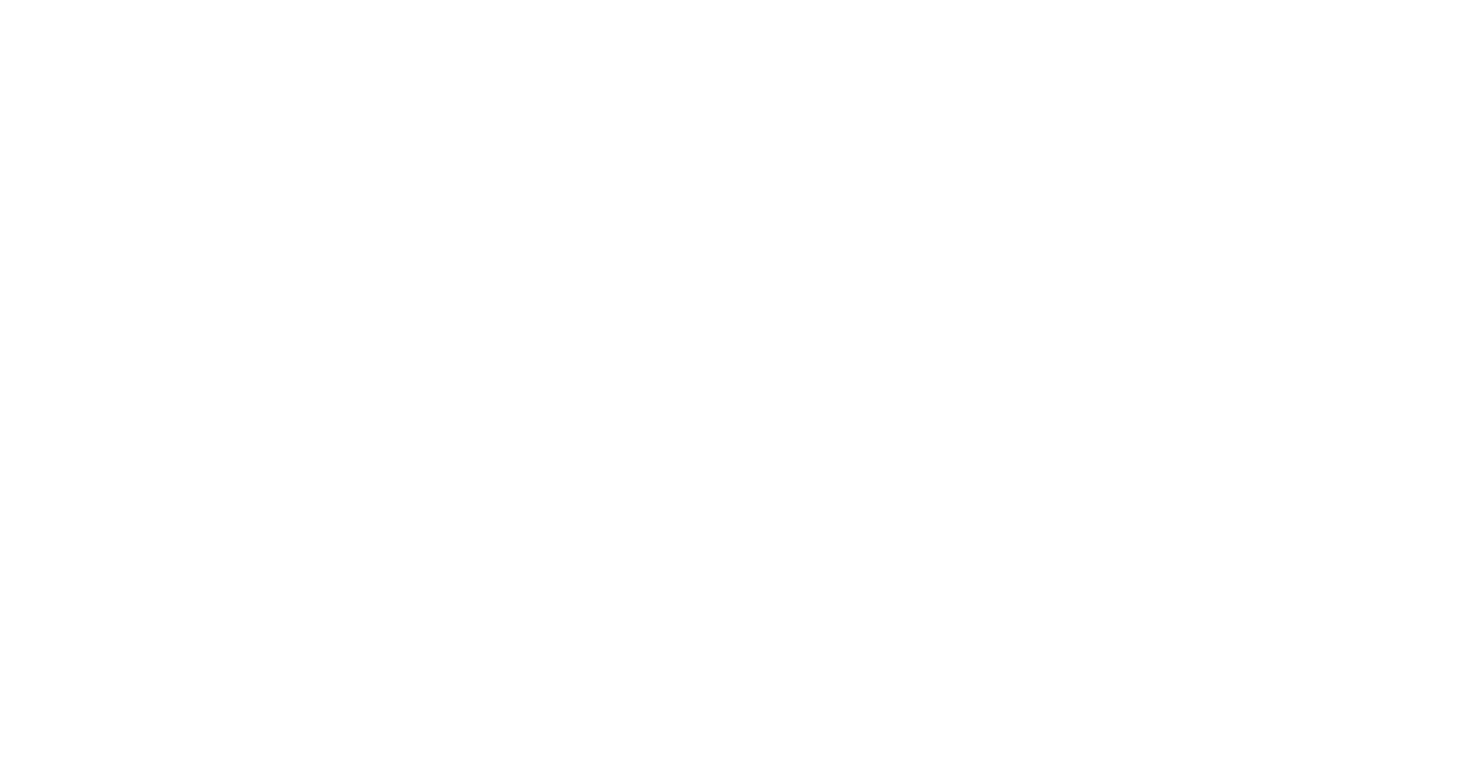 scroll, scrollTop: 0, scrollLeft: 0, axis: both 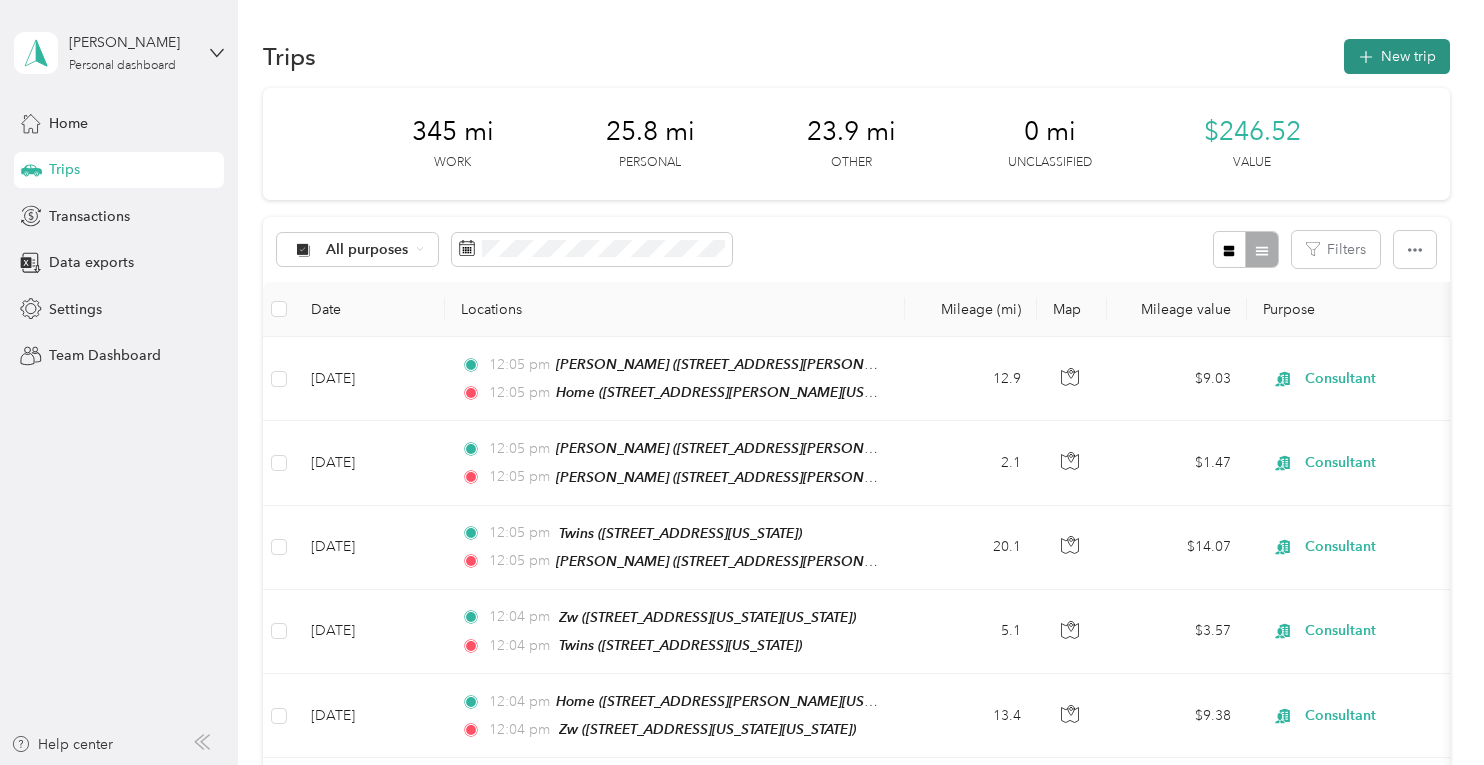 click on "New trip" at bounding box center [1397, 56] 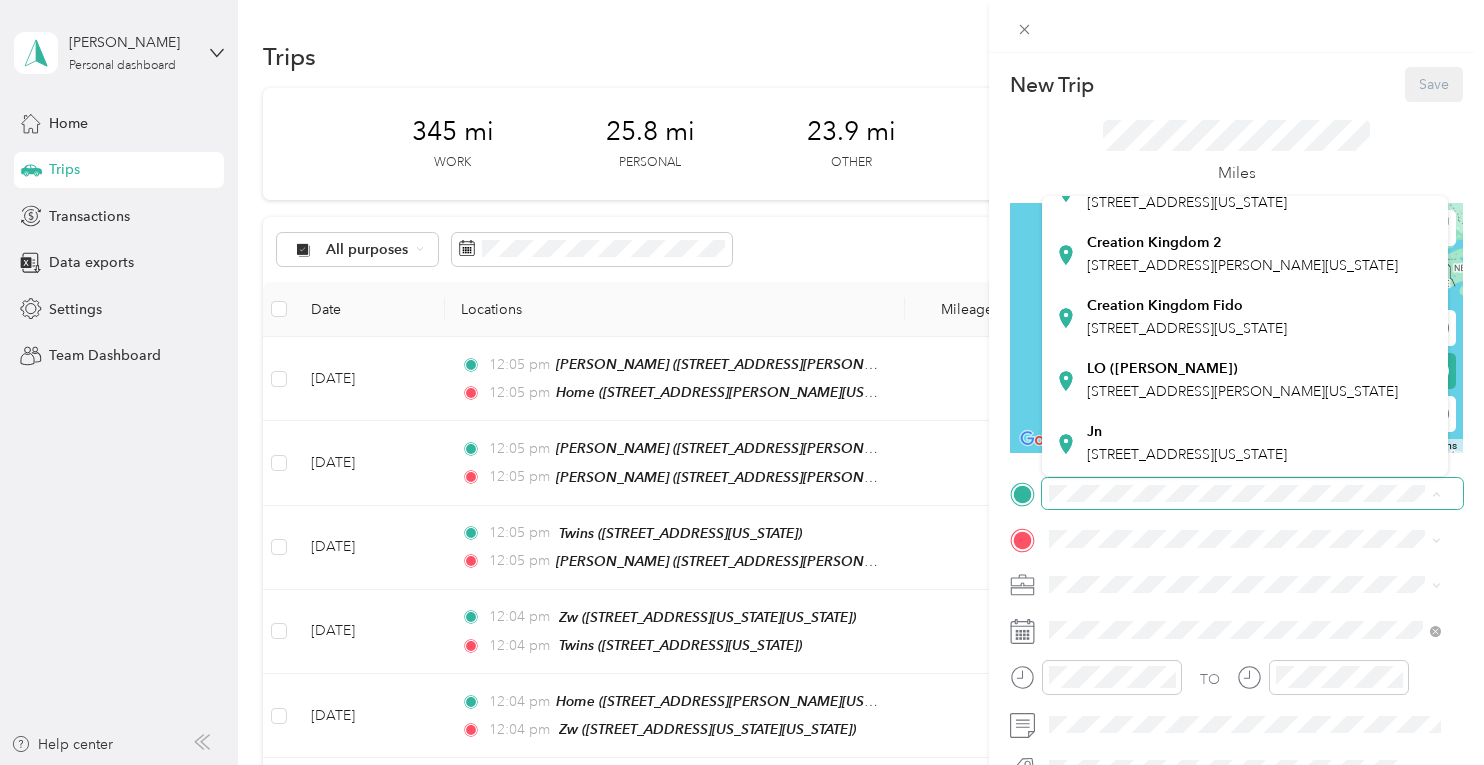 scroll, scrollTop: 496, scrollLeft: 0, axis: vertical 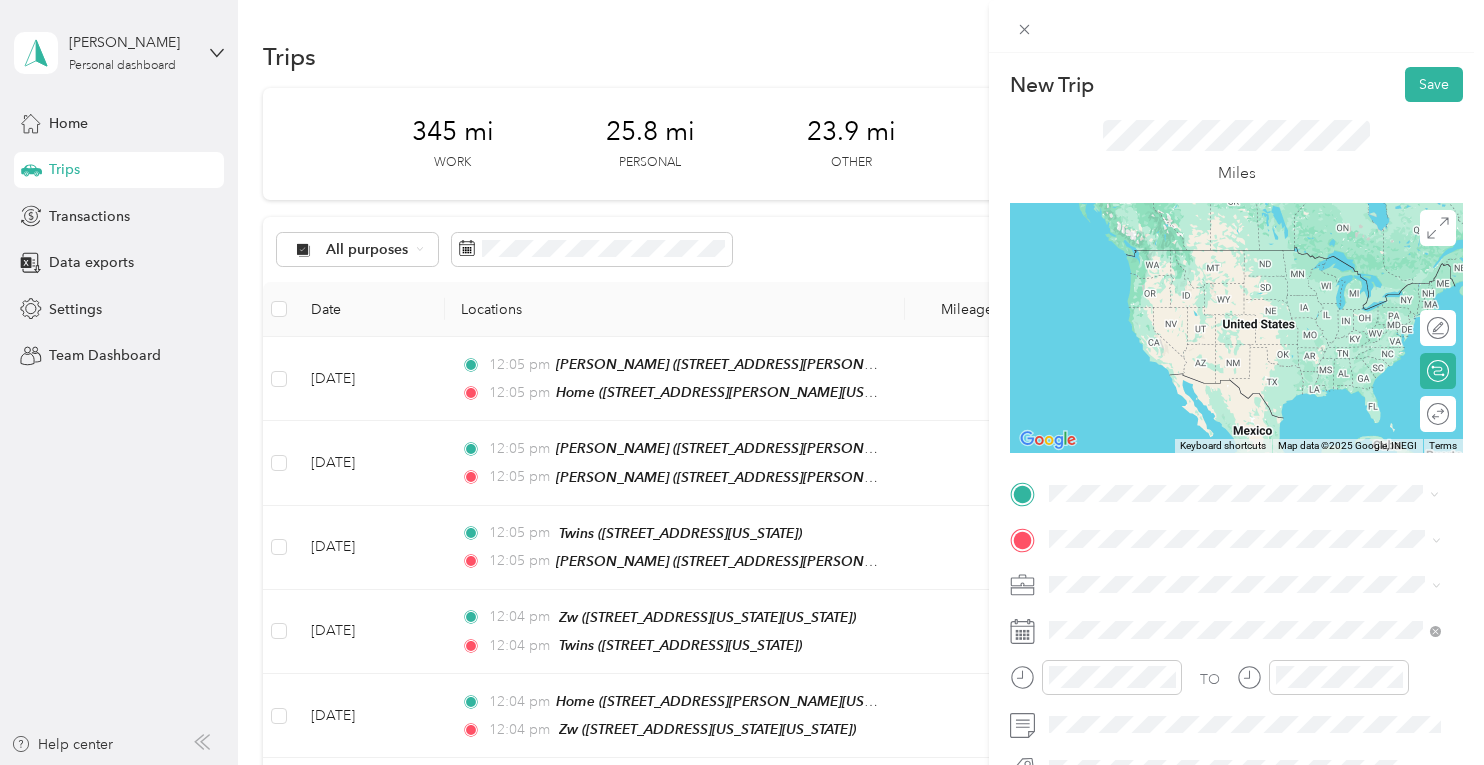 click on "Home [STREET_ADDRESS][PERSON_NAME][US_STATE]" at bounding box center [1242, 332] 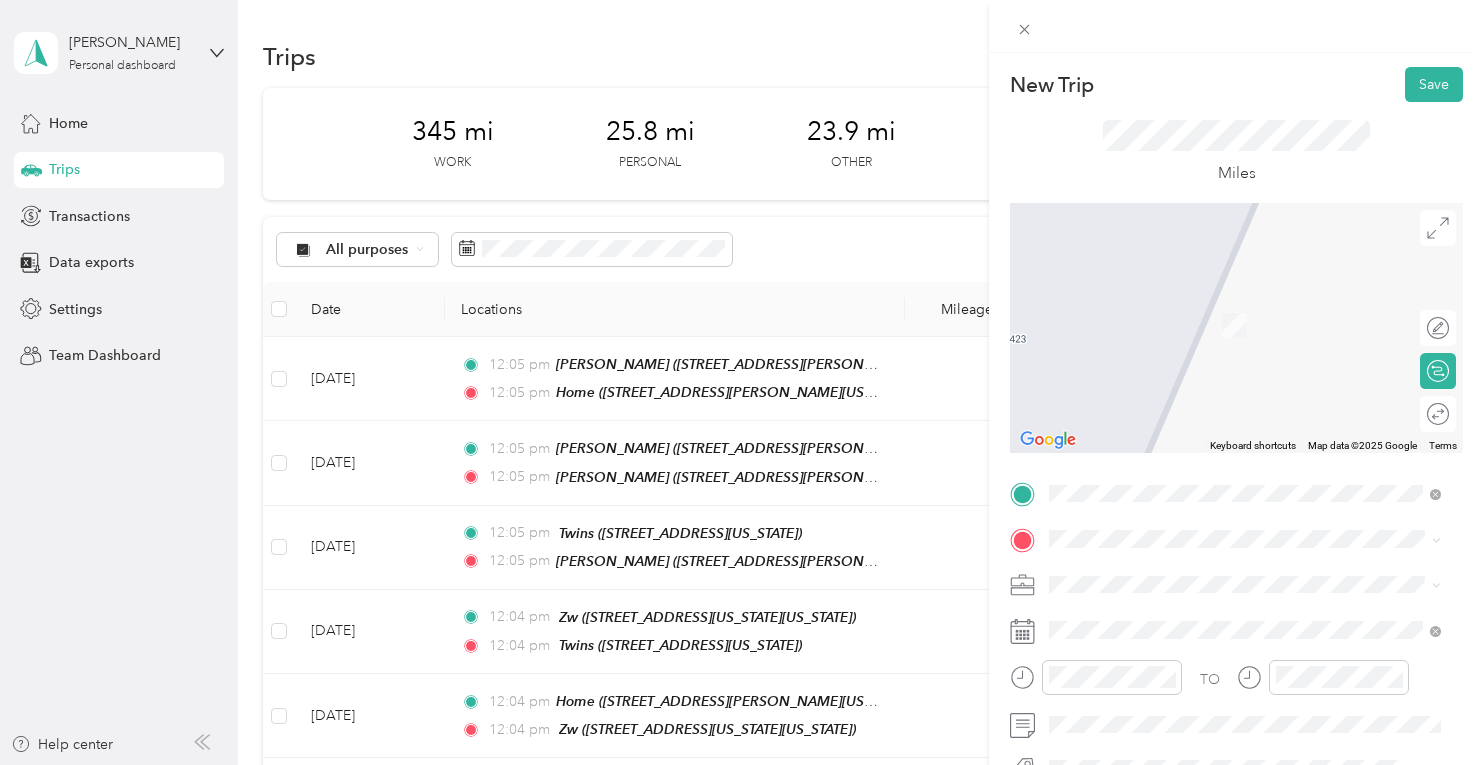 click on "Woodford DCBS [STREET_ADDRESS][PERSON_NAME][US_STATE]" at bounding box center [1242, 313] 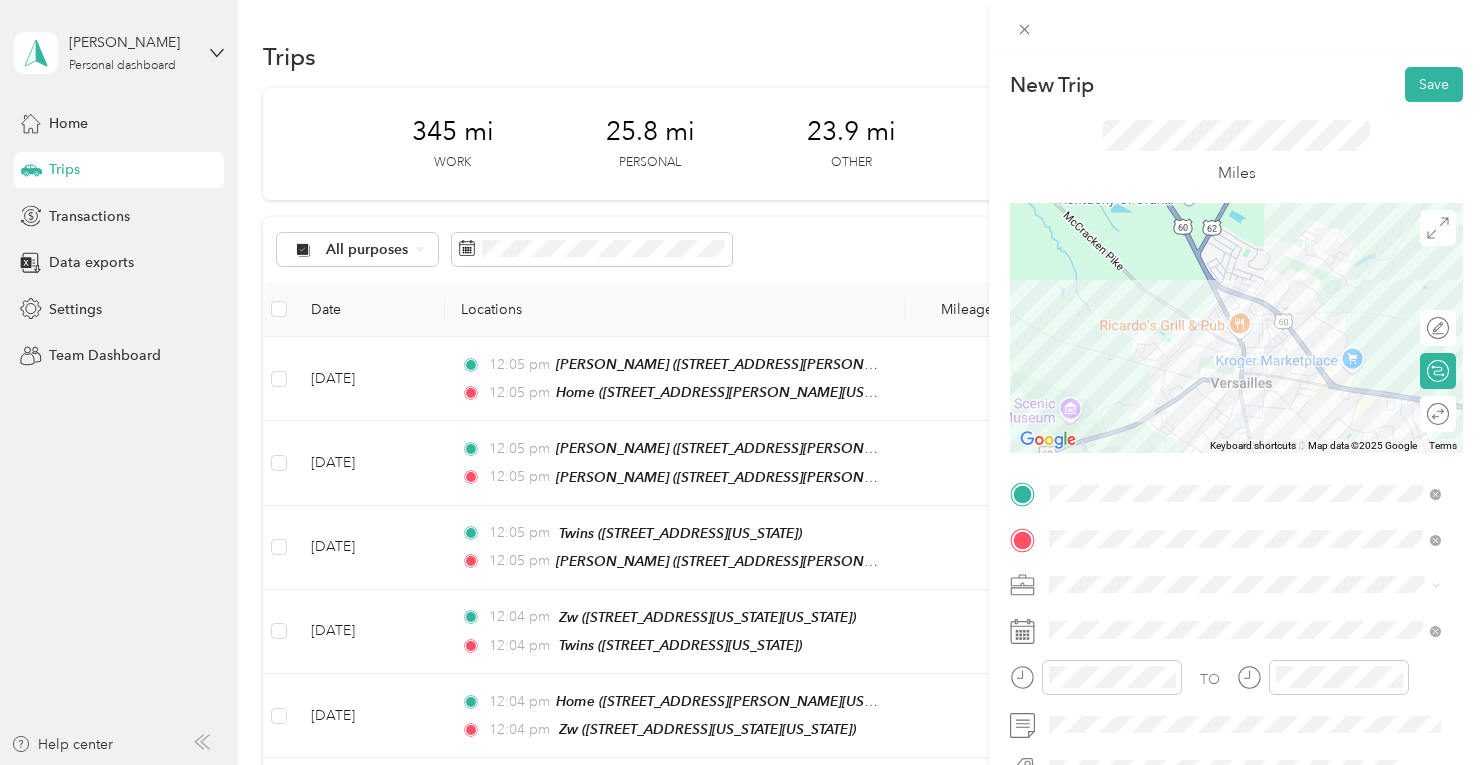 click on "Consultant" at bounding box center [1089, 373] 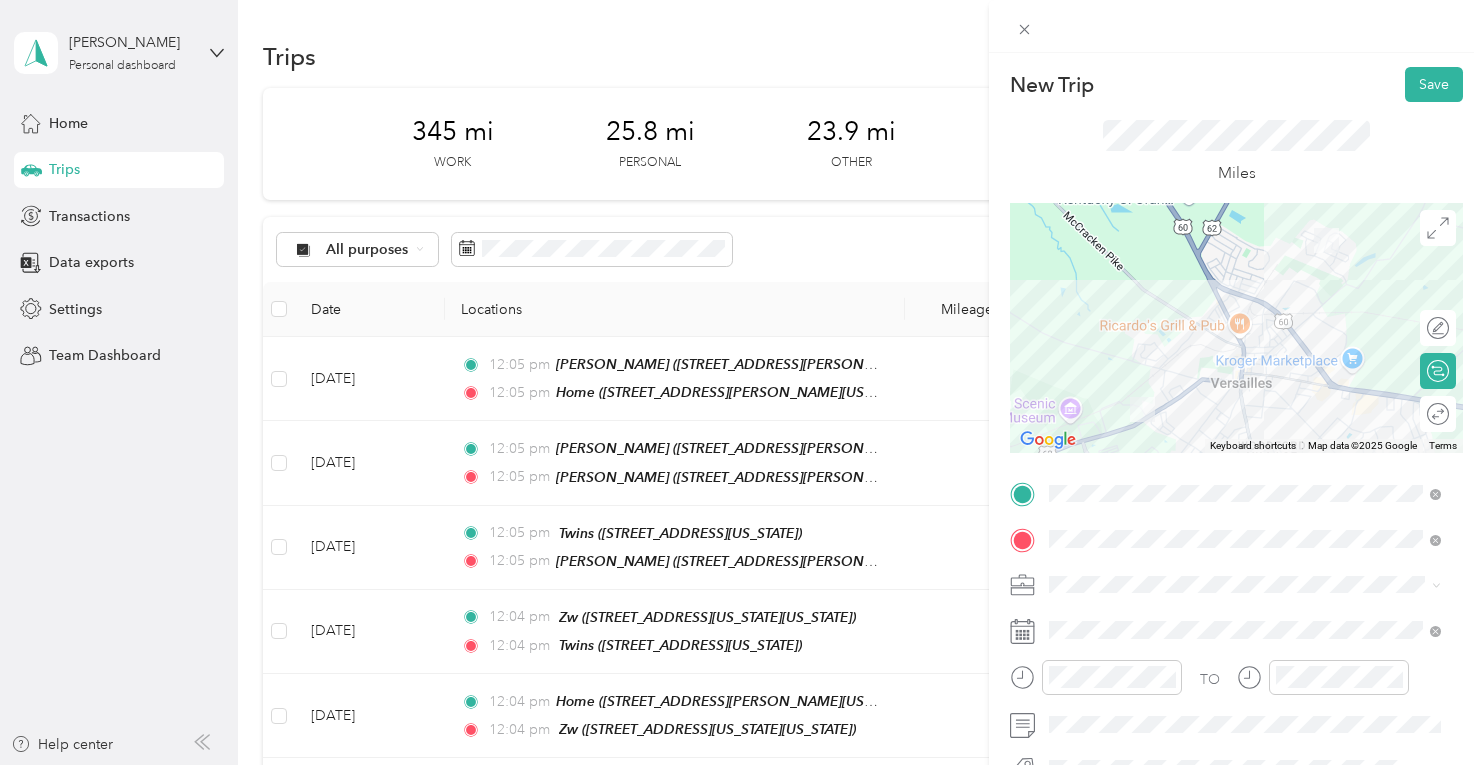 click on "Consultant" at bounding box center (1244, 365) 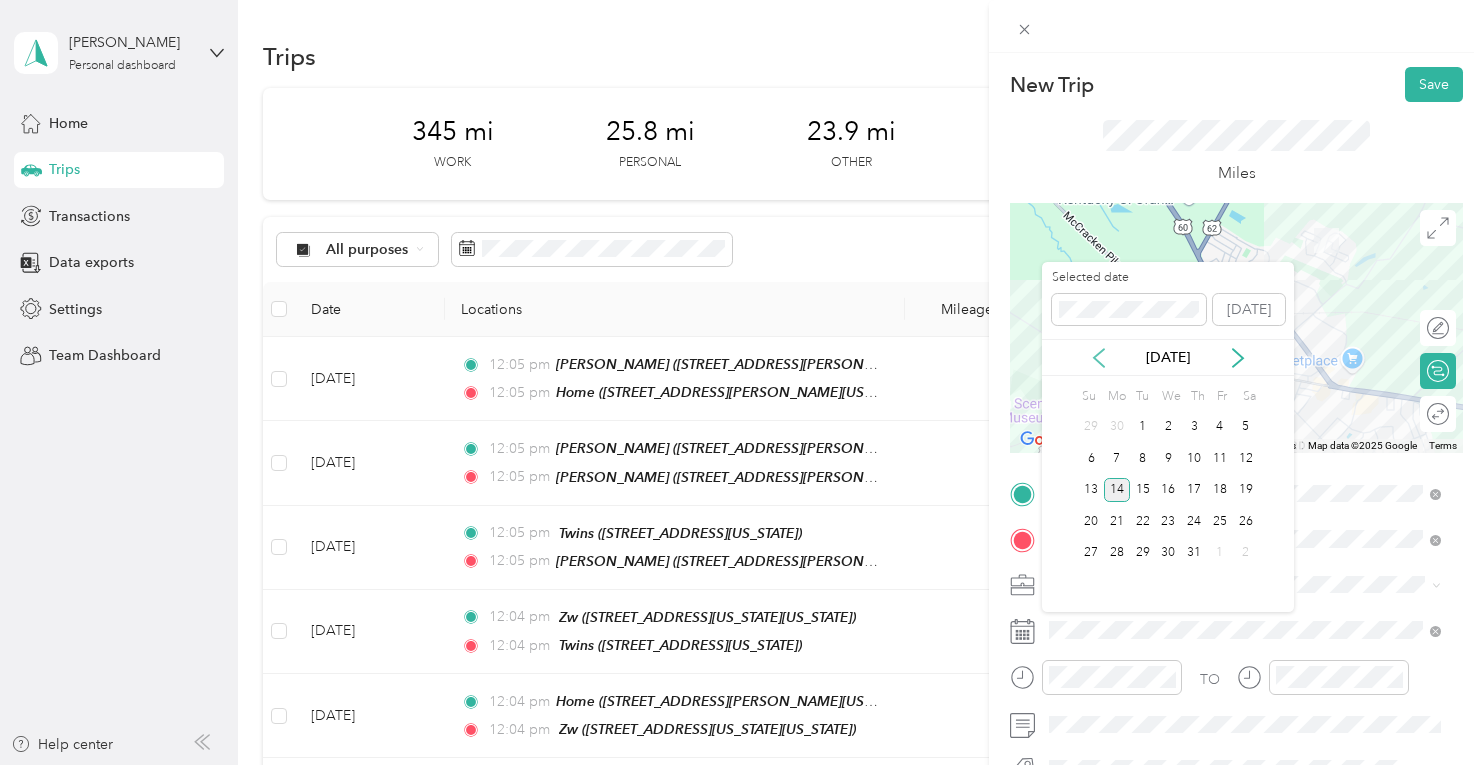 click 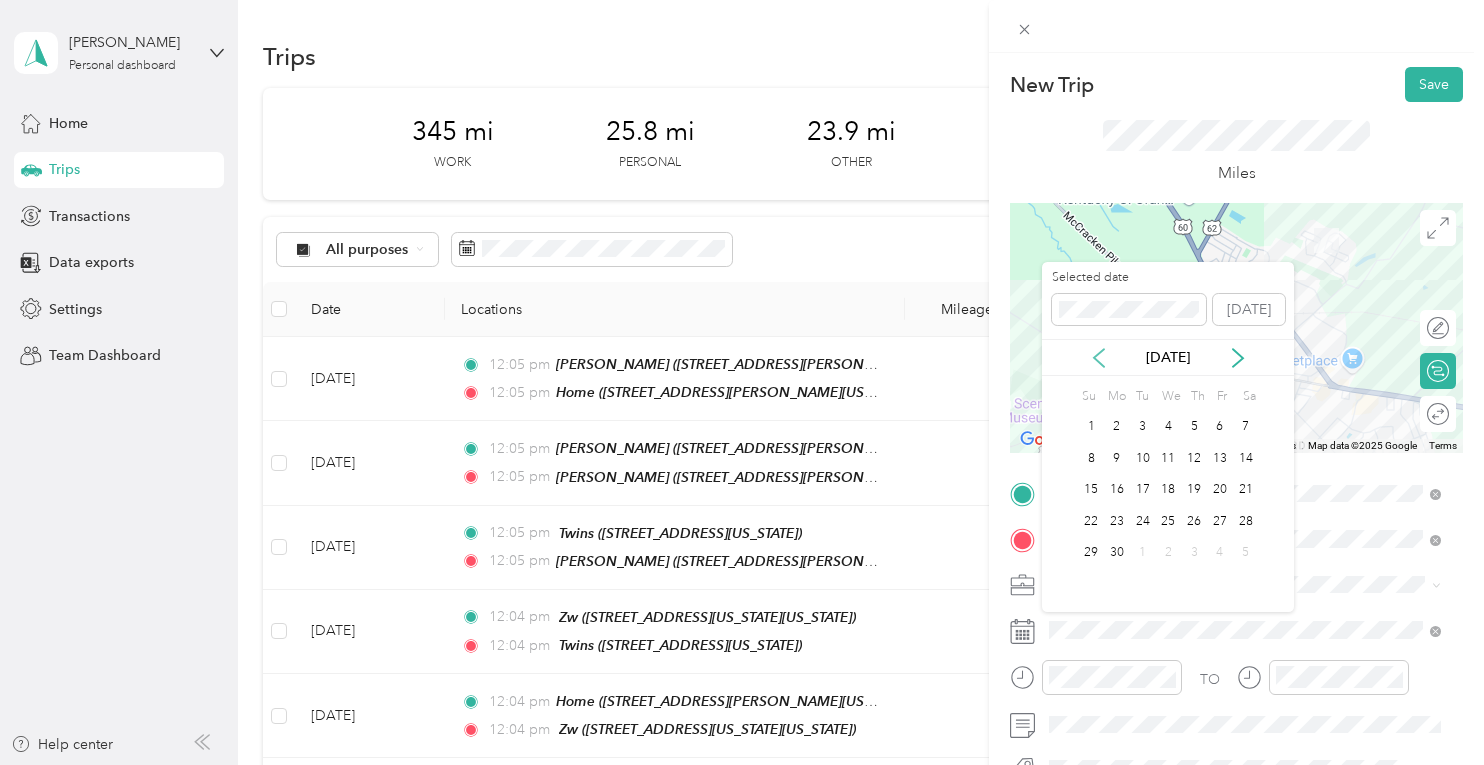 click 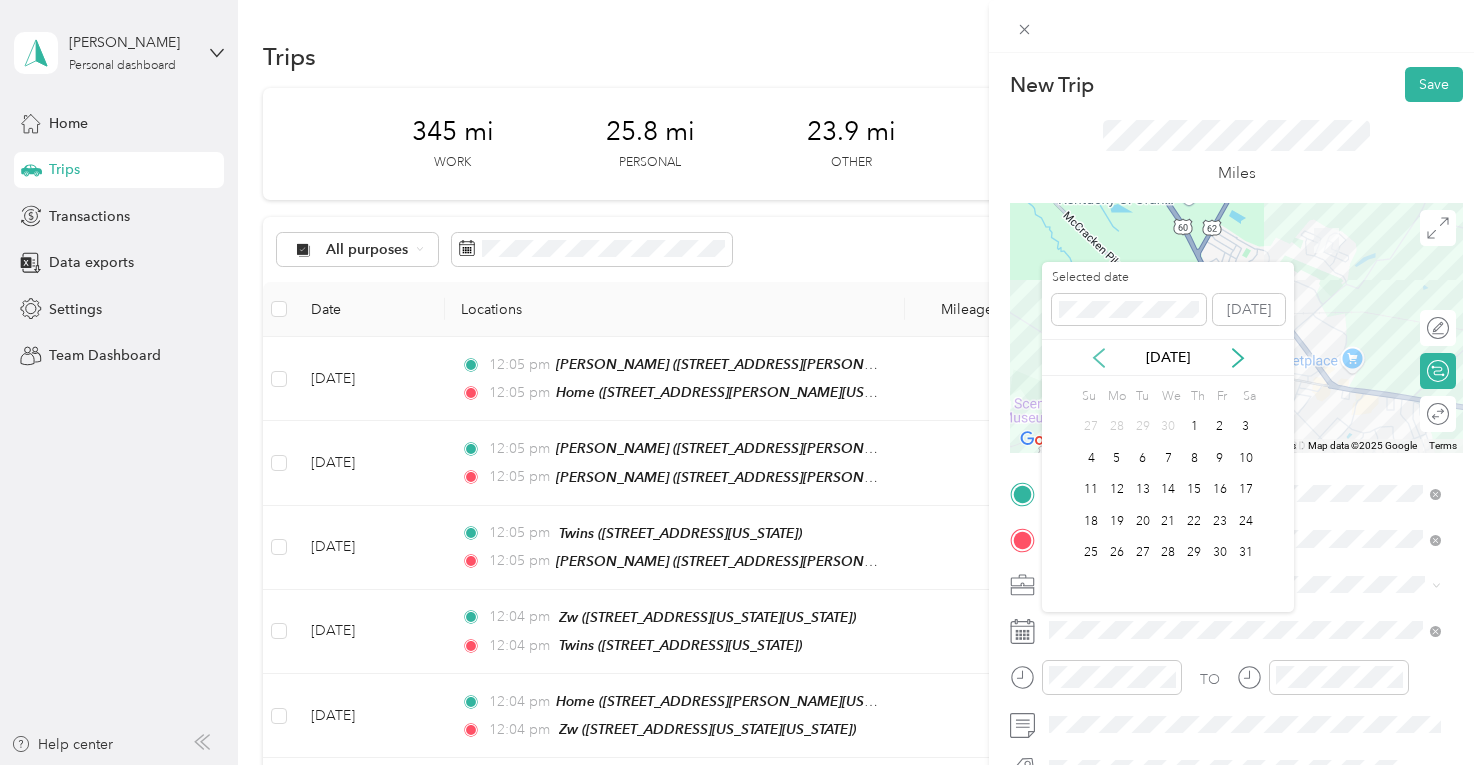 click 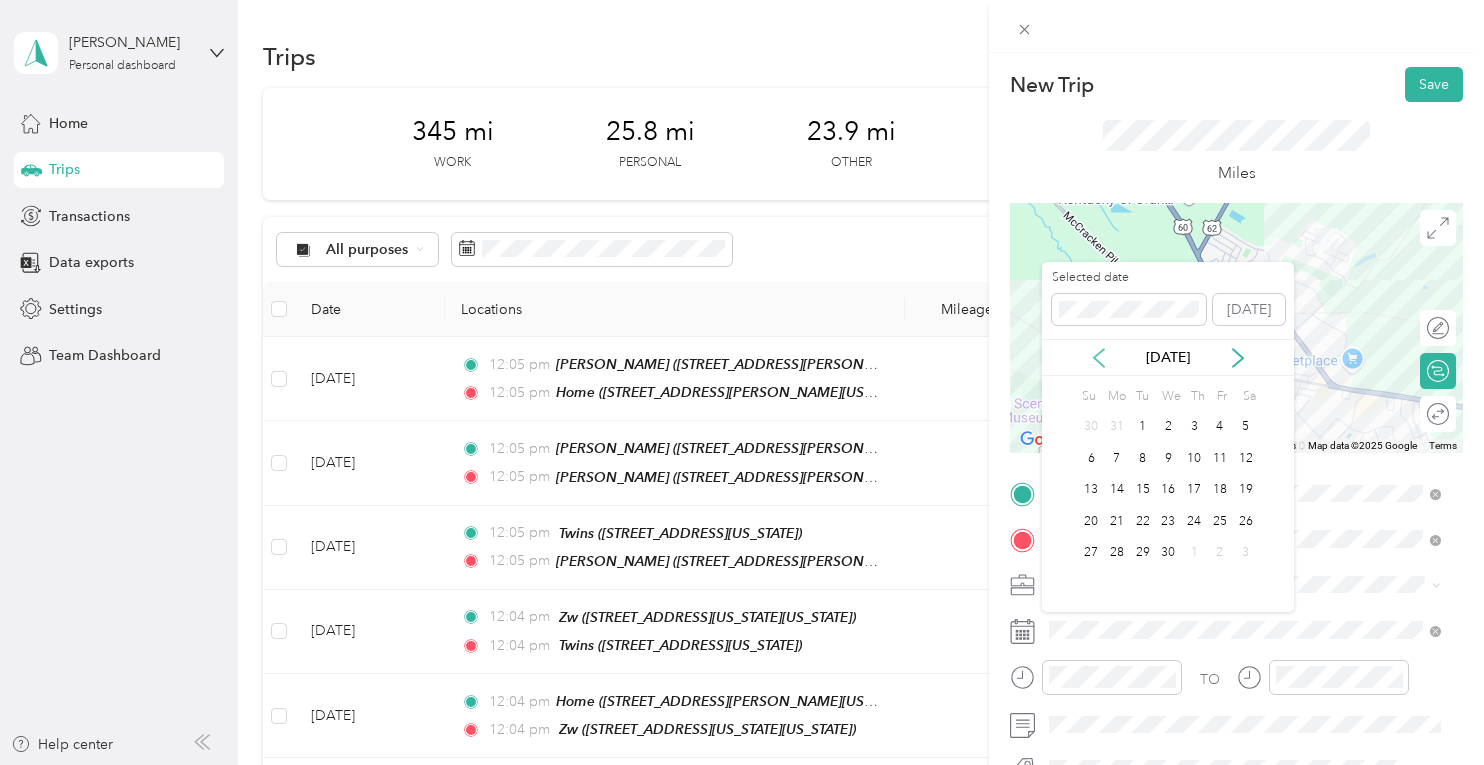 click 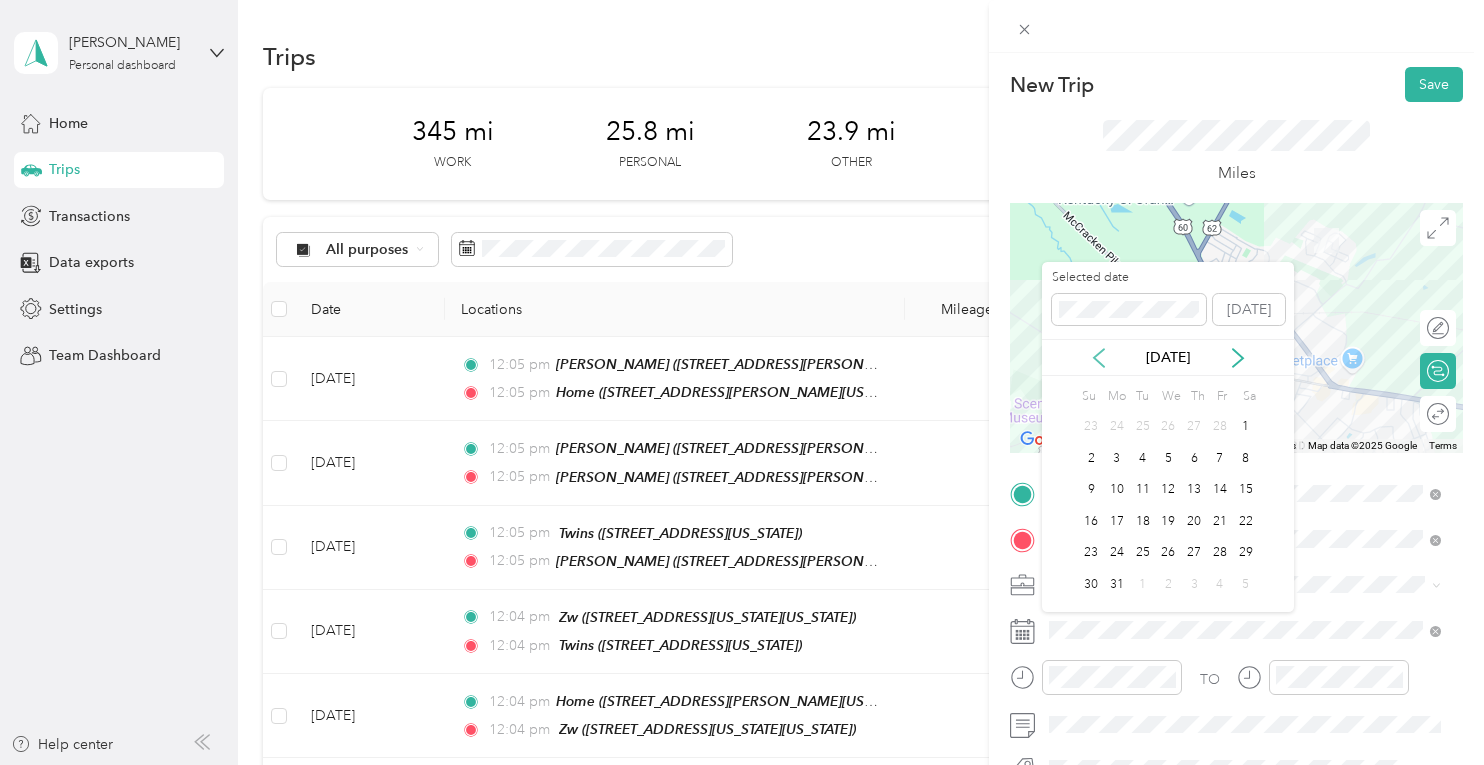 click 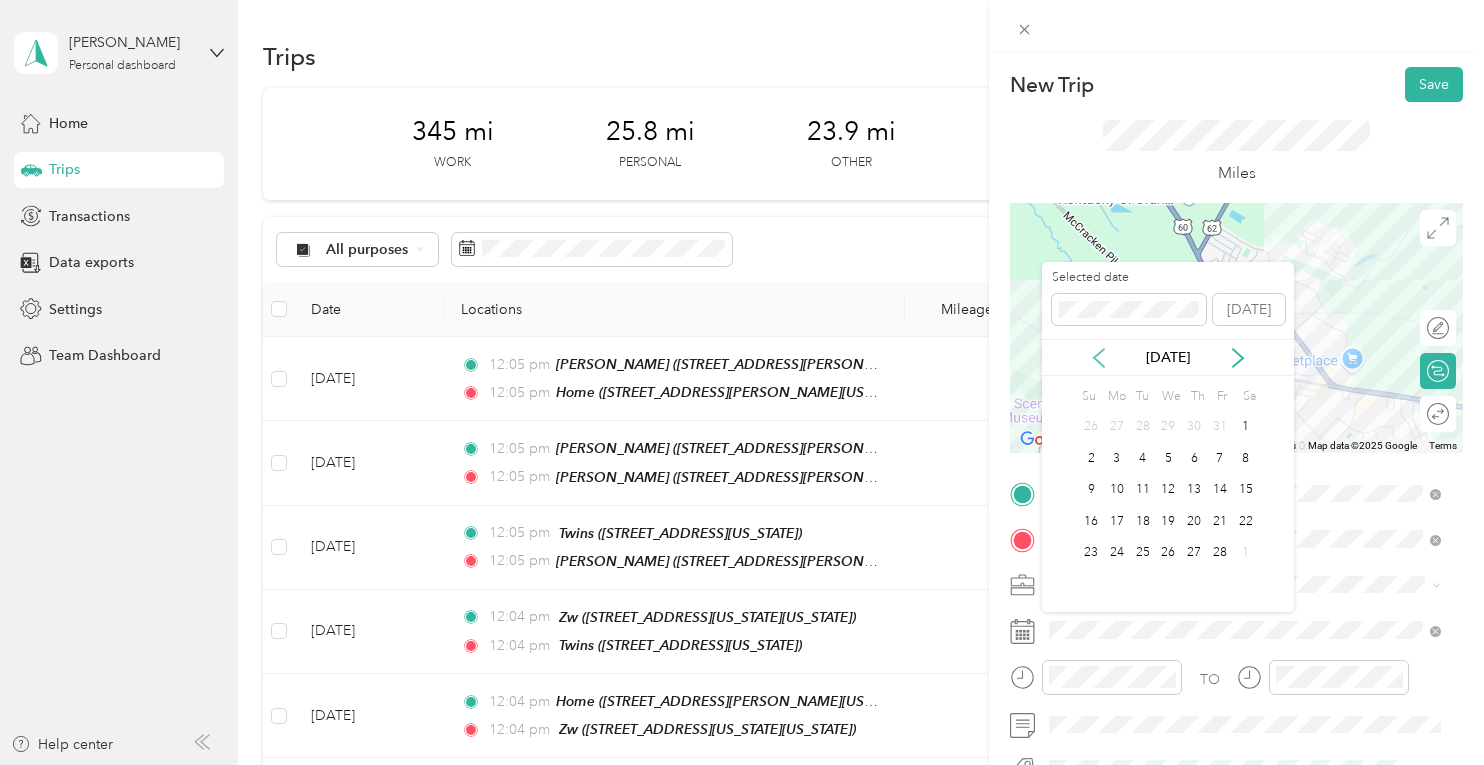 click 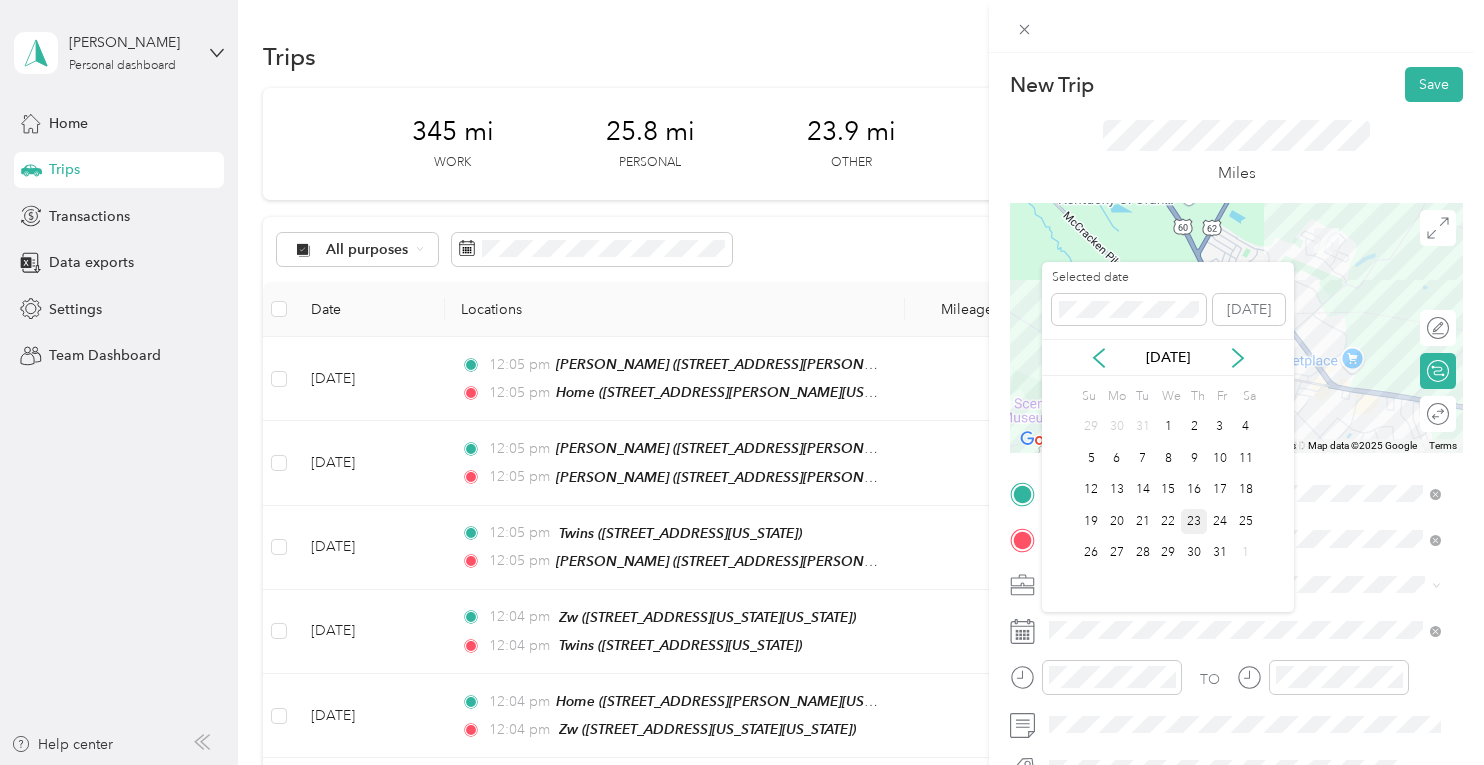 click on "23" at bounding box center (1194, 521) 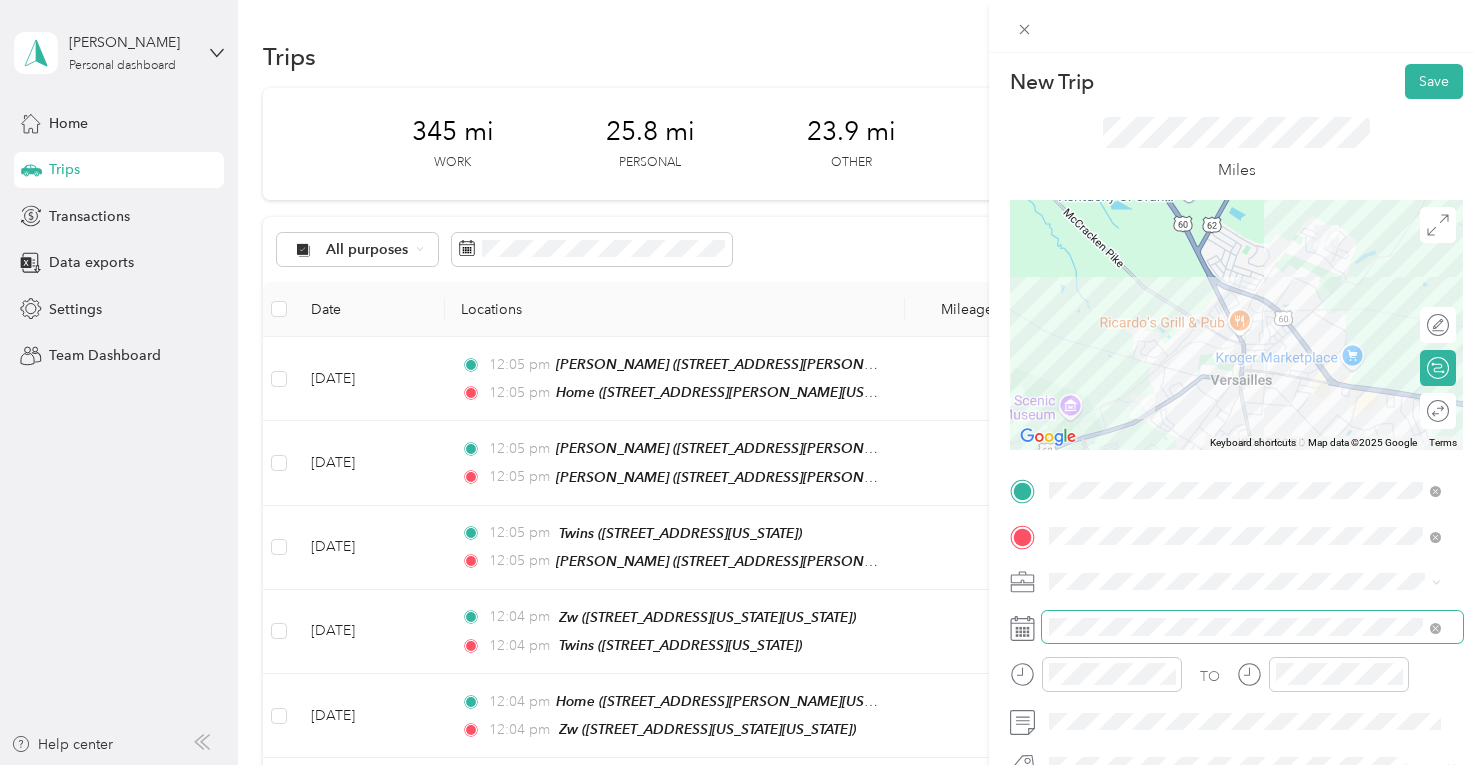 scroll, scrollTop: 0, scrollLeft: 0, axis: both 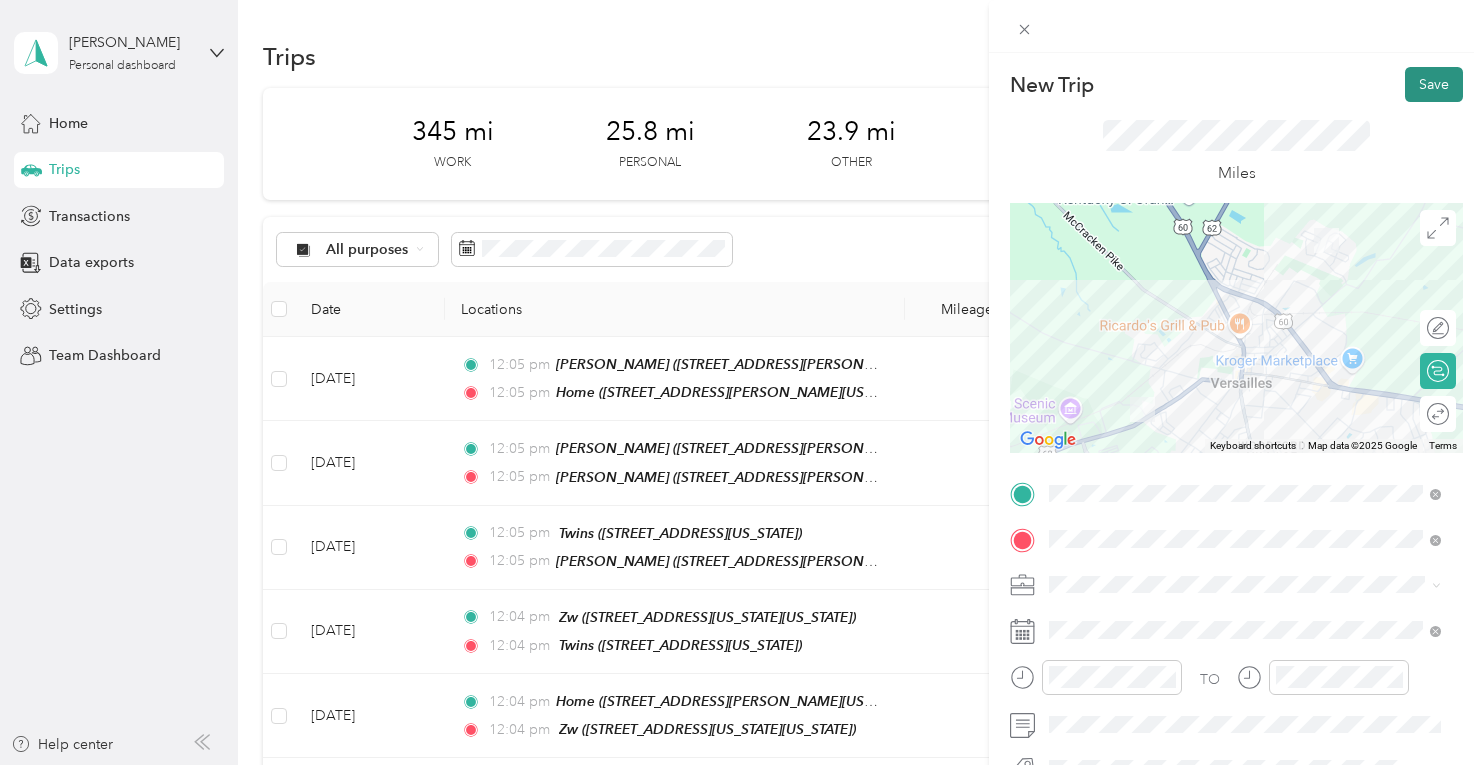click on "Save" at bounding box center [1434, 84] 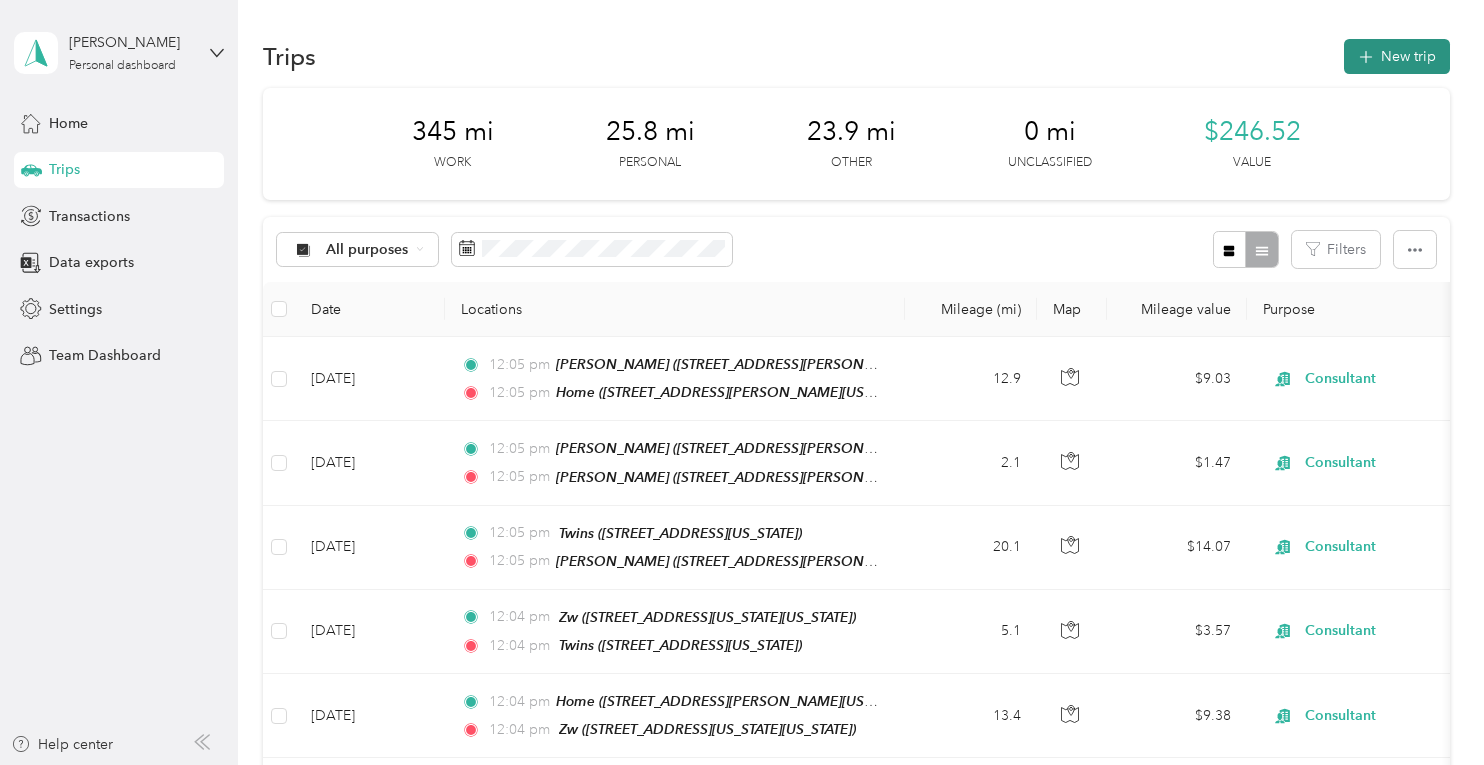 click on "New trip" at bounding box center (1397, 56) 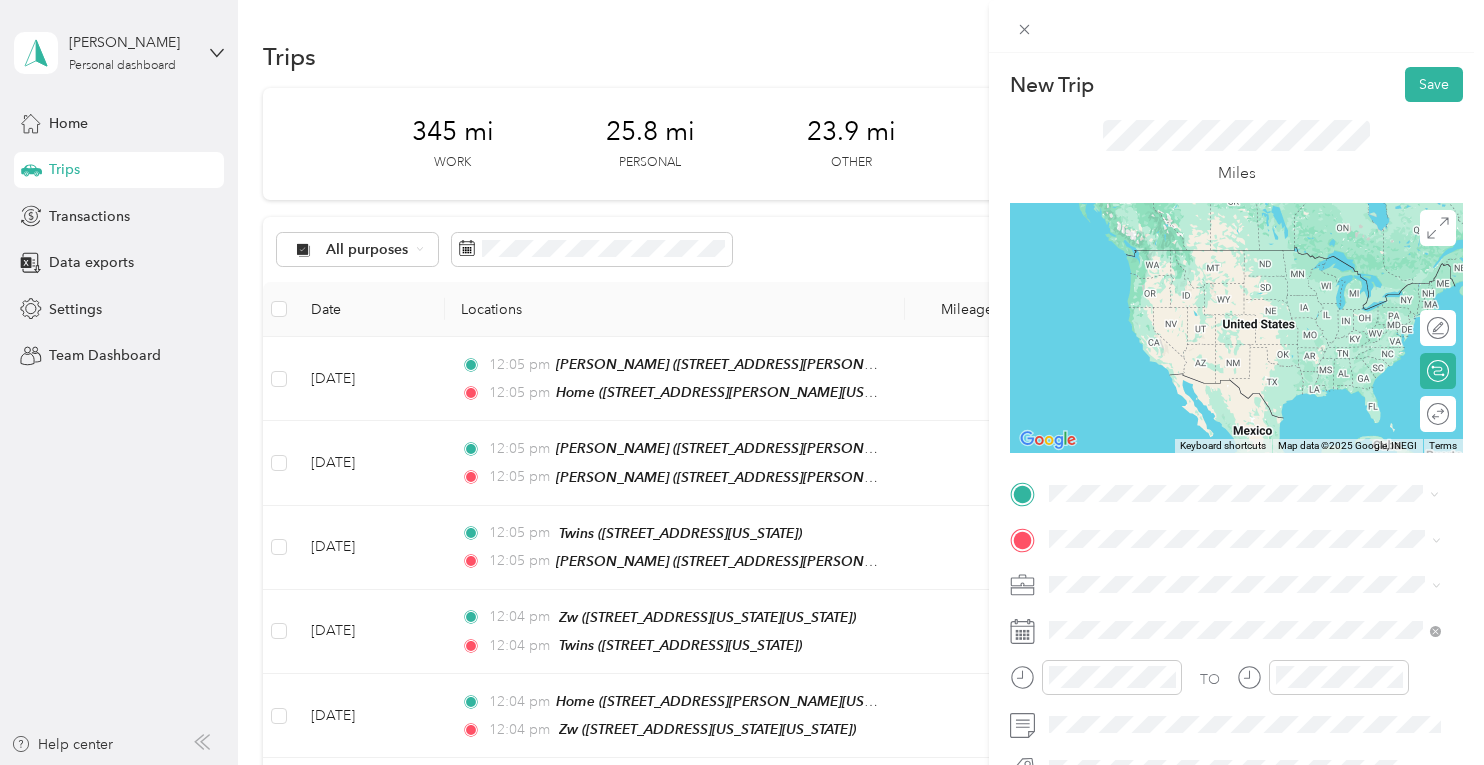 click on "Woodford DCBS [STREET_ADDRESS][PERSON_NAME][US_STATE]" at bounding box center [1244, 268] 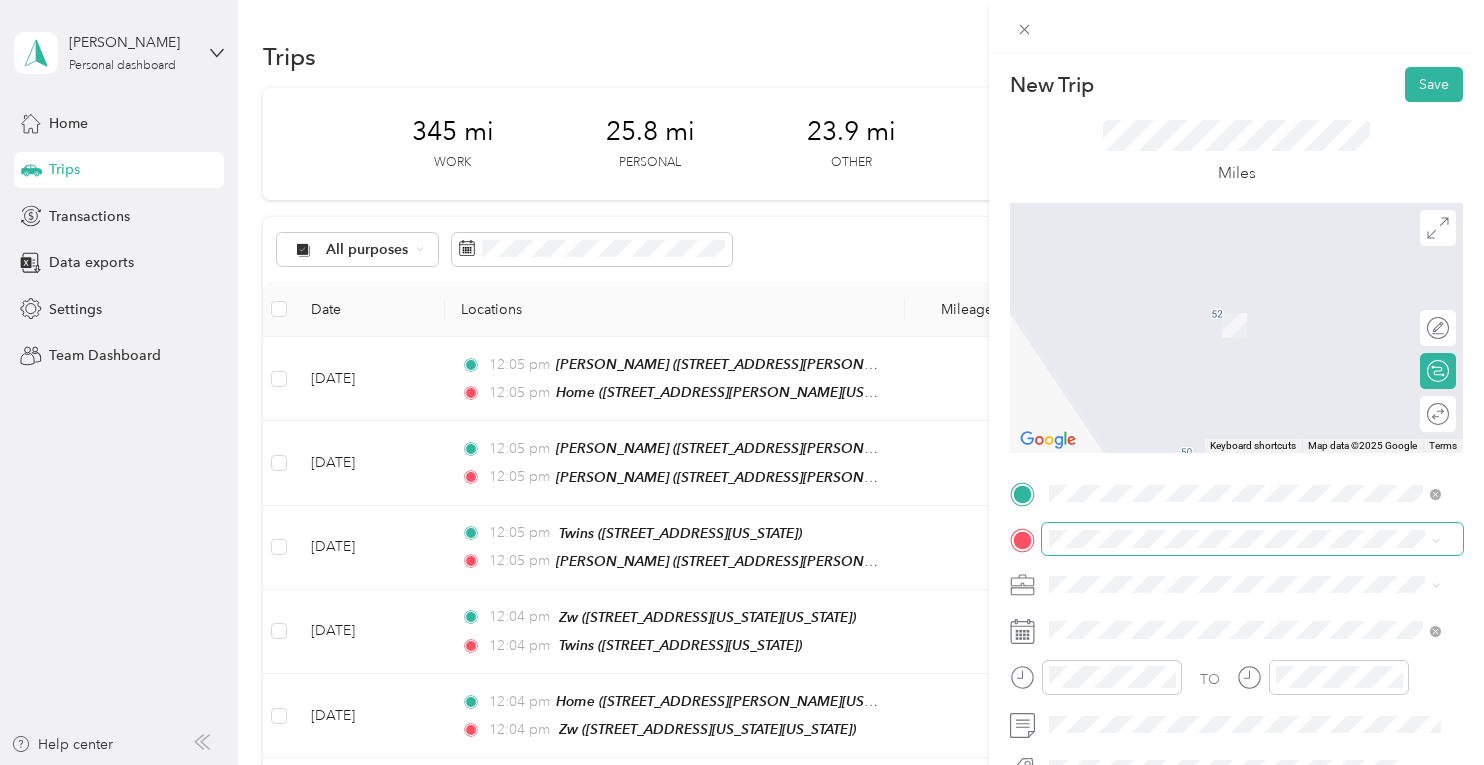 click at bounding box center [1252, 539] 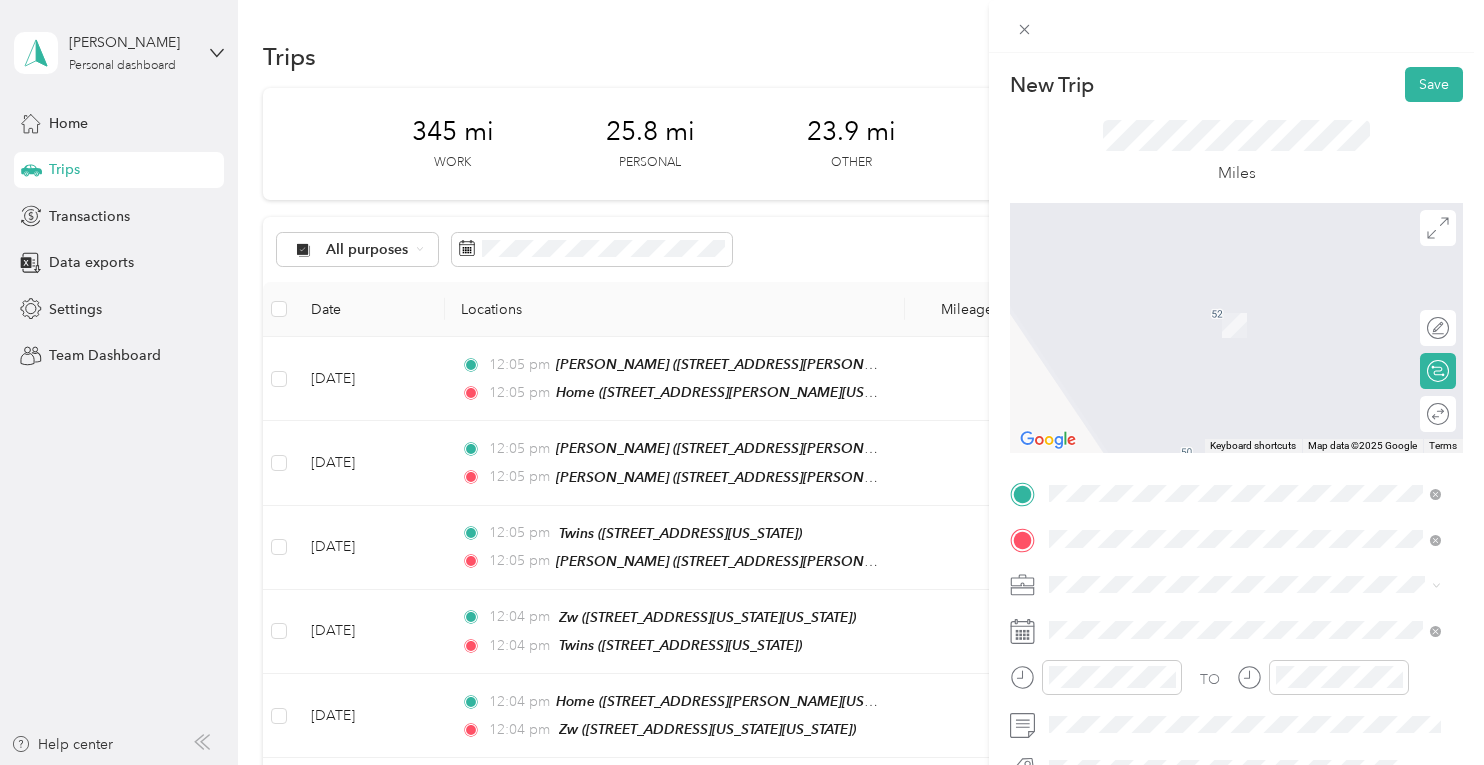 click on "Stepping Stones [STREET_ADDRESS][US_STATE]" at bounding box center [1187, 315] 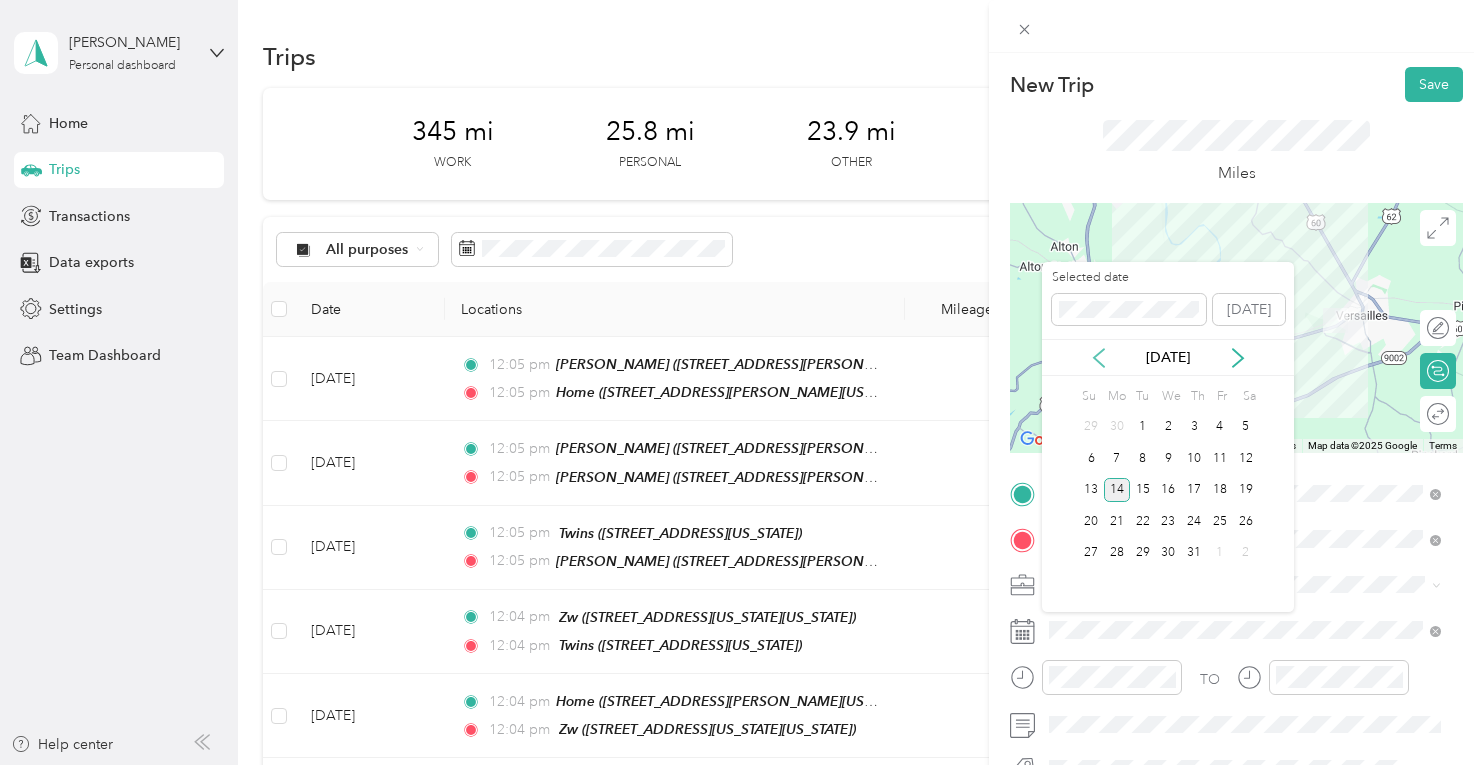 click 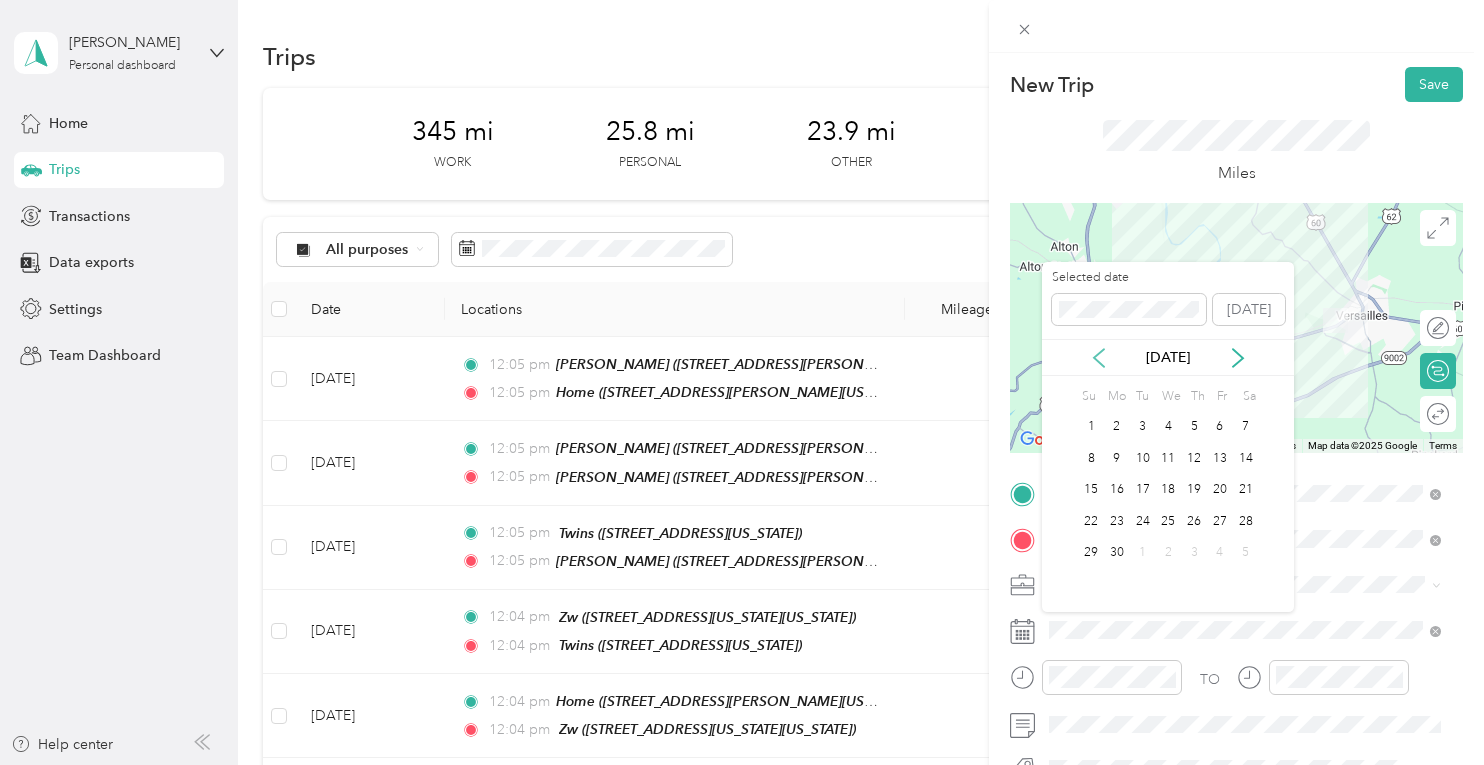 click 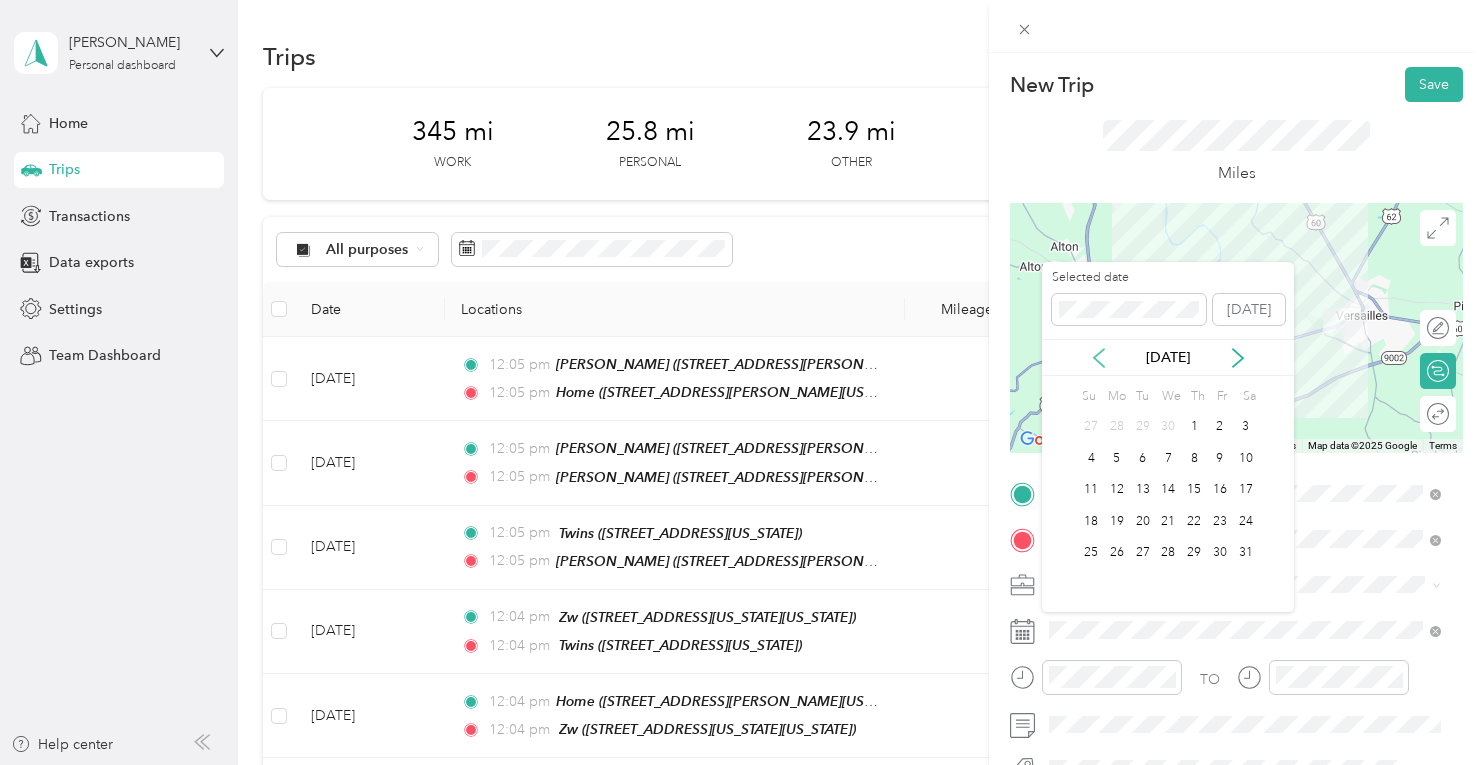 click 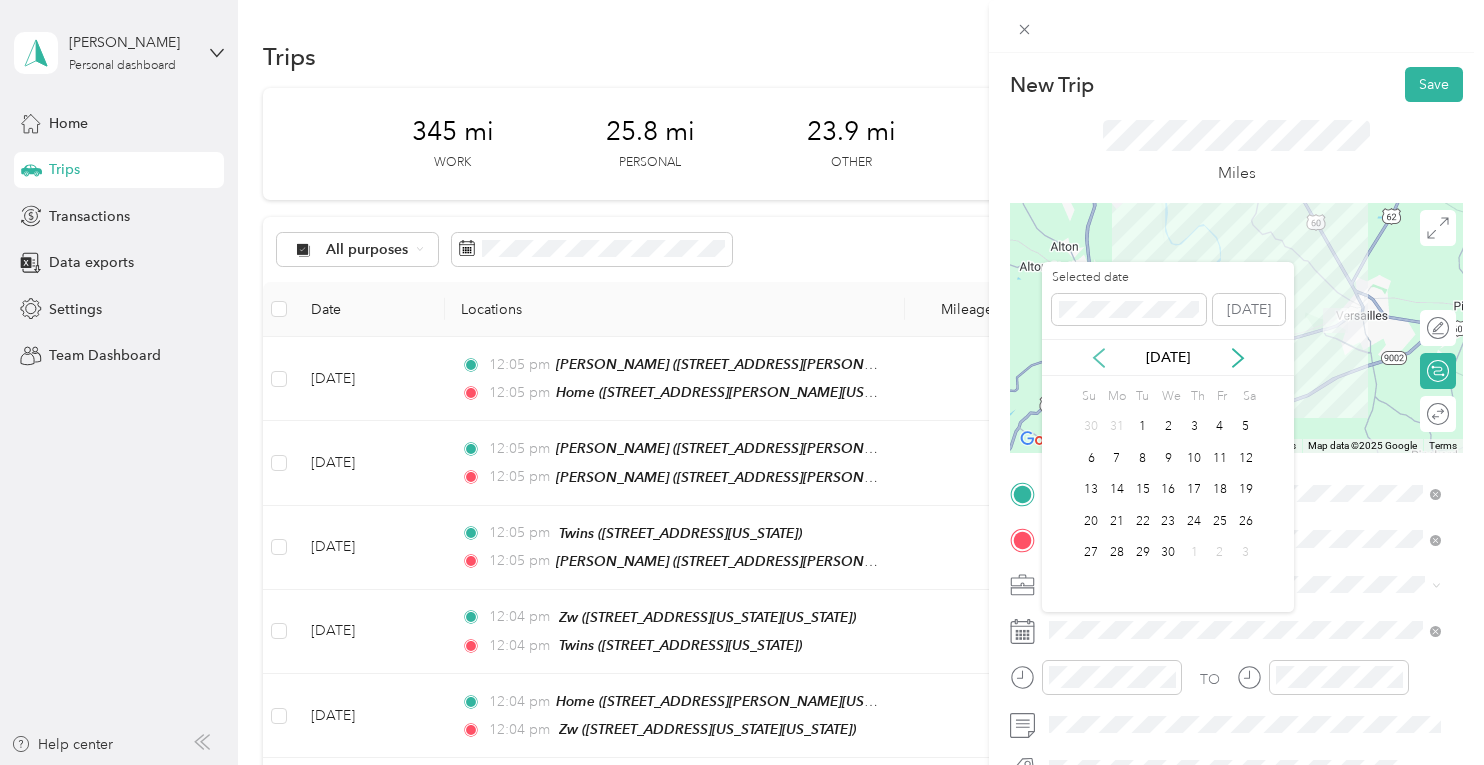 click 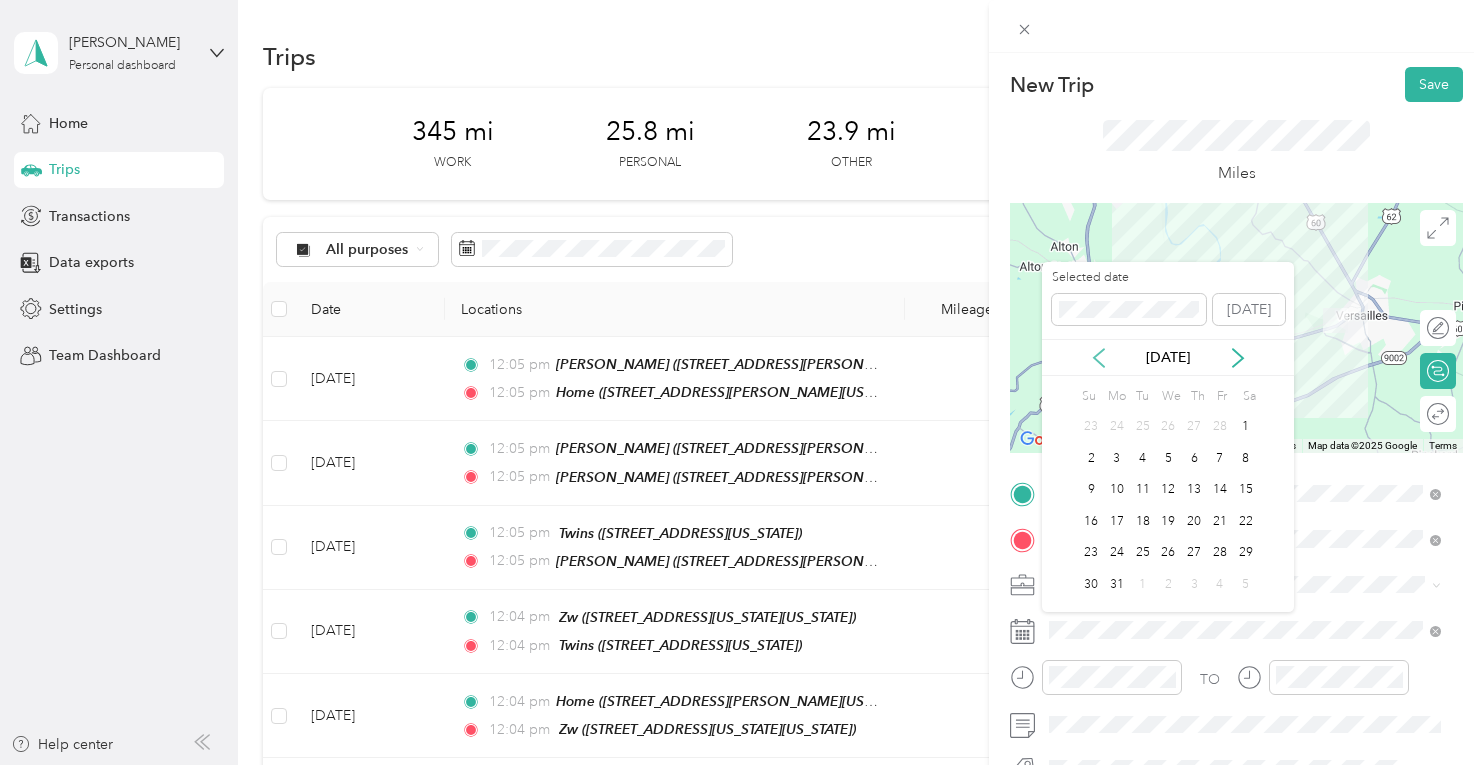 click 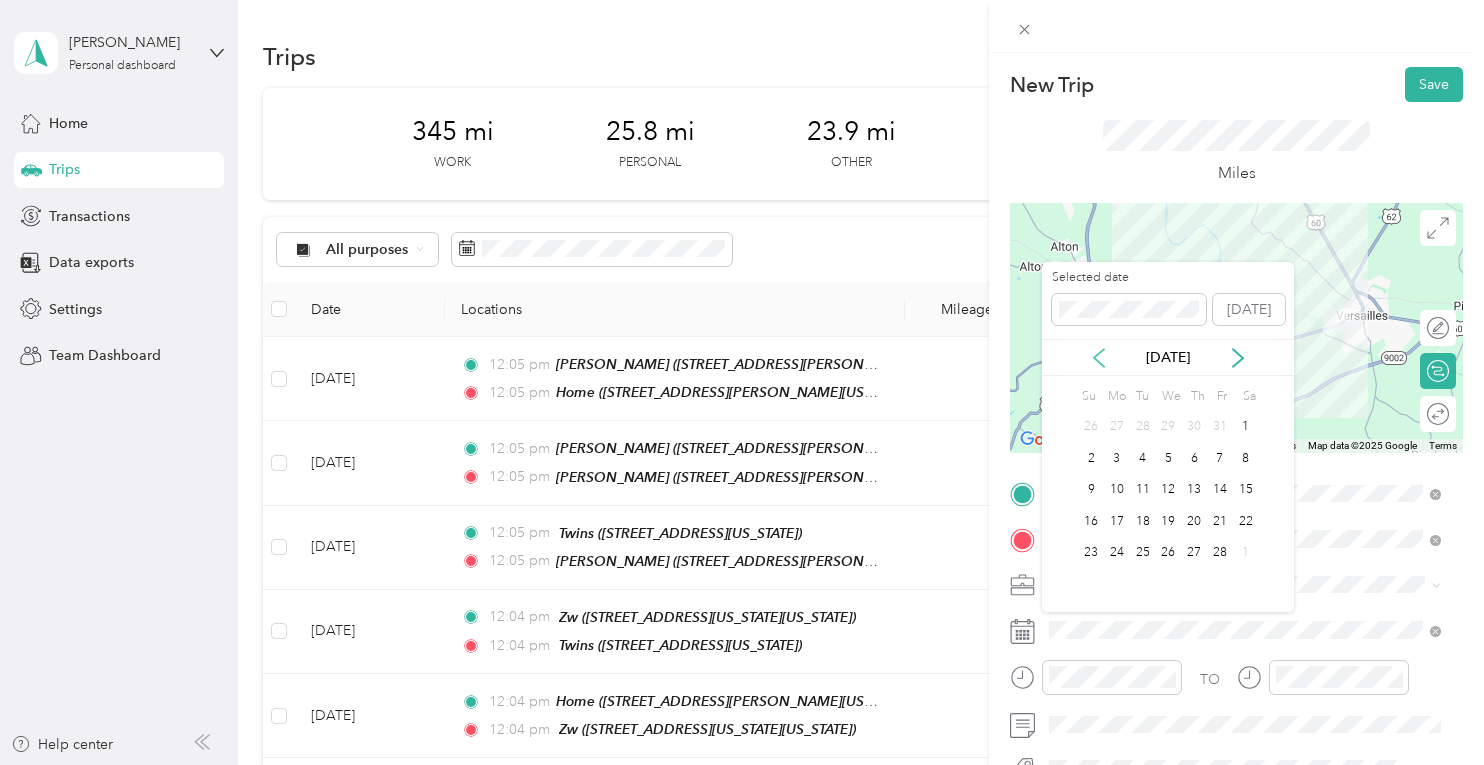 click 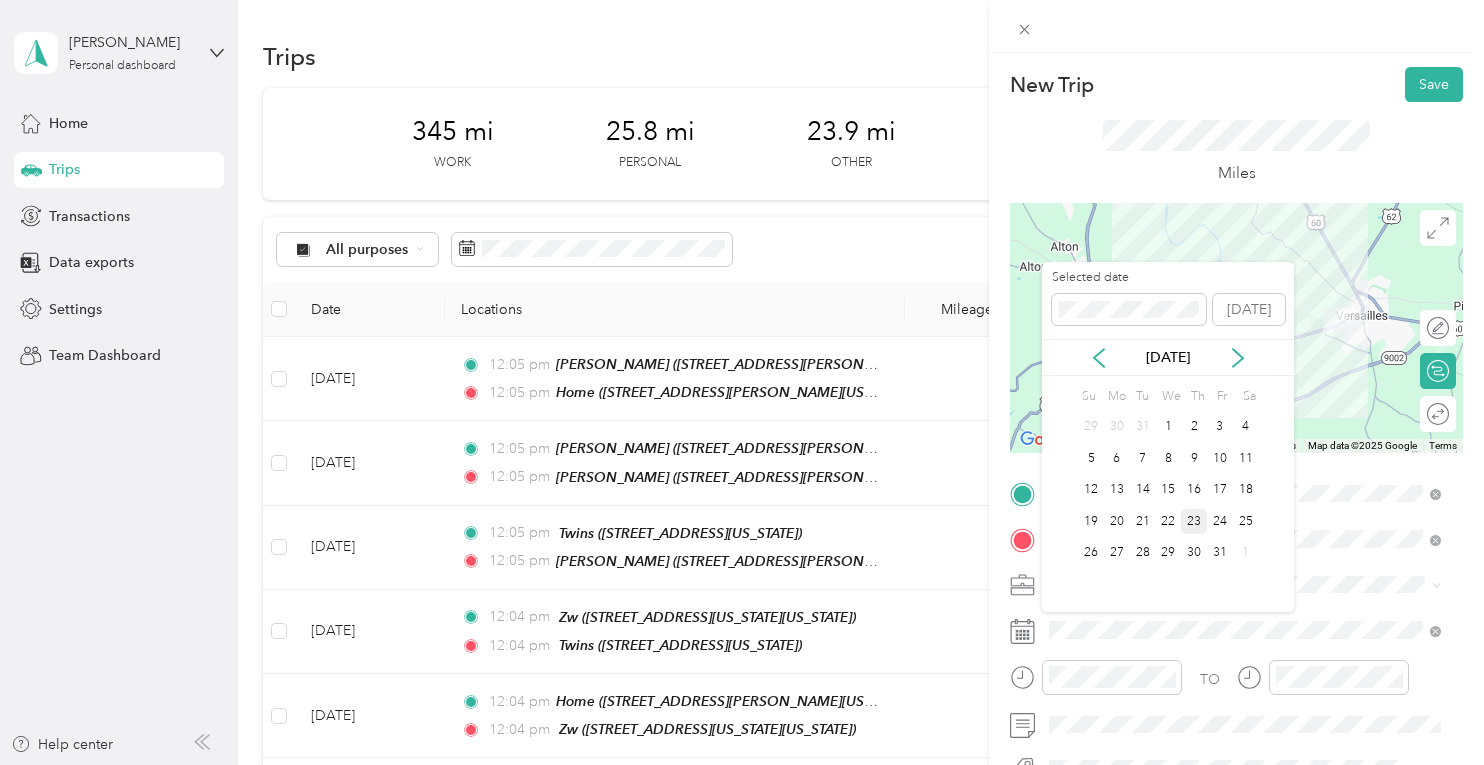 click on "23" at bounding box center [1194, 521] 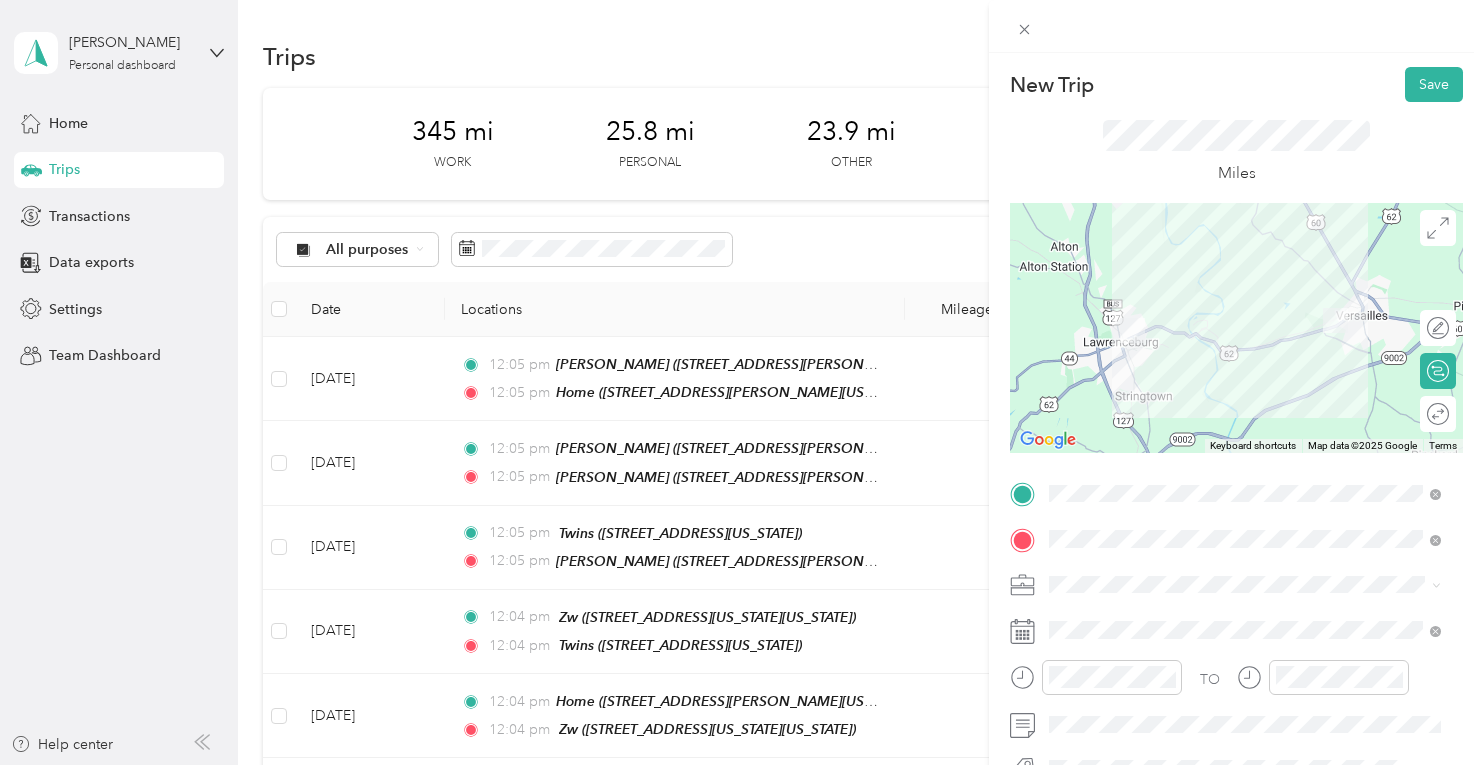 click on "Work Personal Consultant Other Charity Medical Moving Commute" at bounding box center [1244, 426] 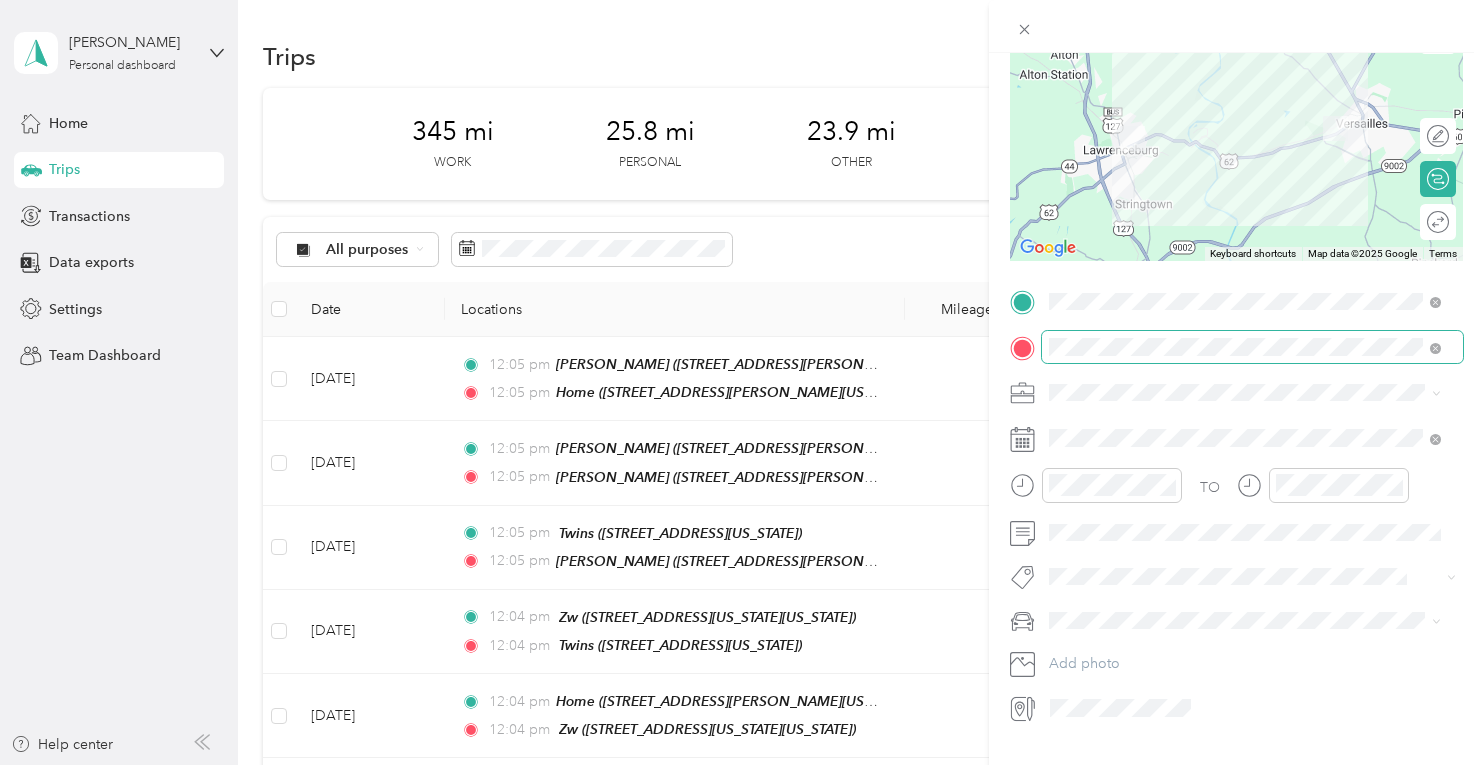 scroll, scrollTop: 0, scrollLeft: 0, axis: both 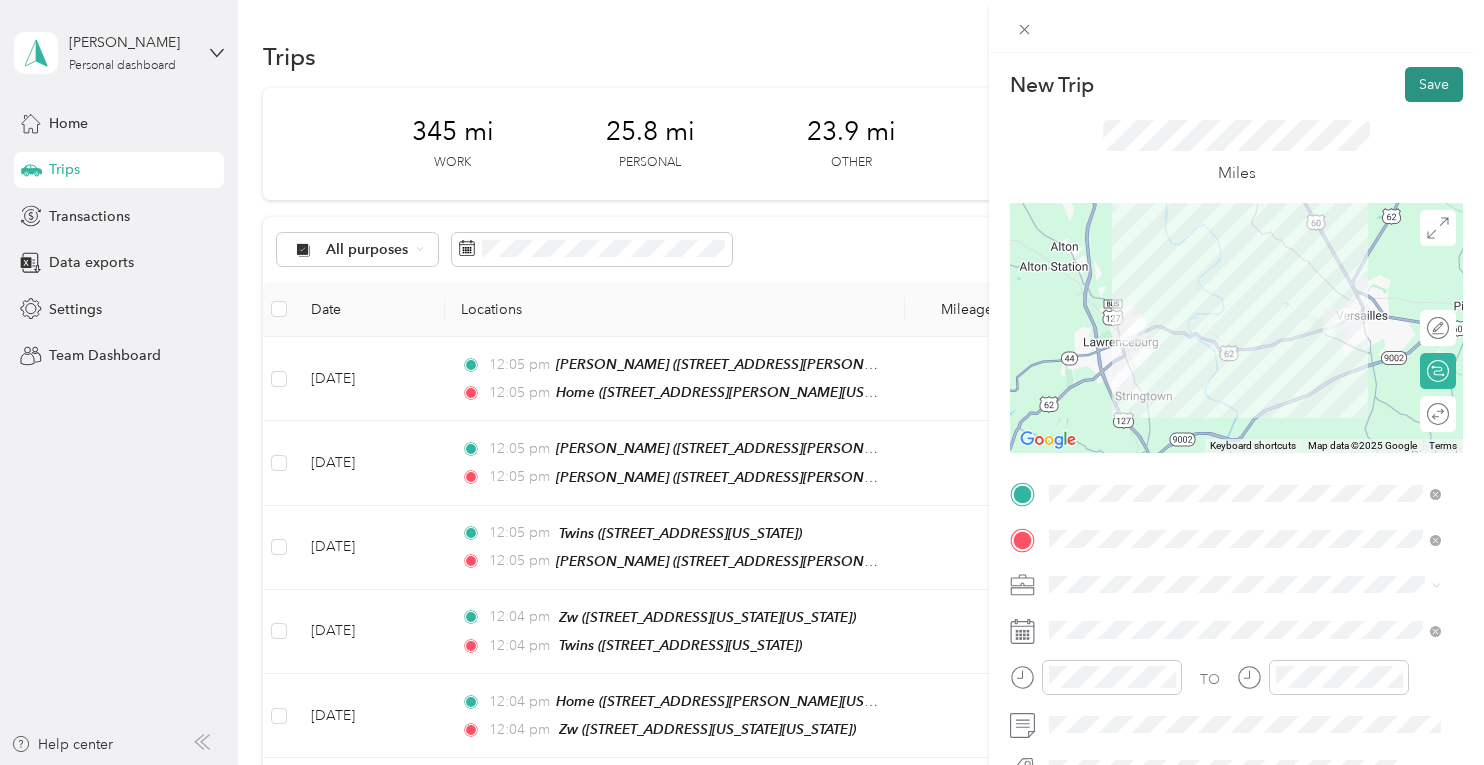 click on "Save" at bounding box center (1434, 84) 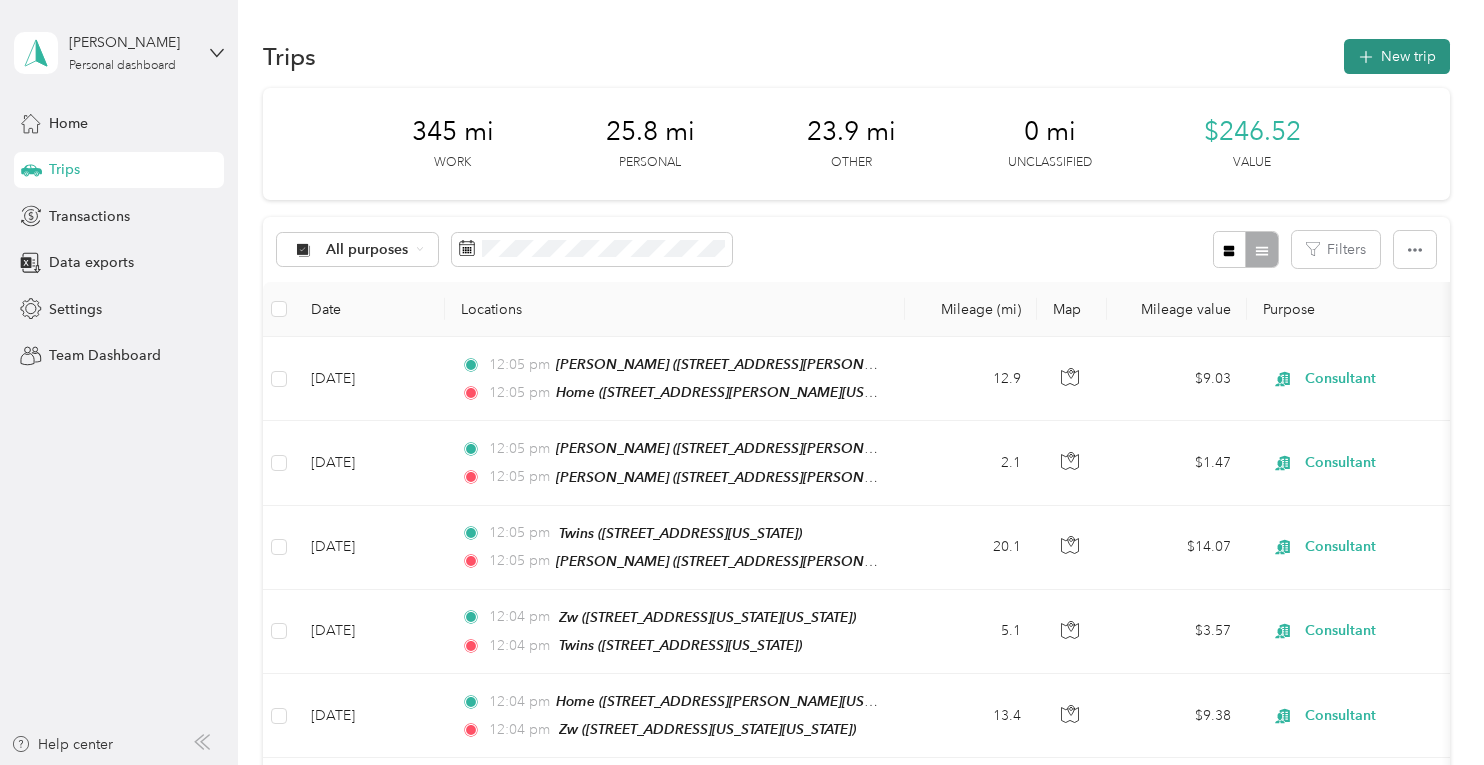 click on "New trip" at bounding box center [1397, 56] 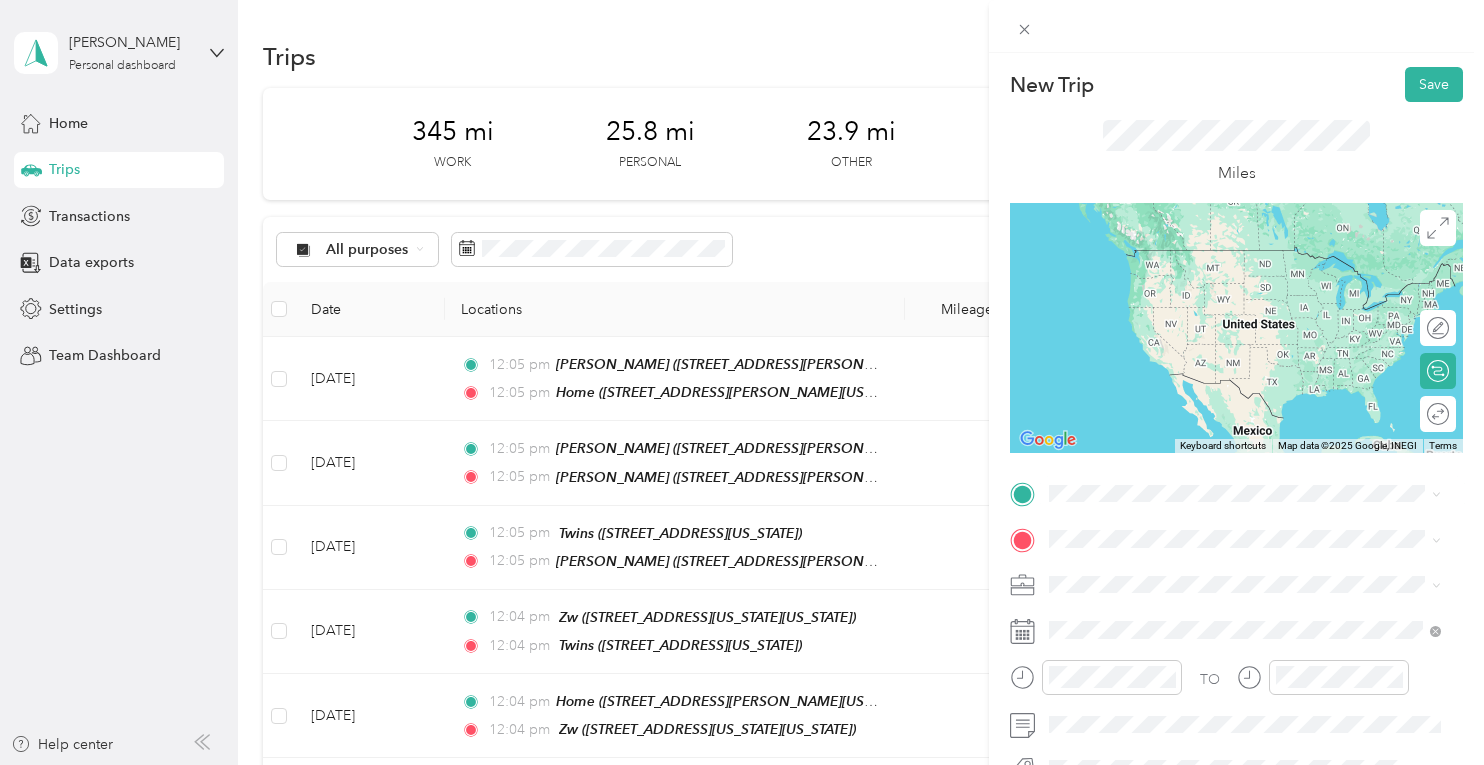 click on "Stepping Stones [STREET_ADDRESS][US_STATE]" at bounding box center (1187, 260) 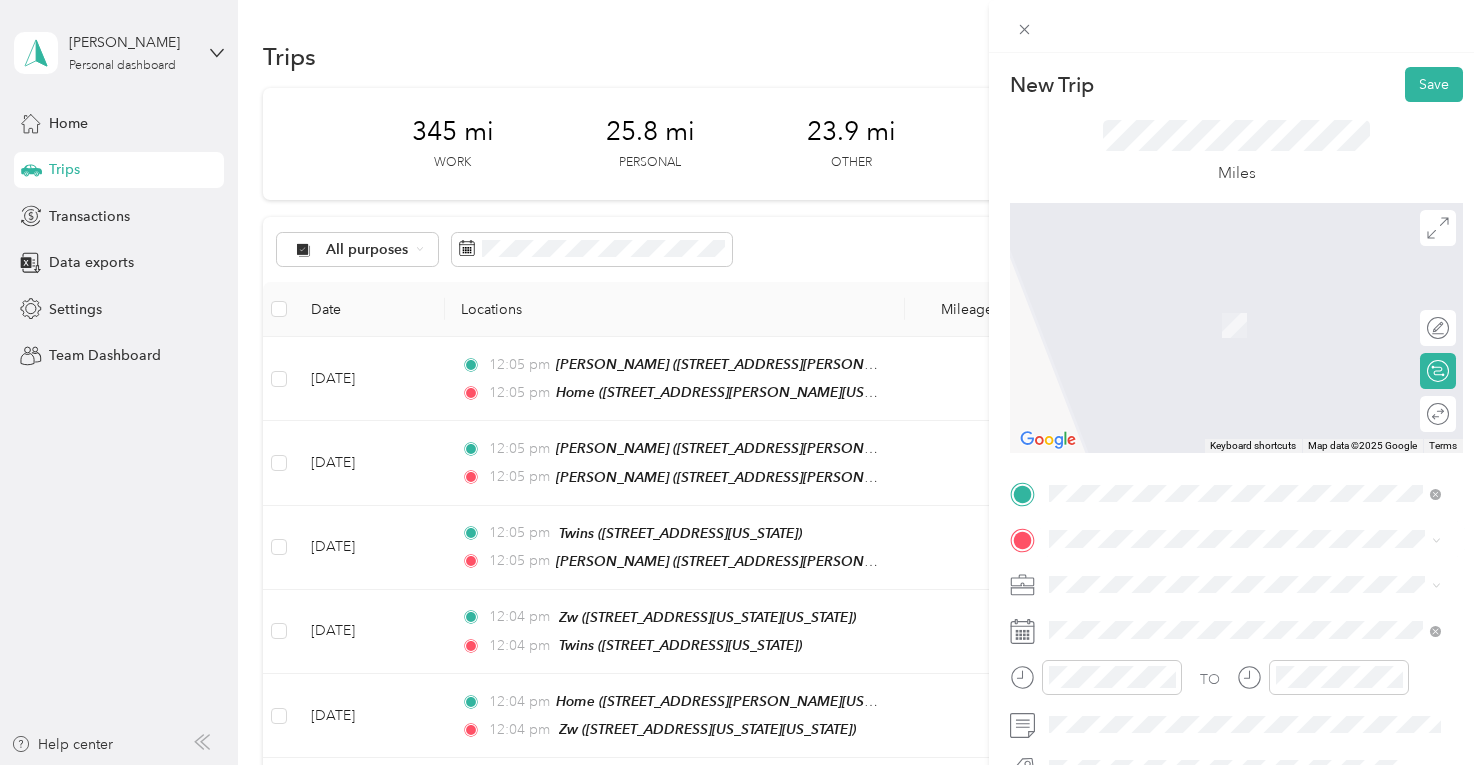 click on "Home [STREET_ADDRESS][PERSON_NAME][US_STATE]" at bounding box center (1244, 435) 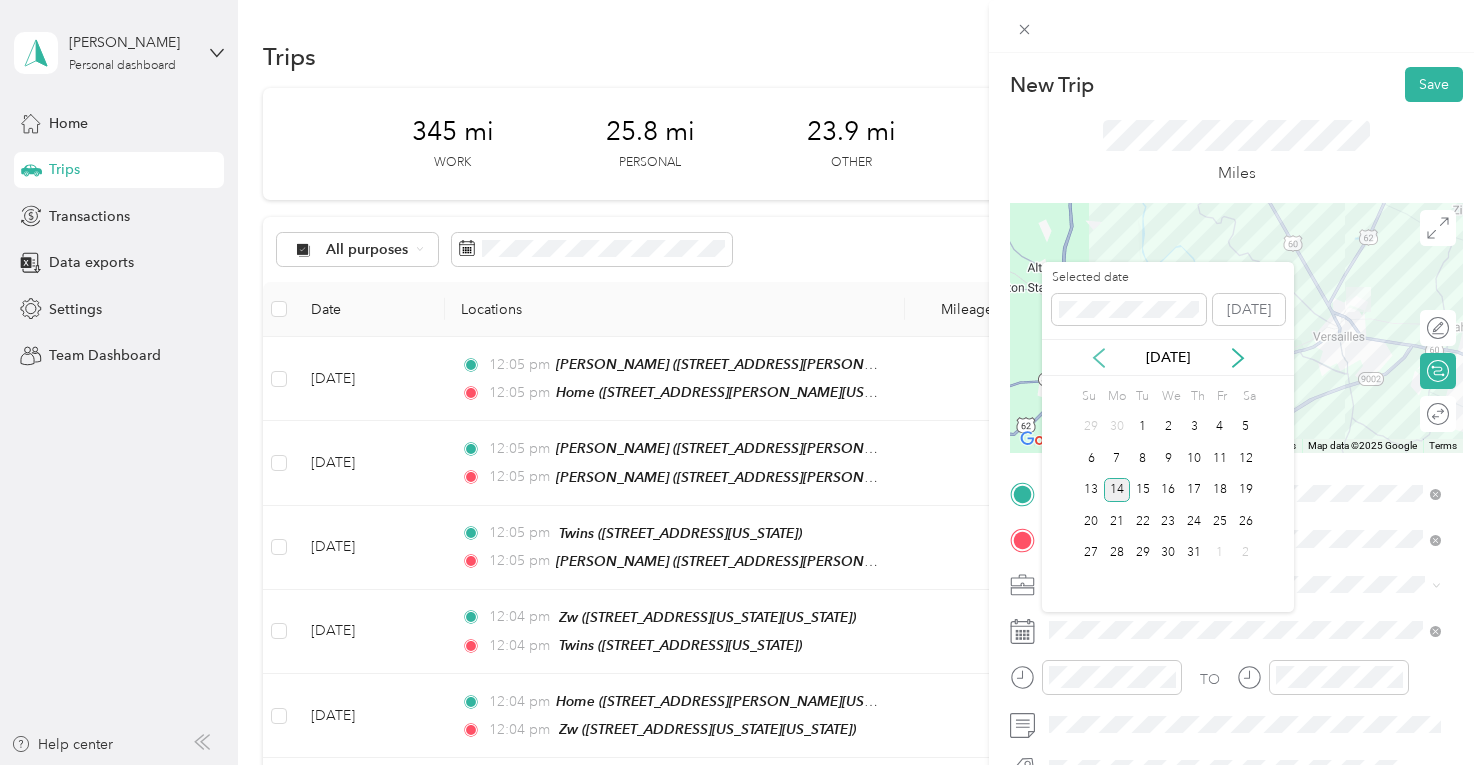 click 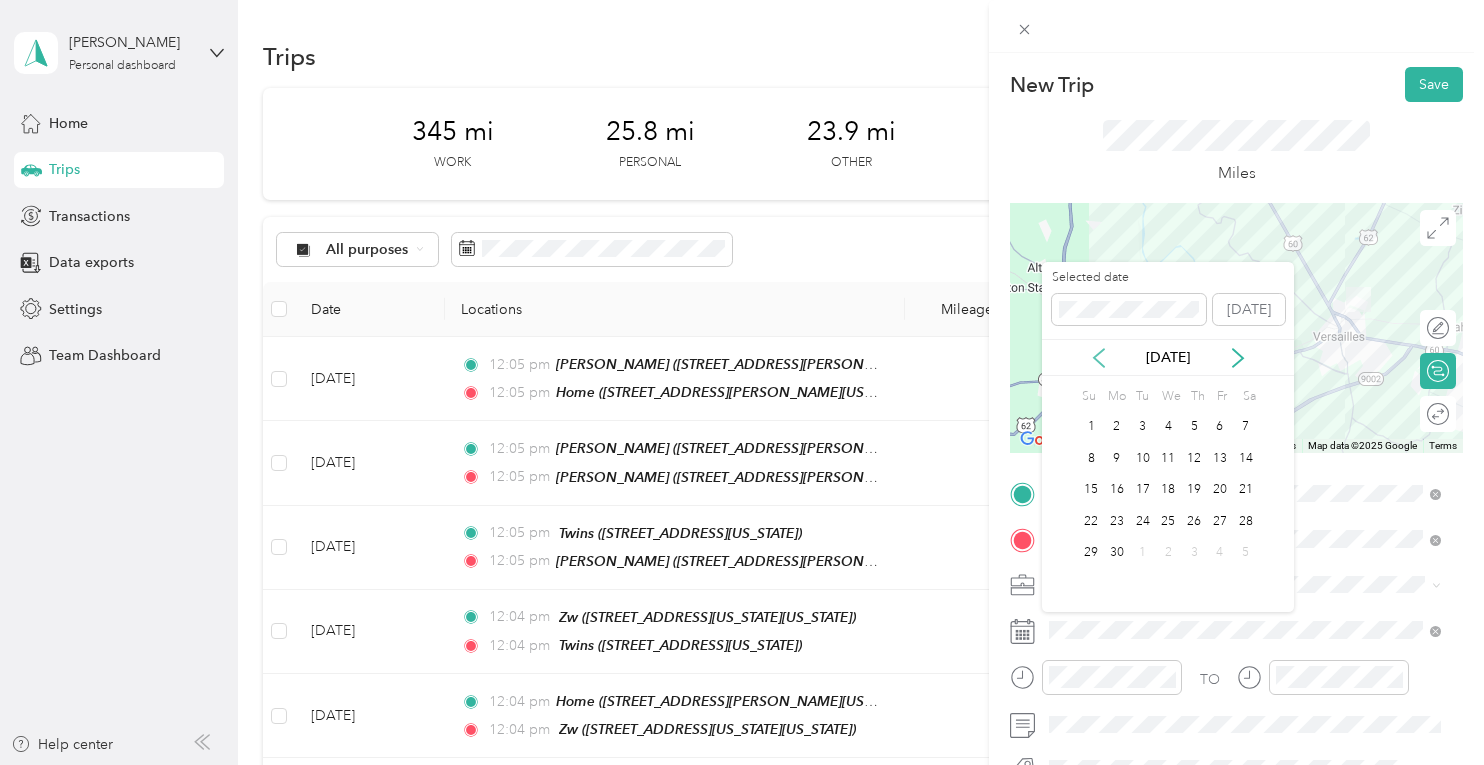 click 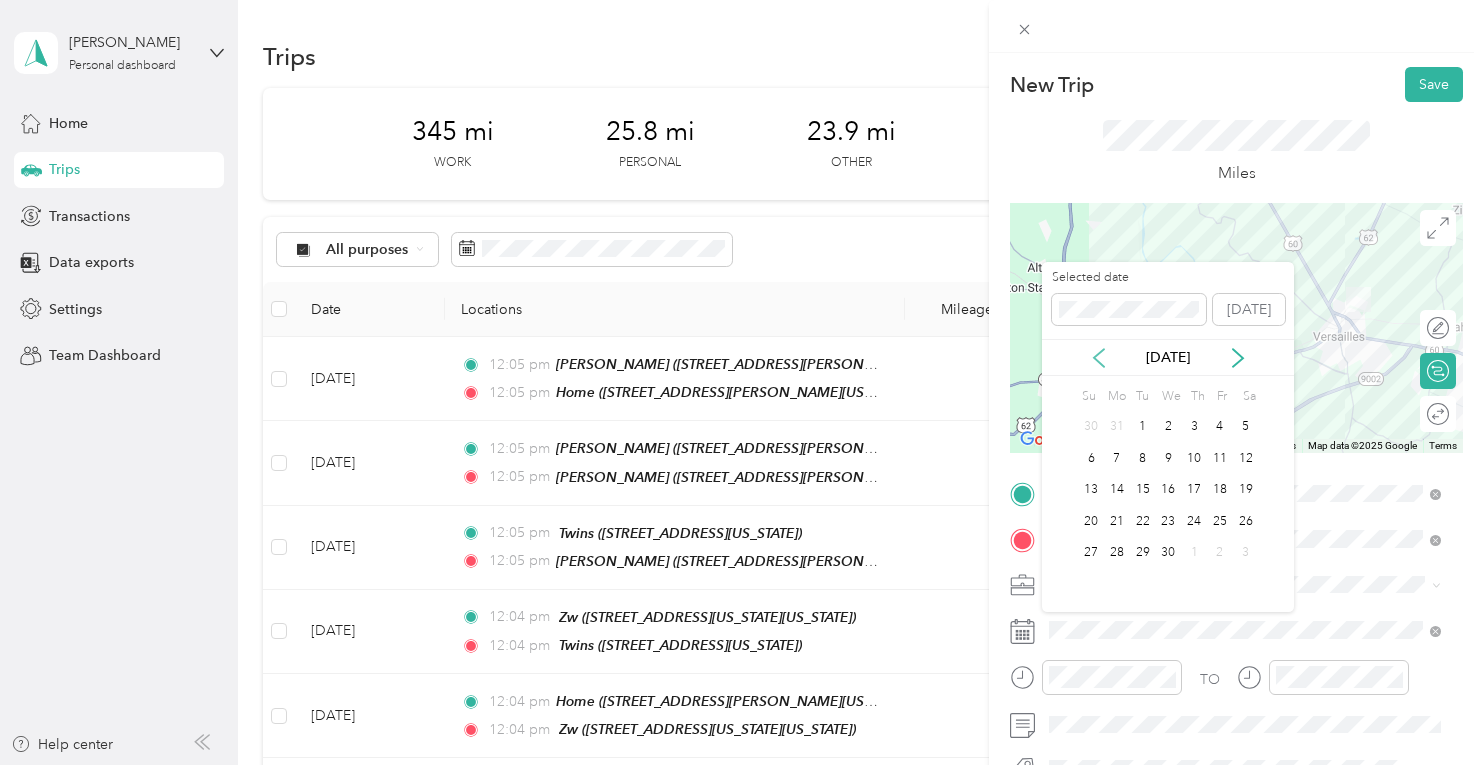 click 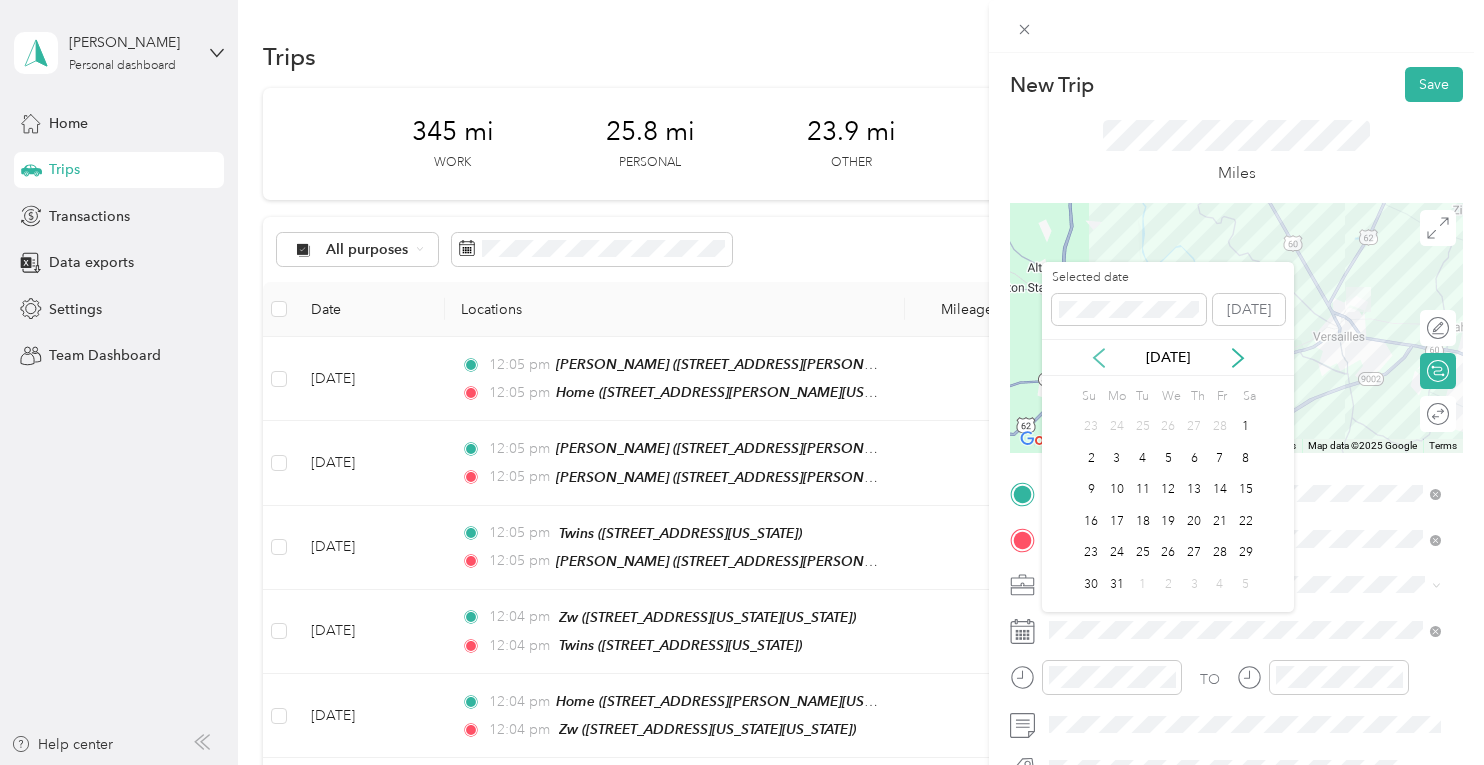 click 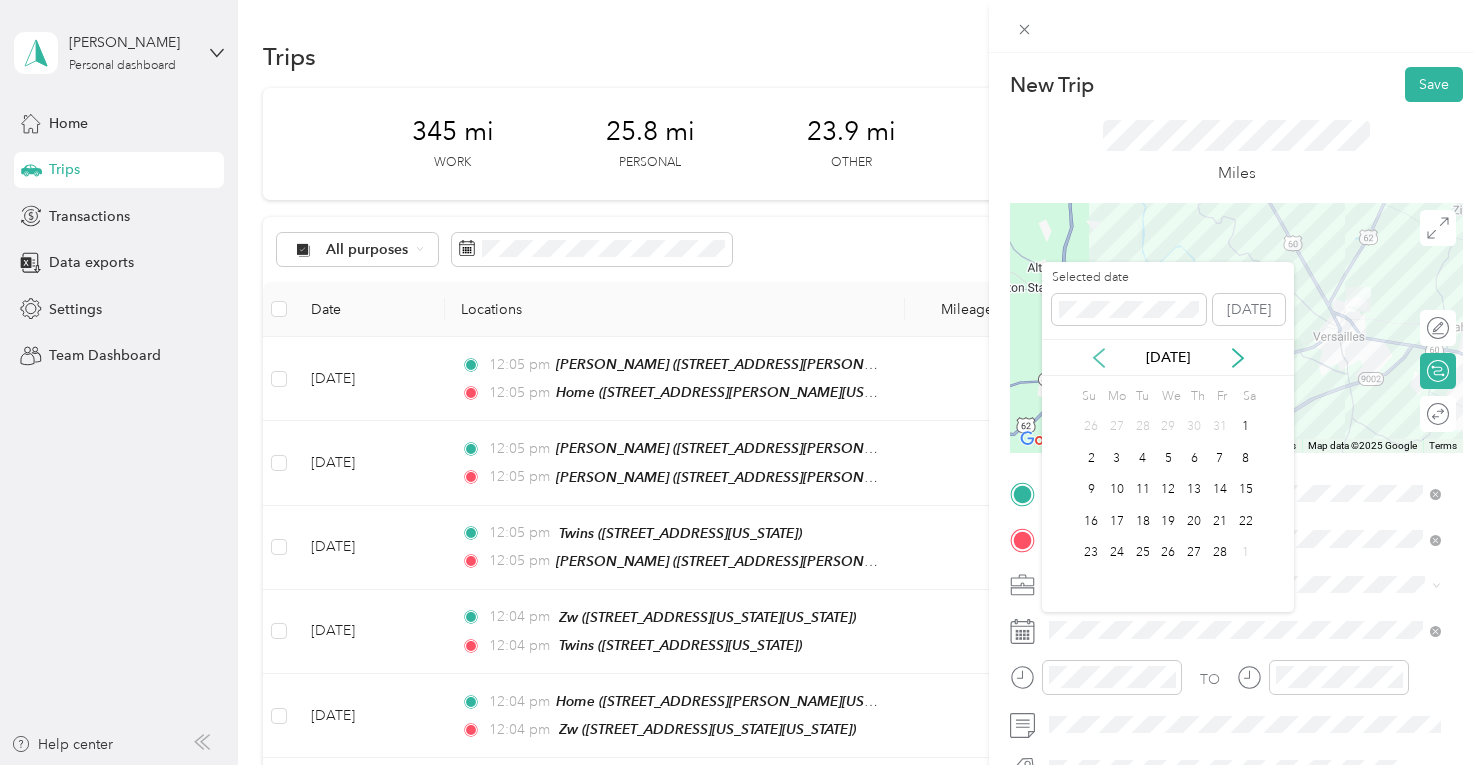 click 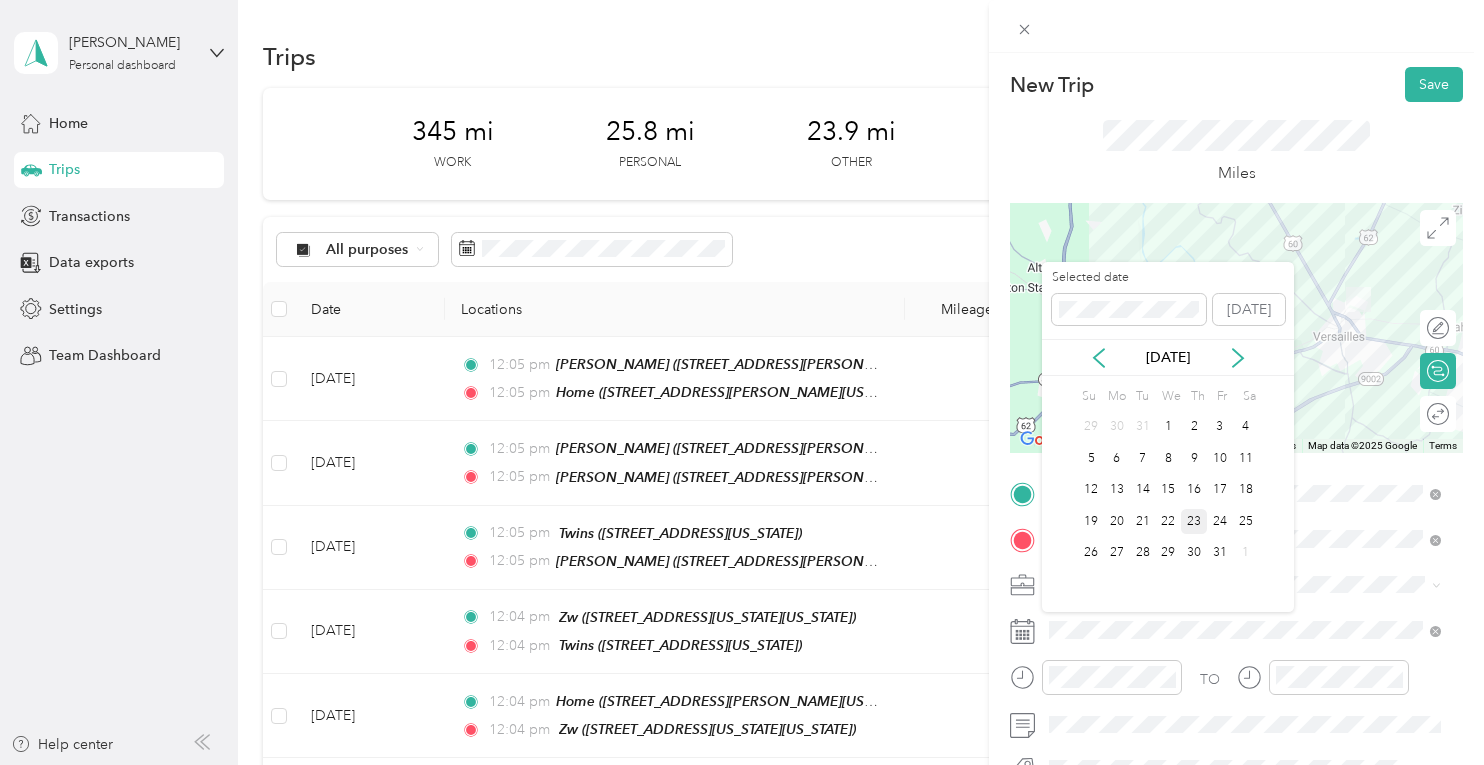 click on "23" at bounding box center (1194, 521) 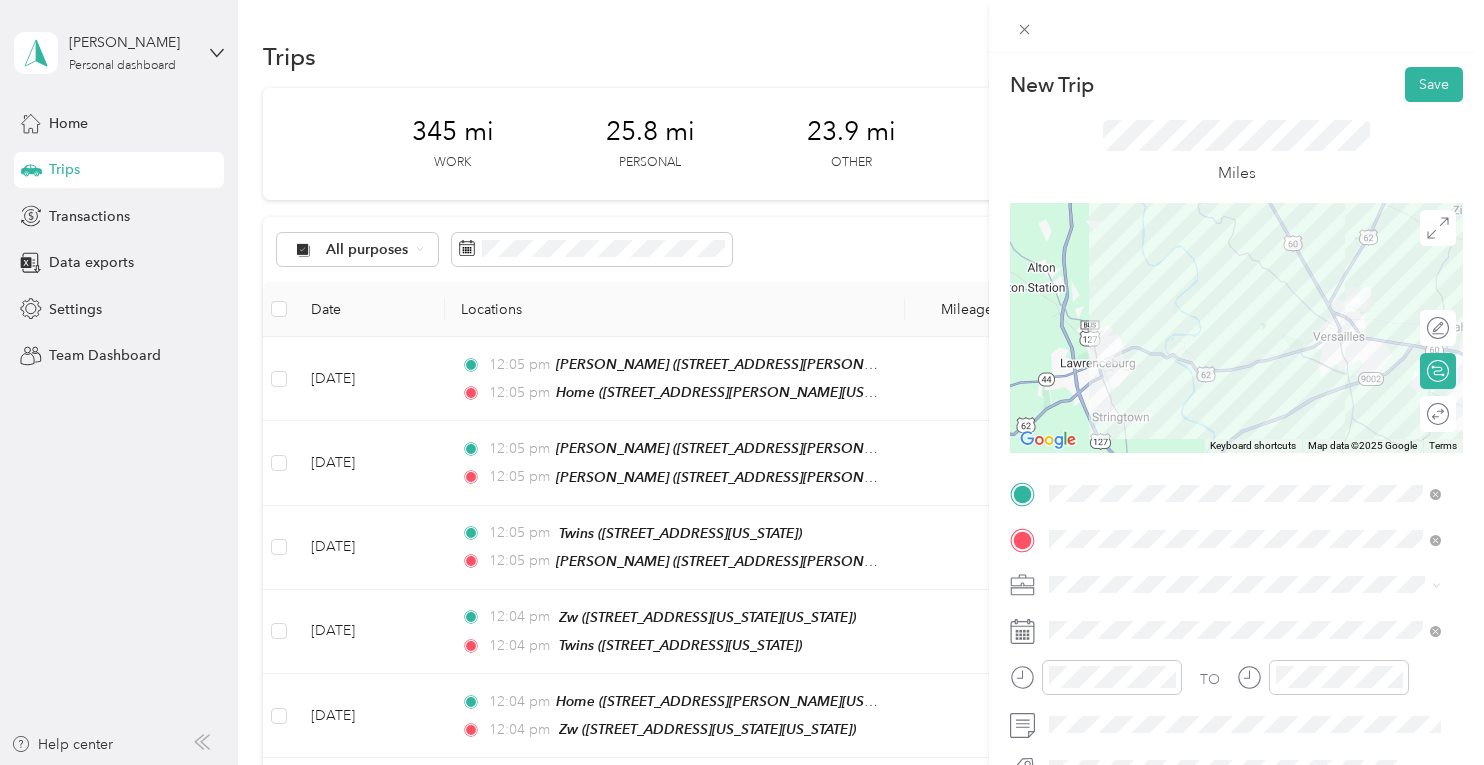 click on "Work Personal Consultant Other Charity Medical Moving Commute" at bounding box center [1244, 427] 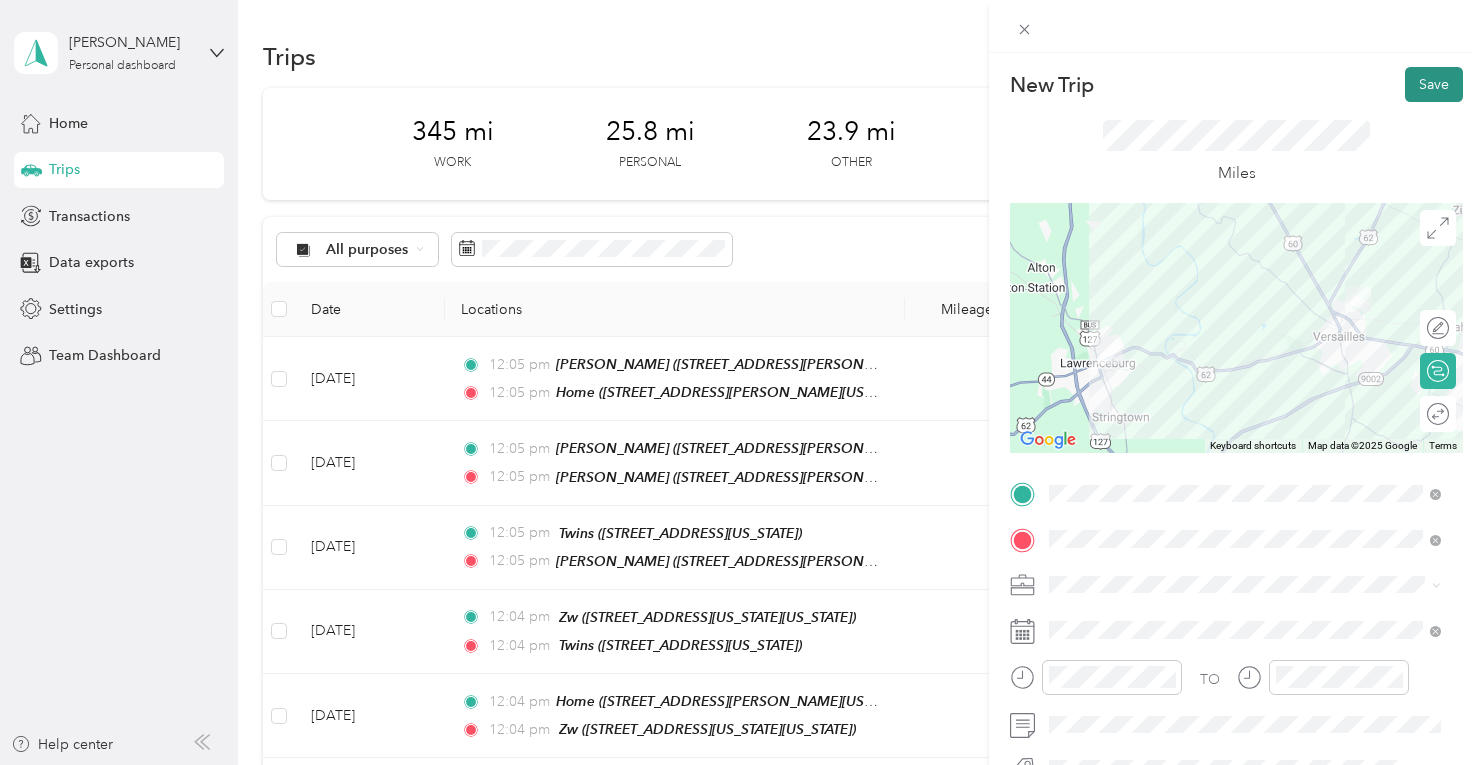 click on "Save" at bounding box center [1434, 84] 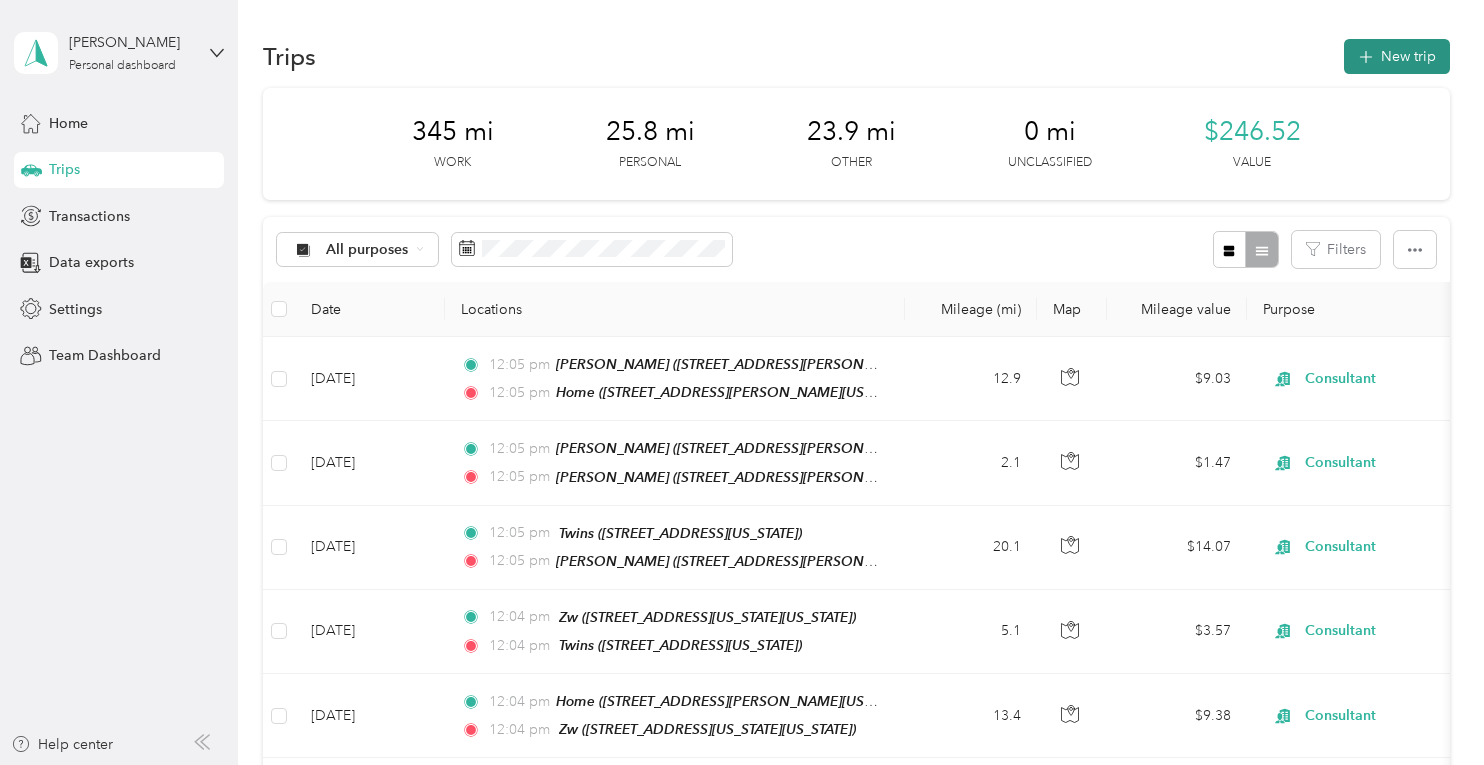 click 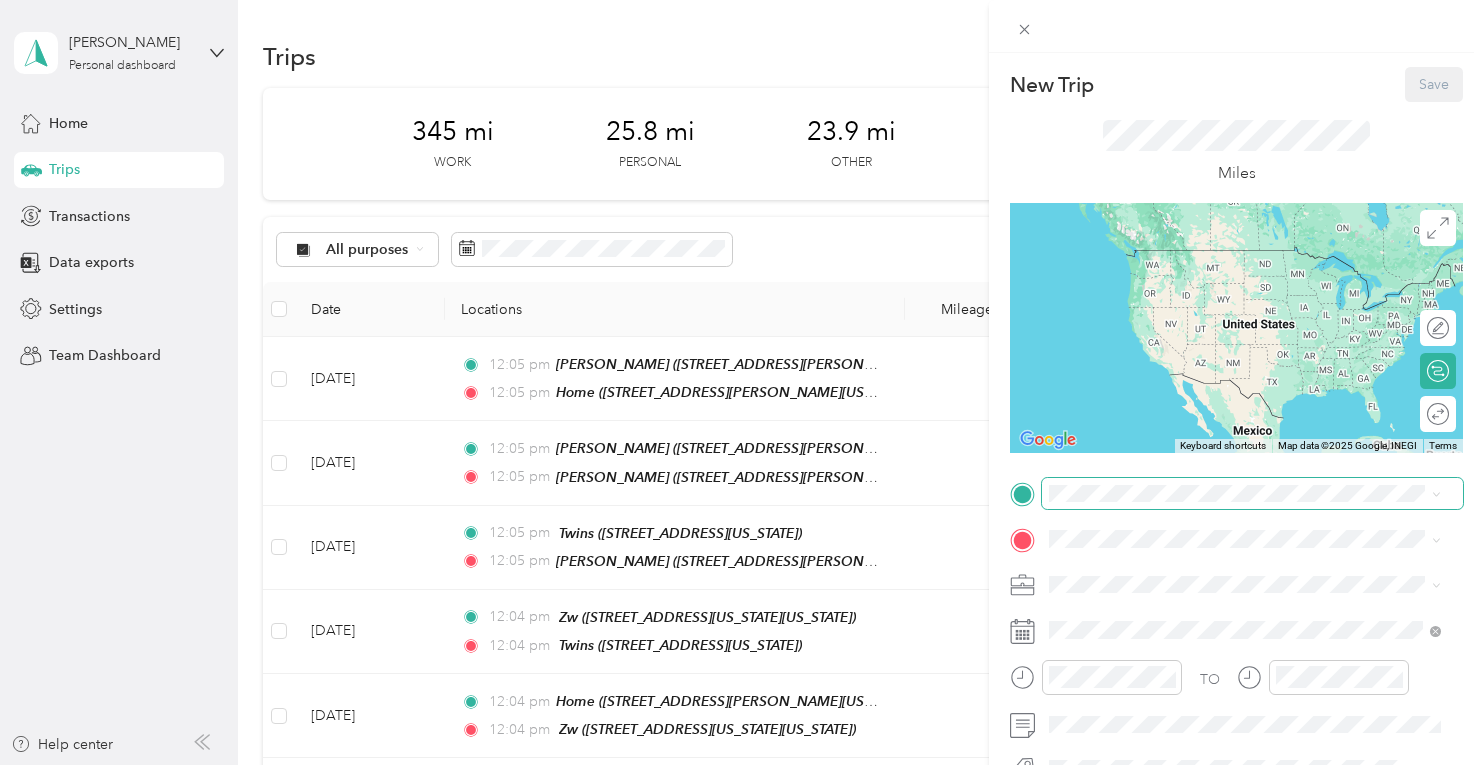 click at bounding box center [1252, 494] 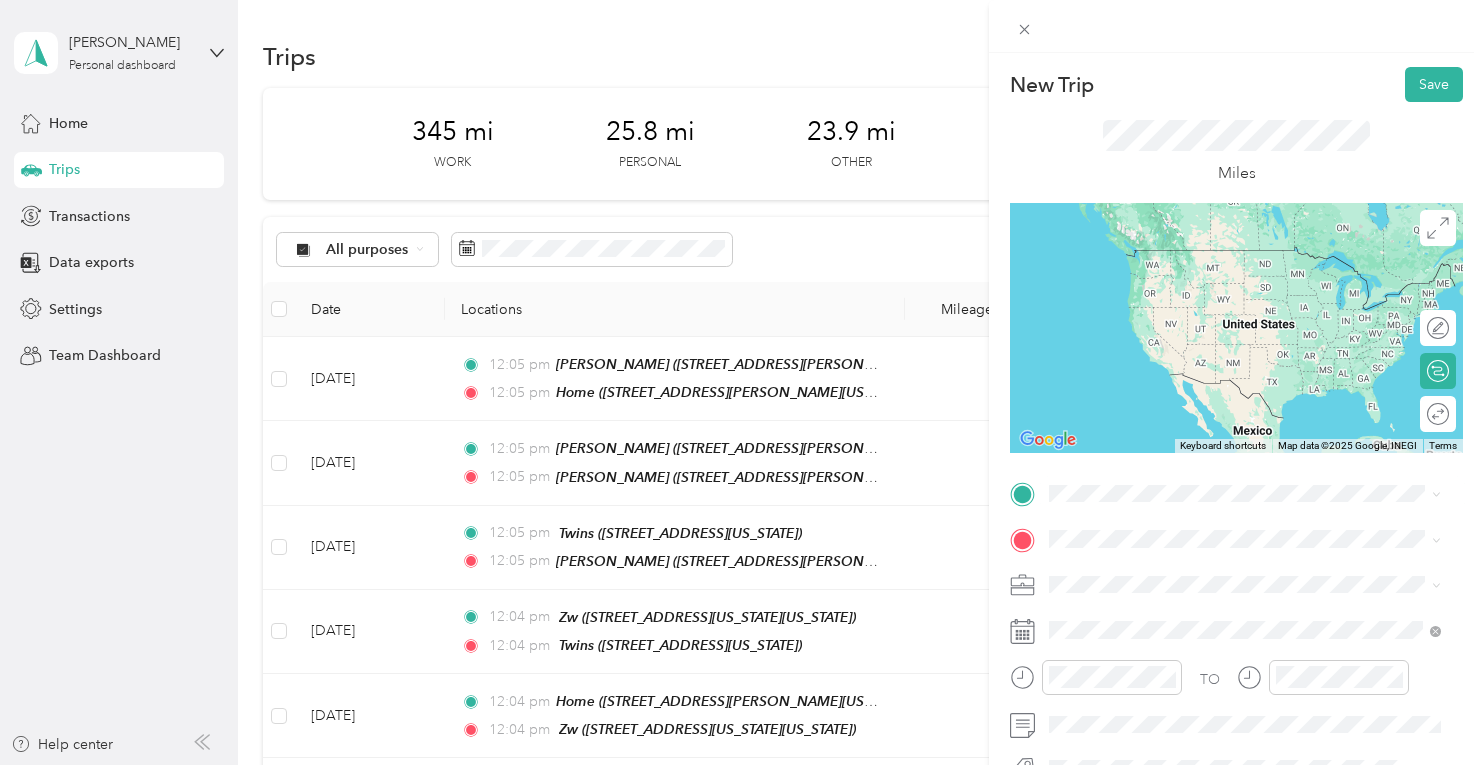 click on "Home [STREET_ADDRESS][PERSON_NAME][US_STATE]" at bounding box center (1242, 384) 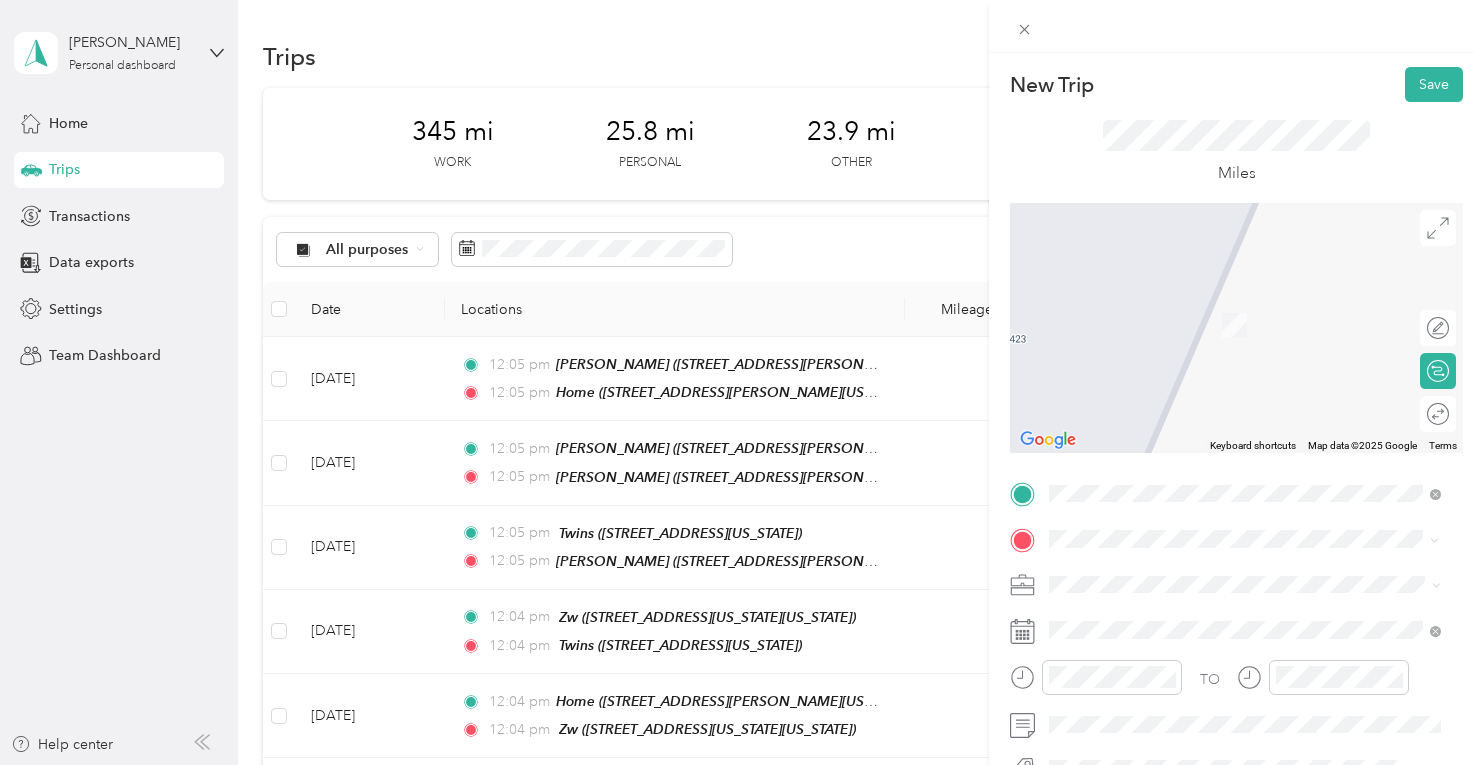 click on "[STREET_ADDRESS][US_STATE]" at bounding box center [1187, 324] 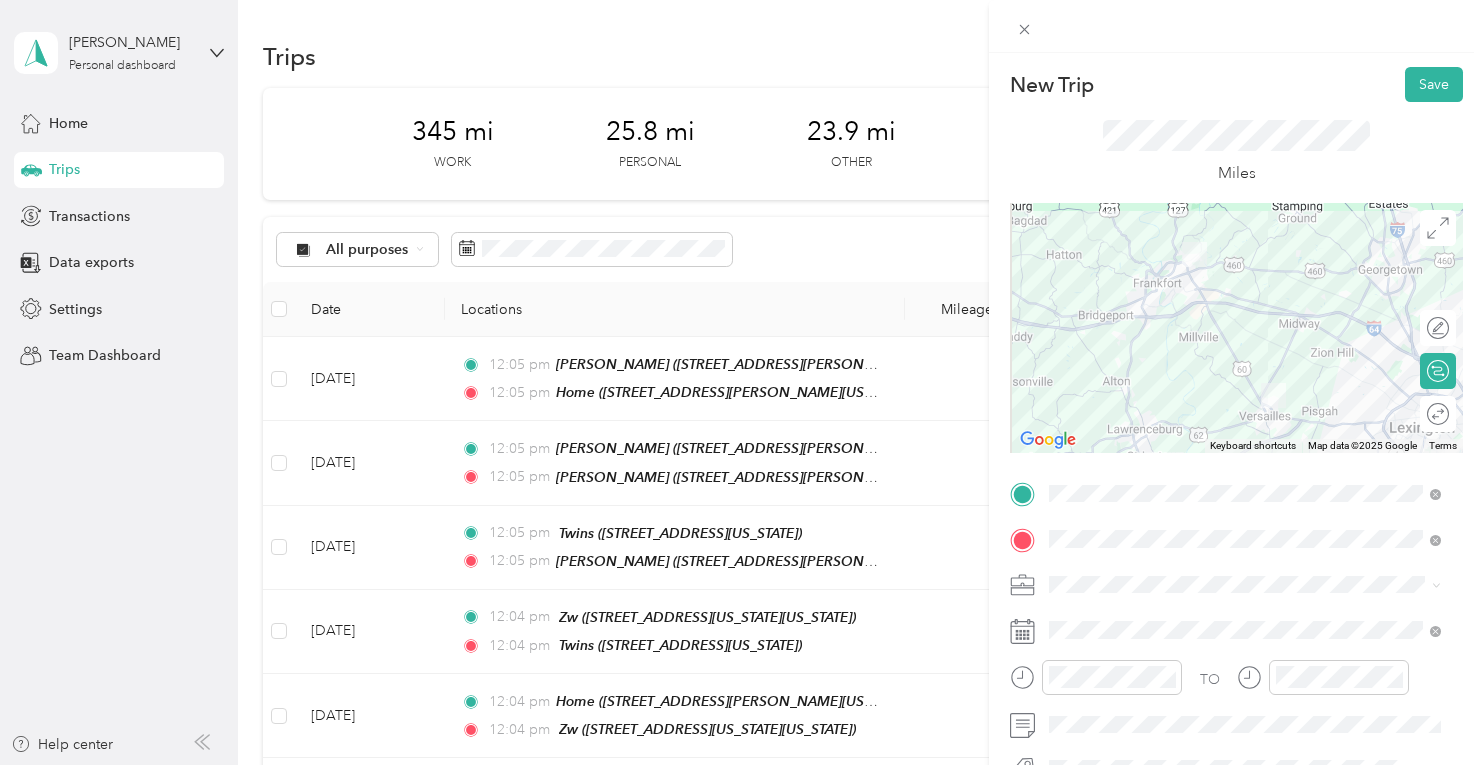 click on "Work Personal Consultant Other Charity Medical Moving Commute" at bounding box center [1244, 421] 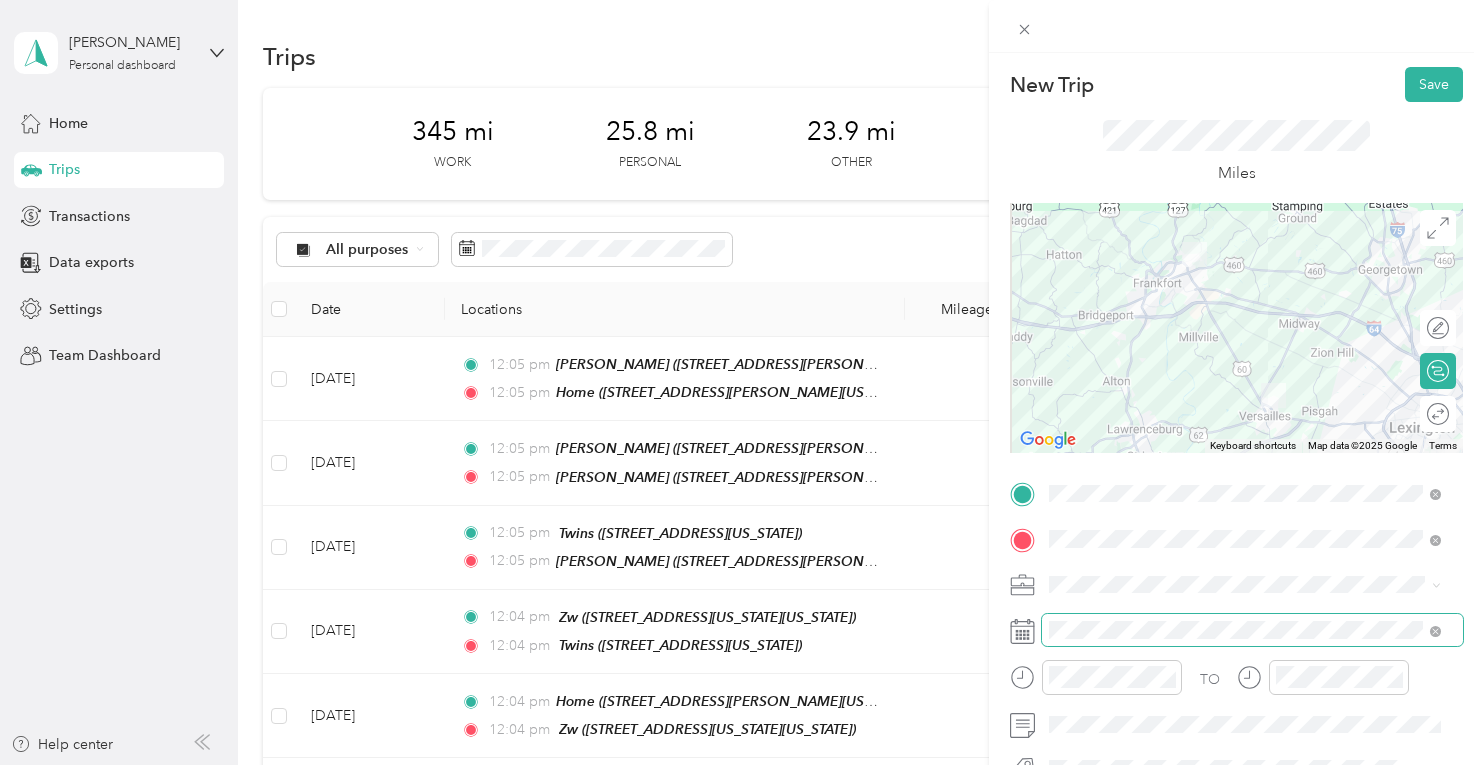 click at bounding box center [1252, 630] 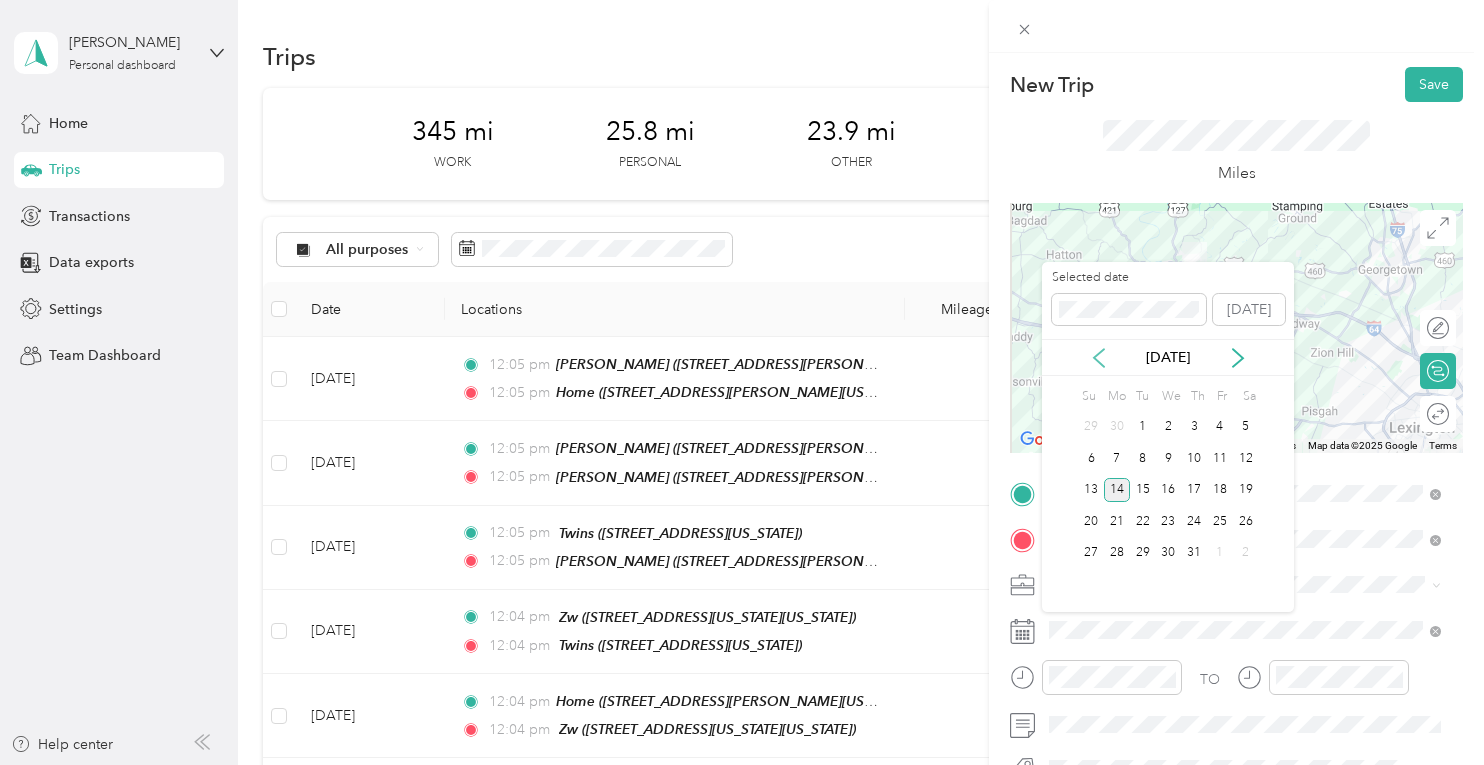 click 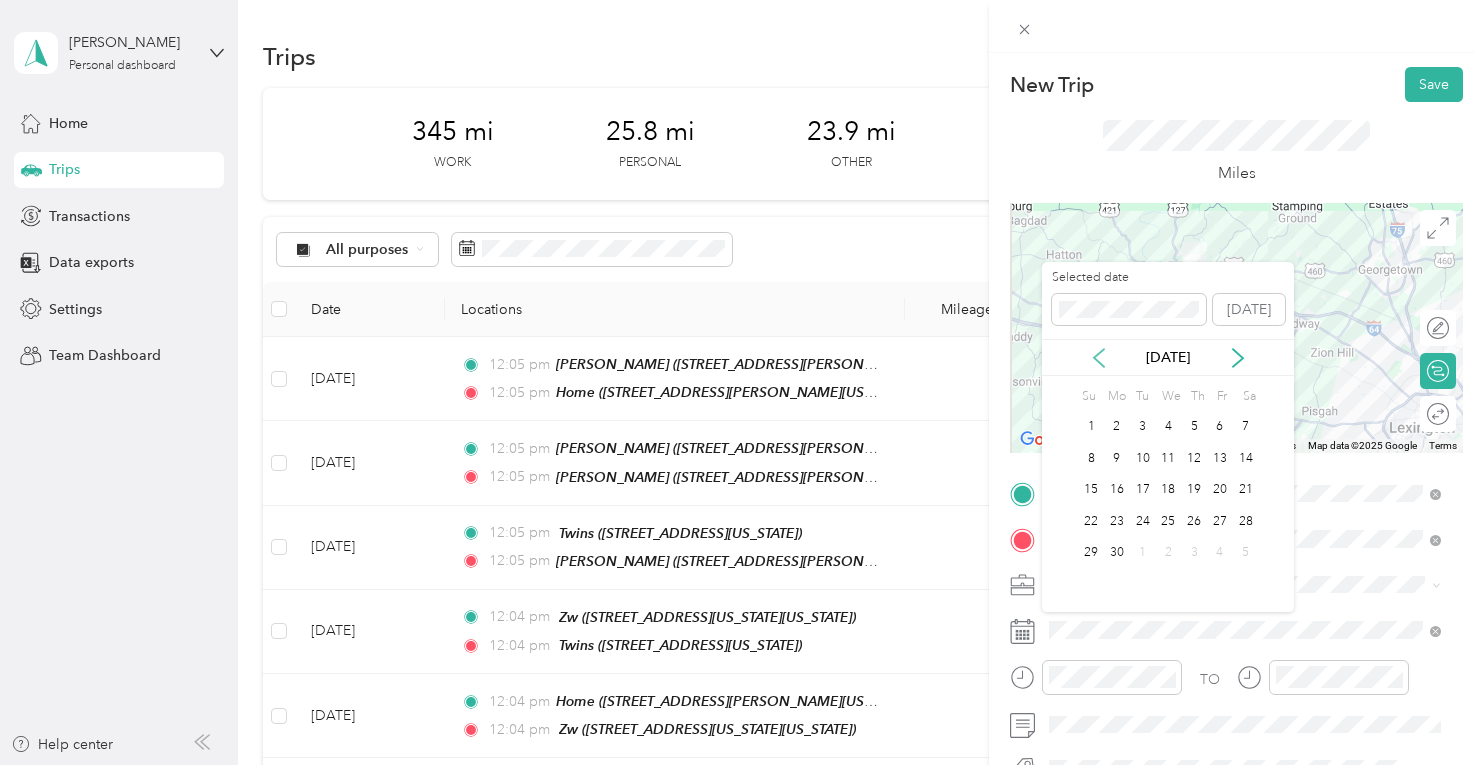 click 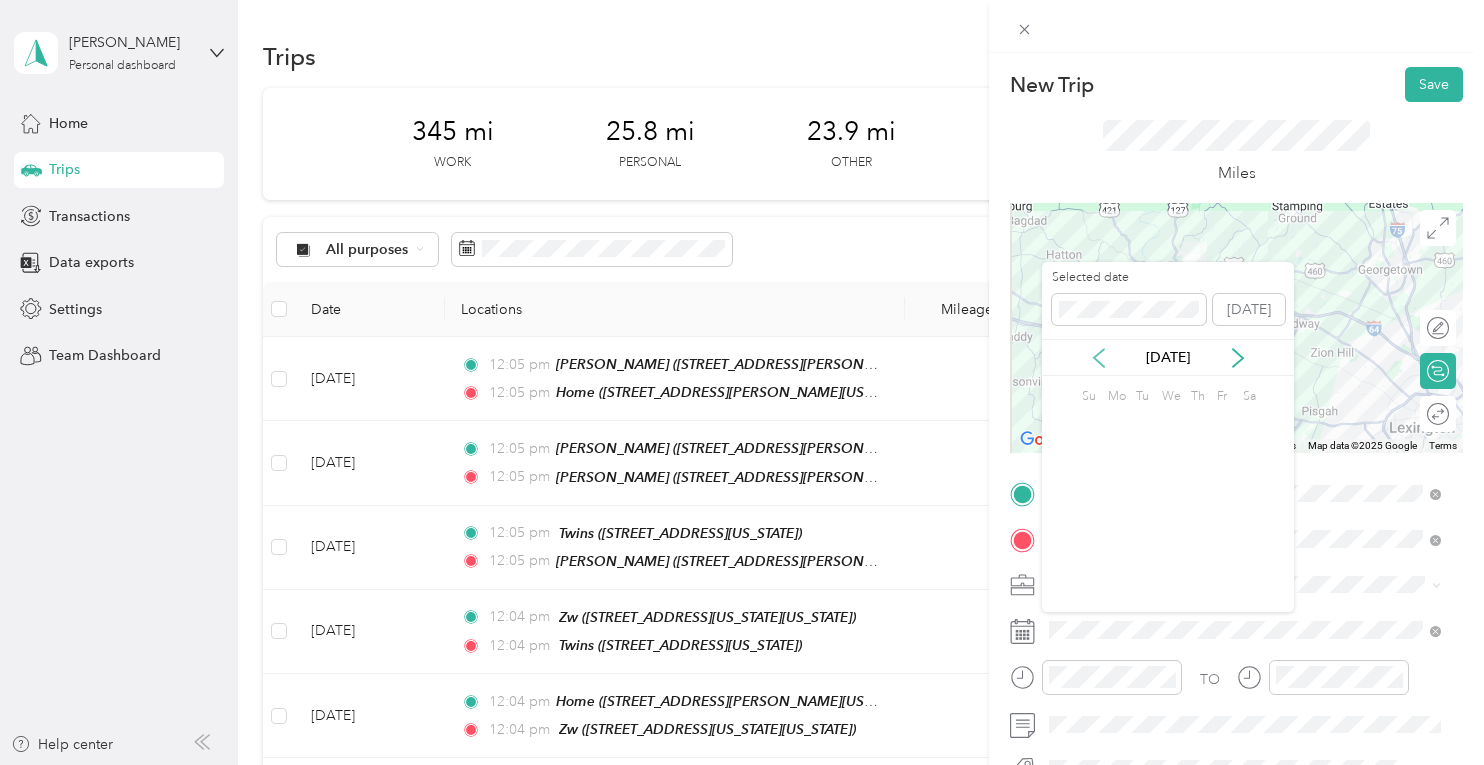 click 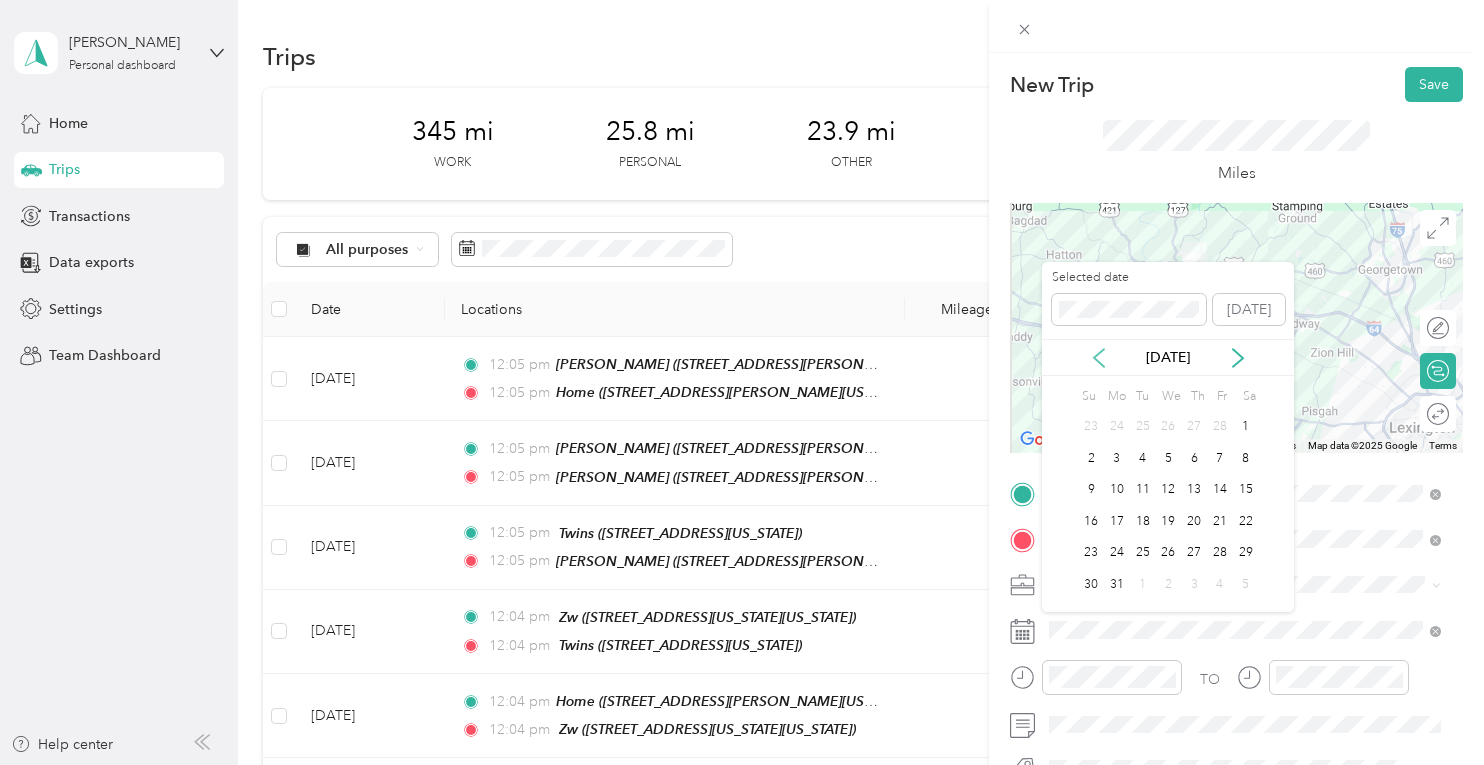 click 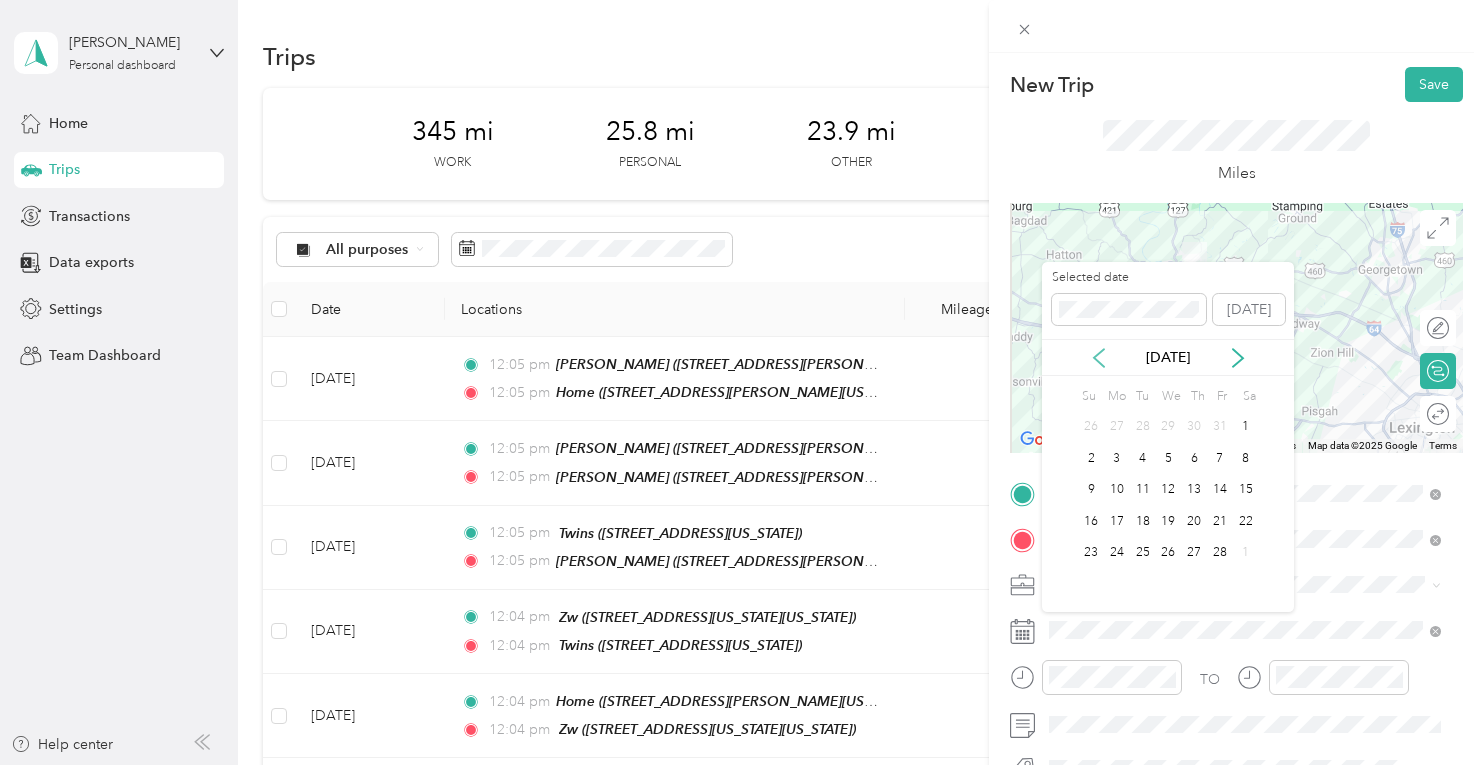 click 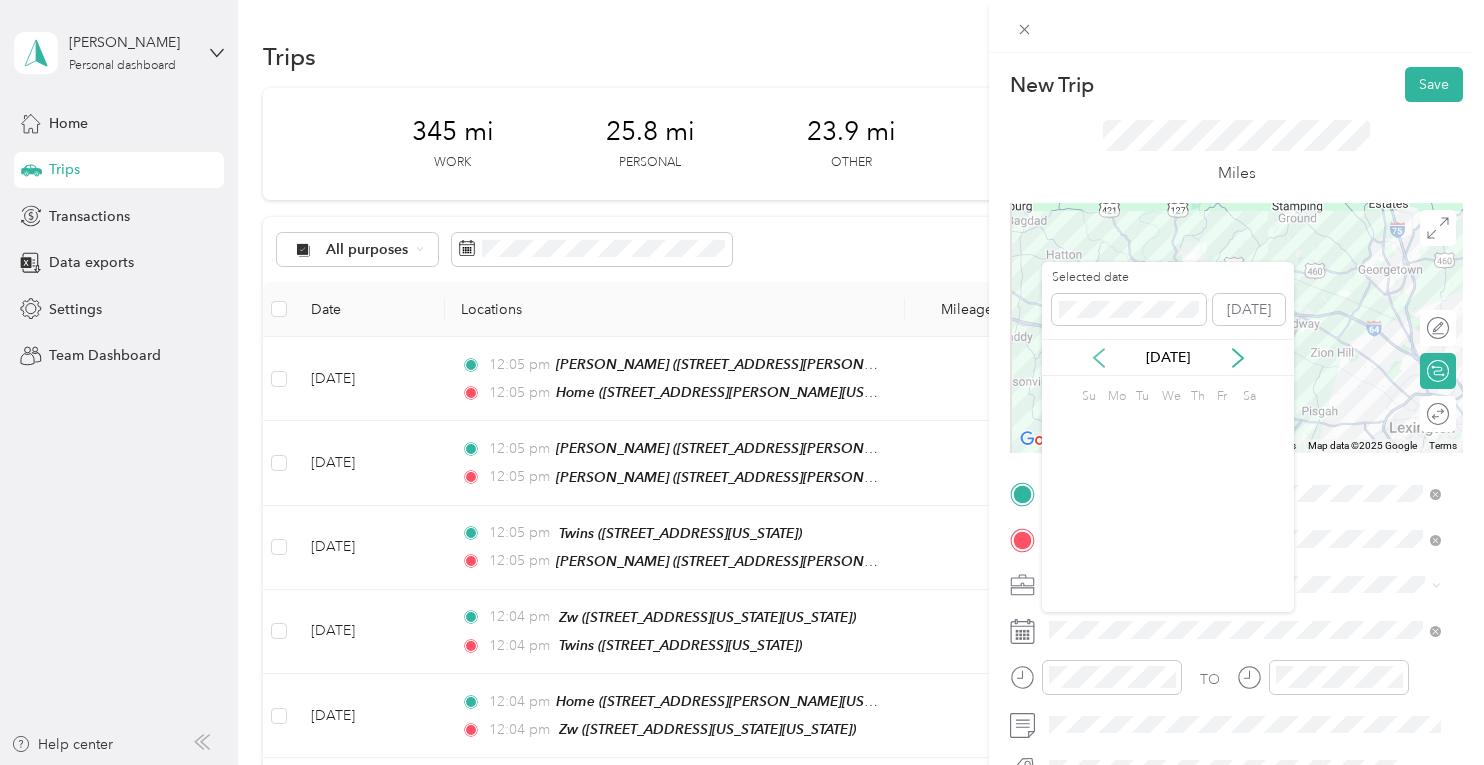click 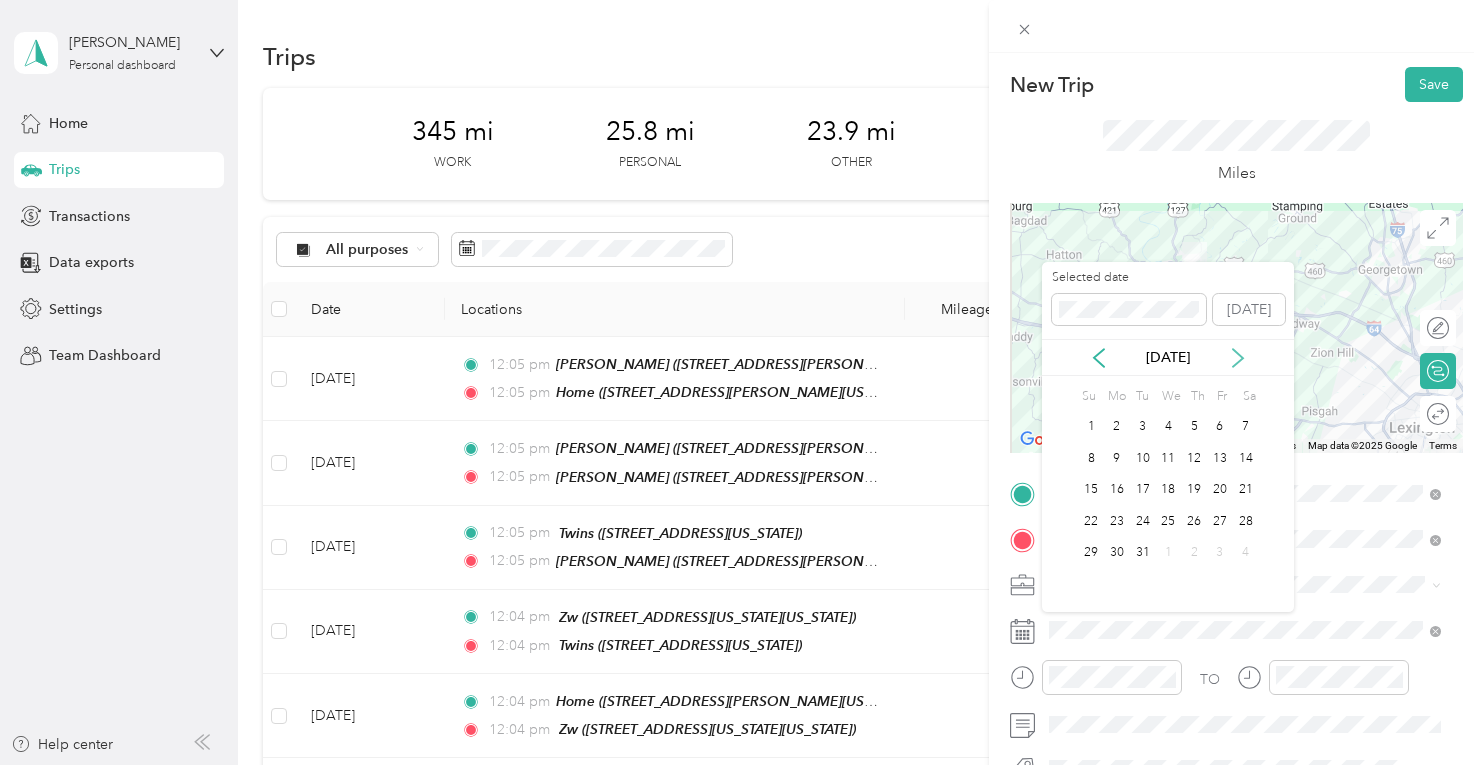 click 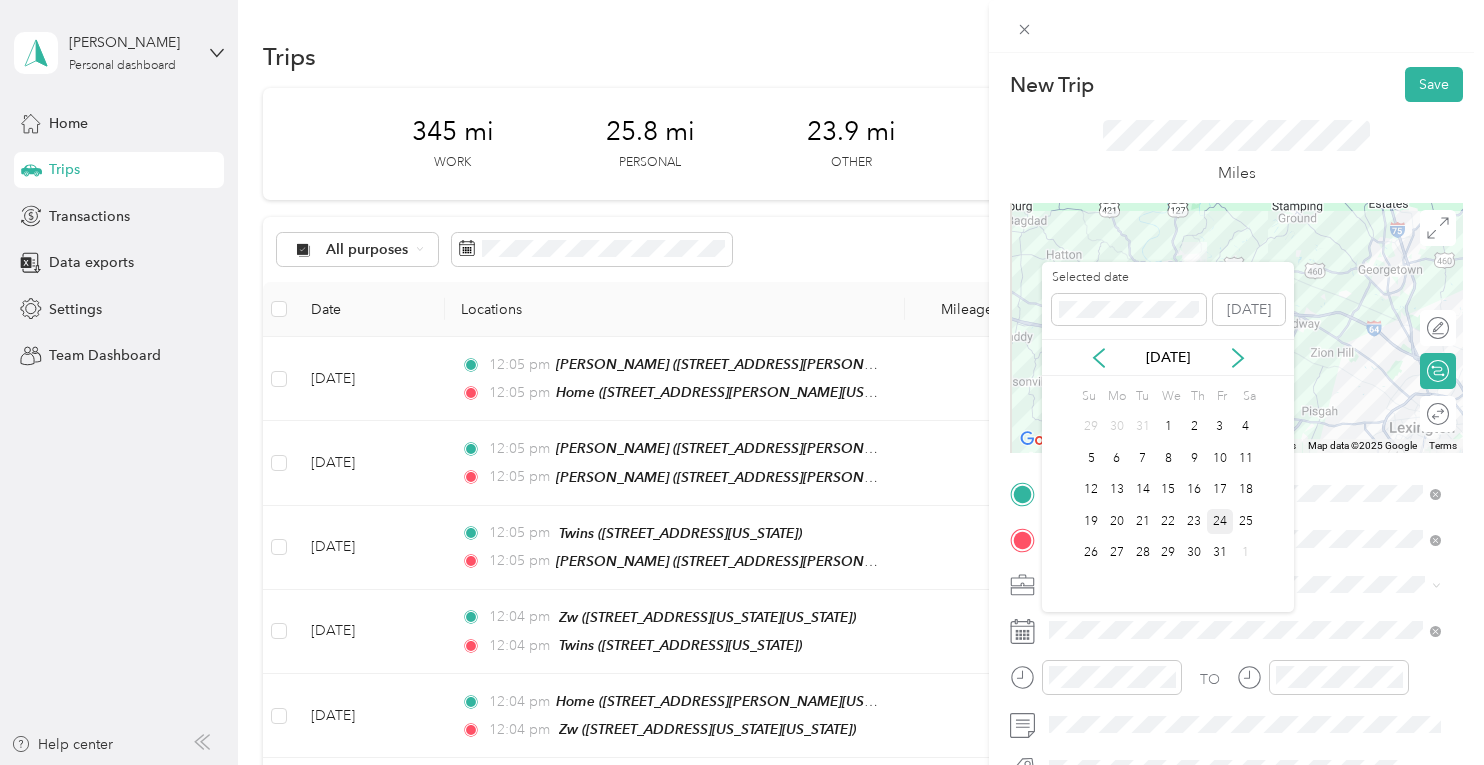 click on "24" at bounding box center (1220, 521) 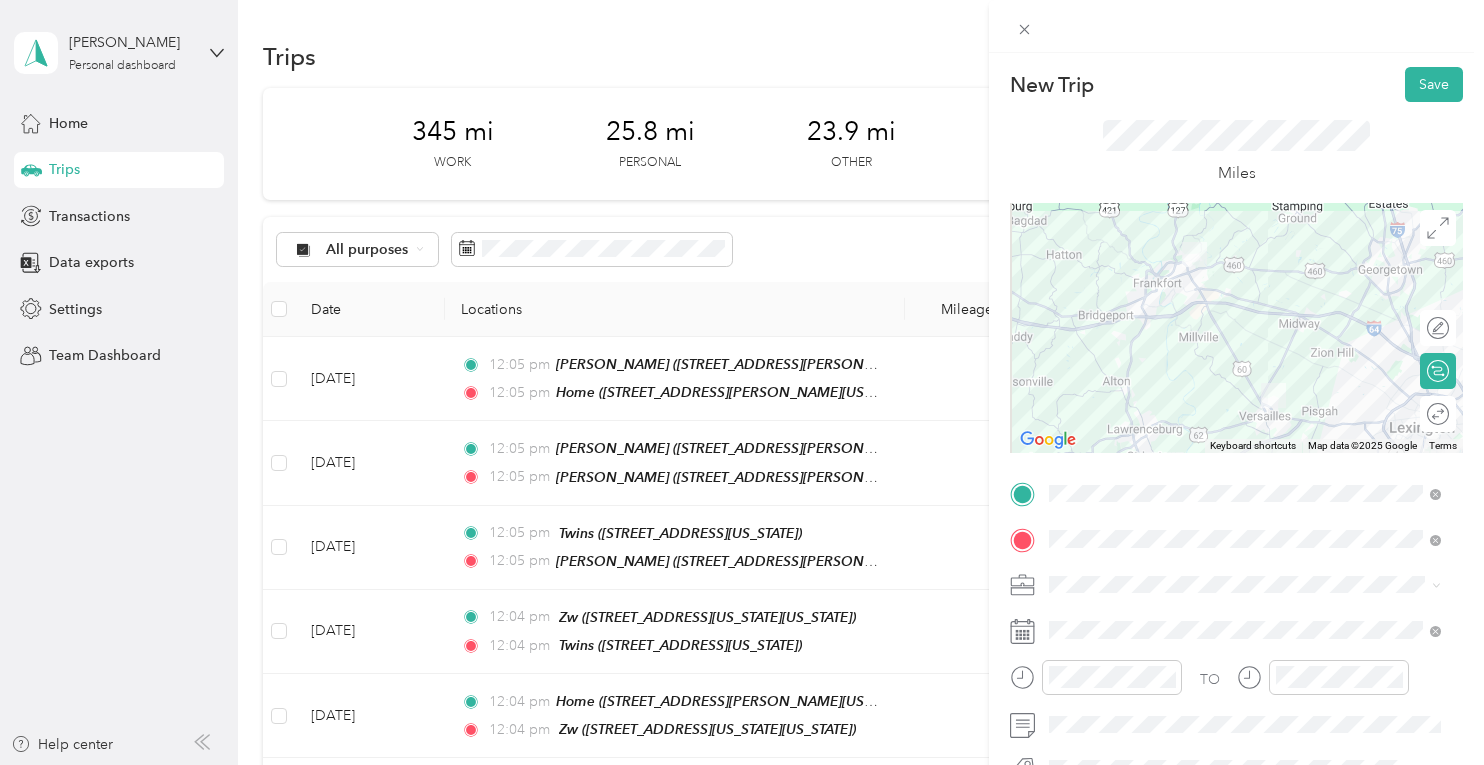 click on "Consultant" at bounding box center [1244, 363] 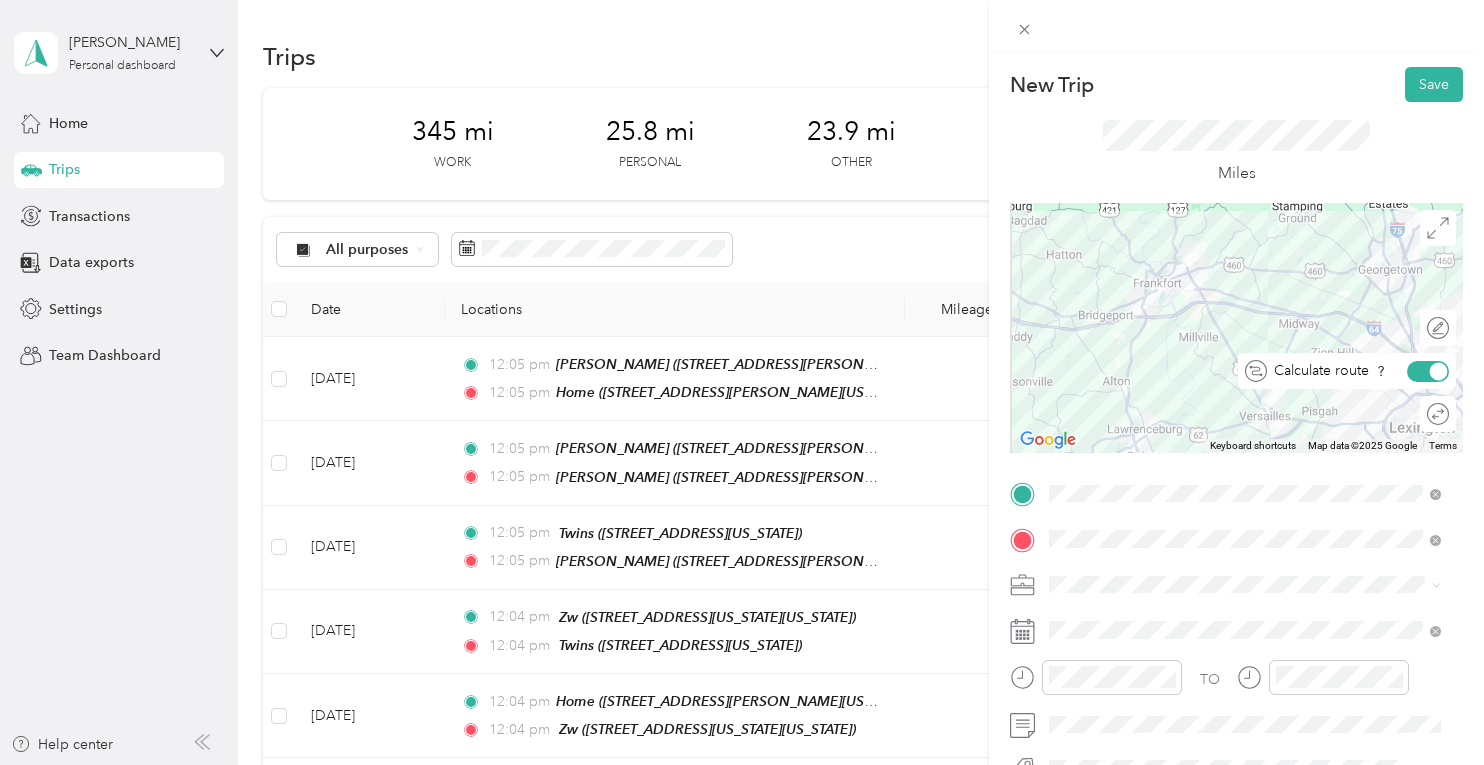 click at bounding box center (1439, 371) 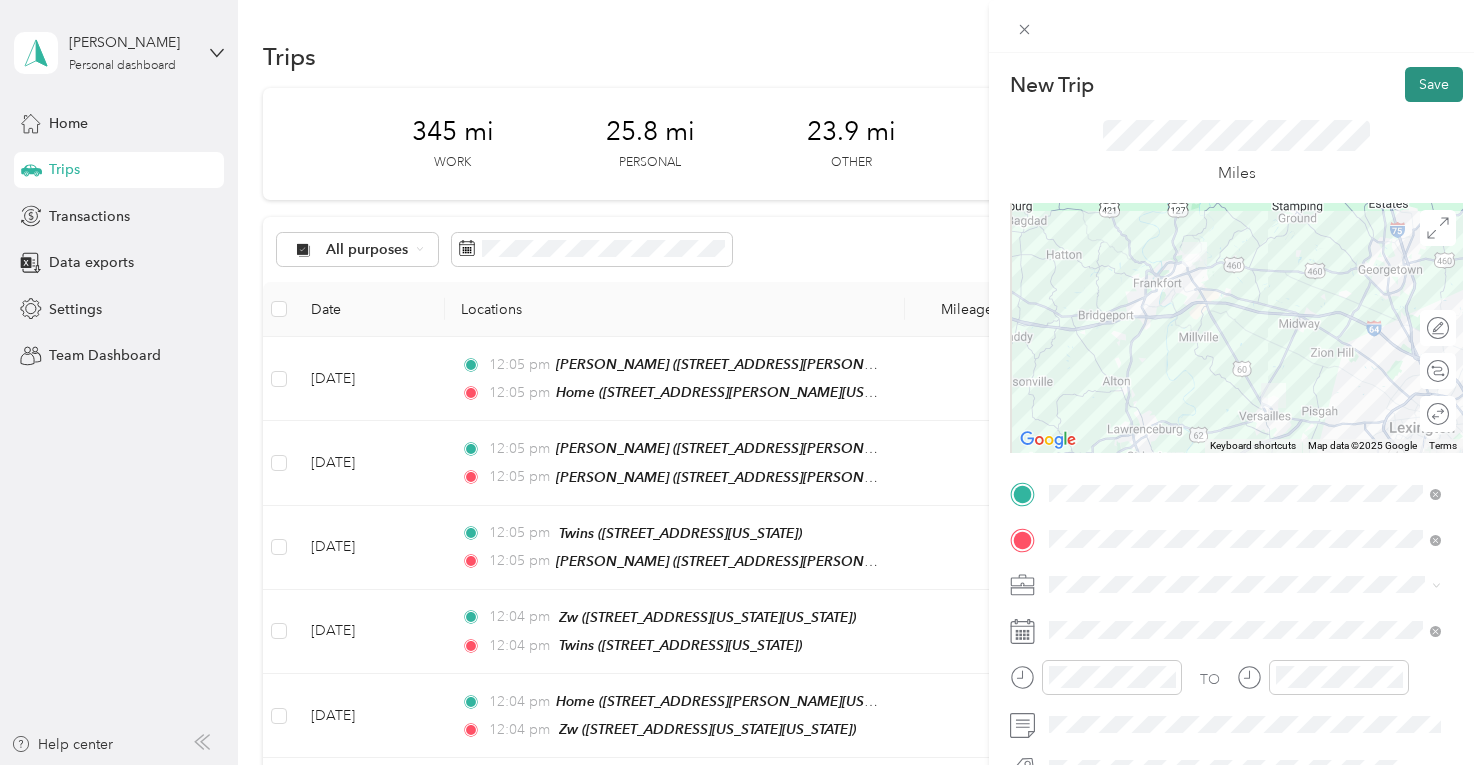 click on "Save" at bounding box center [1434, 84] 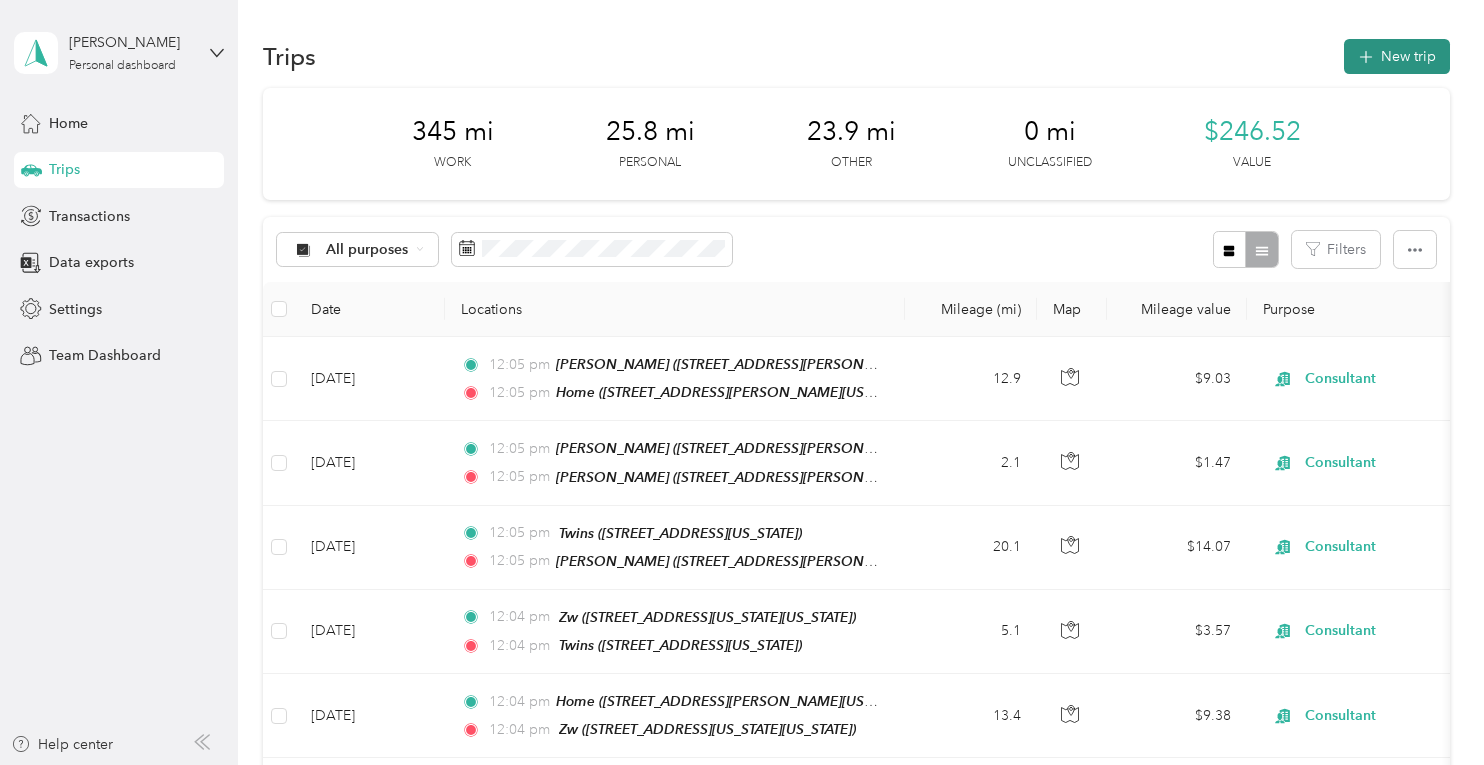click on "New trip" at bounding box center (1397, 56) 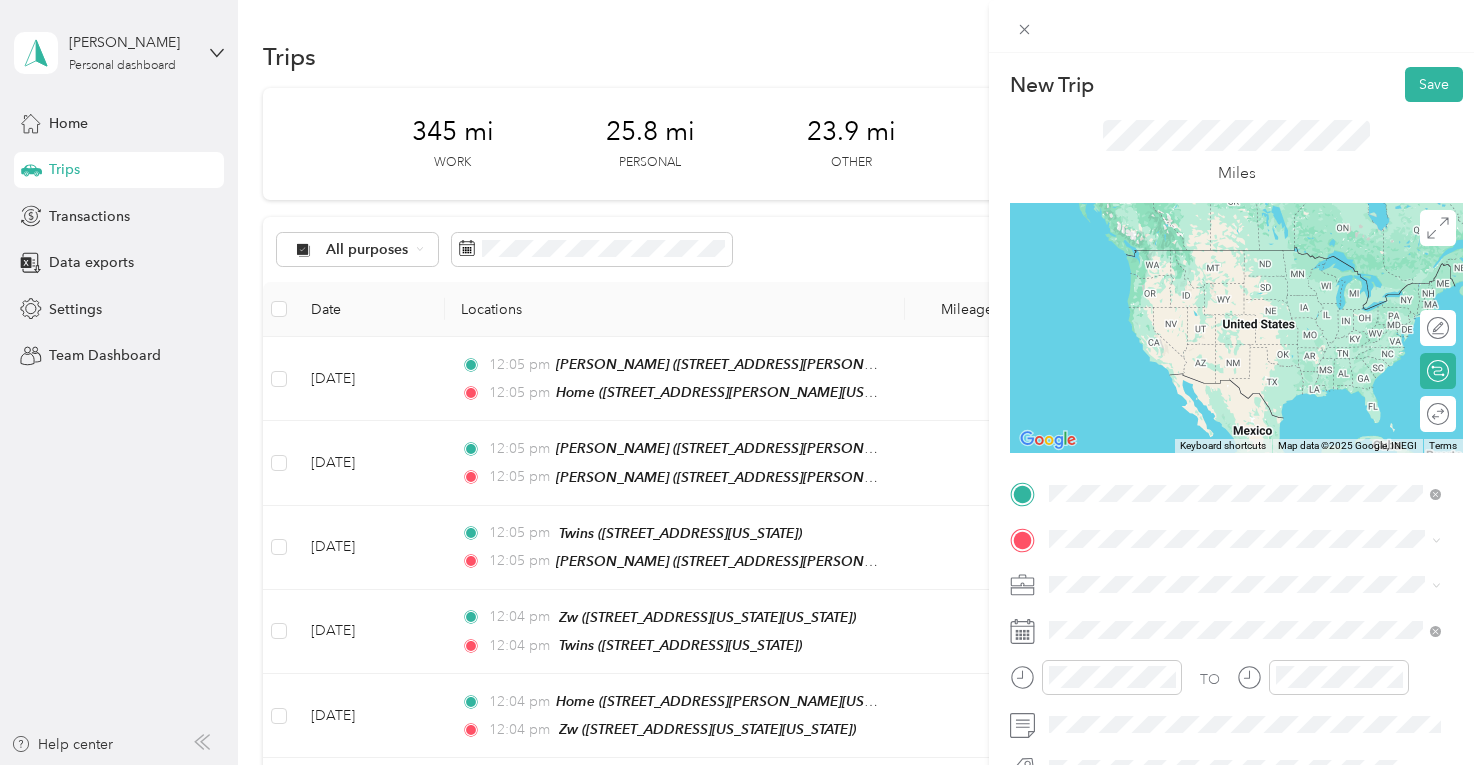 click on "EB Frankfort  [STREET_ADDRESS][US_STATE]" at bounding box center (1187, 269) 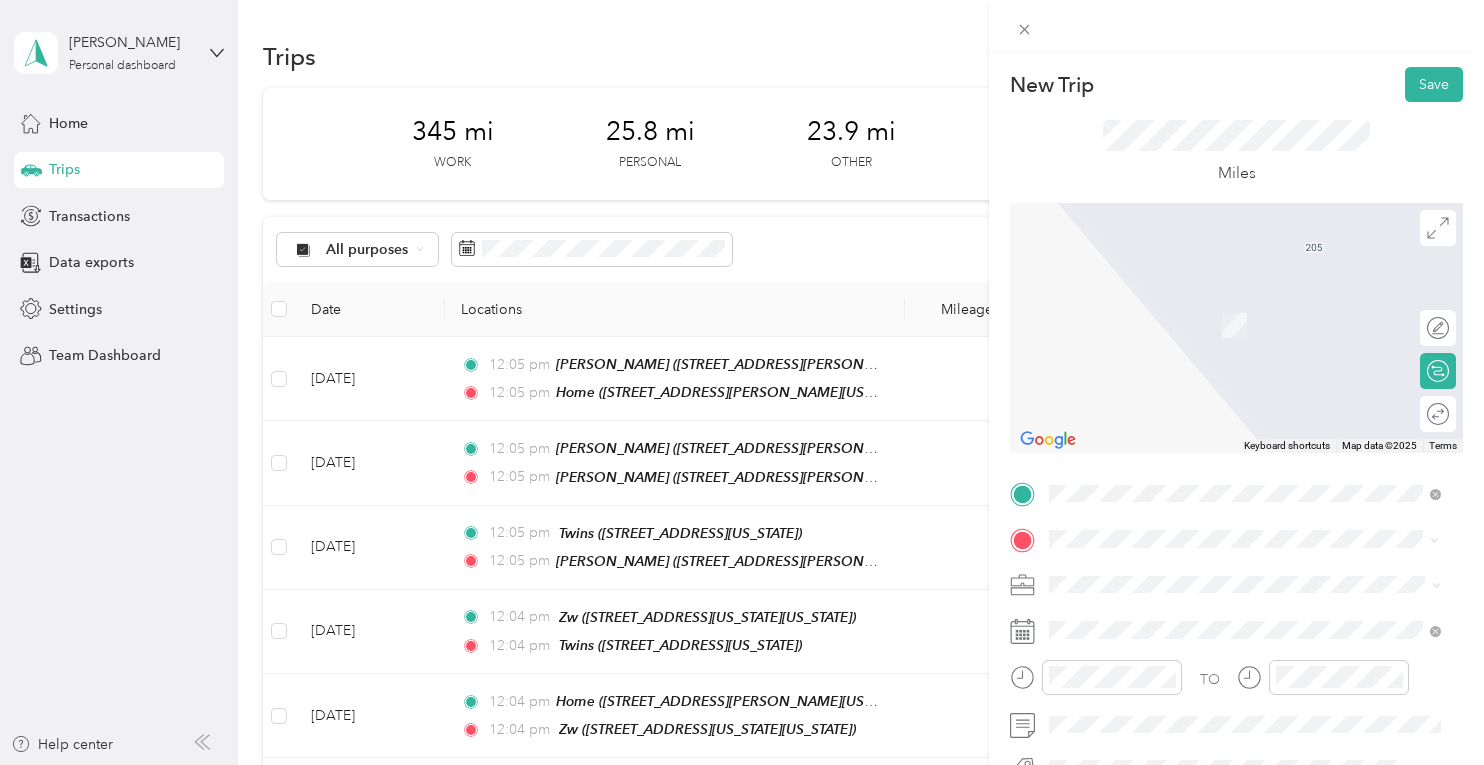 click on "Creation Kingdom Fido [STREET_ADDRESS][US_STATE]" at bounding box center [1187, 314] 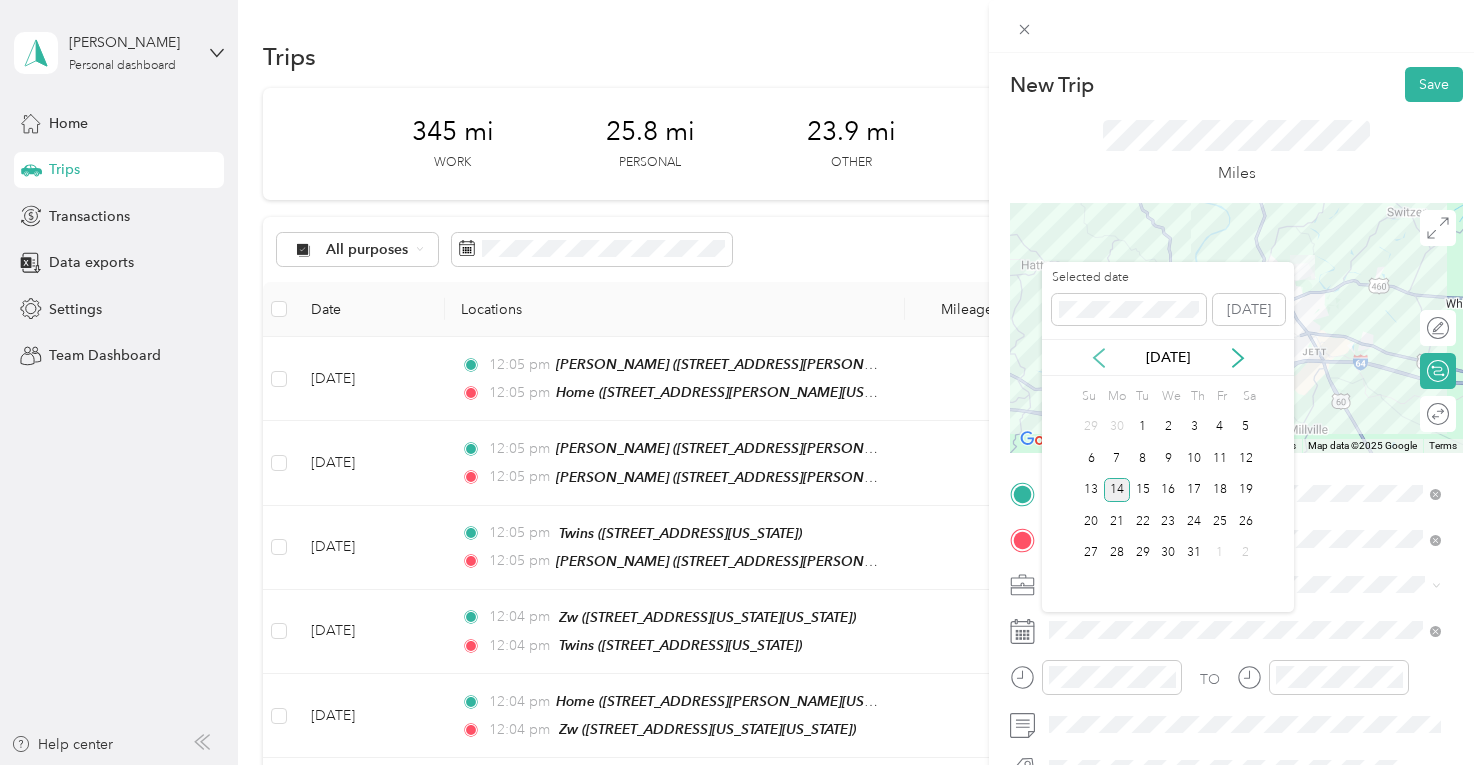 click 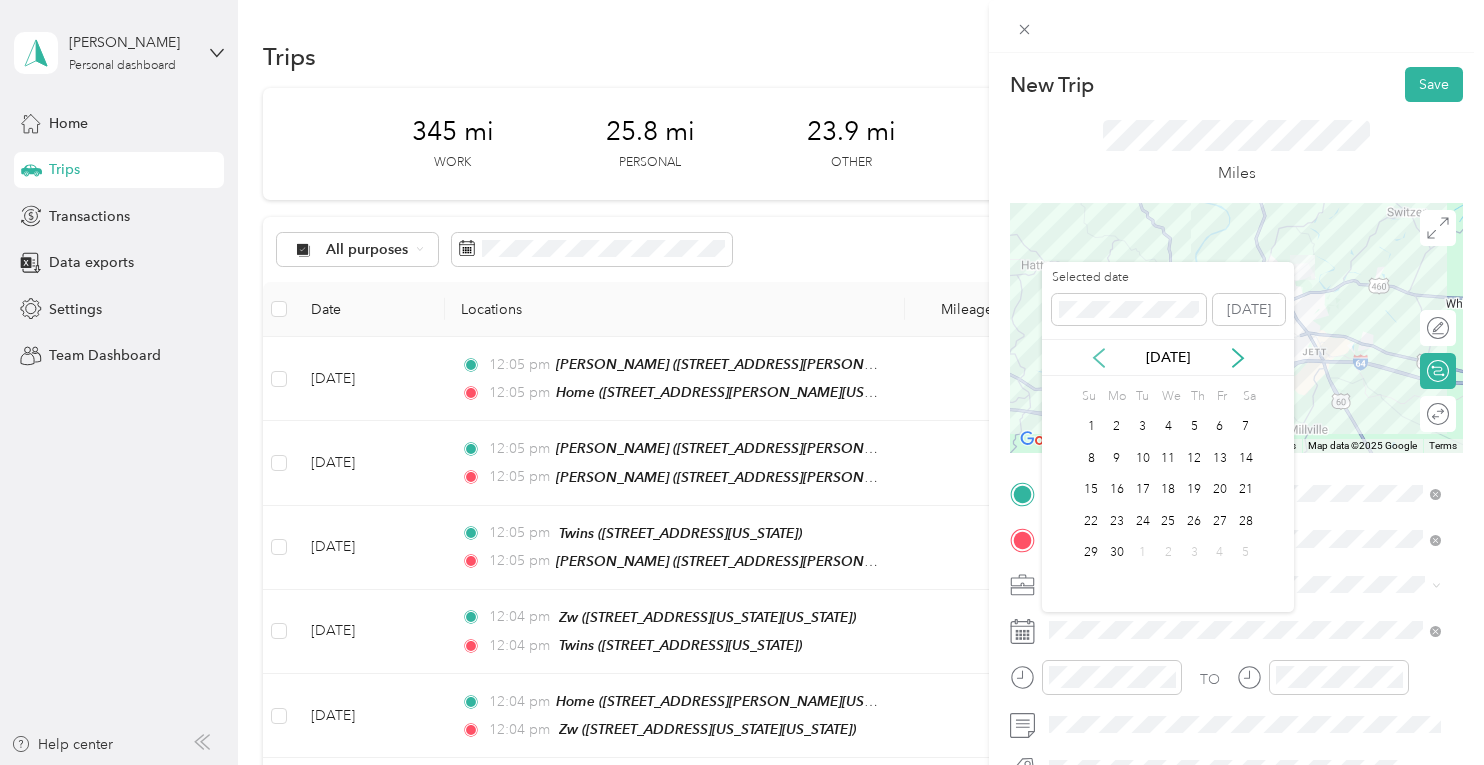 click 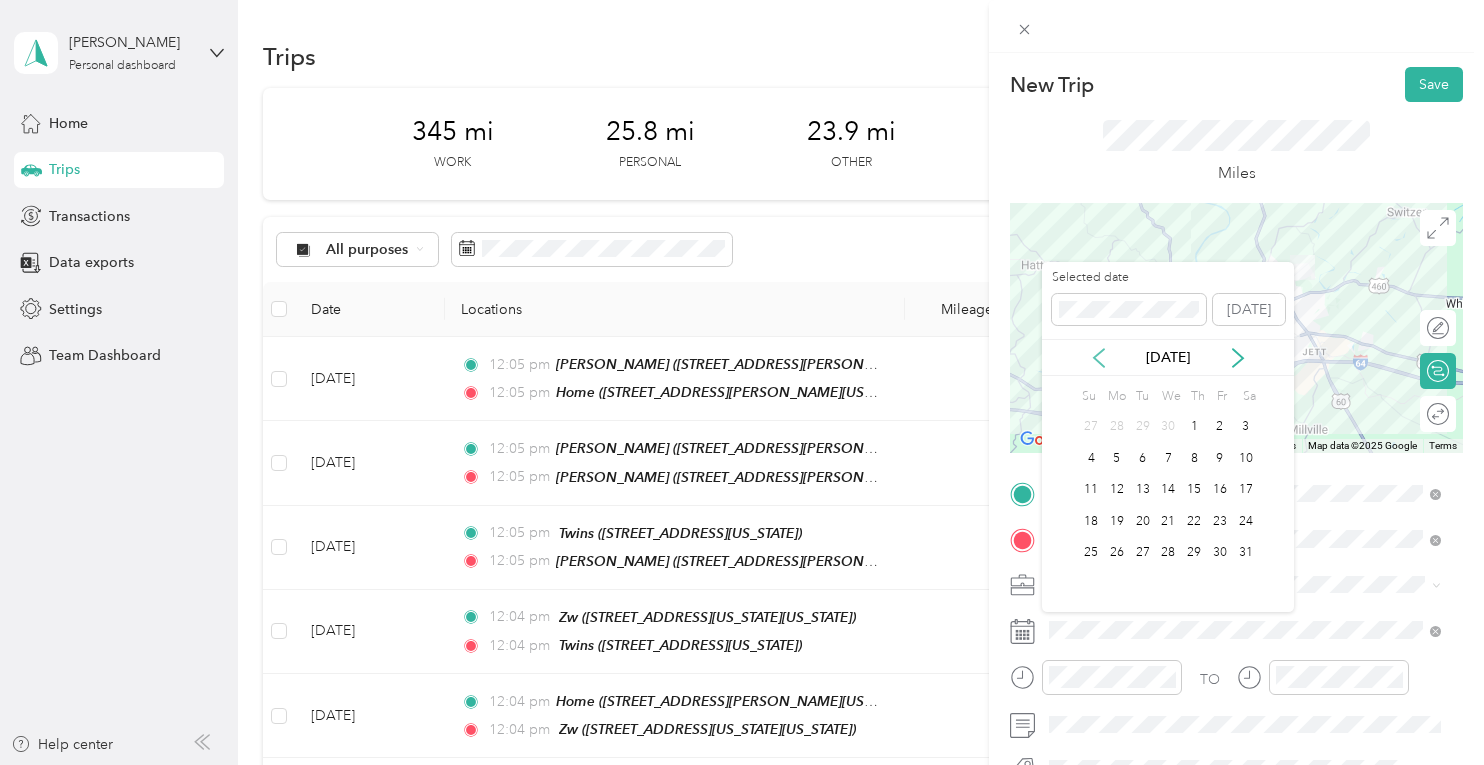 click 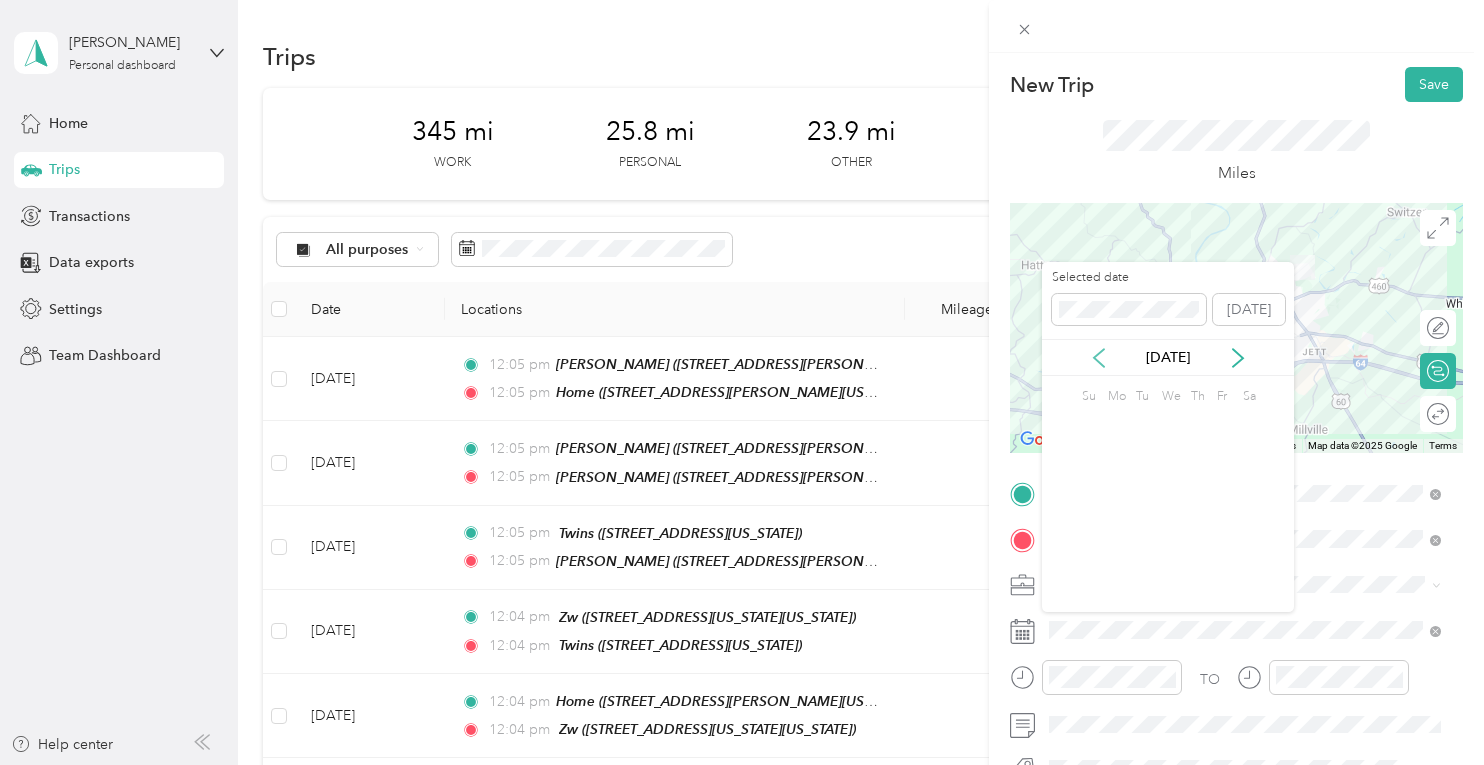 click 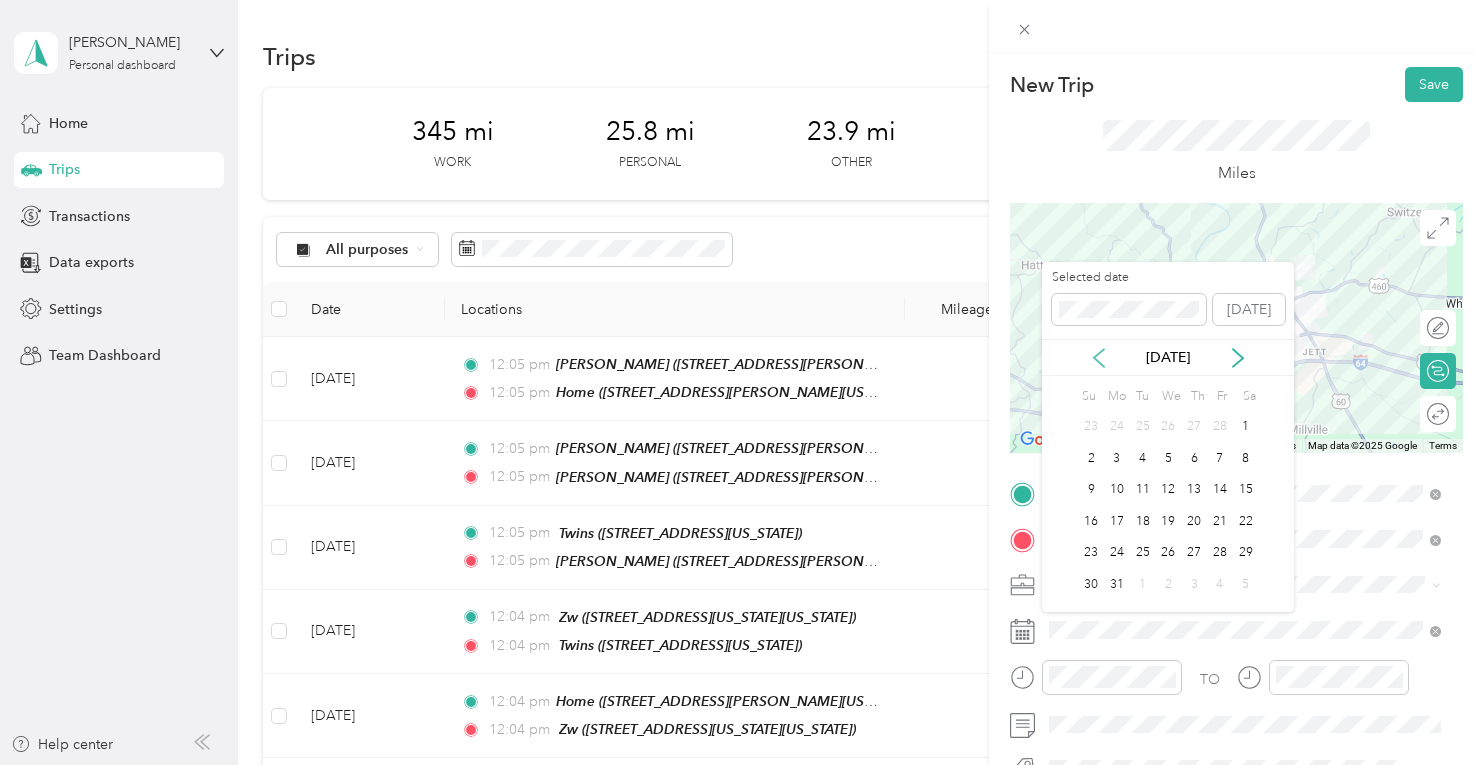 click 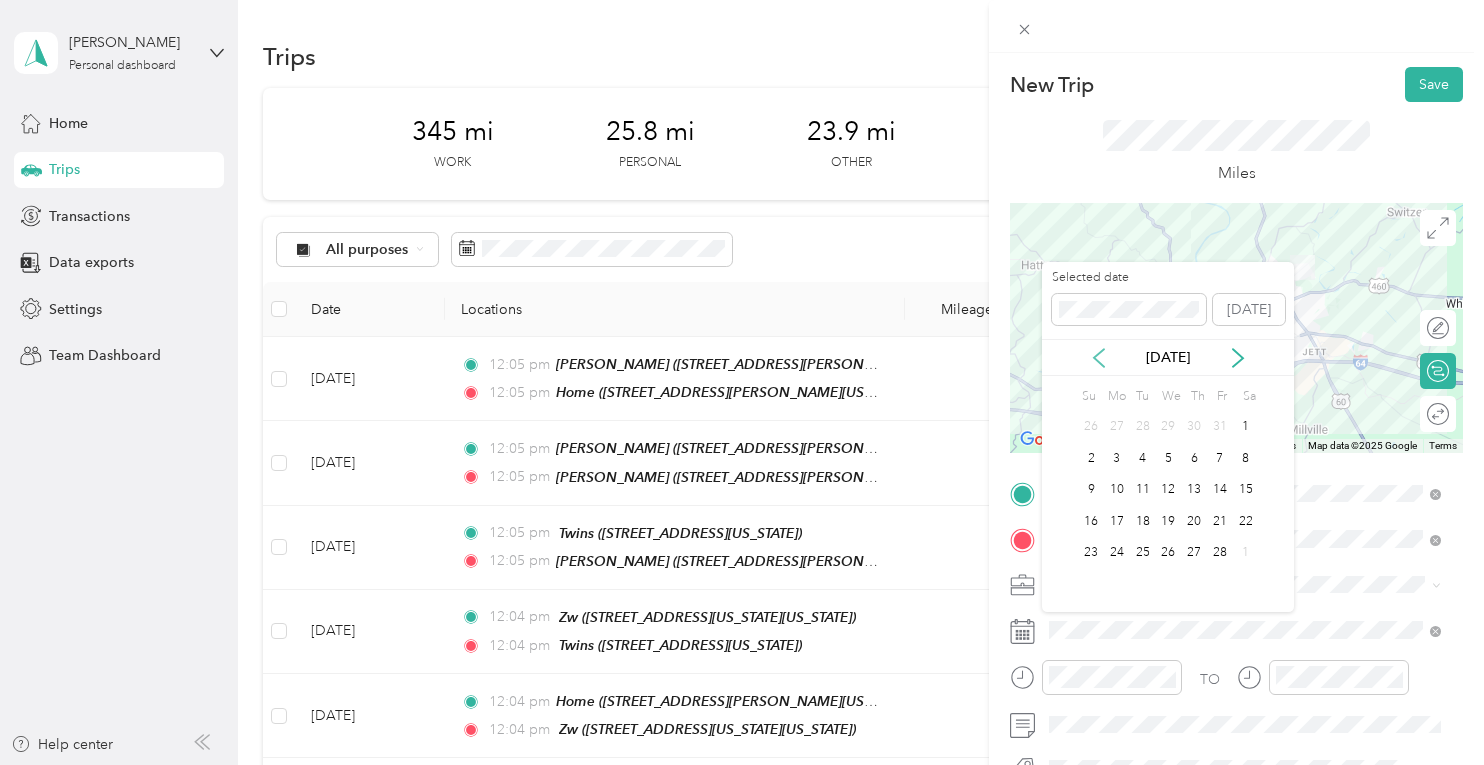 click 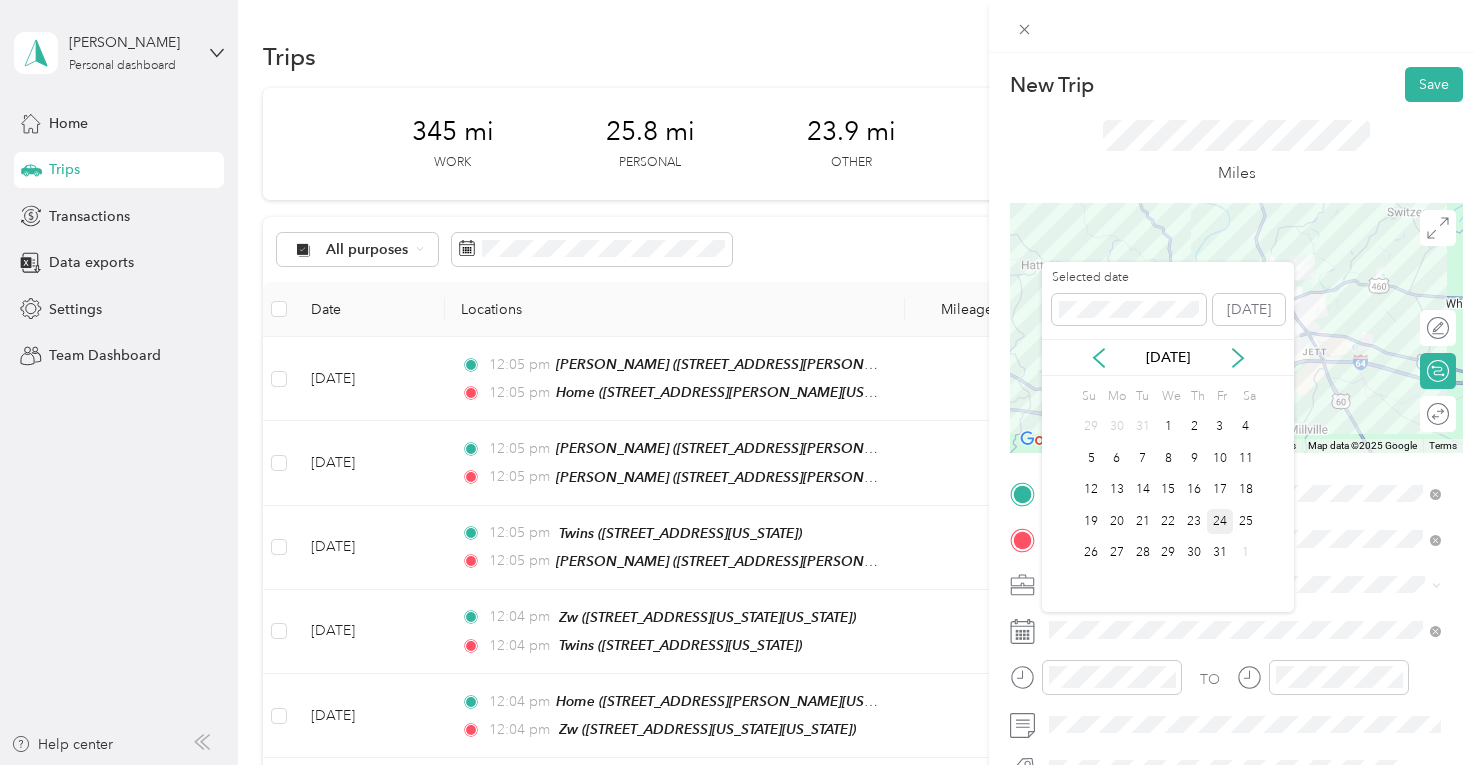 click on "24" at bounding box center [1220, 521] 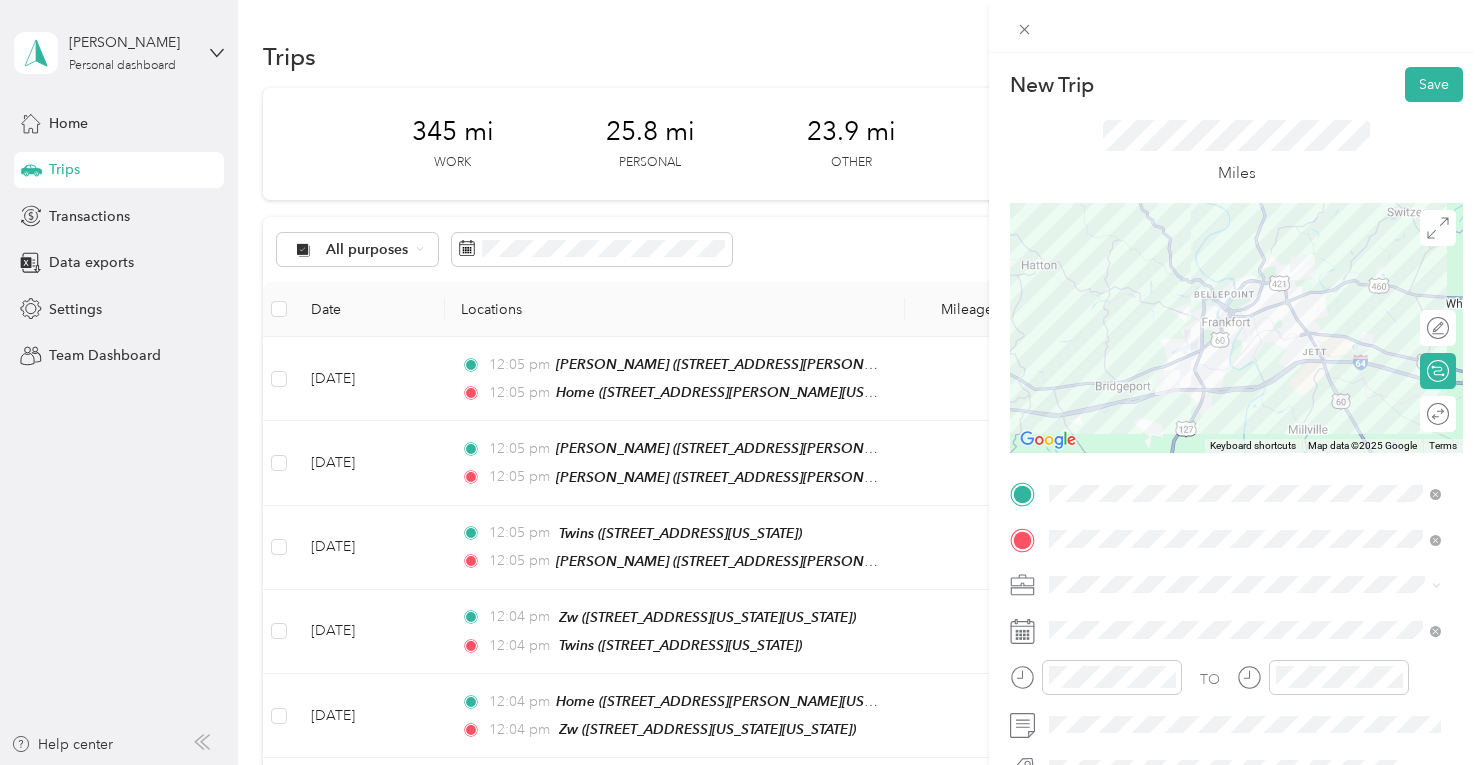 click on "Consultant" at bounding box center (1244, 367) 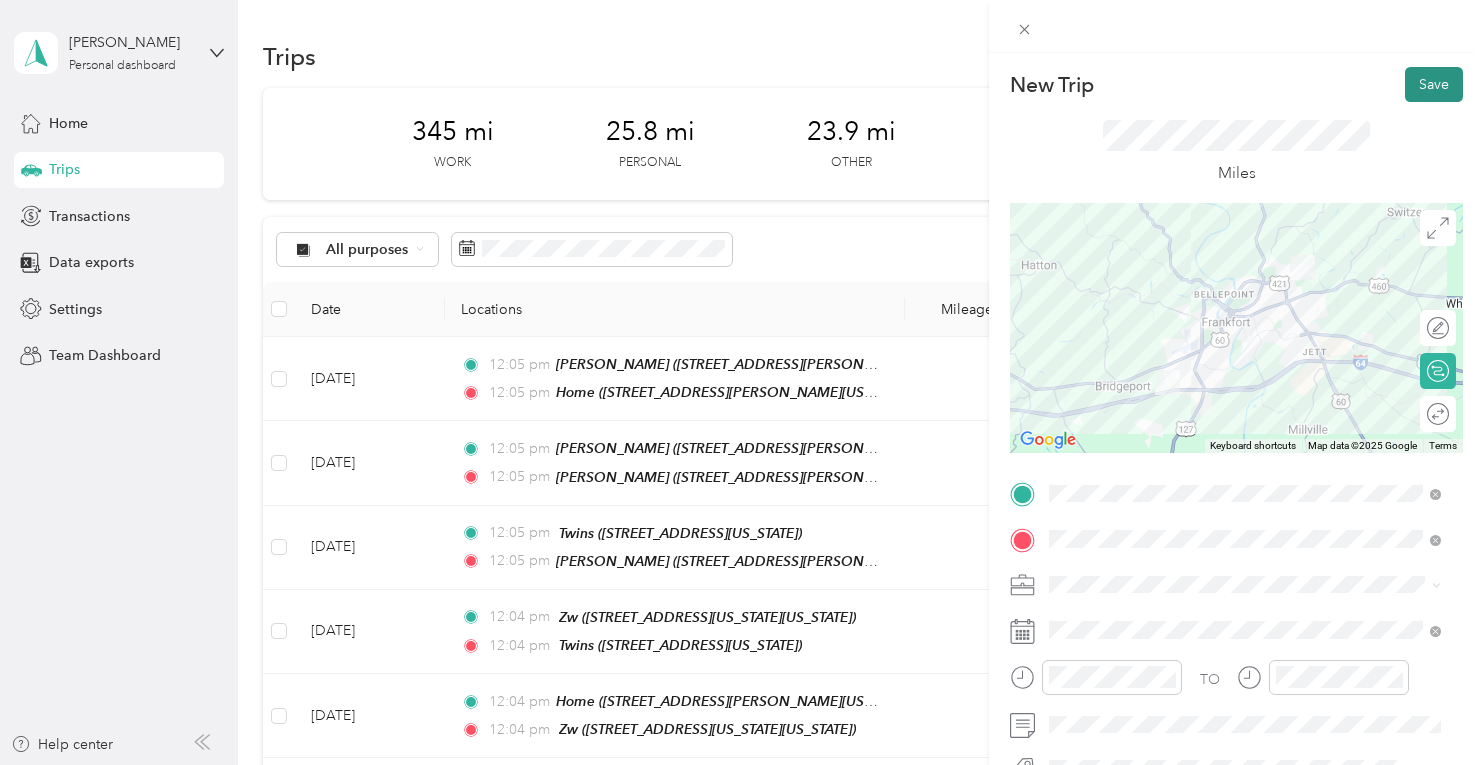 click on "Save" at bounding box center (1434, 84) 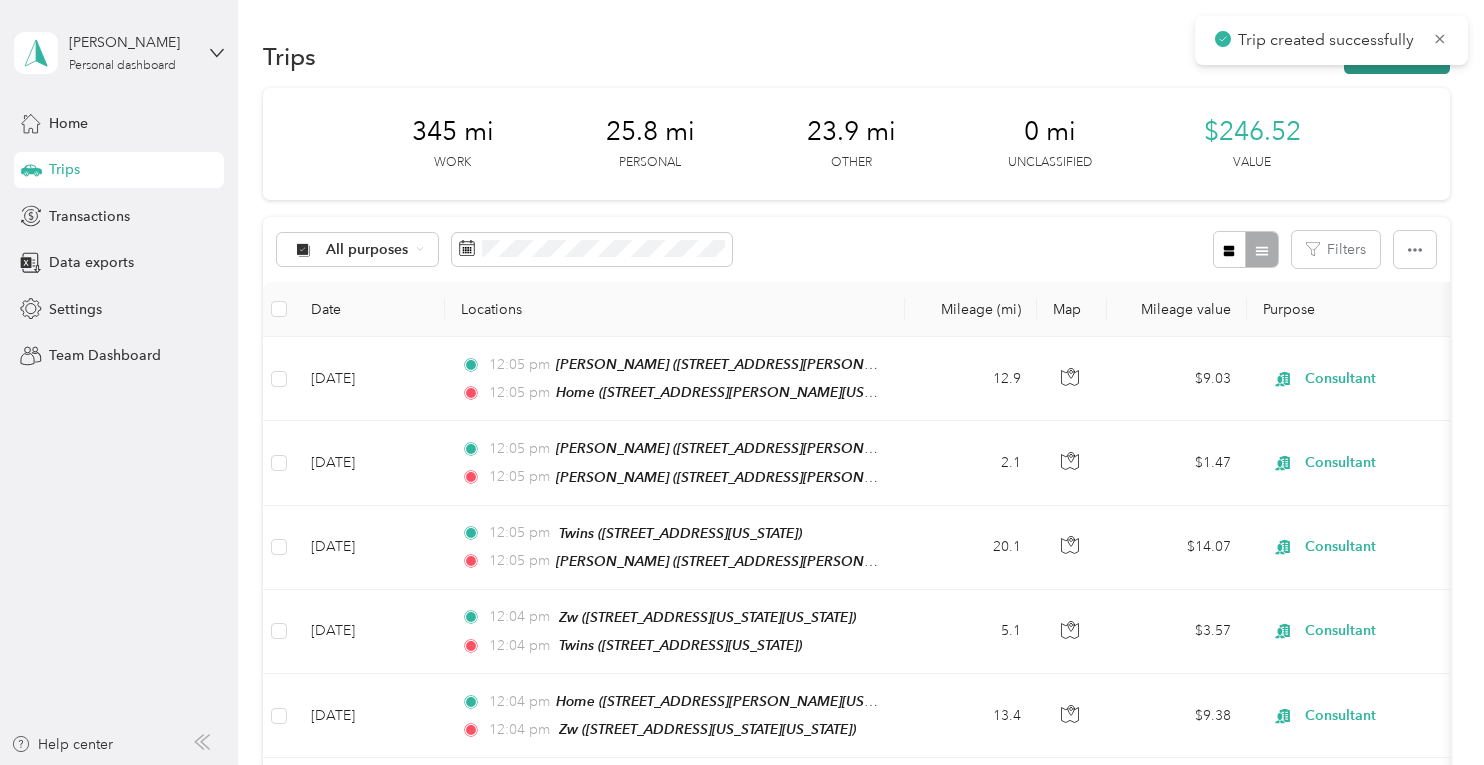 click on "New trip" at bounding box center [1397, 56] 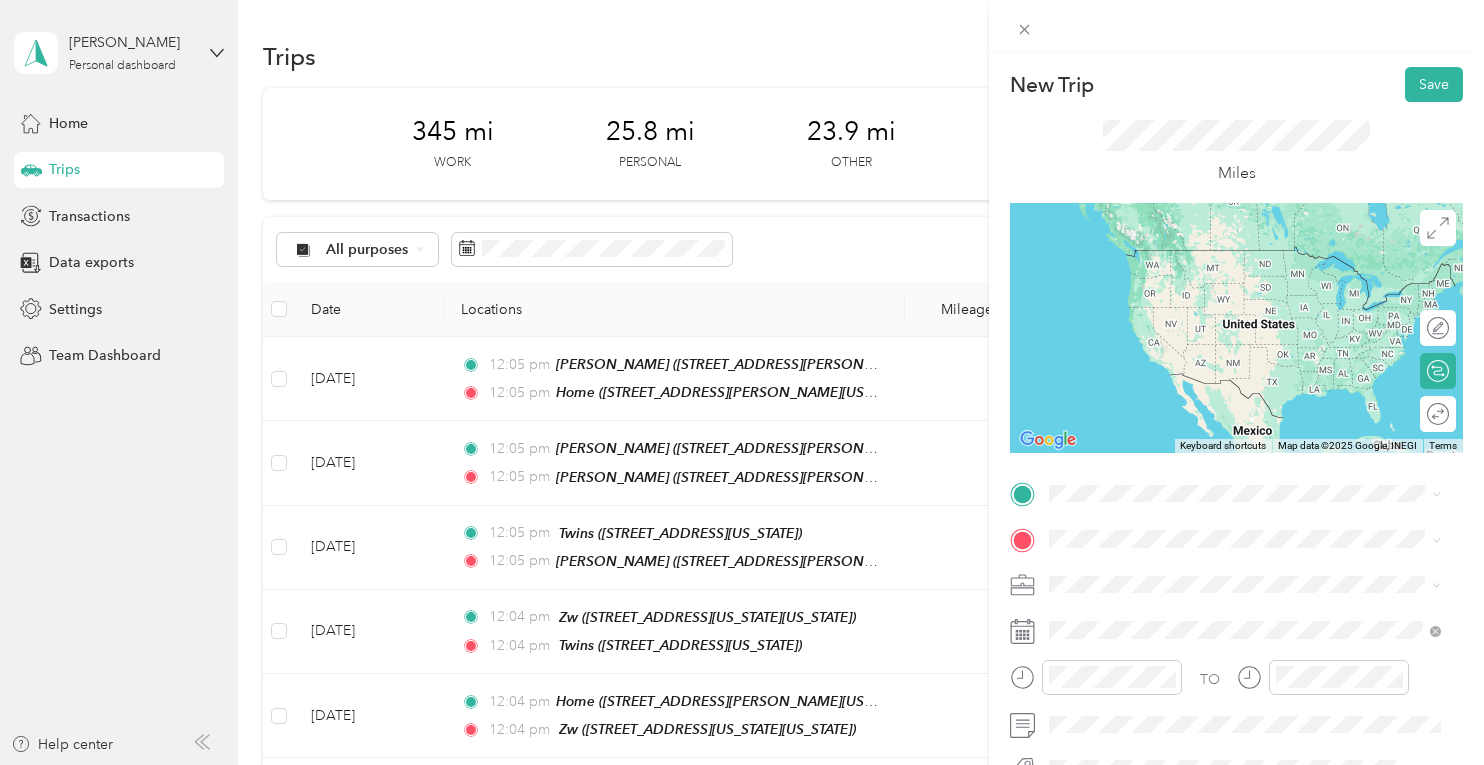 click on "Creation Kingdom Fido [STREET_ADDRESS][US_STATE]" at bounding box center [1187, 265] 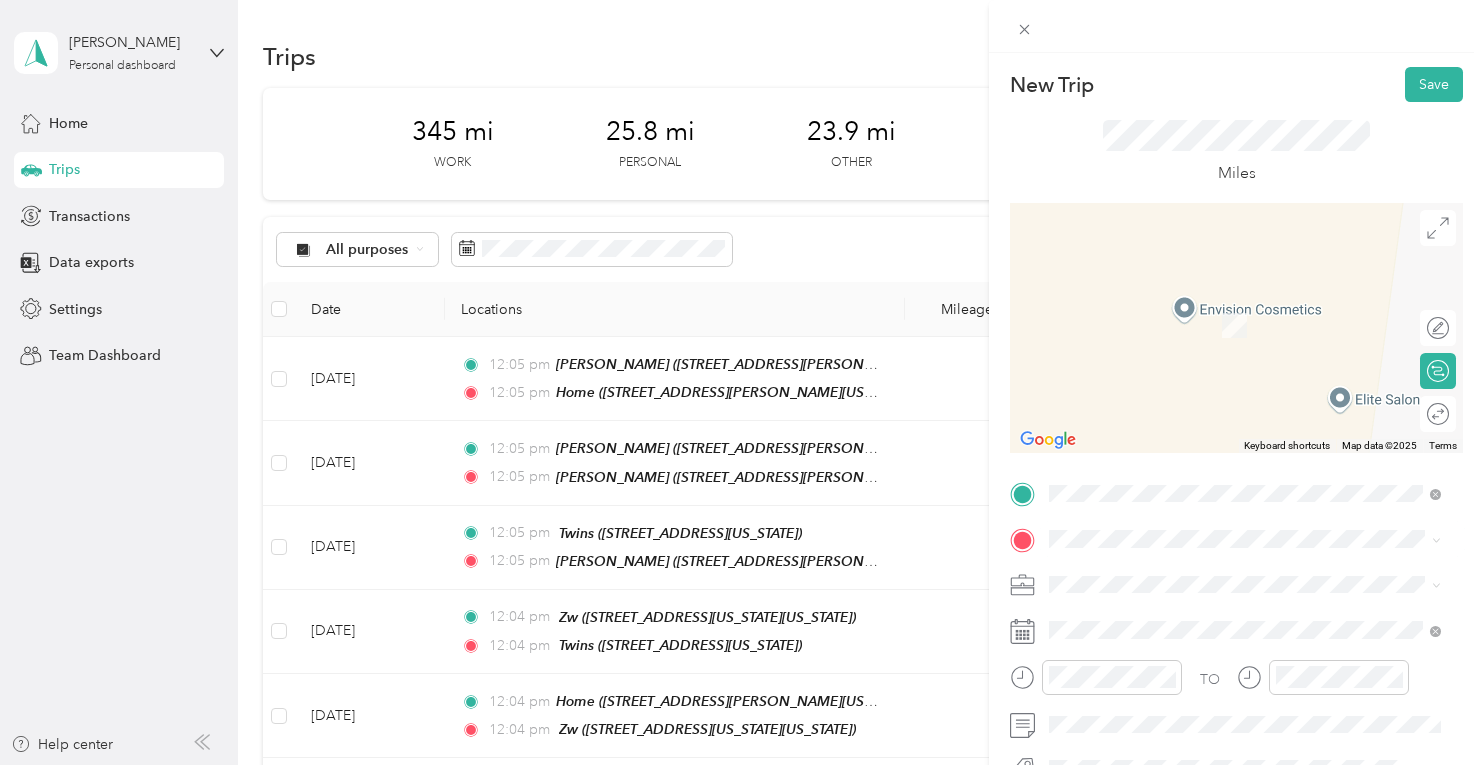 click on "Creation Kingdom 2 [STREET_ADDRESS][PERSON_NAME][US_STATE]" at bounding box center [1242, 313] 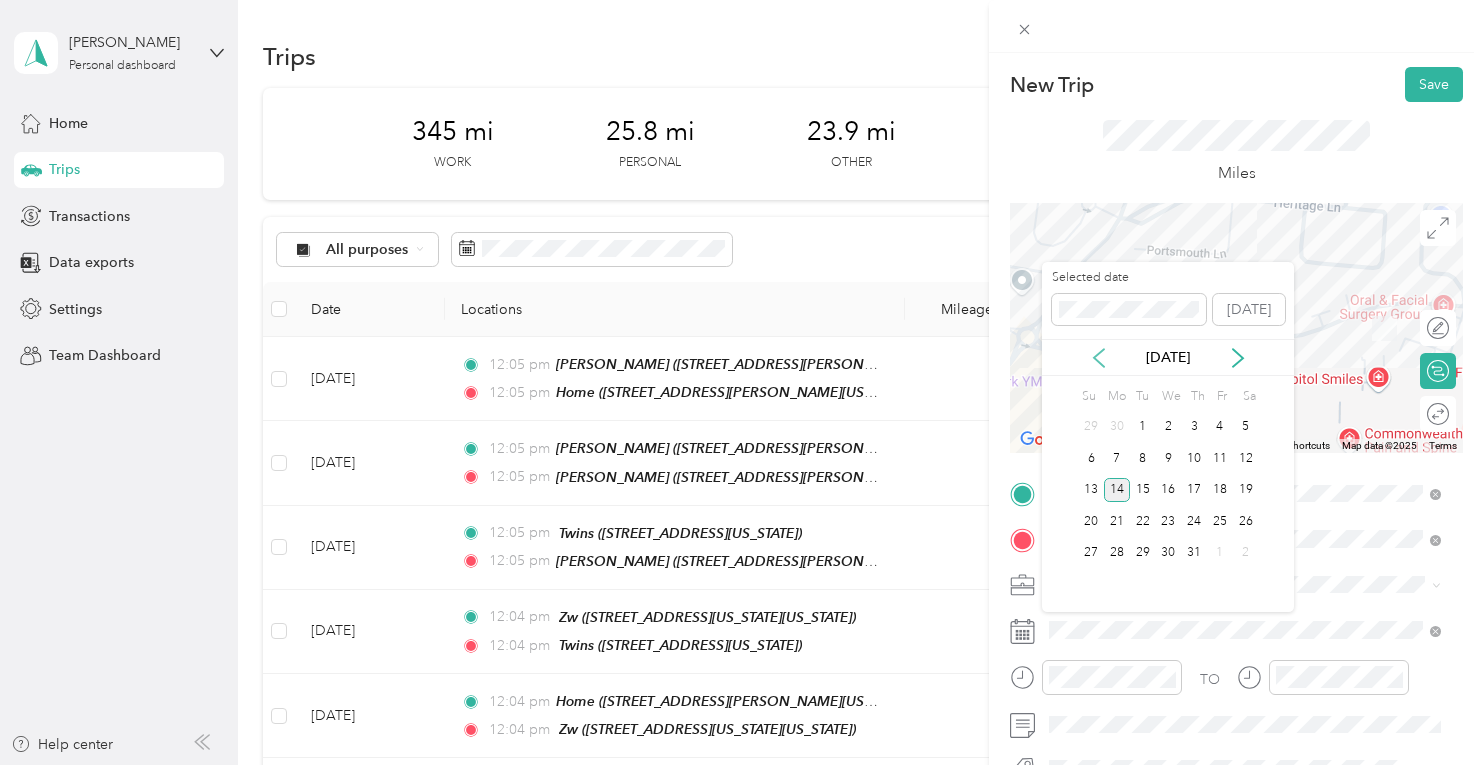 click 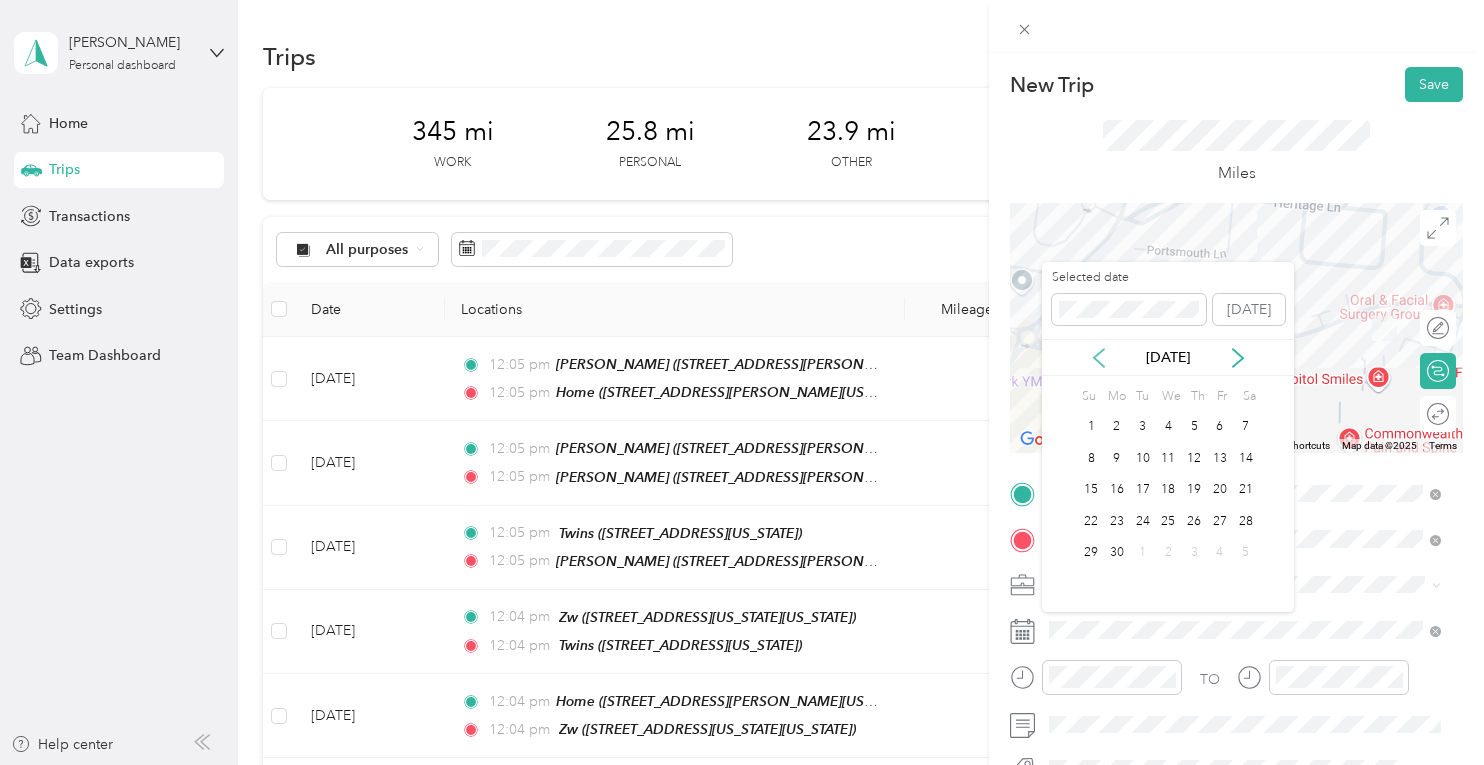 click 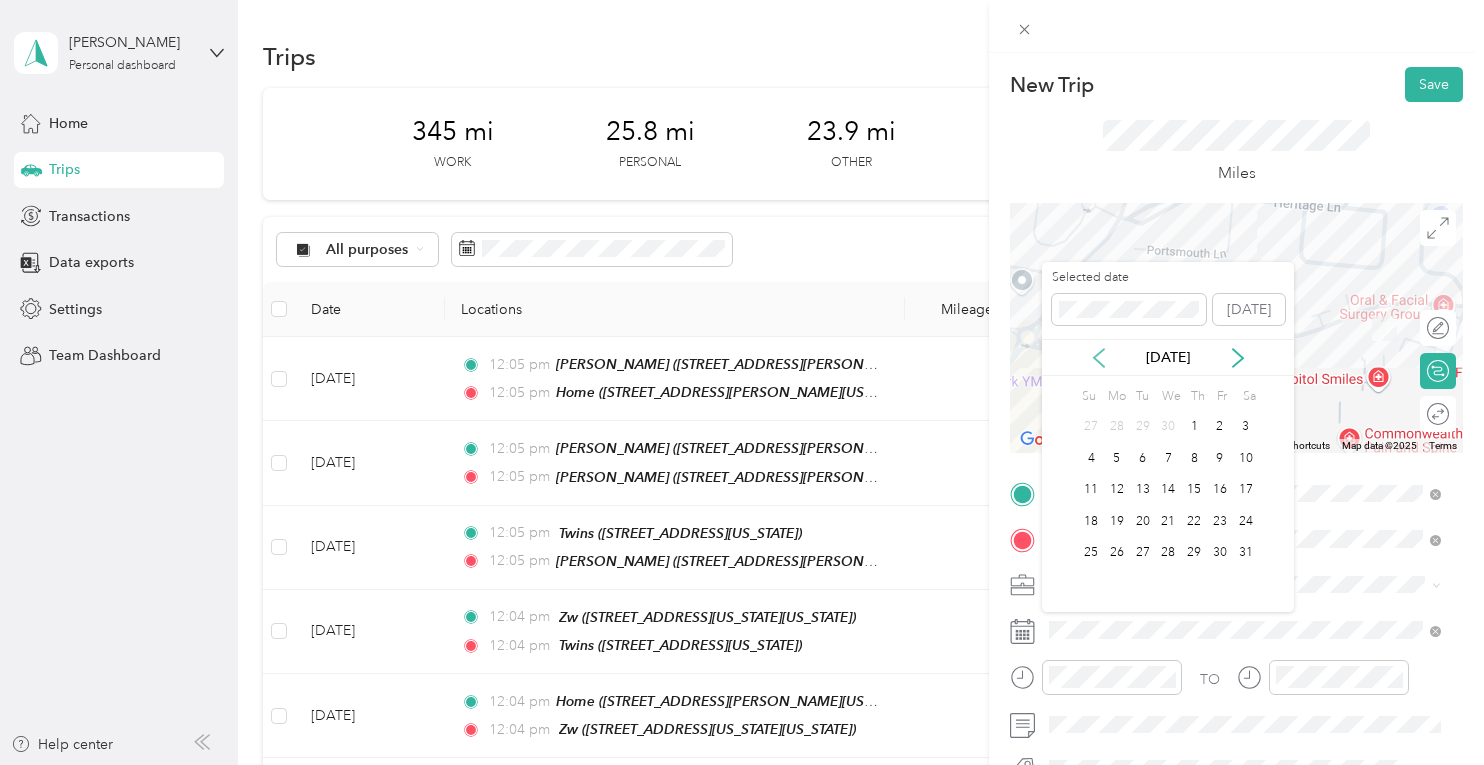 click 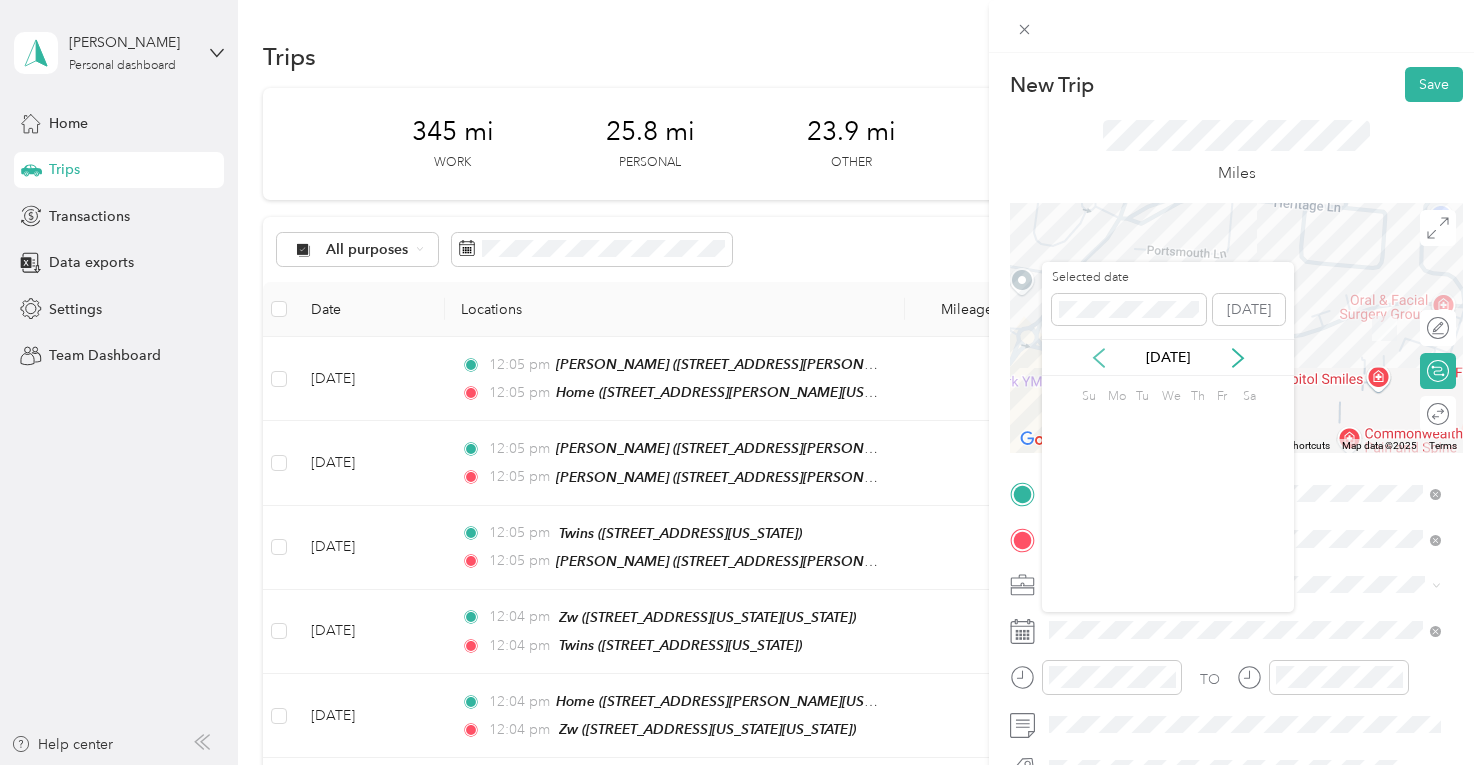 click 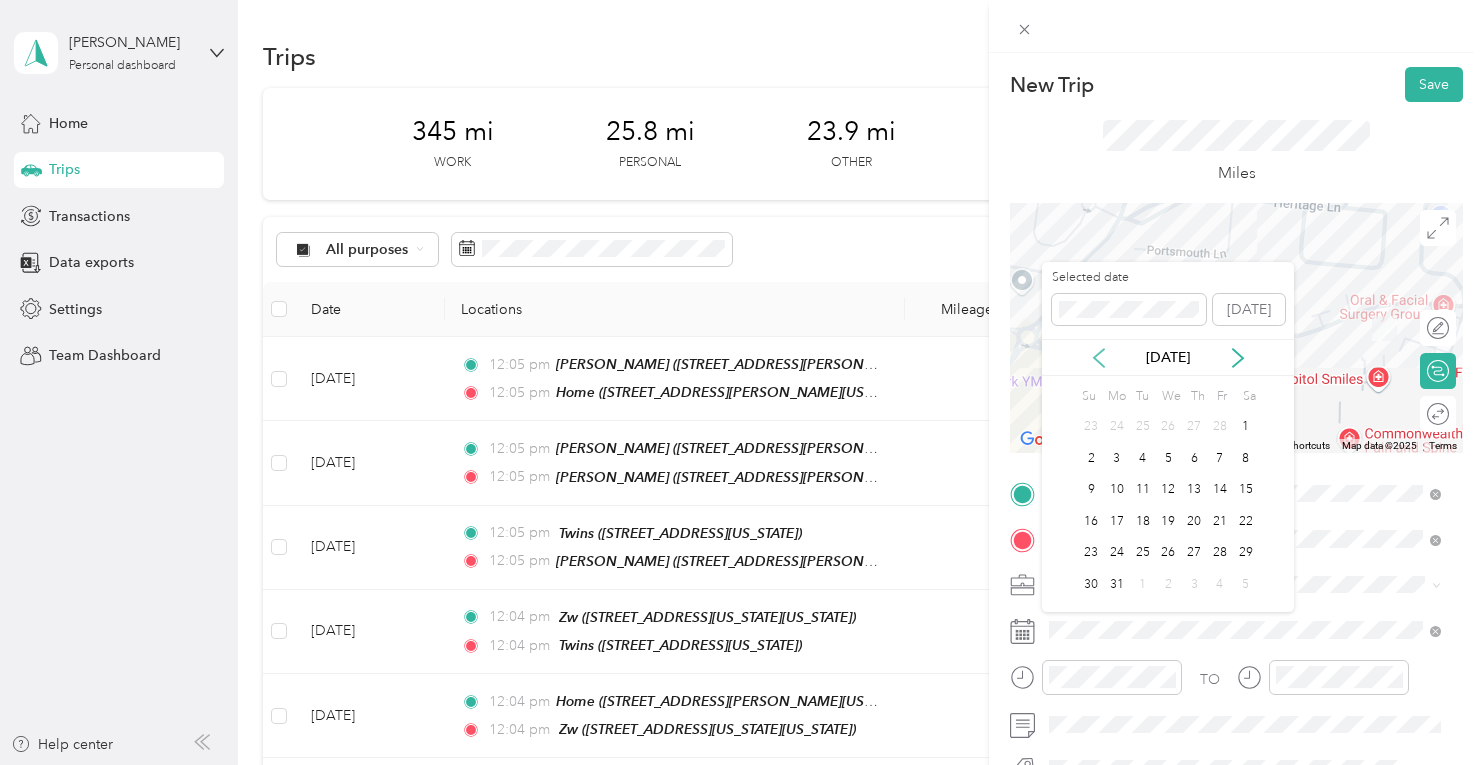 click 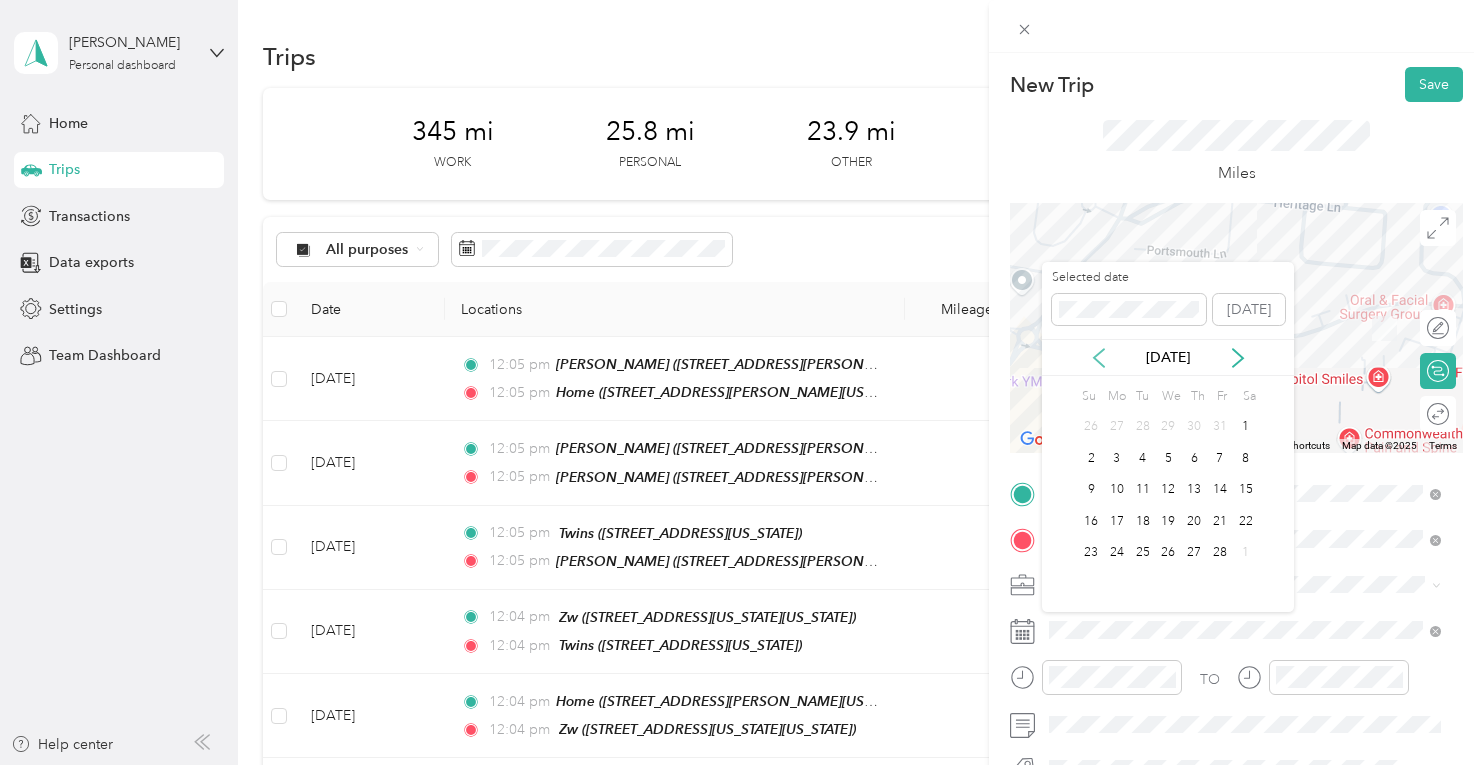 click 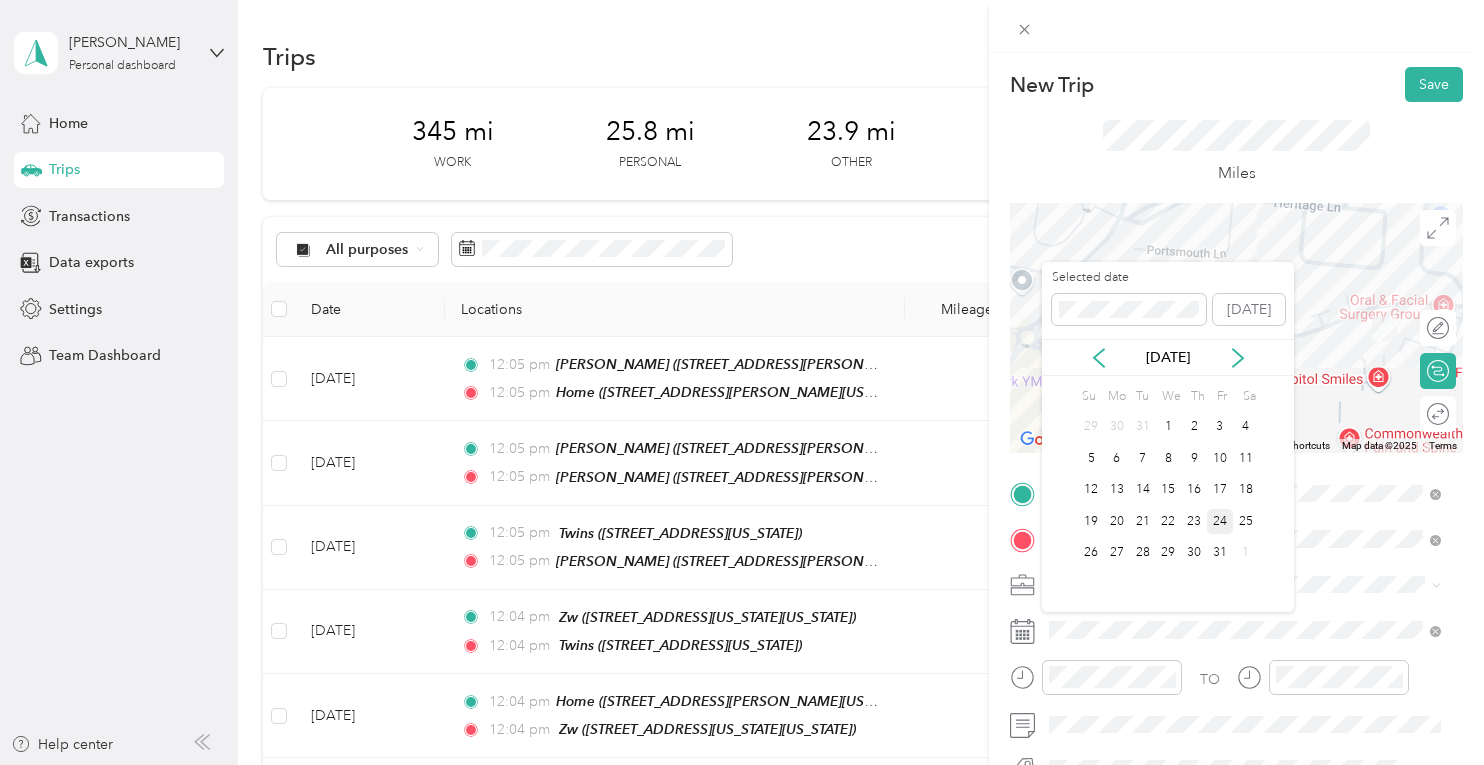click on "24" at bounding box center (1220, 521) 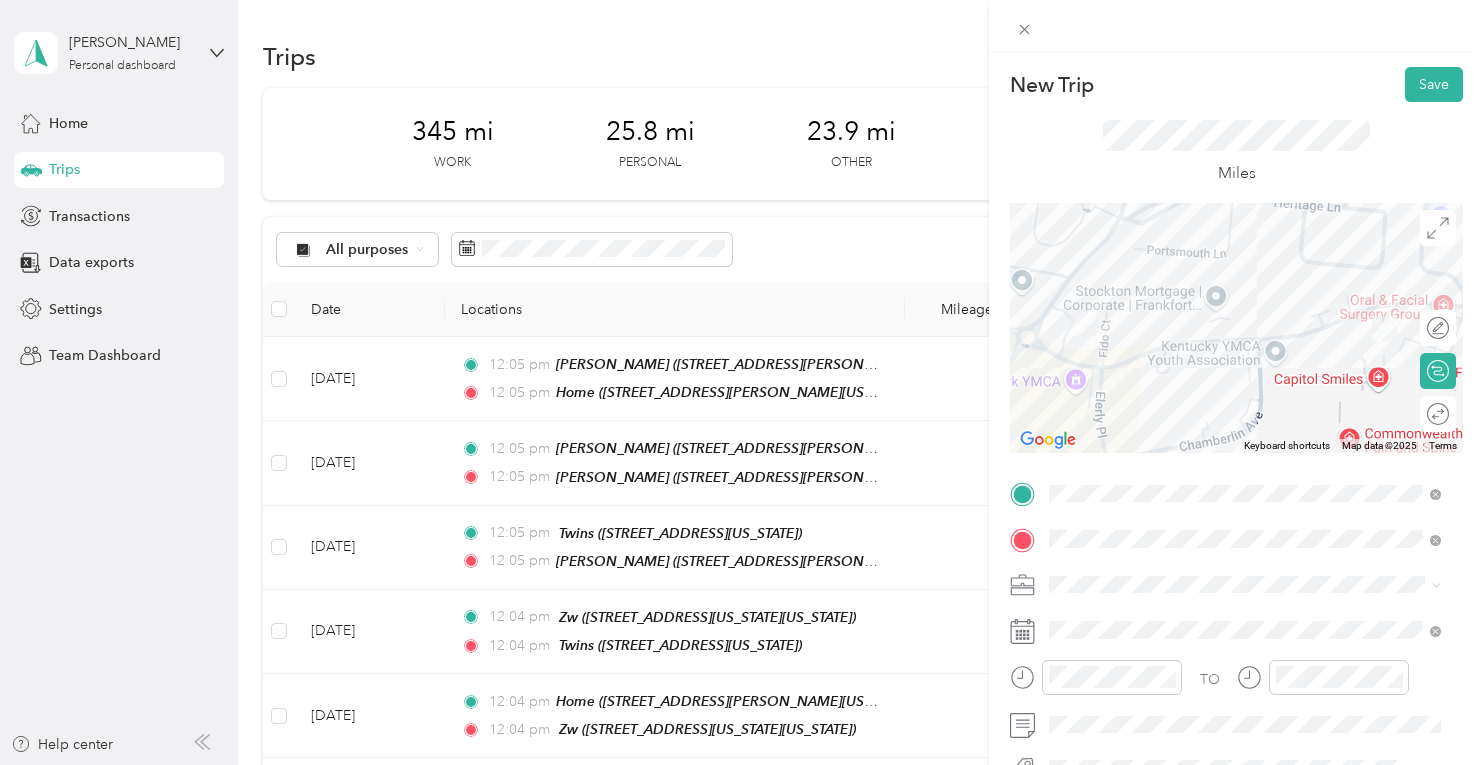 click at bounding box center (1252, 585) 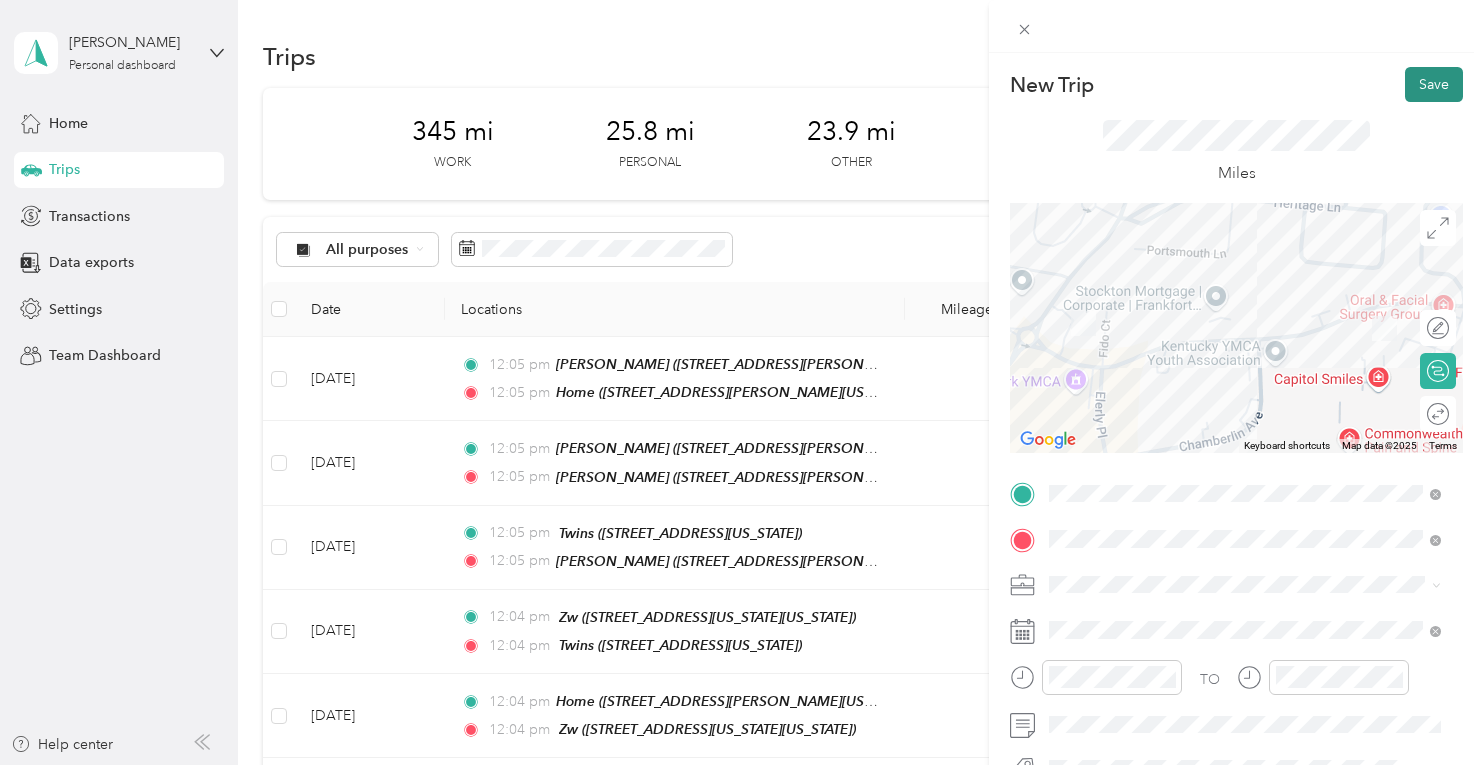 click on "Save" at bounding box center (1434, 84) 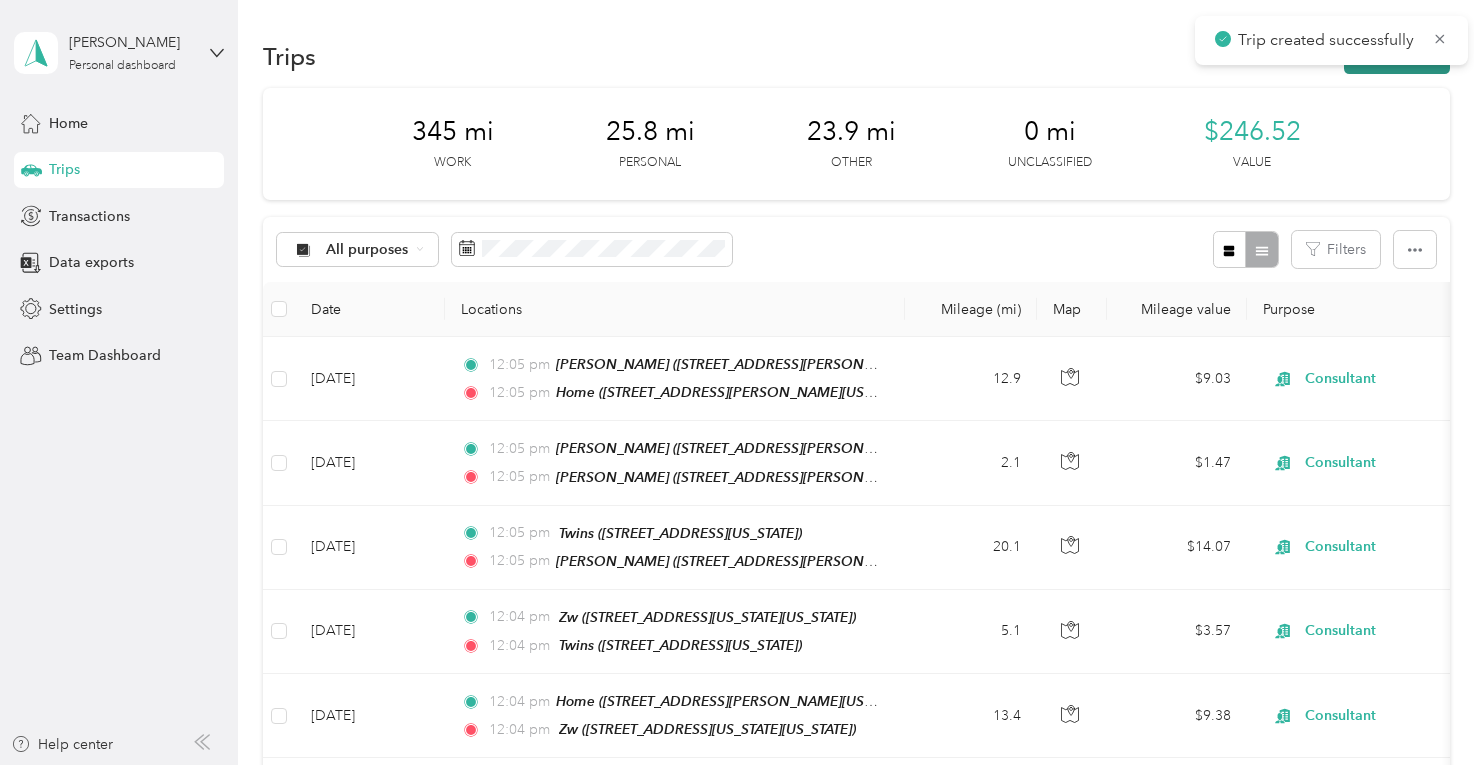 click on "New trip" at bounding box center [1397, 56] 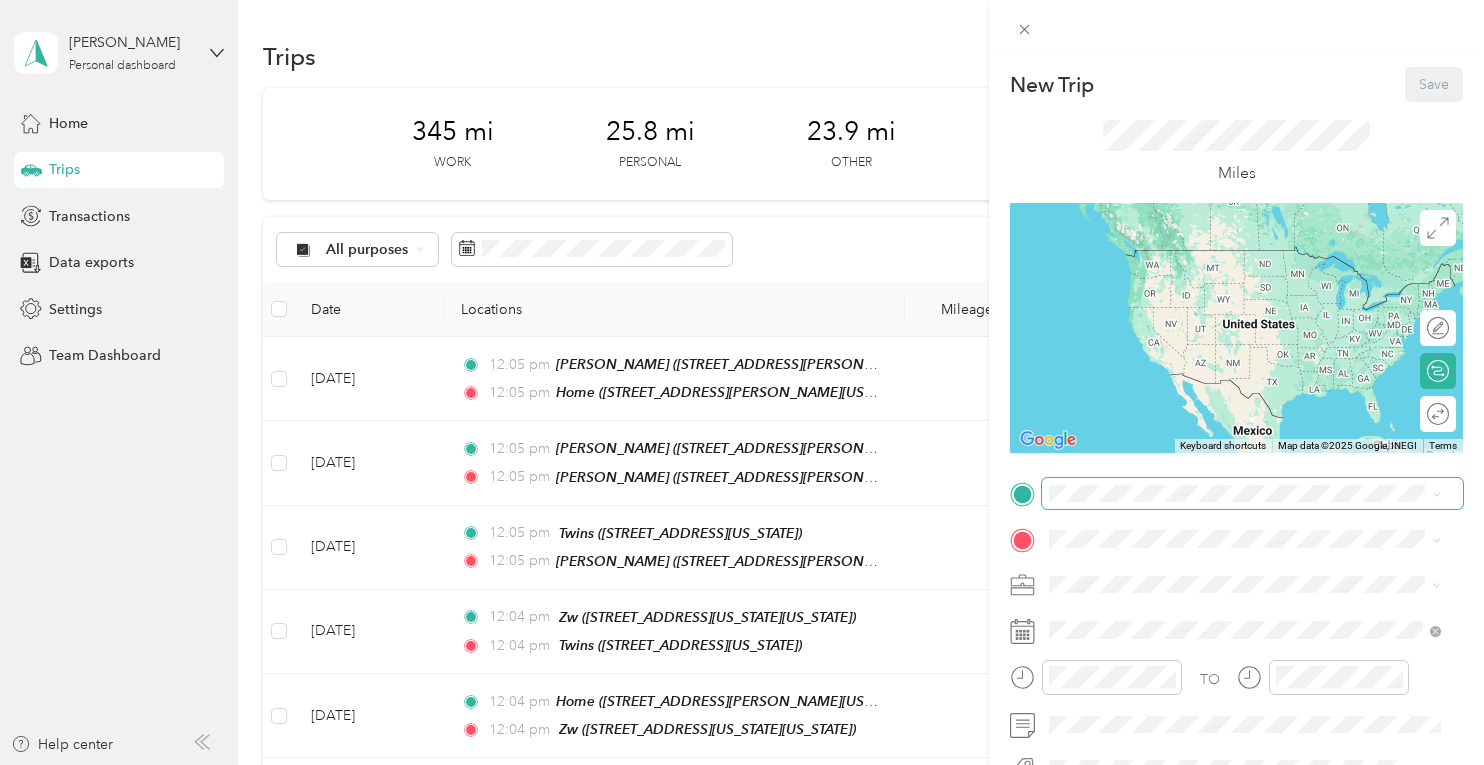click at bounding box center [1252, 494] 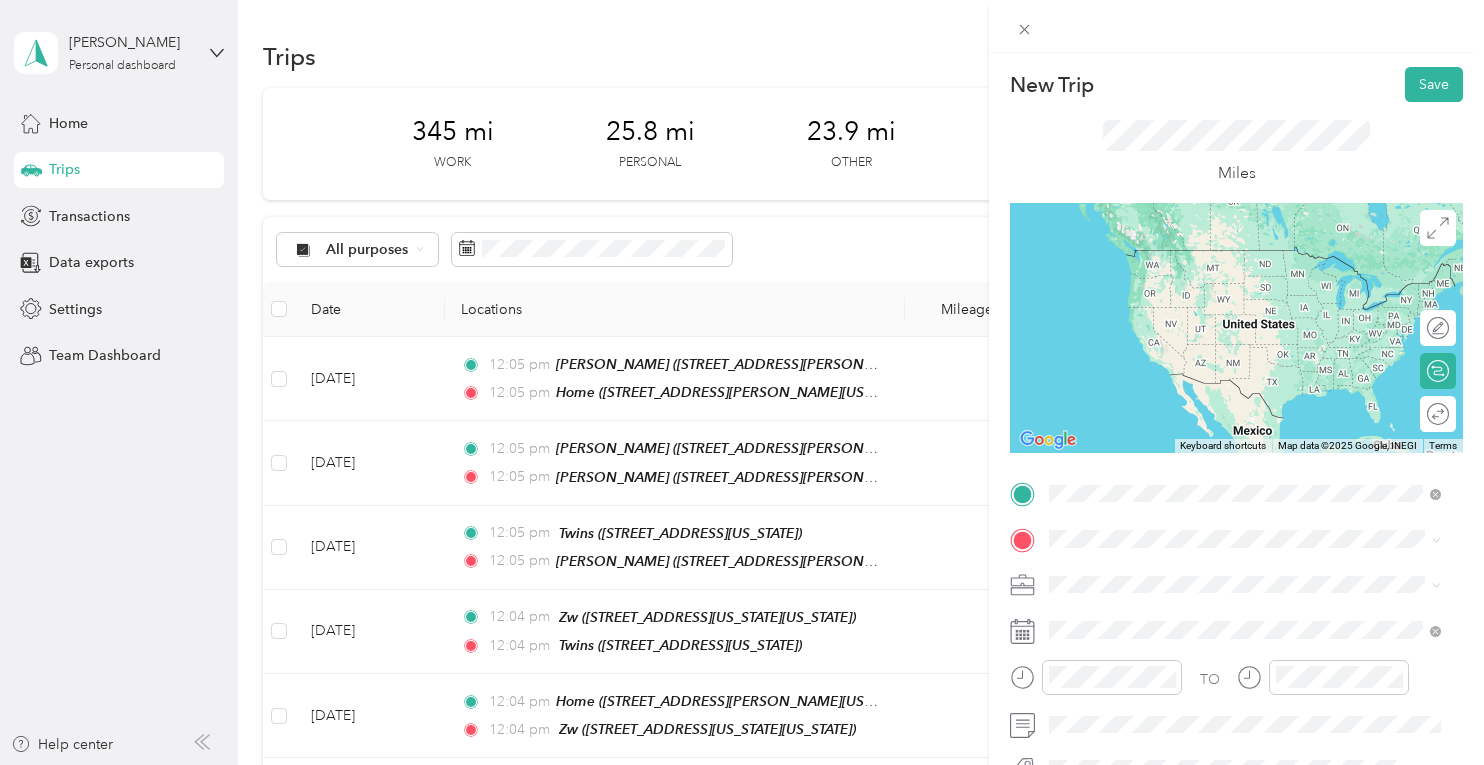 click on "[STREET_ADDRESS][PERSON_NAME][US_STATE]" at bounding box center (1242, 279) 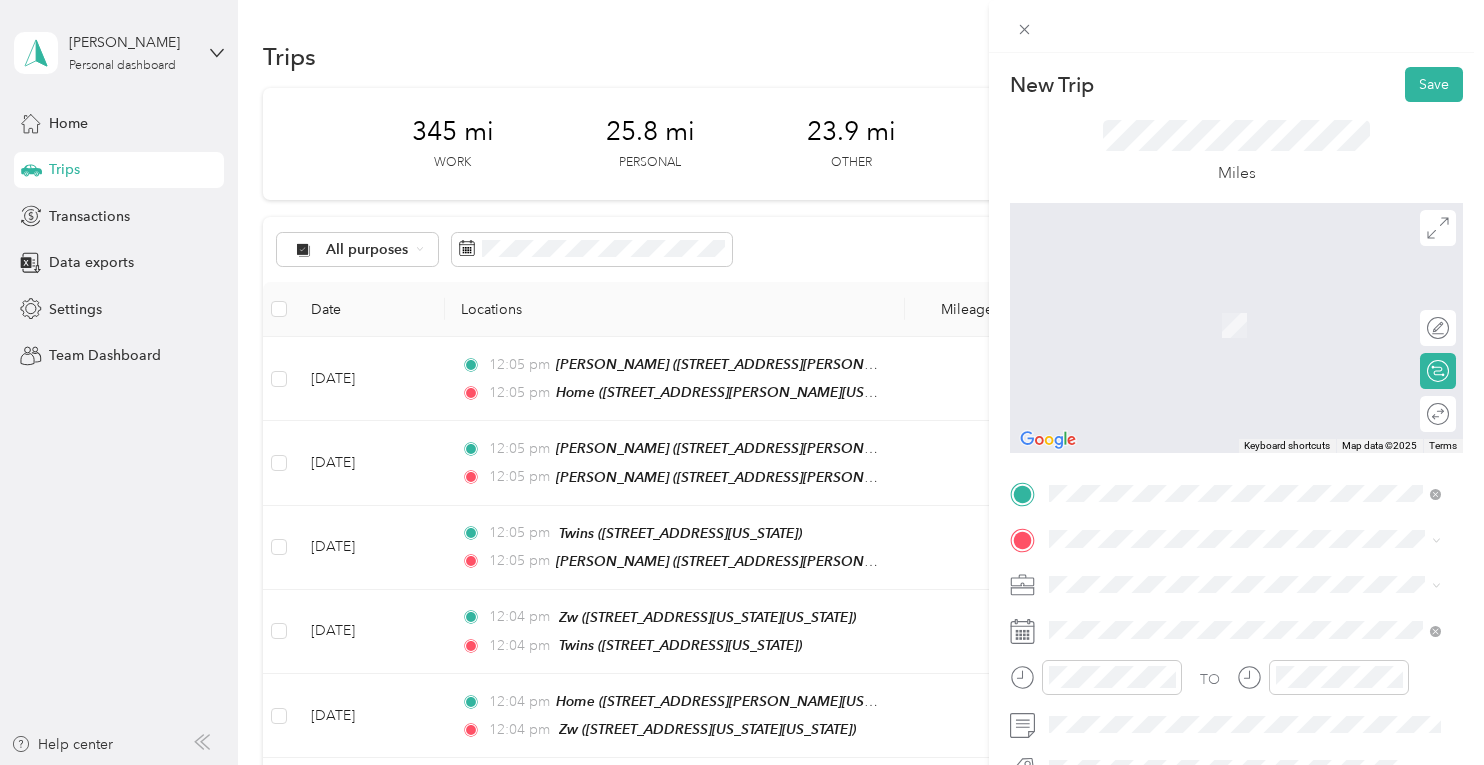 click on "New Trip Save This trip cannot be edited because it is either under review, approved, or paid. Contact your Team Manager to edit it. Miles To navigate the map with touch gestures double-tap and hold your finger on the map, then drag the map. ← Move left → Move right ↑ Move up ↓ Move down + Zoom in - Zoom out Home Jump left by 75% End Jump right by 75% Page Up Jump up by 75% Page Down Jump down by 75% Keyboard shortcuts Map Data Map data ©2025 Map data ©2025 2 m  Click to toggle between metric and imperial units Terms Report a map error Edit route Calculate route Round trip TO Add photo From your Favorite places Js Frankfort  [STREET_ADDRESS][US_STATE] [GEOGRAPHIC_DATA][PERSON_NAME] [STREET_ADDRESS][PERSON_NAME][US_STATE] KJ home  [STREET_ADDRESS][US_STATE] AT Franklin [STREET_ADDRESS][US_STATE] DF SF [STREET_ADDRESS][US_STATE] EB Frankfort  [STREET_ADDRESS][US_STATE] [PERSON_NAME]" at bounding box center [737, 765] 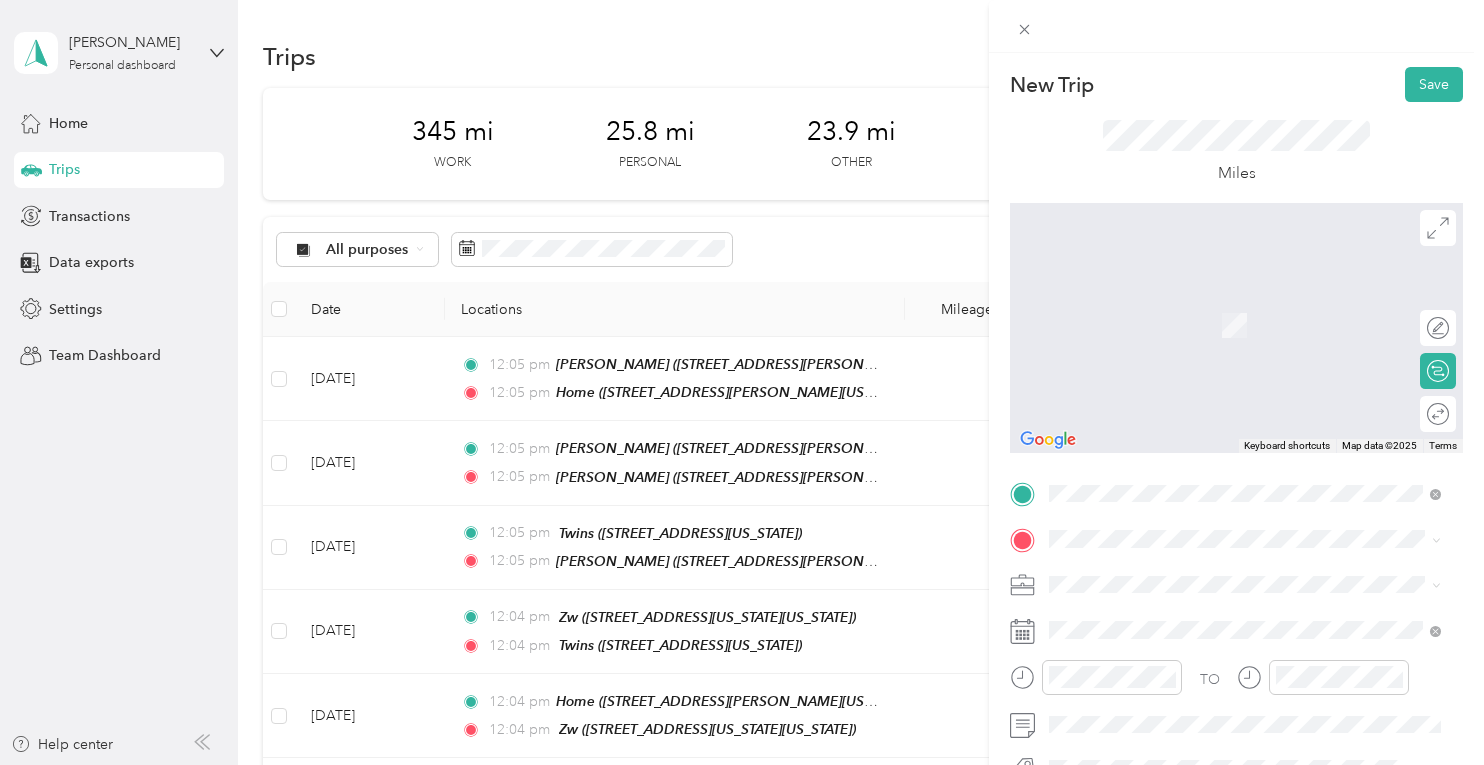 click on "AT Franklin [STREET_ADDRESS][US_STATE]" at bounding box center [1187, 500] 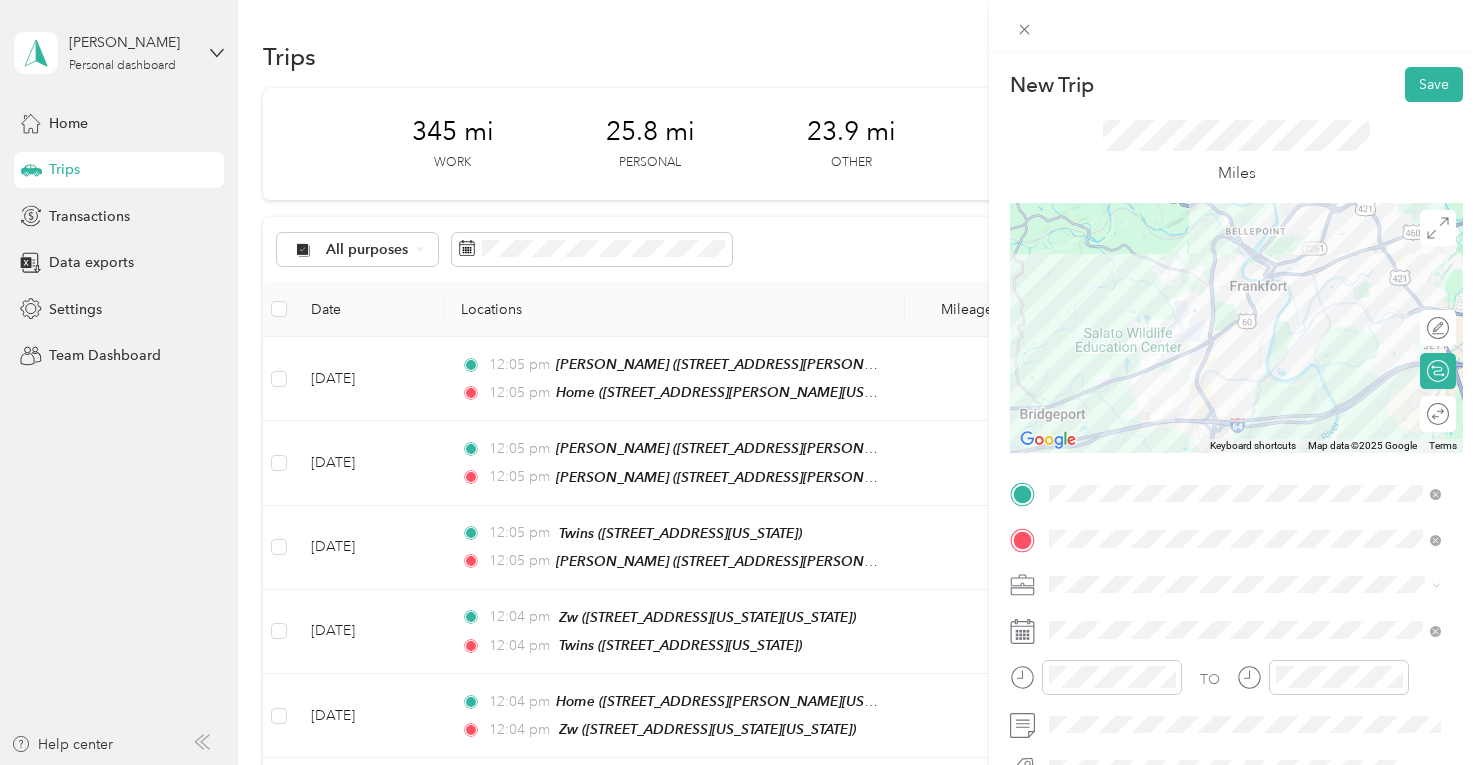 click on "Work Personal Consultant Other Charity Medical Moving Commute" at bounding box center [1244, 424] 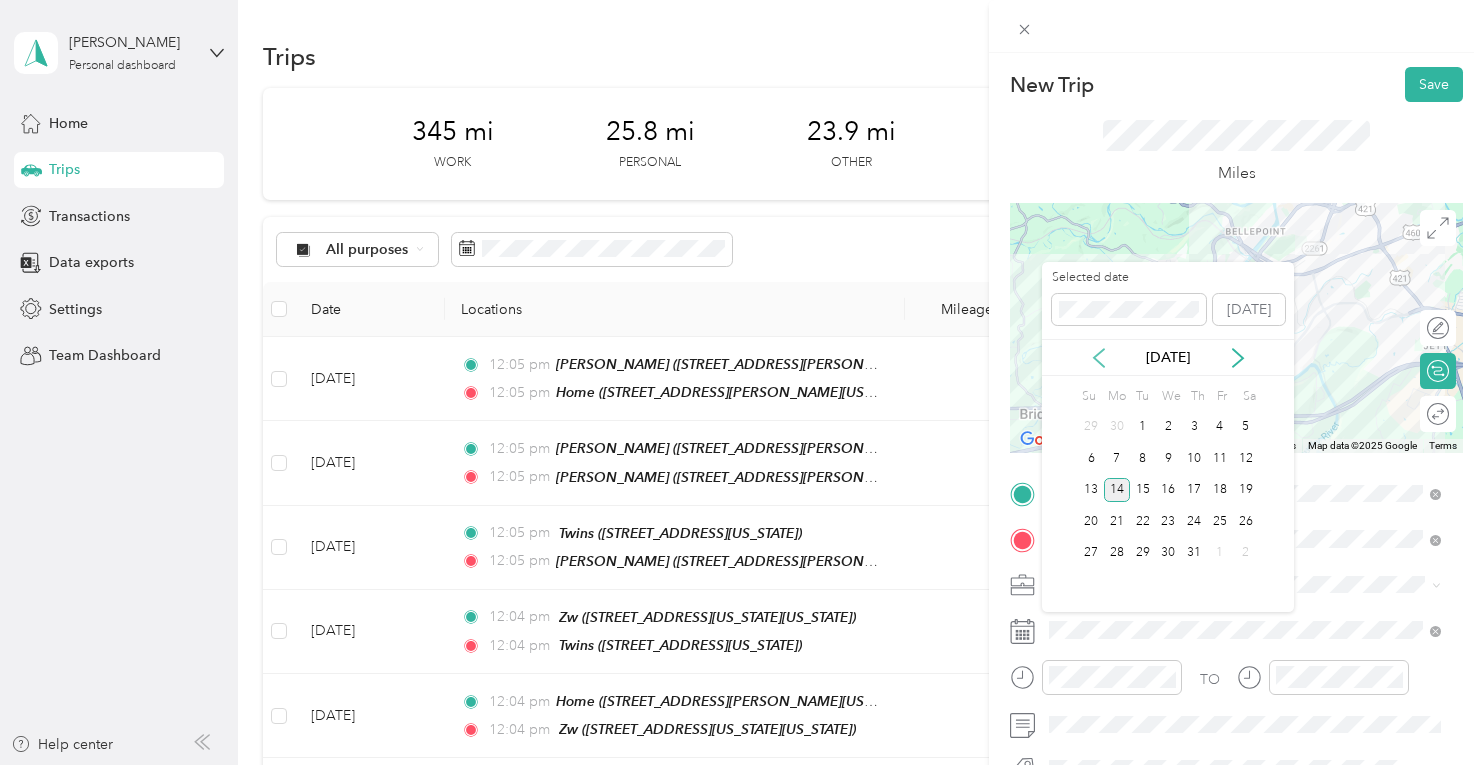 click 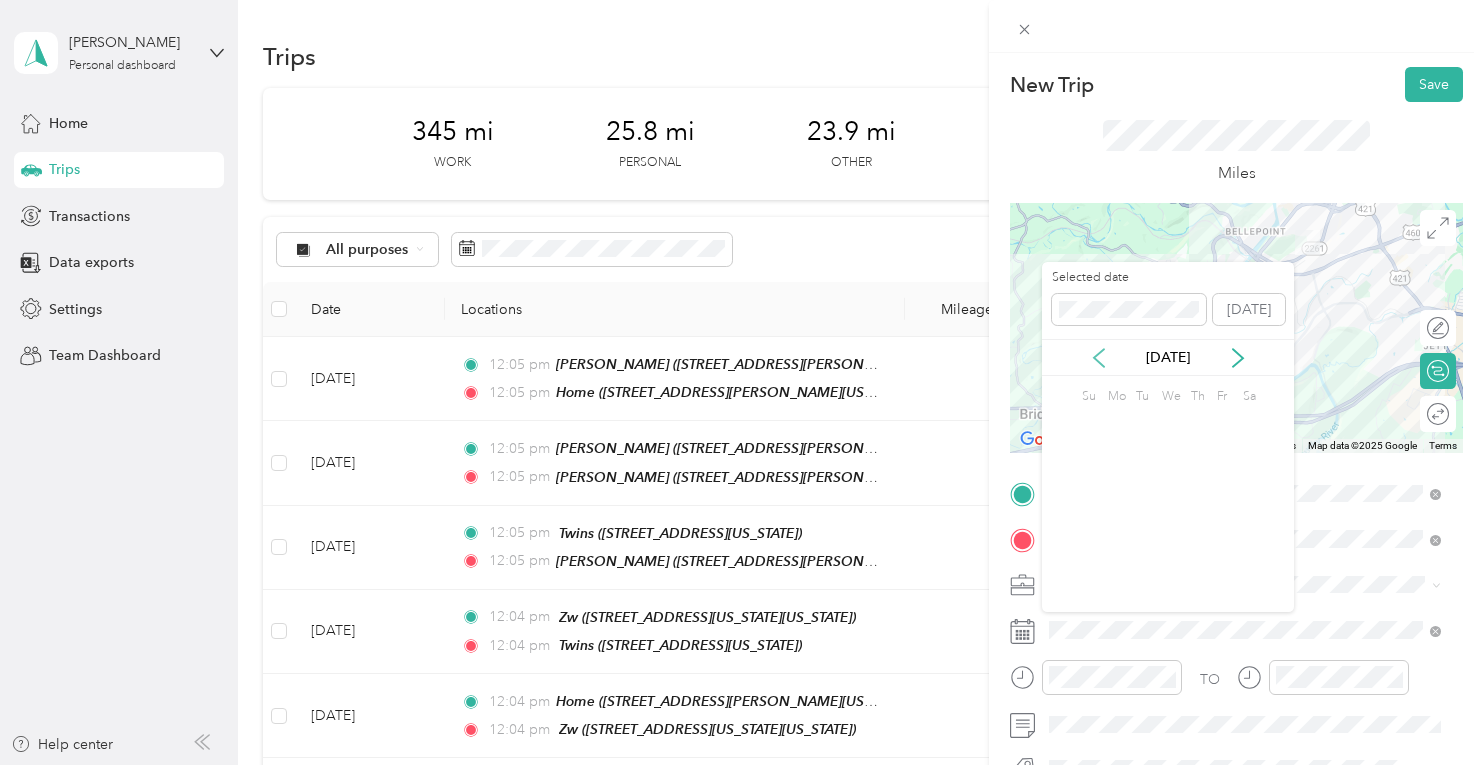 click 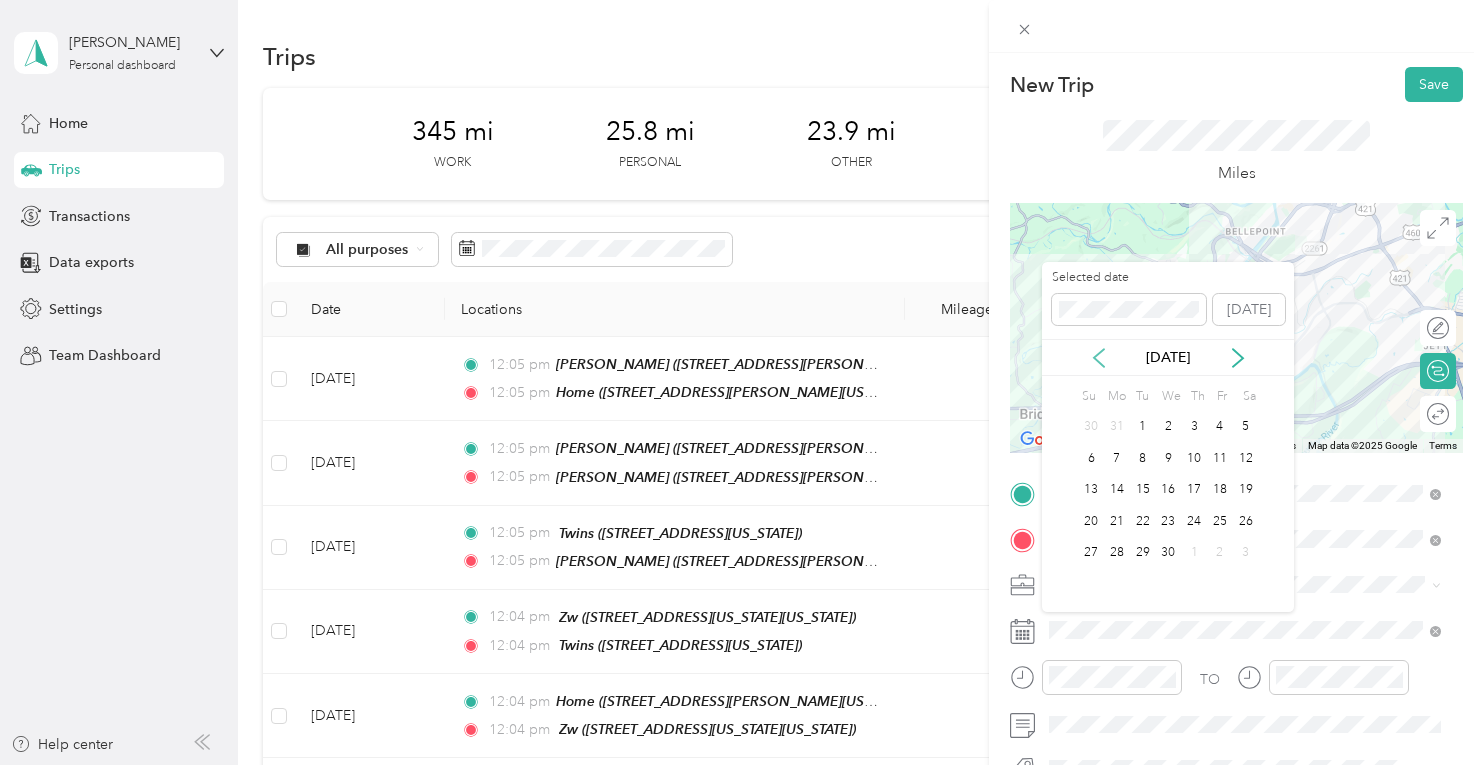click 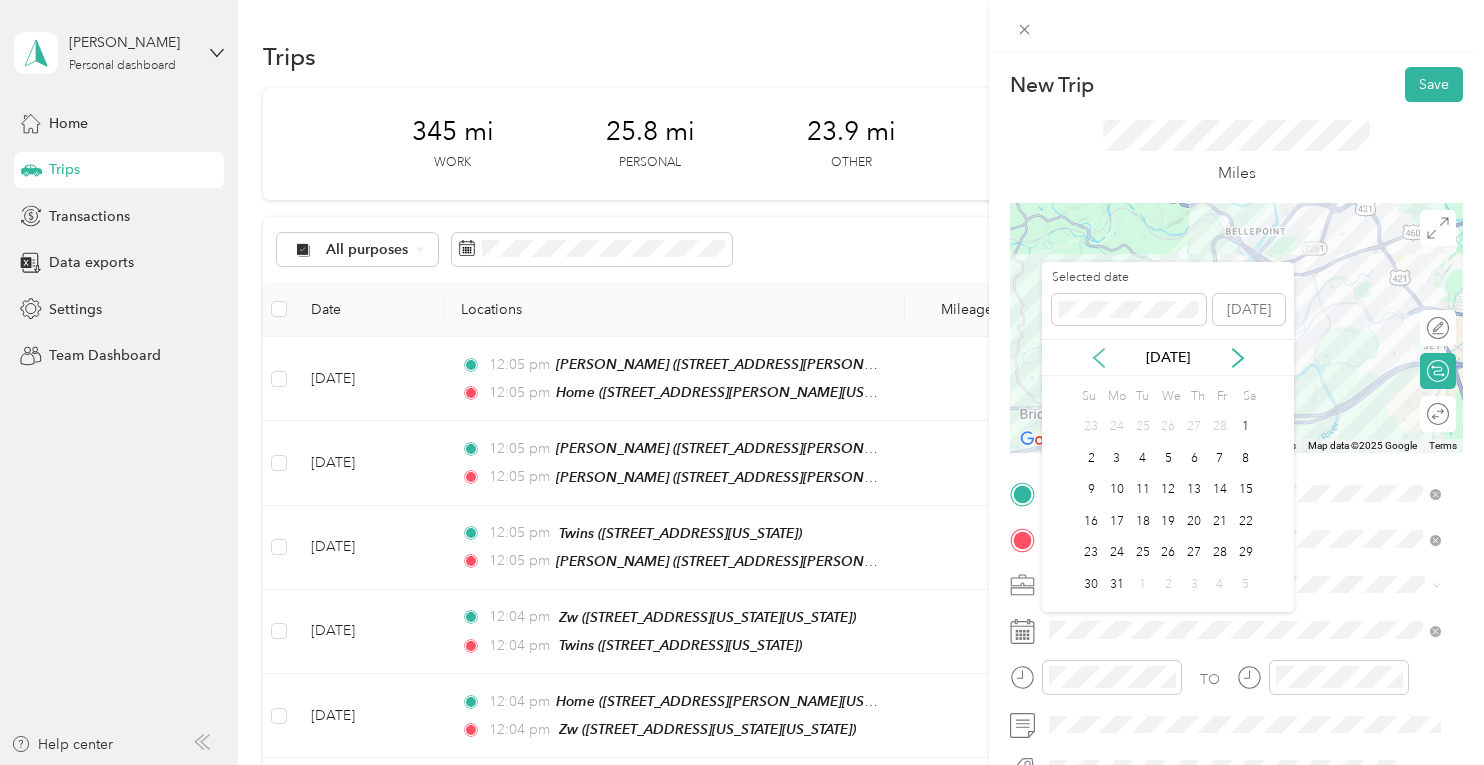 click 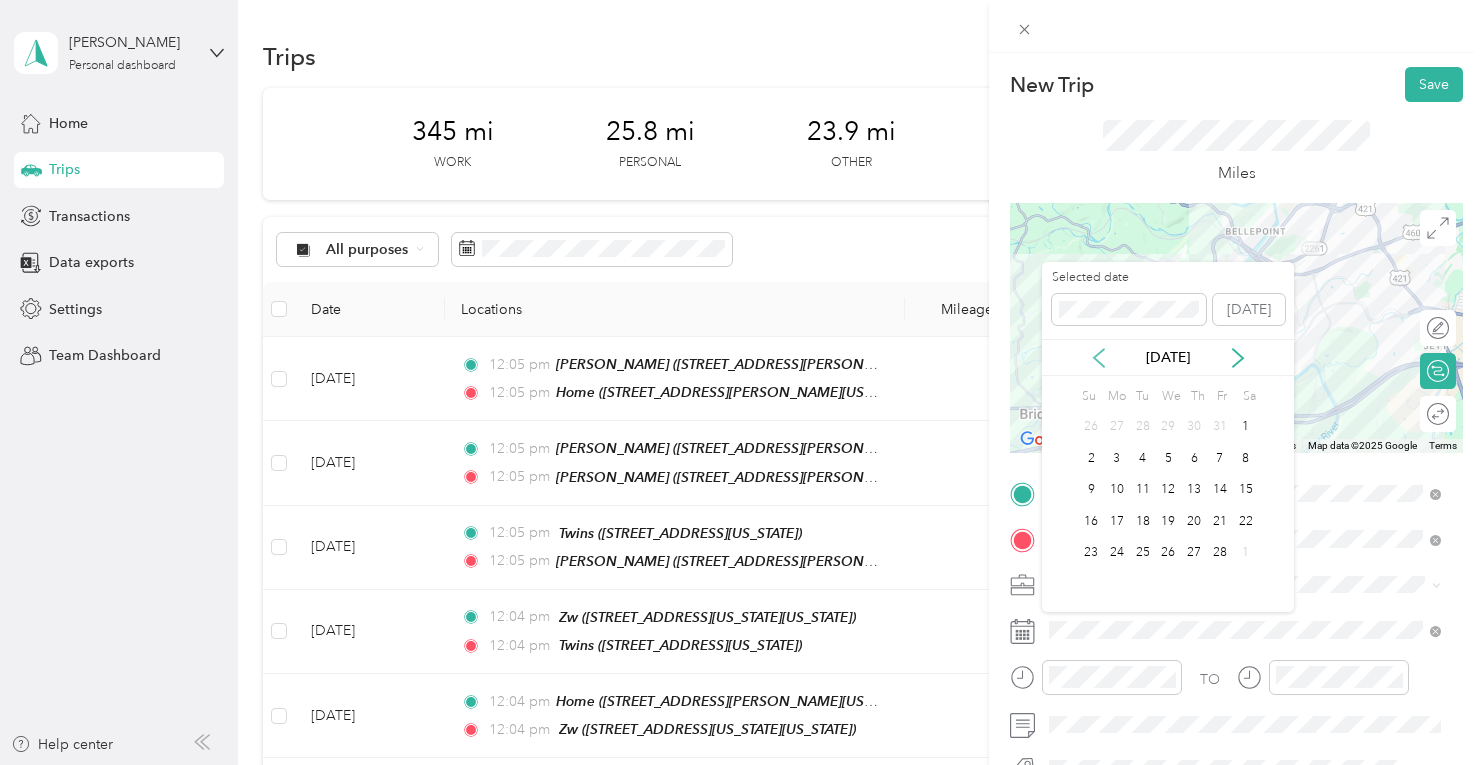 click 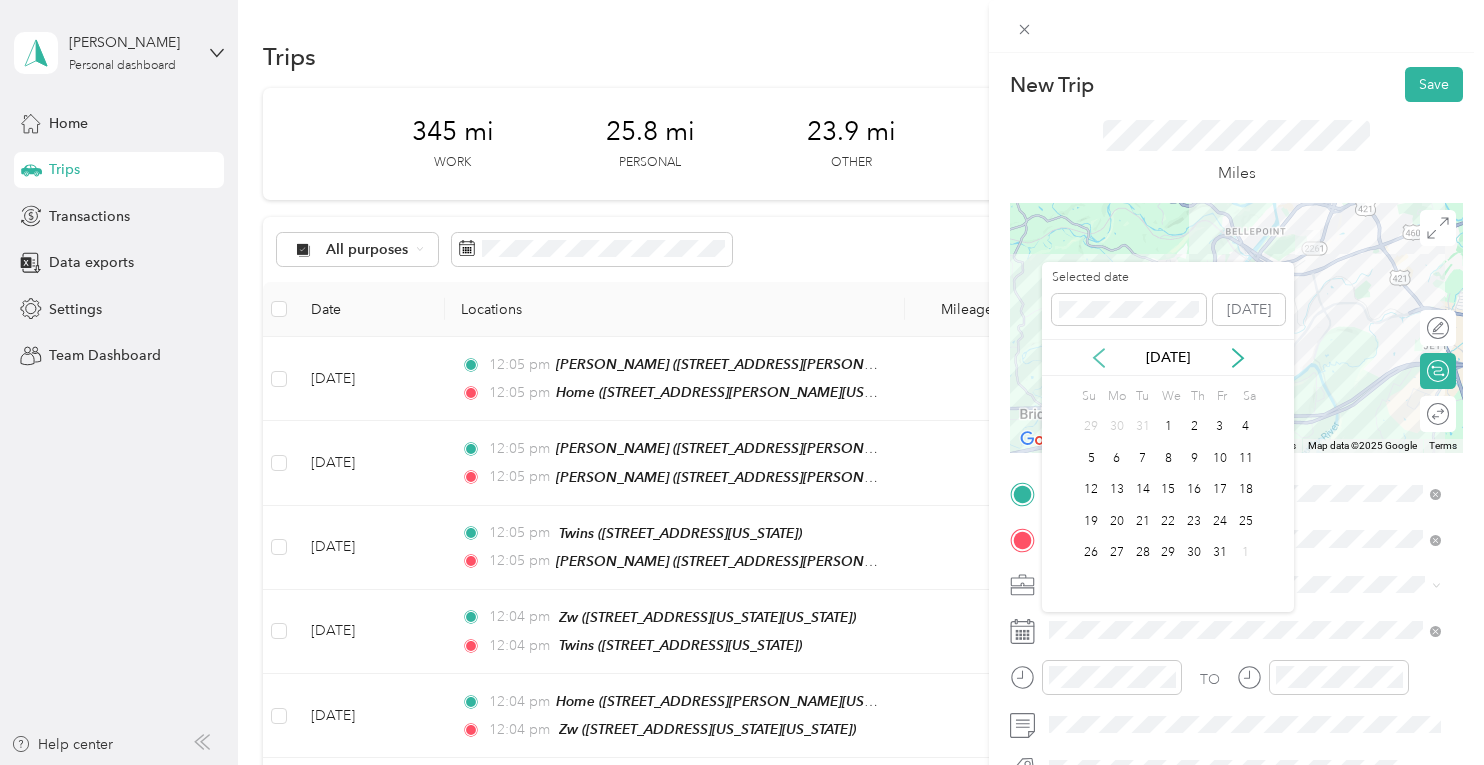 click 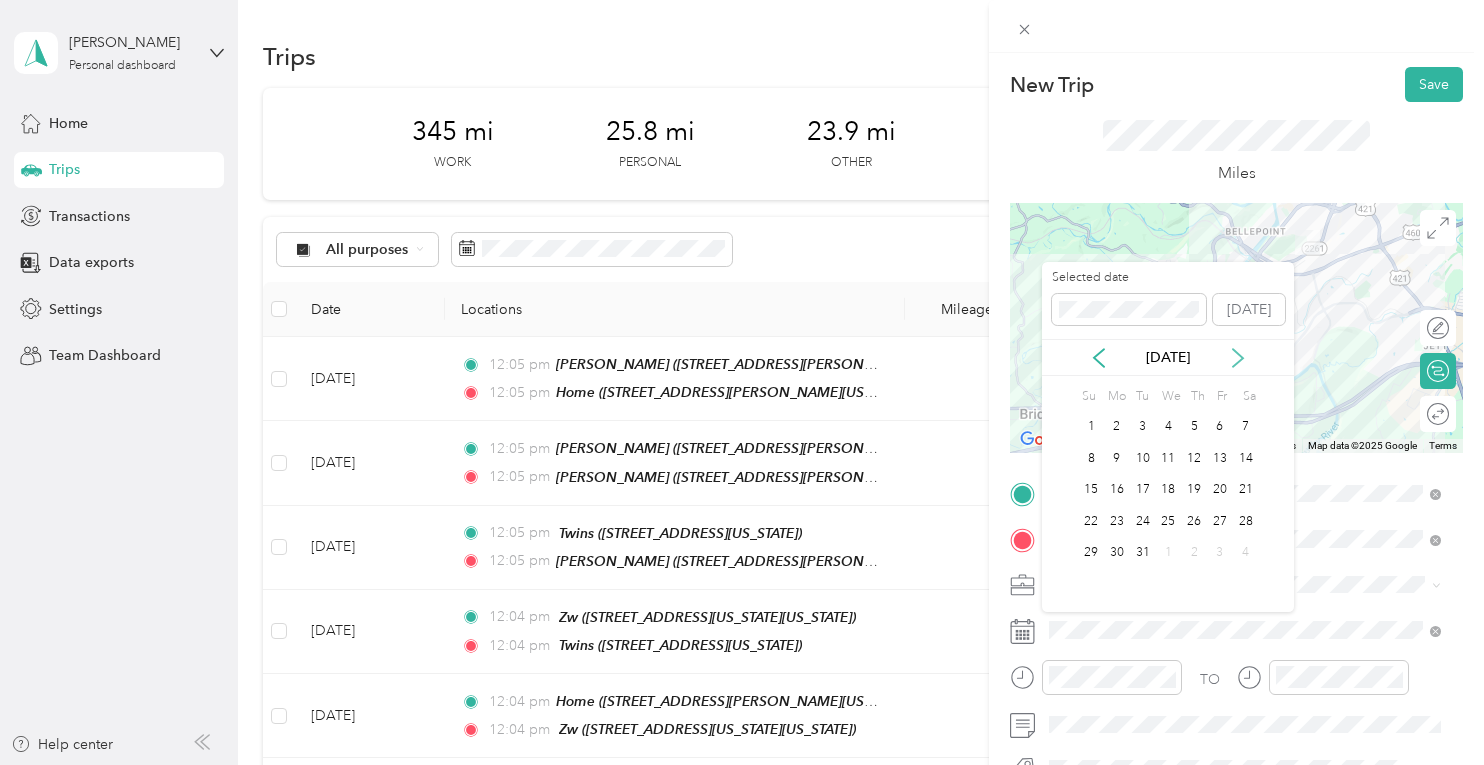 click 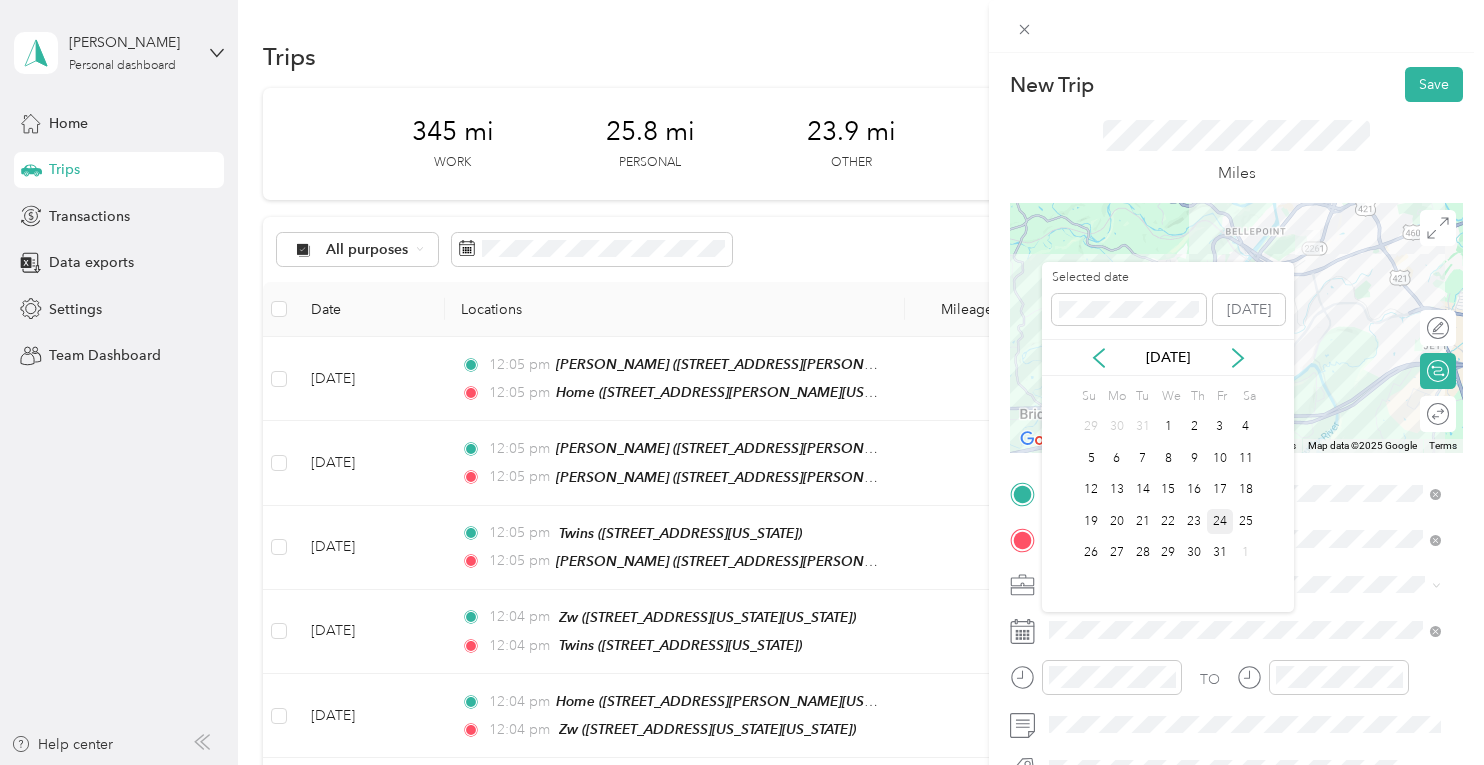 click on "24" at bounding box center (1220, 521) 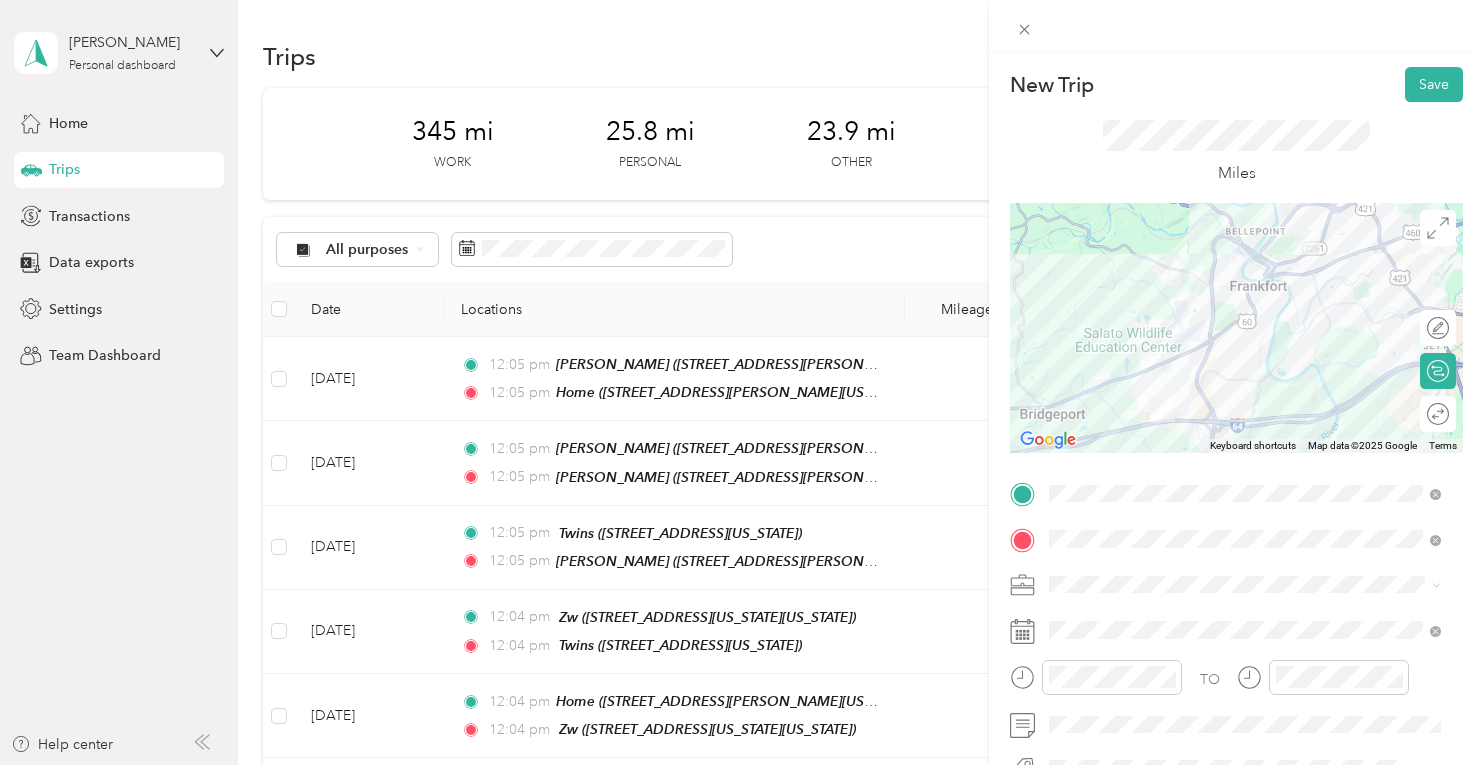 click on "Consultant" at bounding box center [1244, 363] 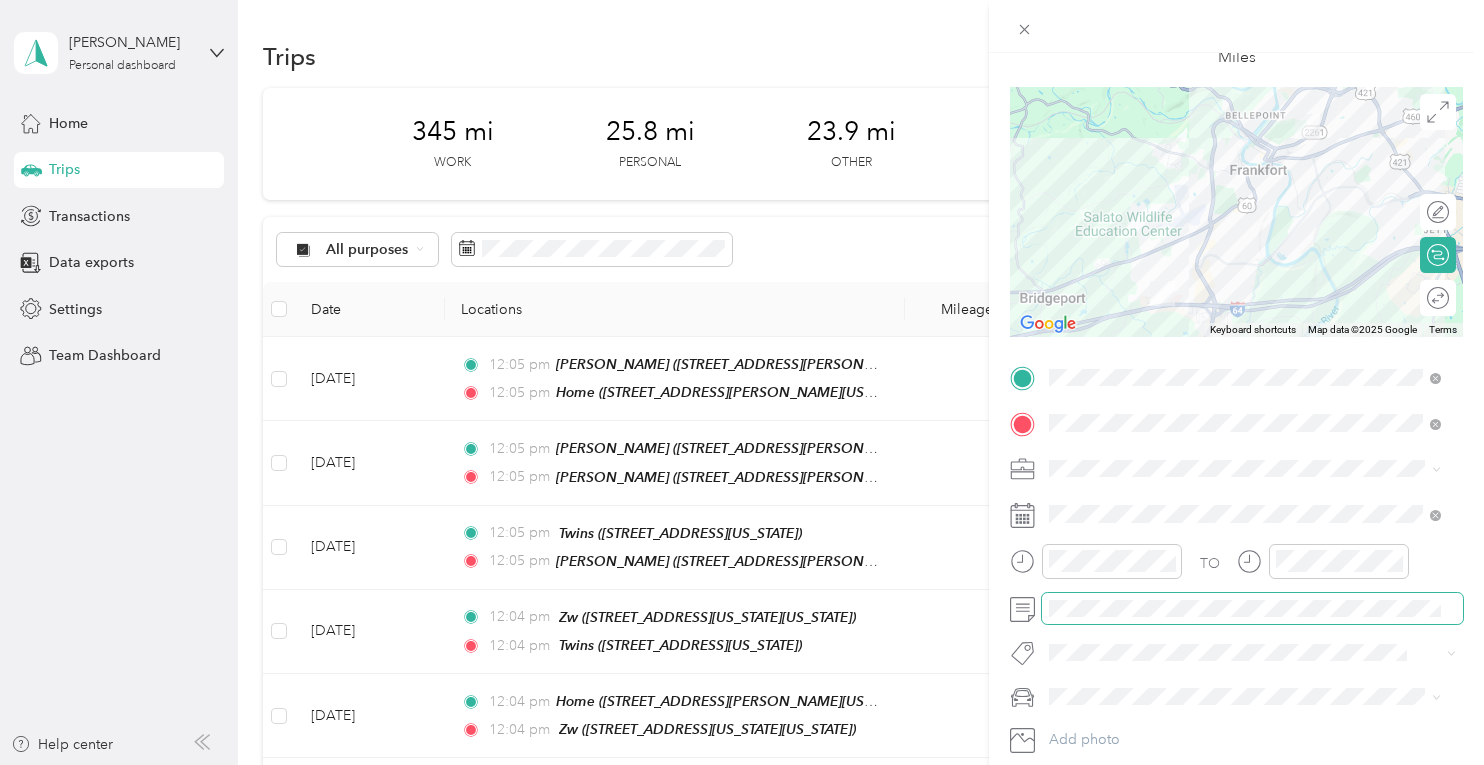 scroll, scrollTop: 0, scrollLeft: 0, axis: both 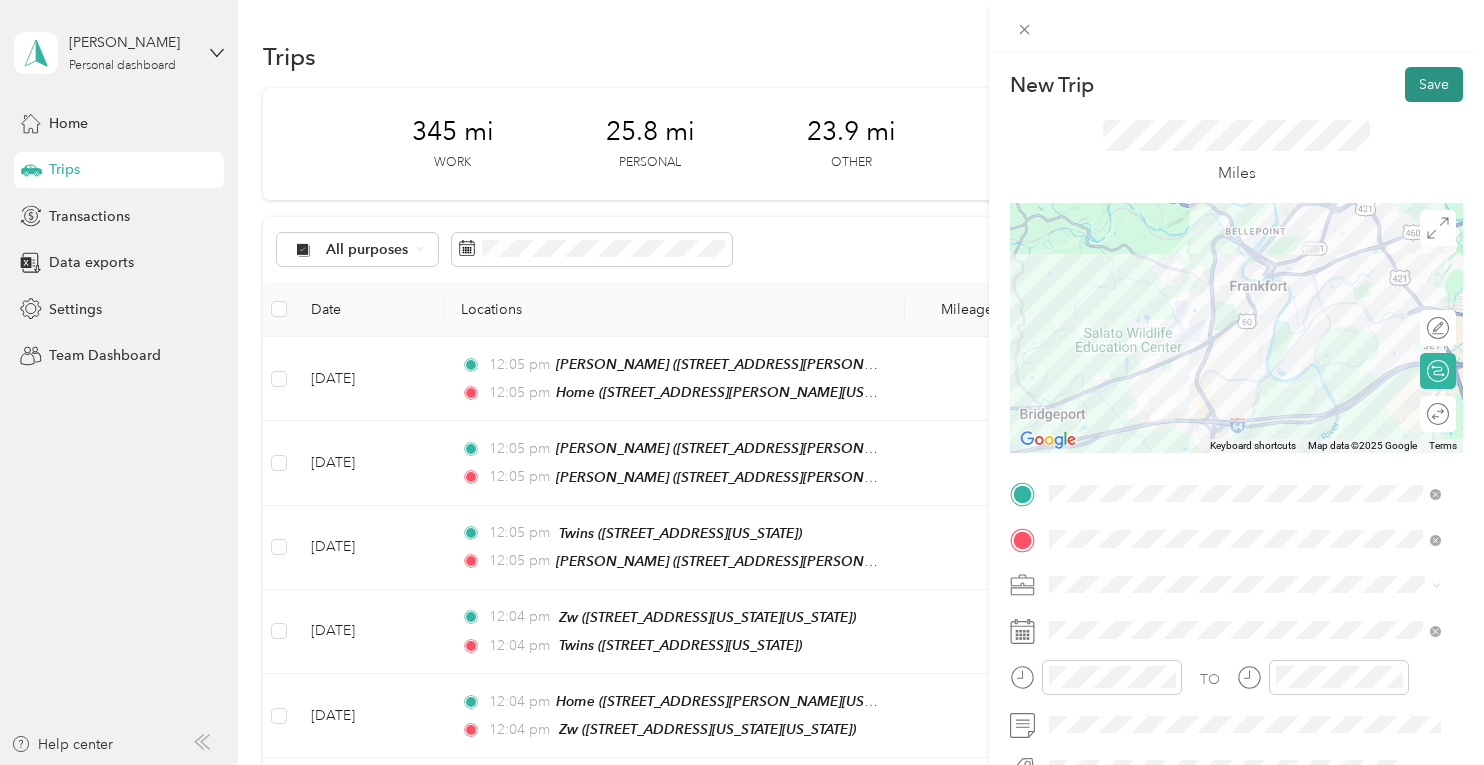 click on "Save" at bounding box center [1434, 84] 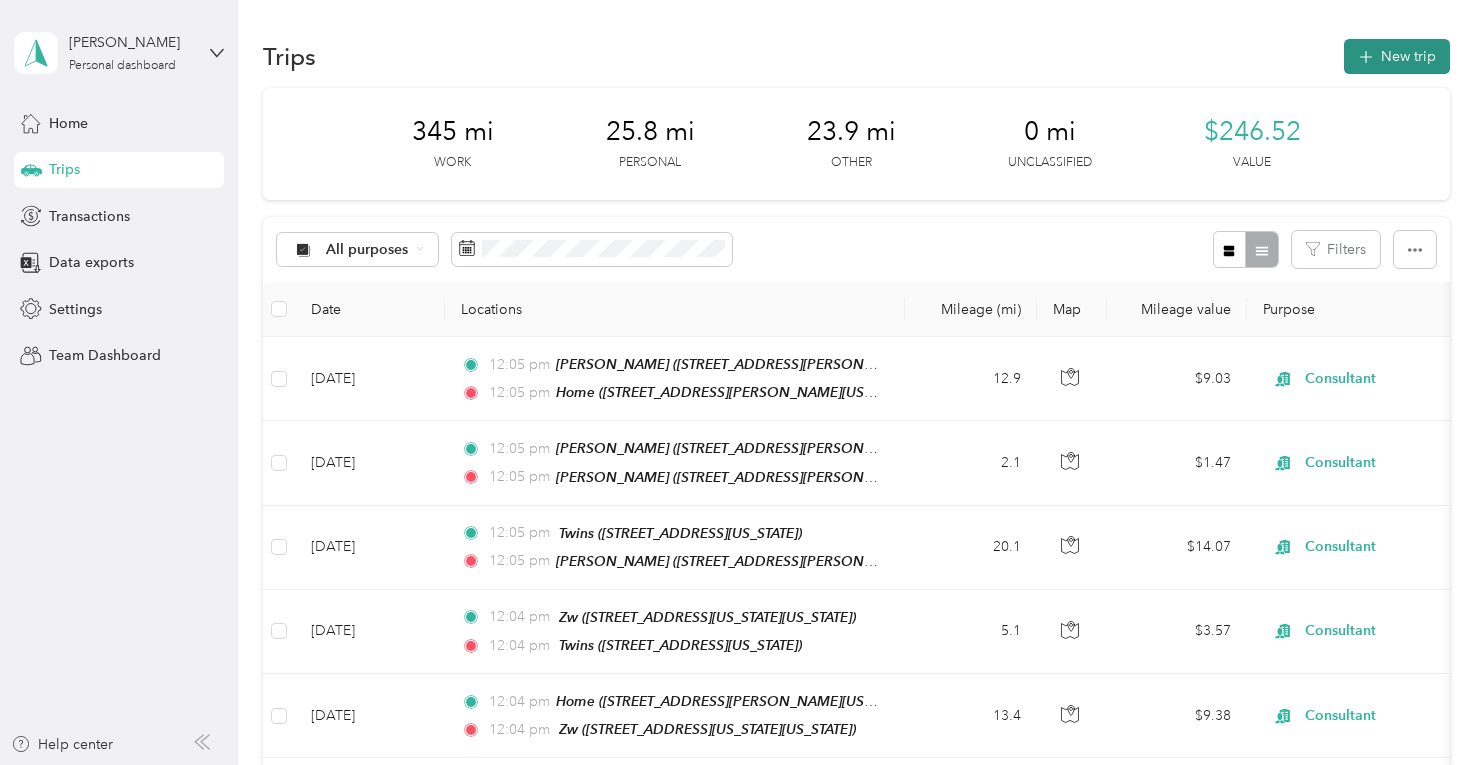 click on "New trip" at bounding box center (1397, 56) 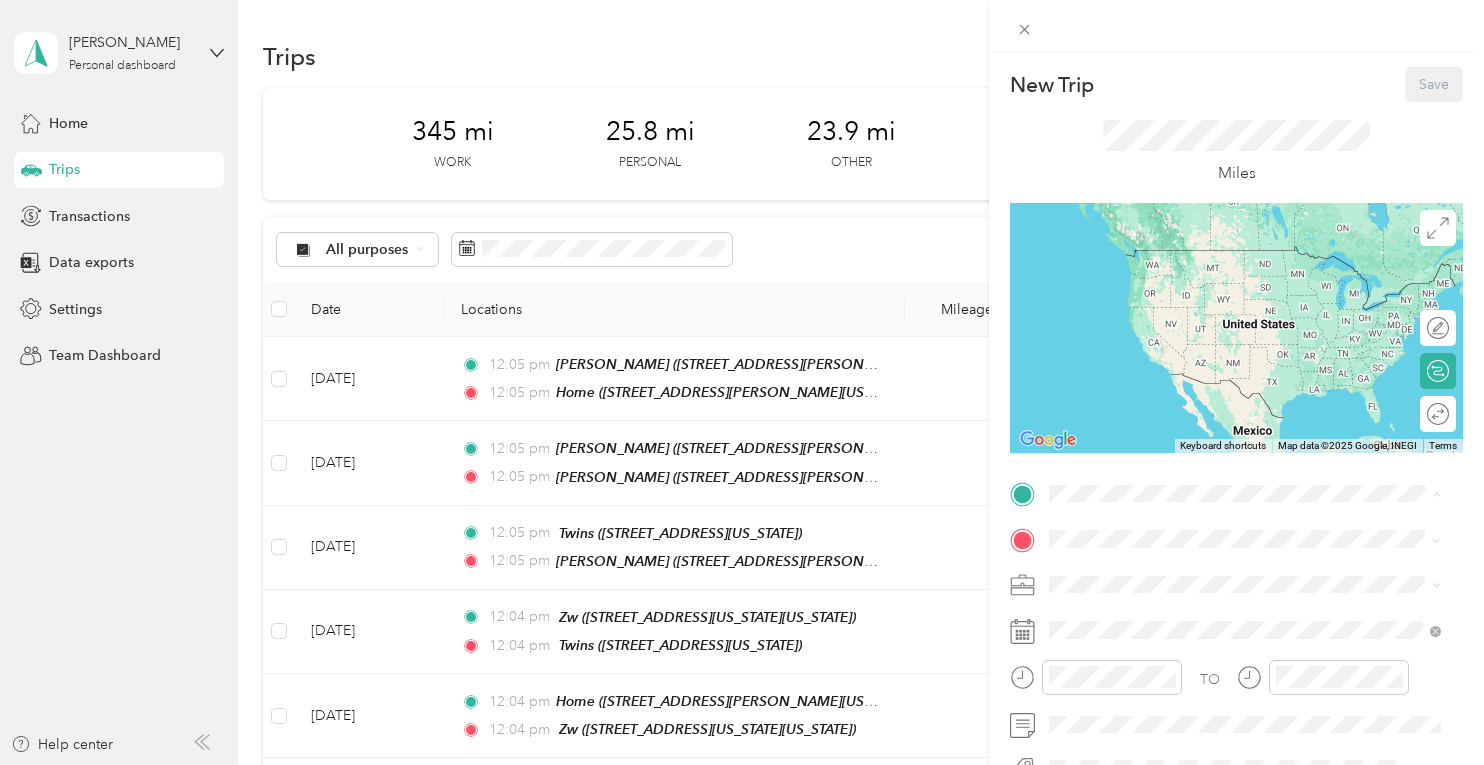 click on "AT Franklin [STREET_ADDRESS][US_STATE]" at bounding box center (1187, 458) 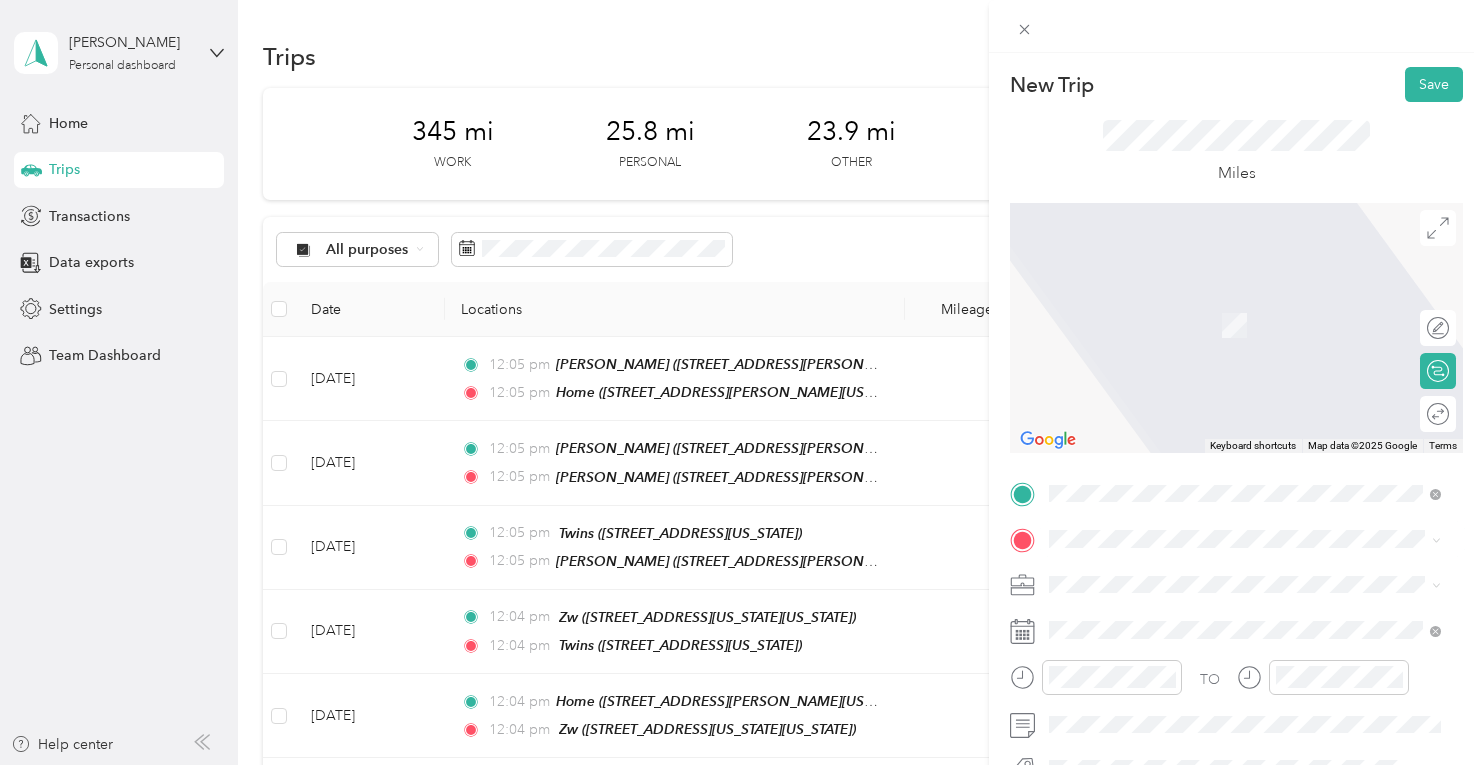 click on "[STREET_ADDRESS][PERSON_NAME][US_STATE]" at bounding box center (1242, 447) 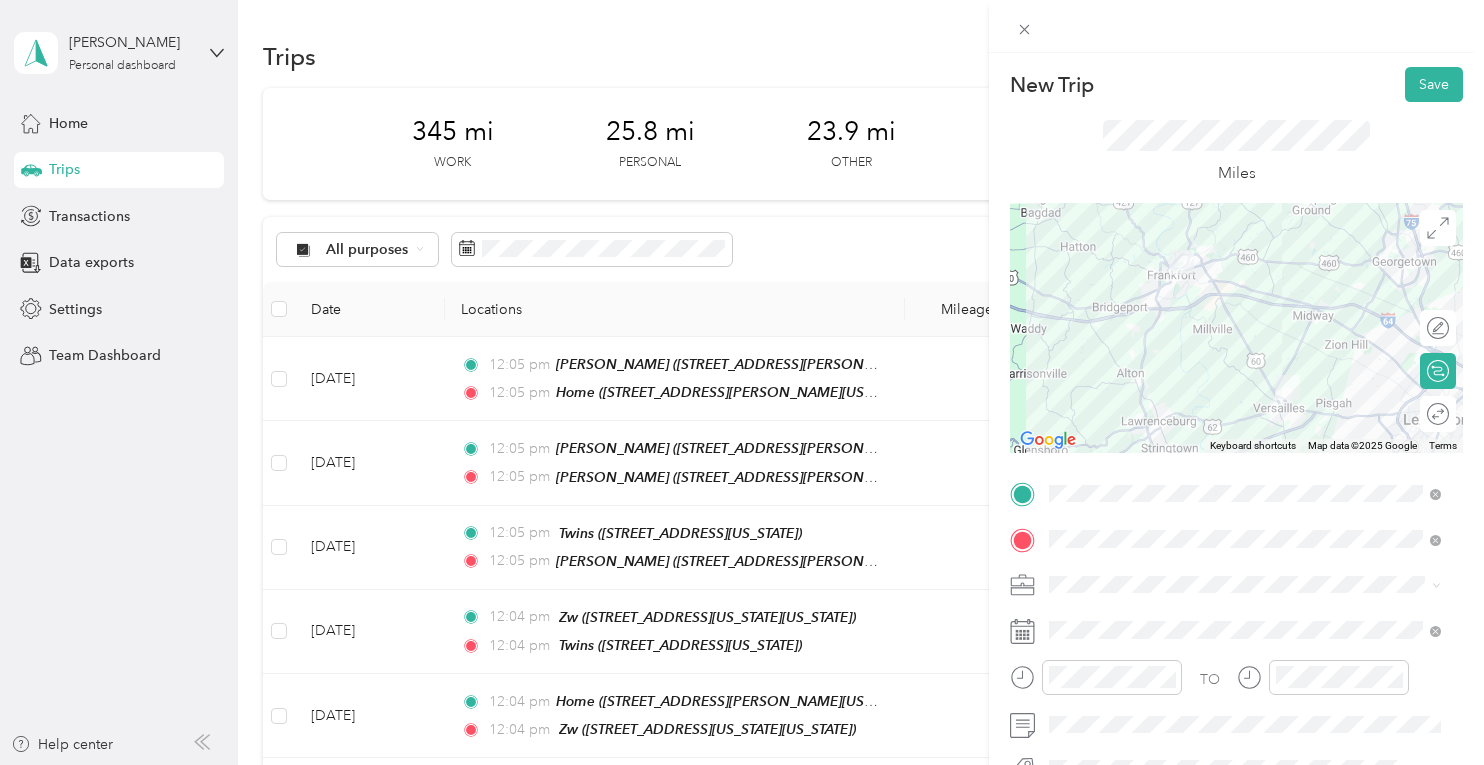 click on "Consultant" at bounding box center [1244, 368] 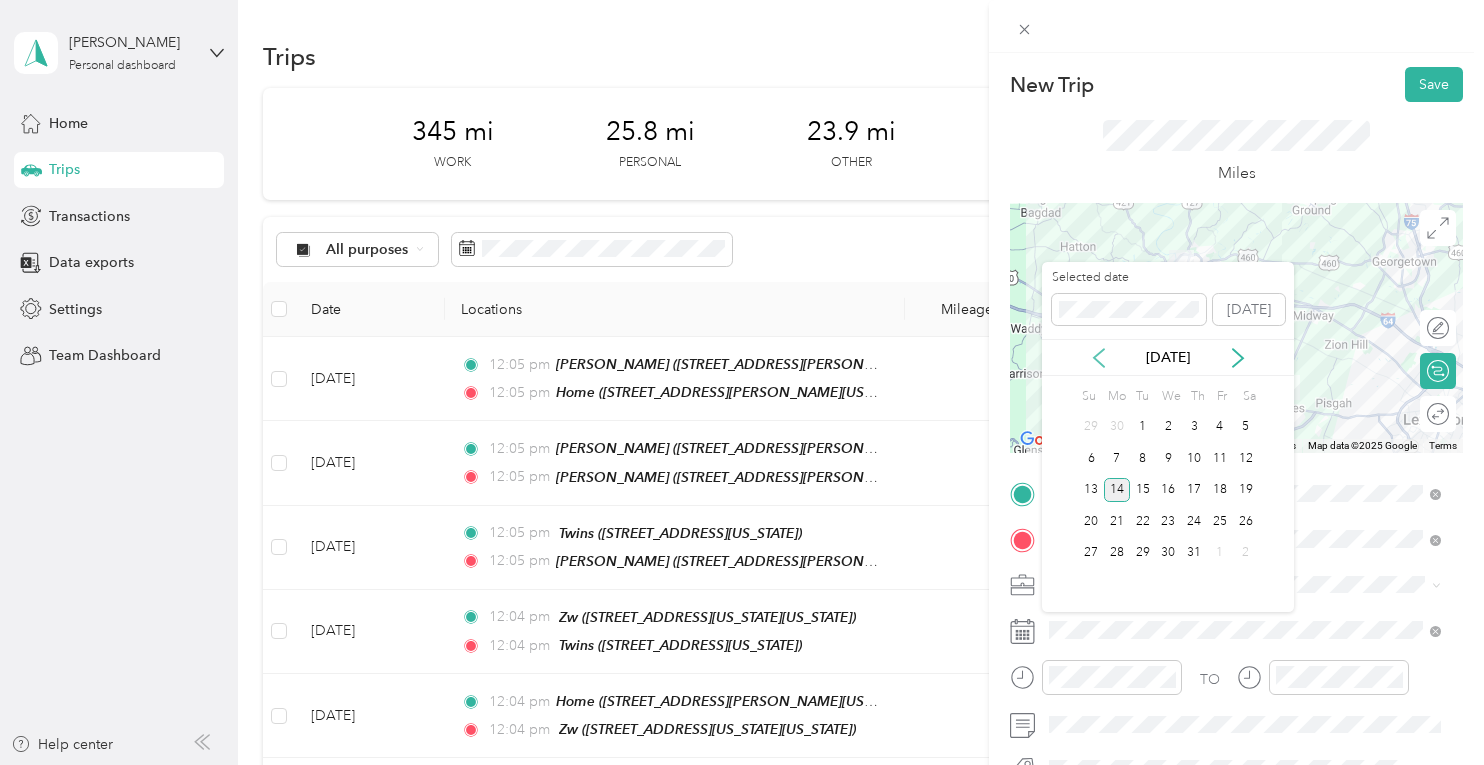click 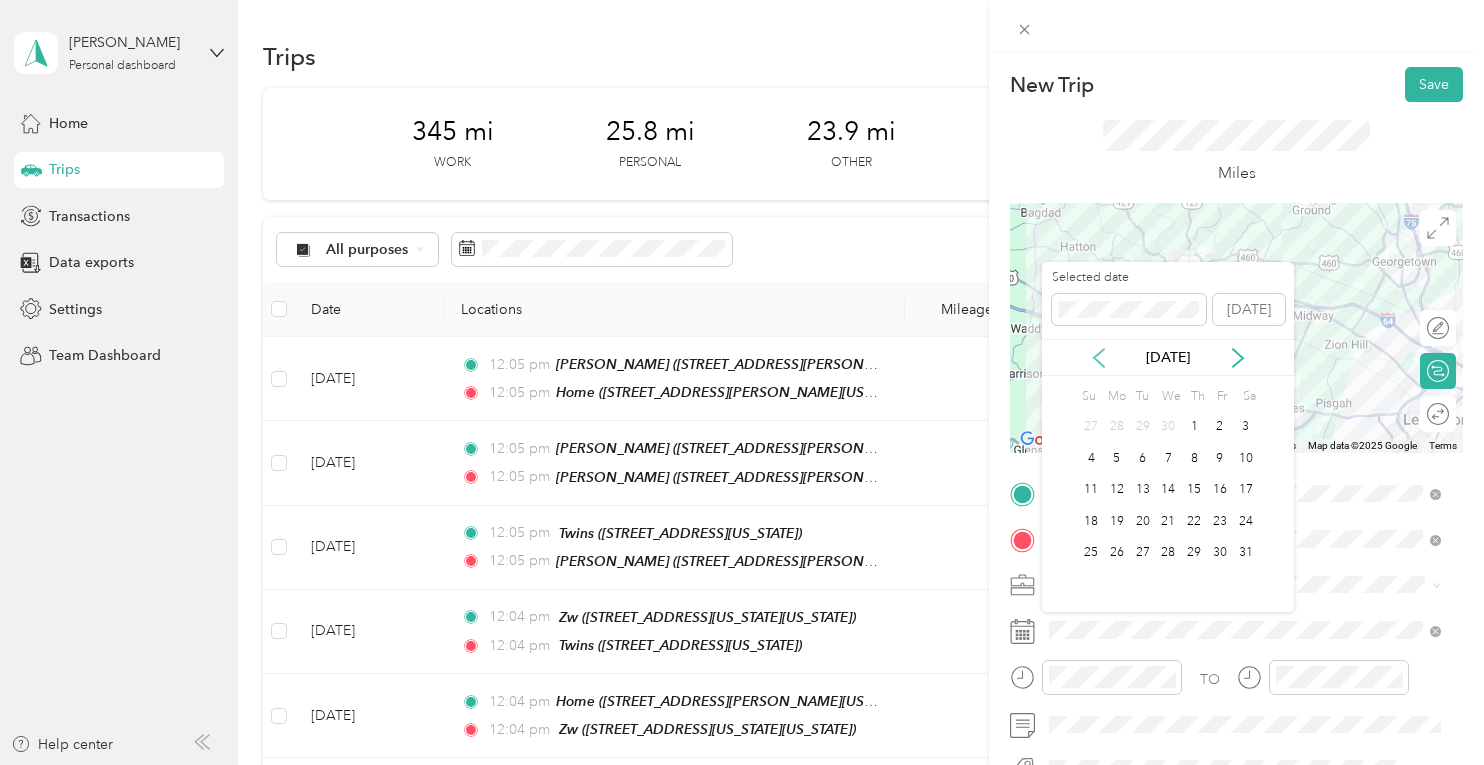 click 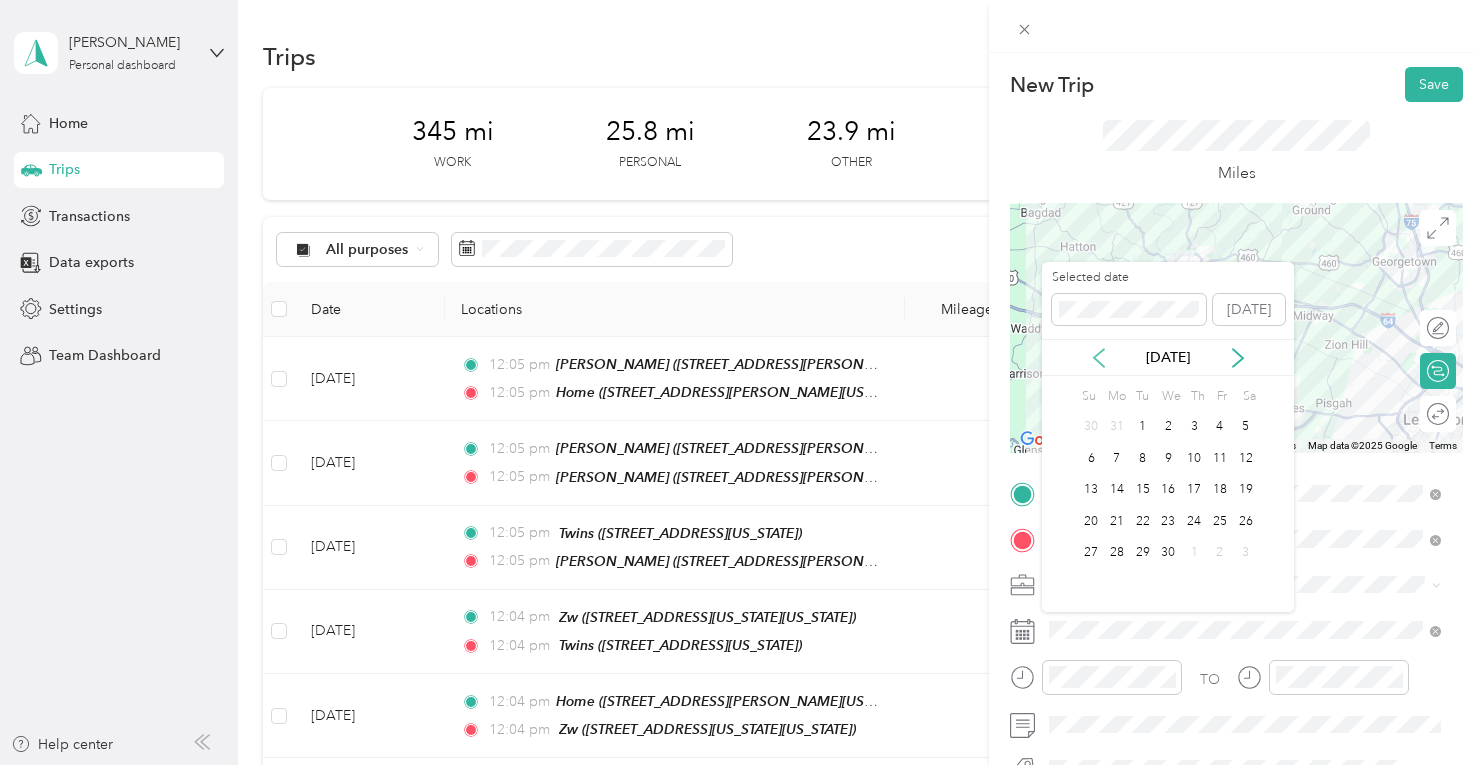 click 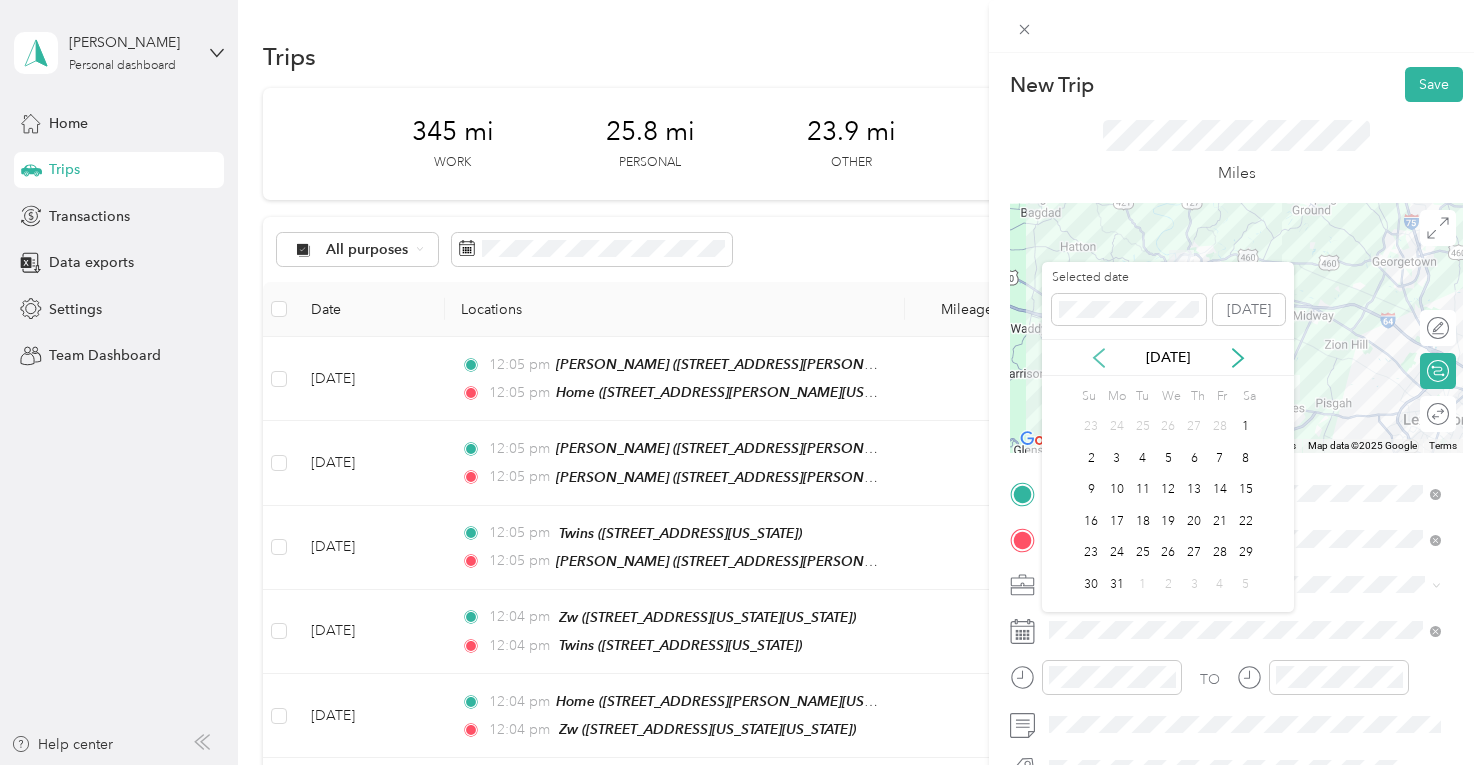 click 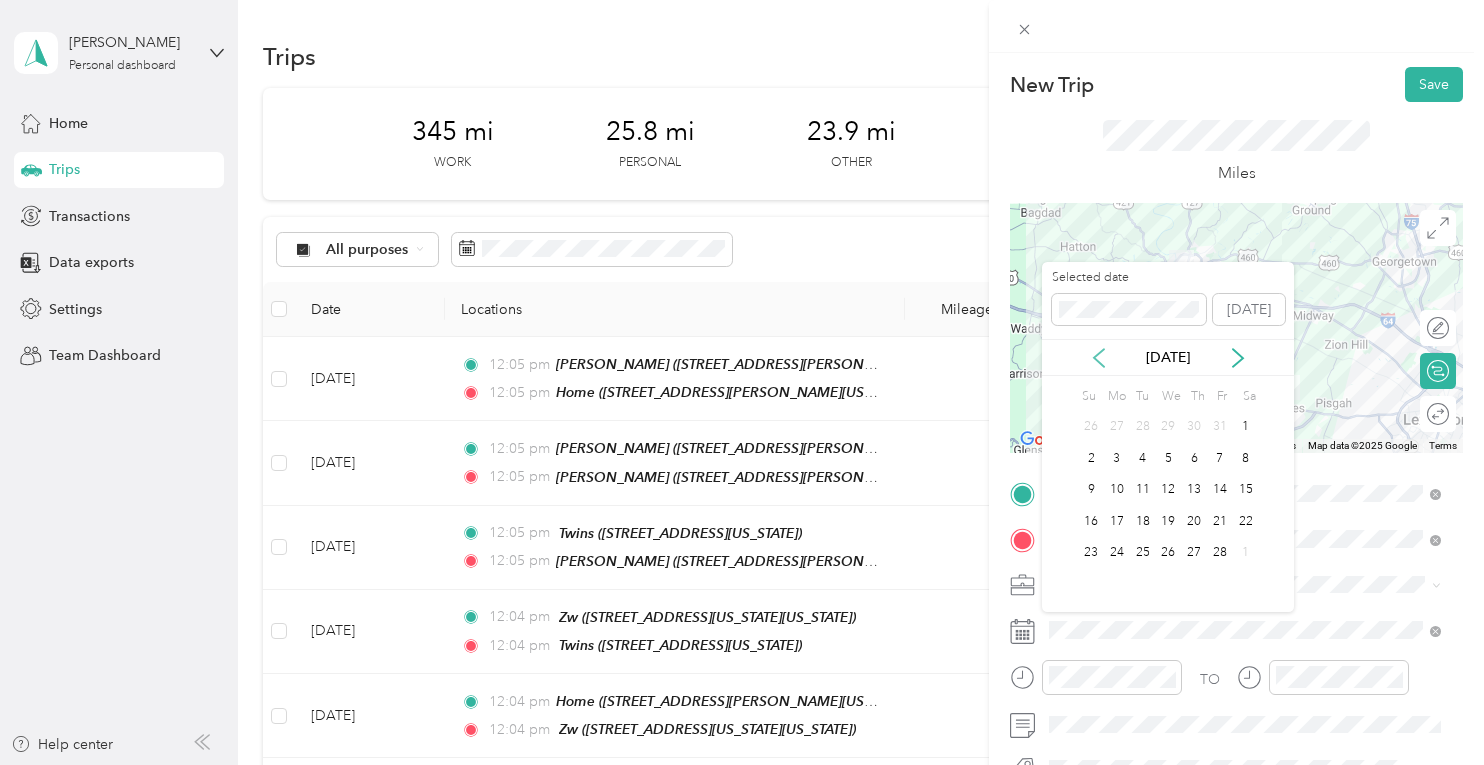 click 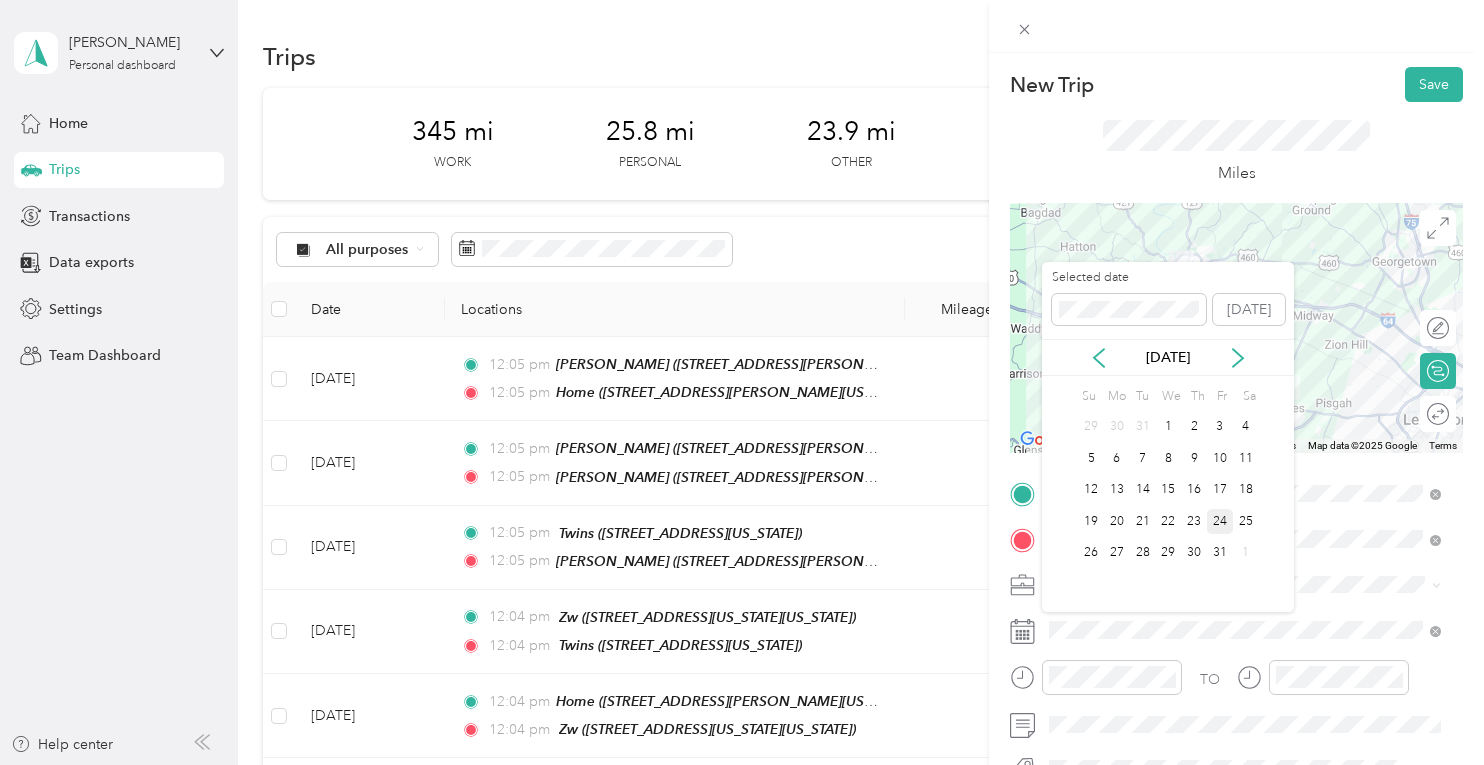 click on "24" at bounding box center (1220, 521) 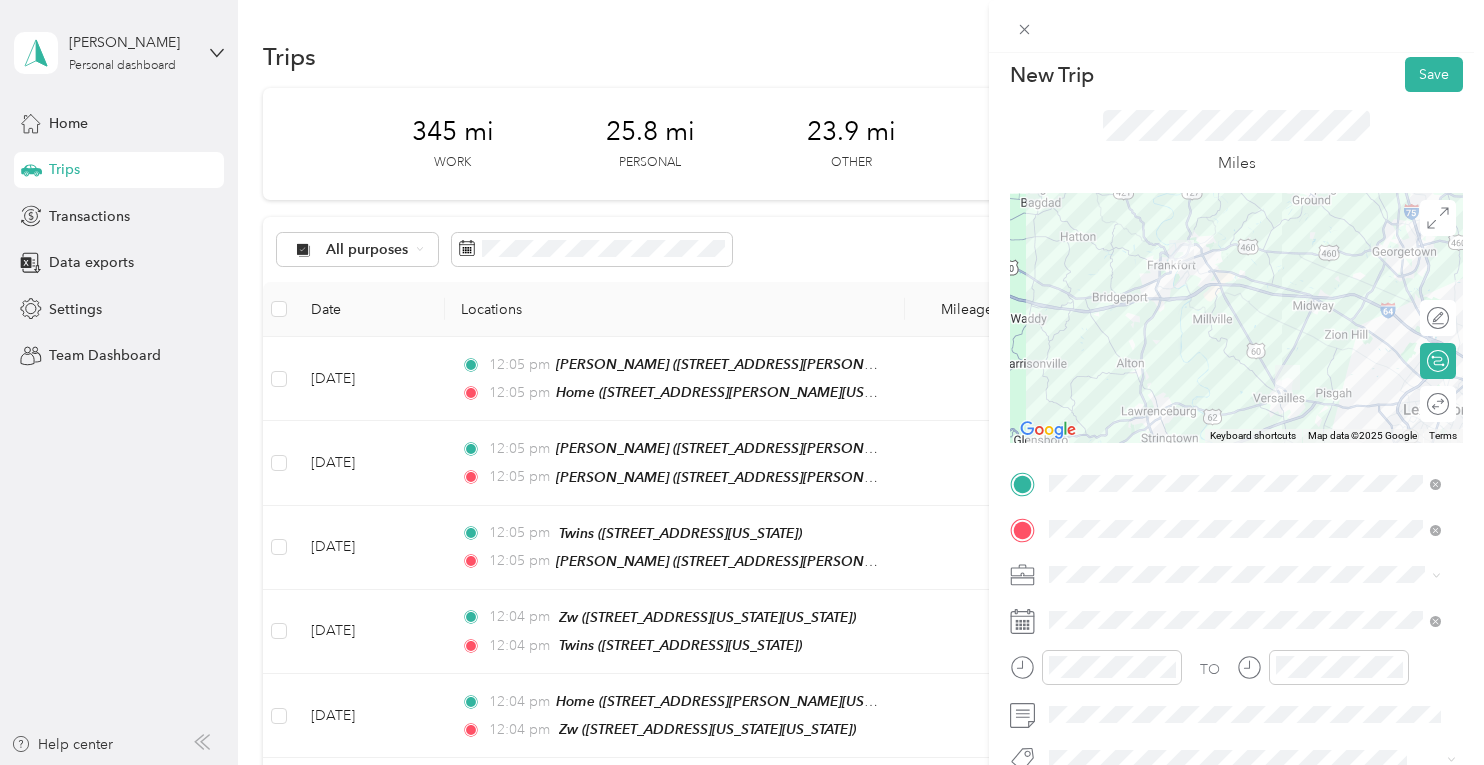 scroll, scrollTop: 0, scrollLeft: 0, axis: both 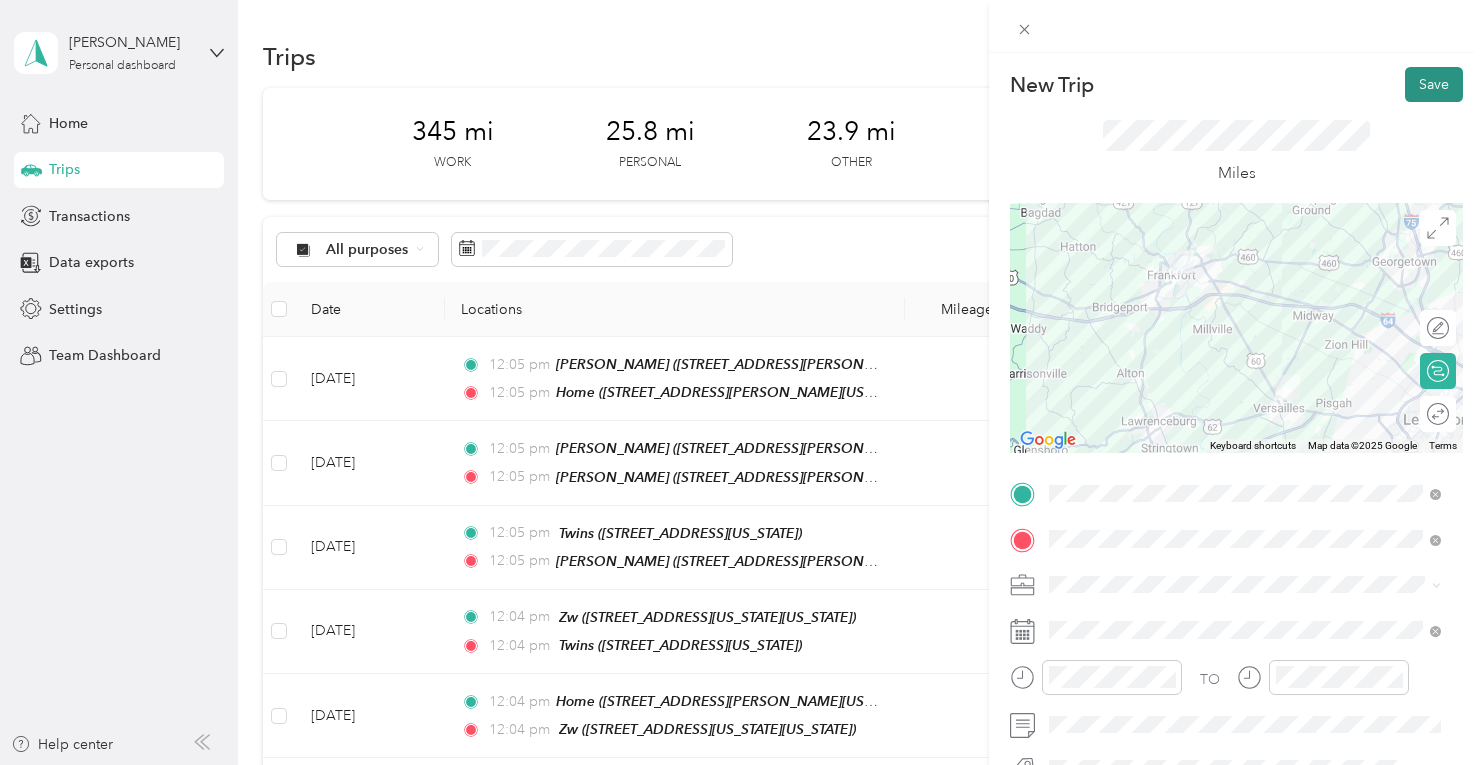 click on "Save" at bounding box center (1434, 84) 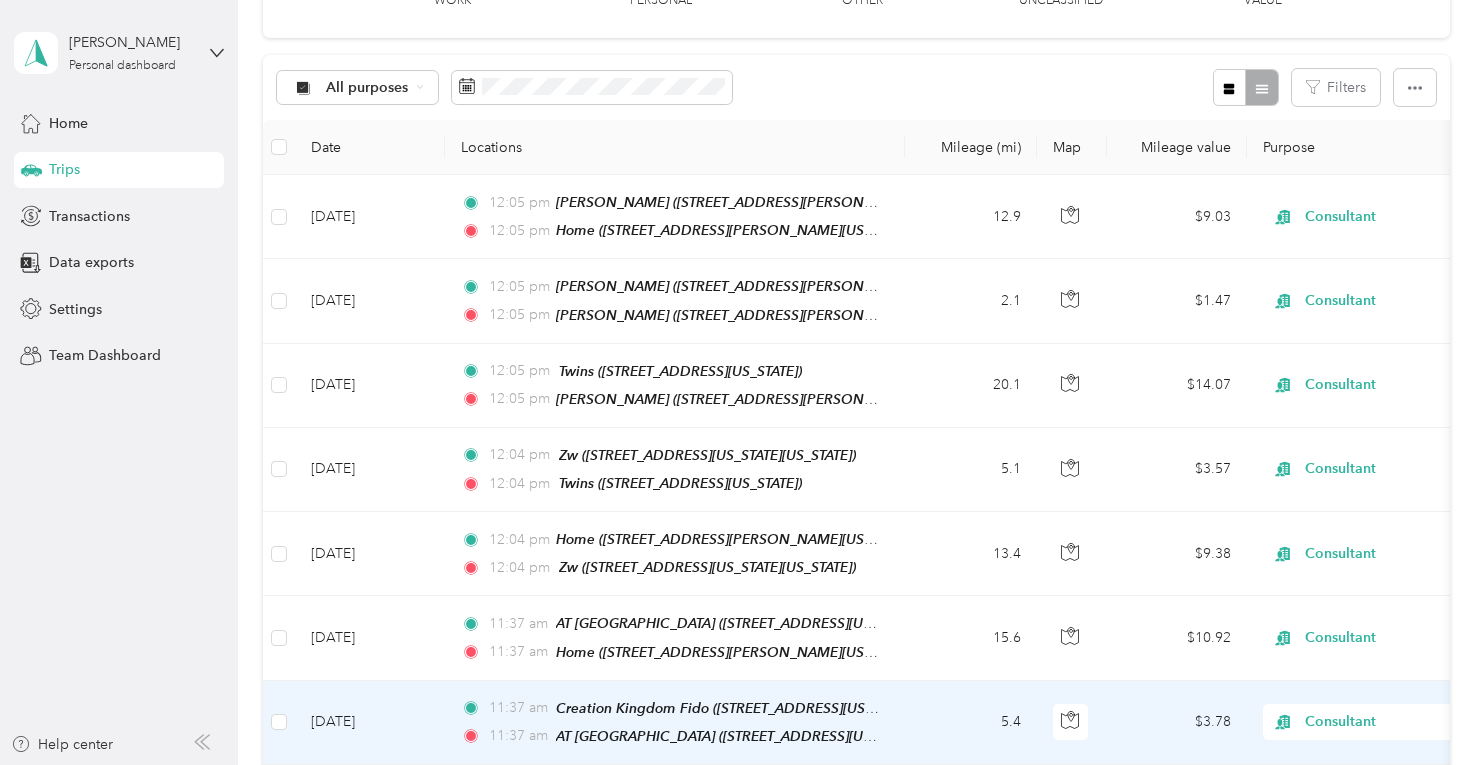 scroll, scrollTop: 0, scrollLeft: 0, axis: both 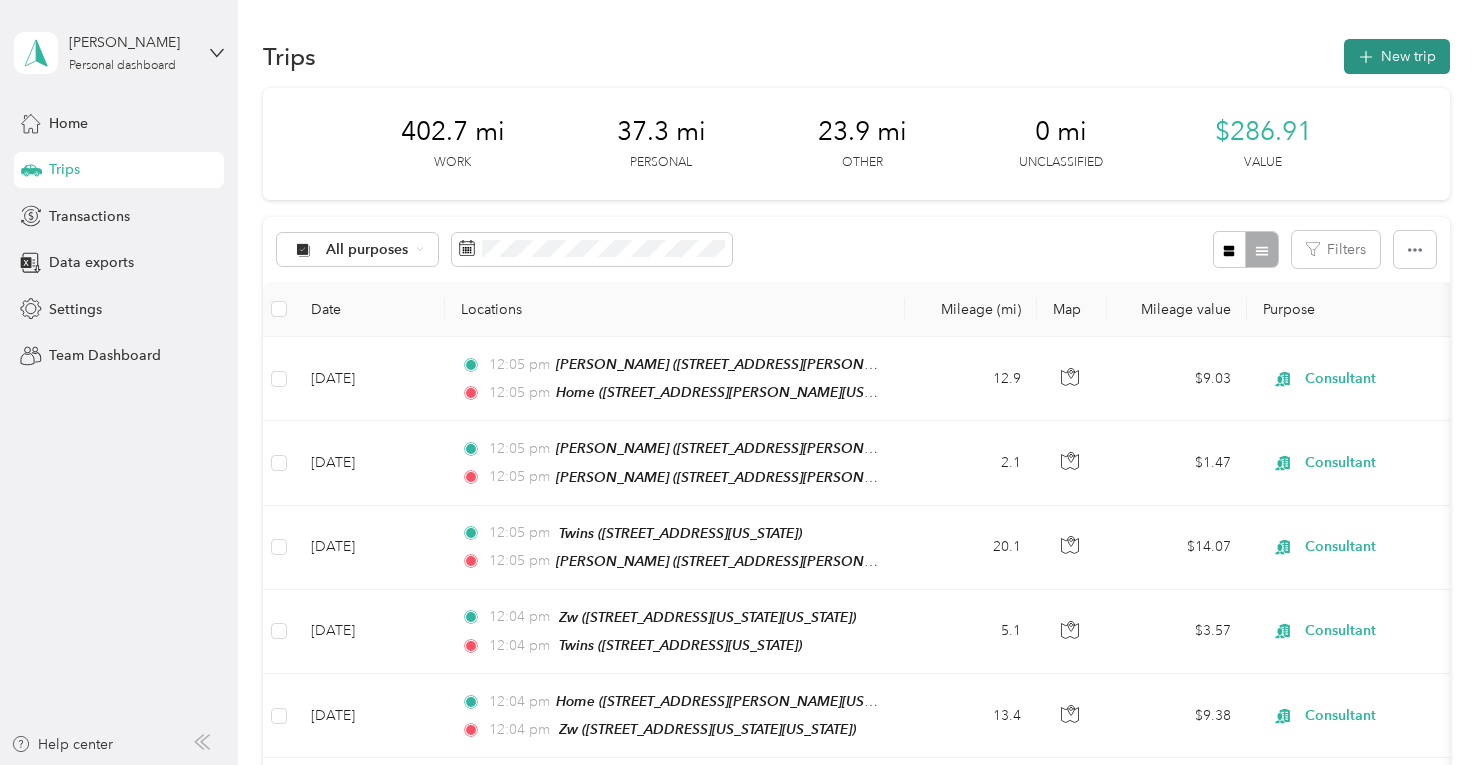 click on "New trip" at bounding box center (1397, 56) 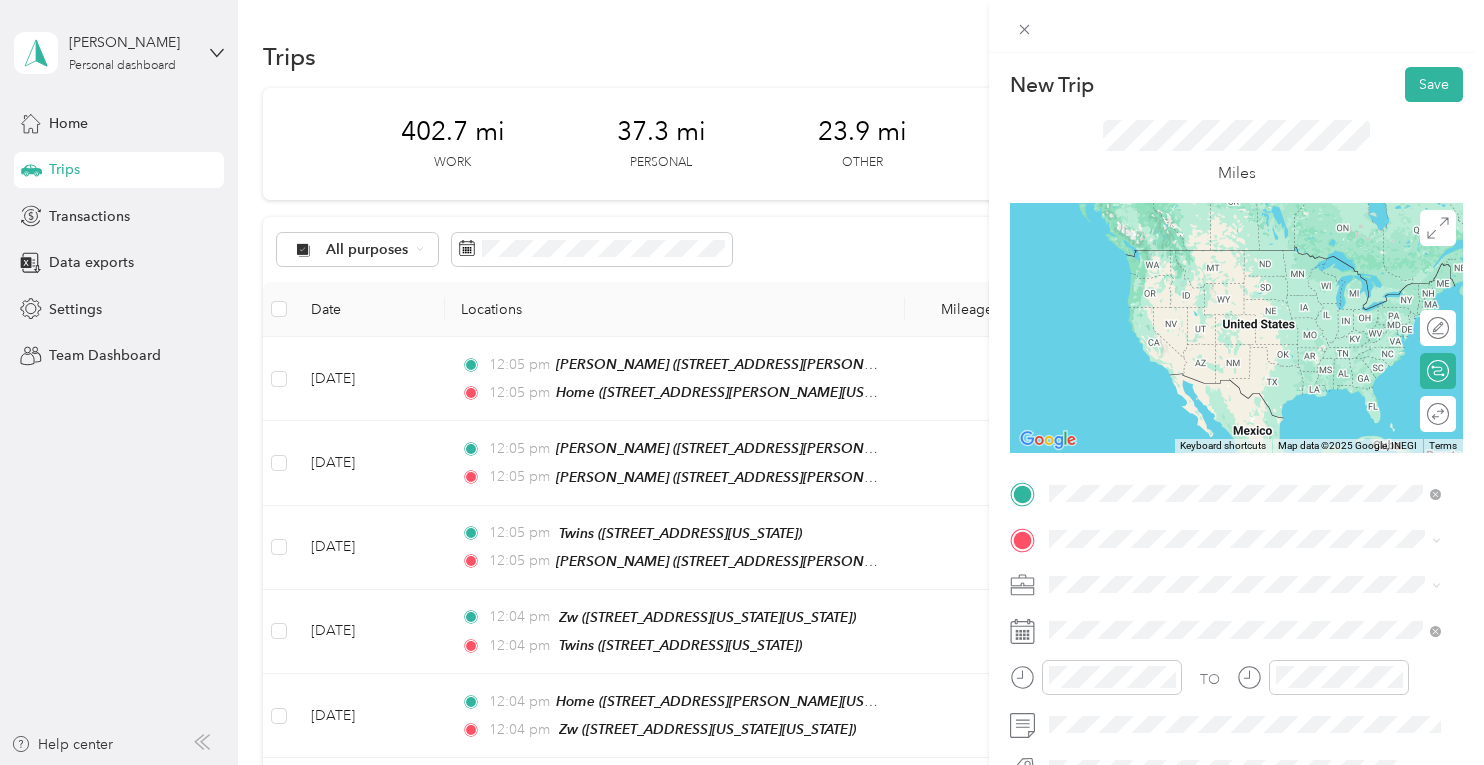 click on "1996 [GEOGRAPHIC_DATA], [GEOGRAPHIC_DATA], [US_STATE], [GEOGRAPHIC_DATA]" at bounding box center (1255, 290) 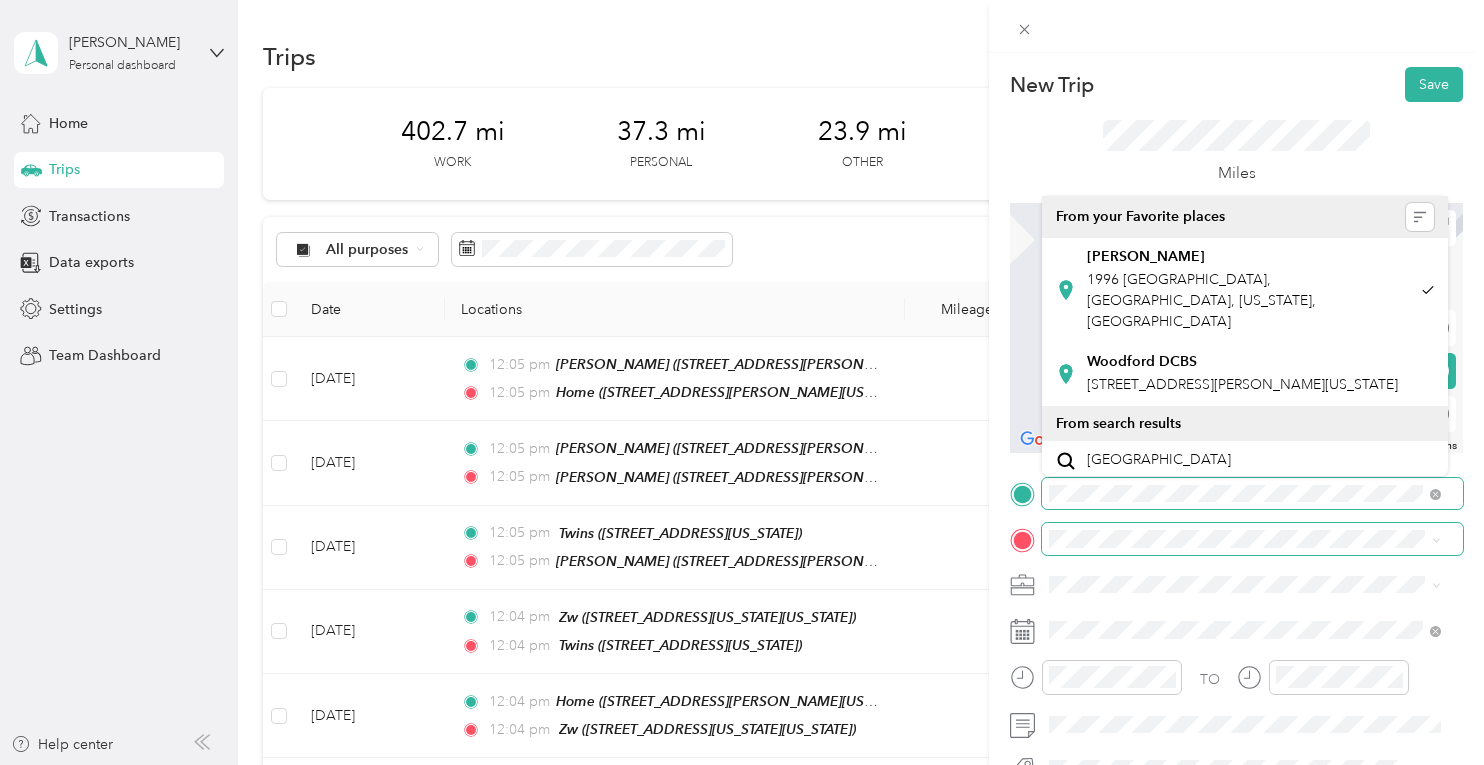click on "TO Add photo" at bounding box center [1236, 697] 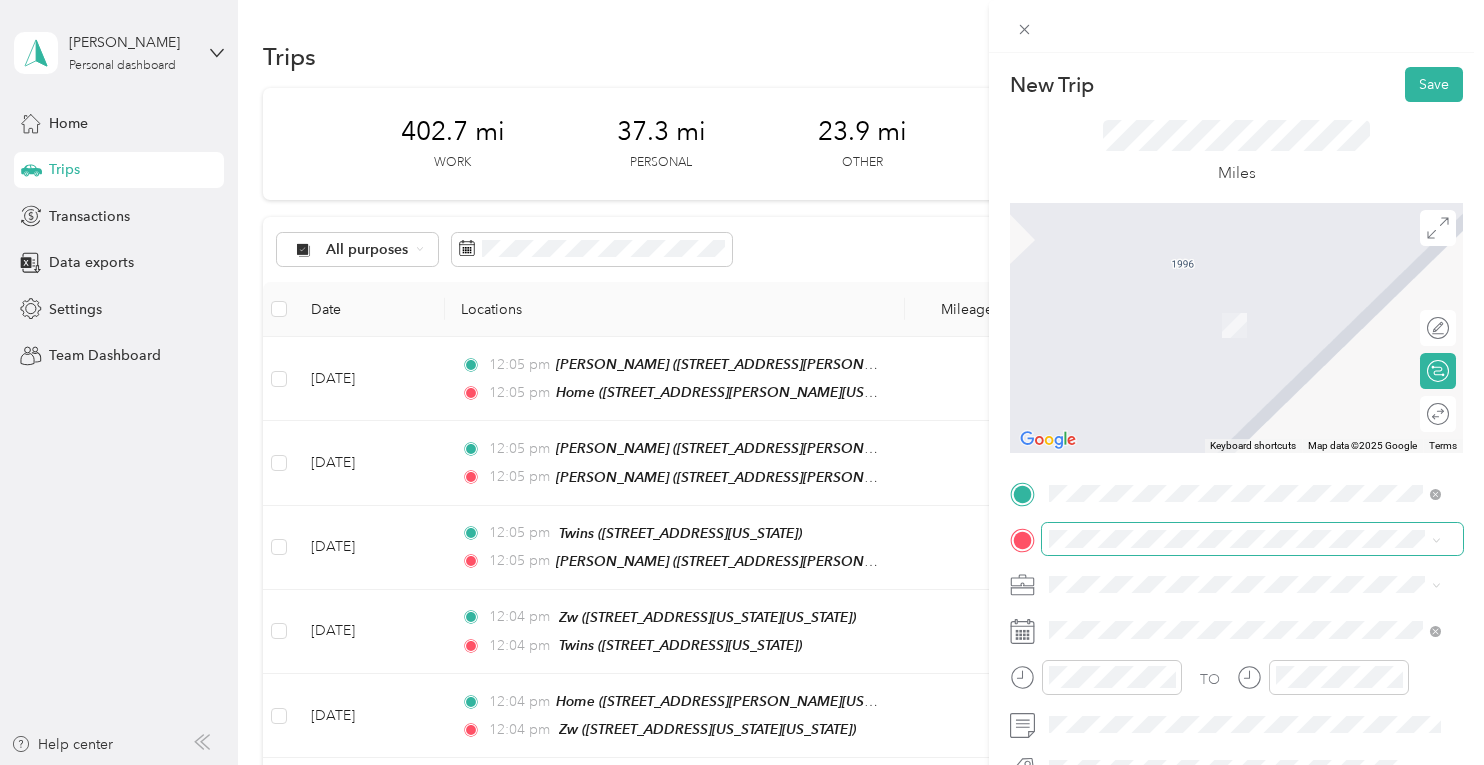 click at bounding box center (1252, 539) 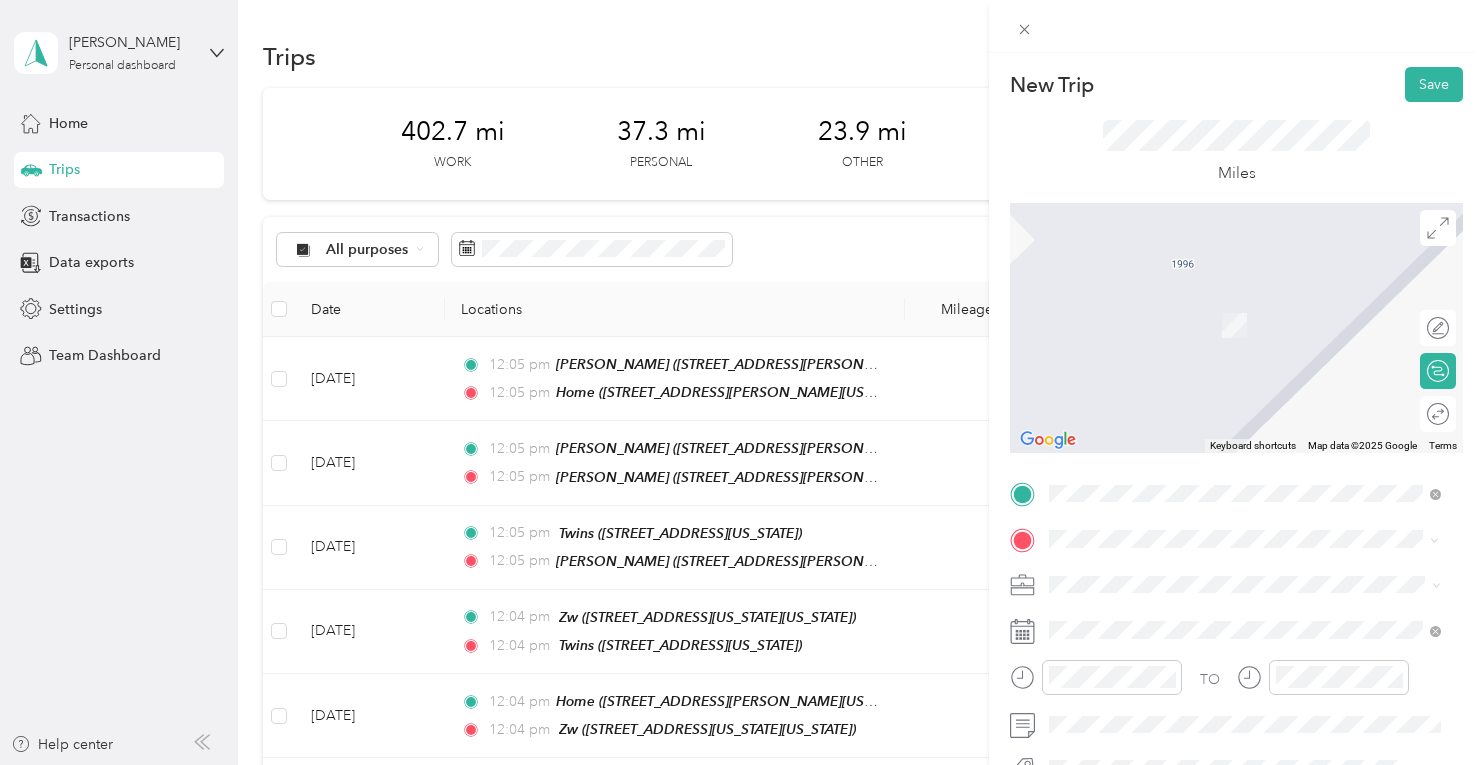 click on "NG [STREET_ADDRESS][PERSON_NAME][US_STATE]" at bounding box center (1242, 315) 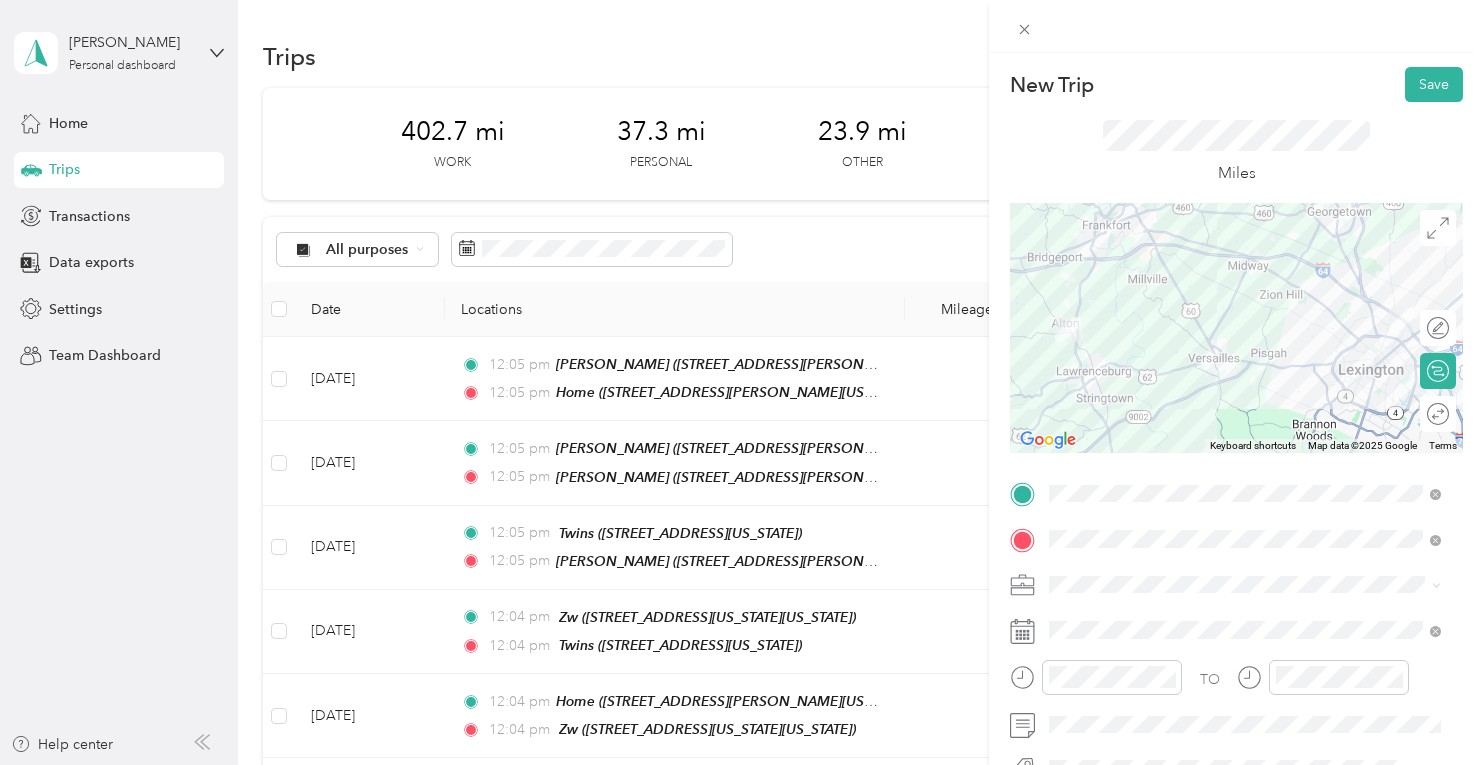 click on "Work Personal Consultant Other Charity Medical Moving Commute" at bounding box center [1244, 421] 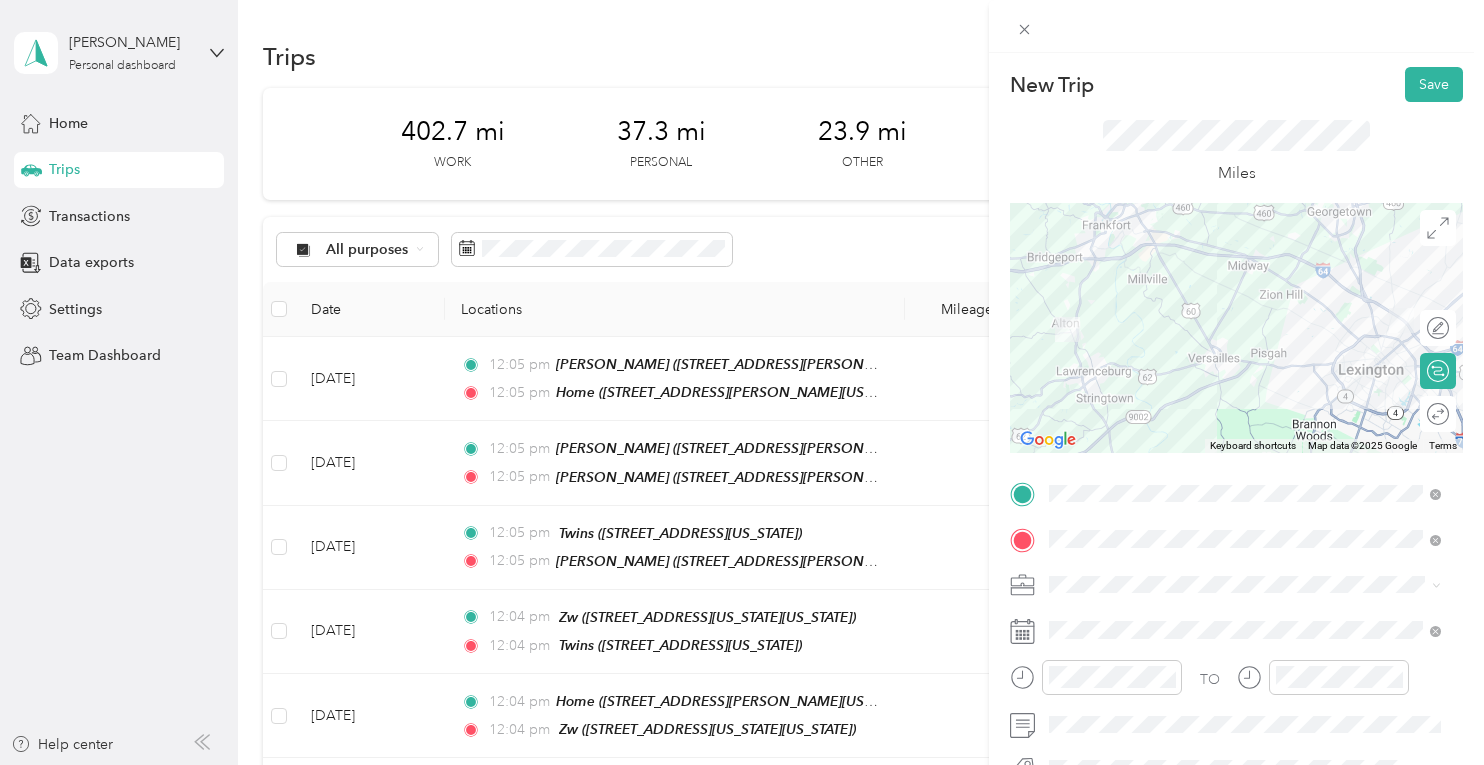 click on "Consultant" at bounding box center (1244, 363) 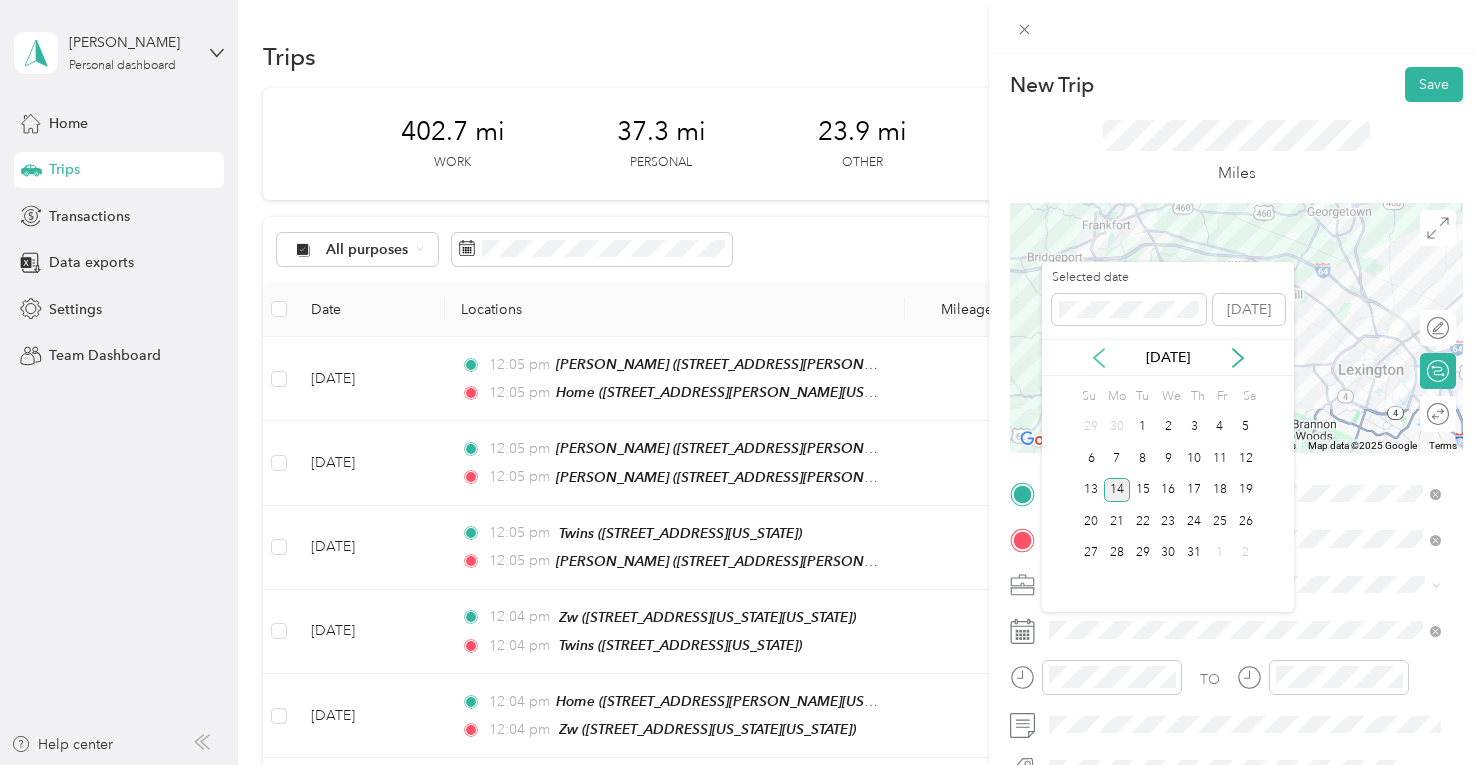 click 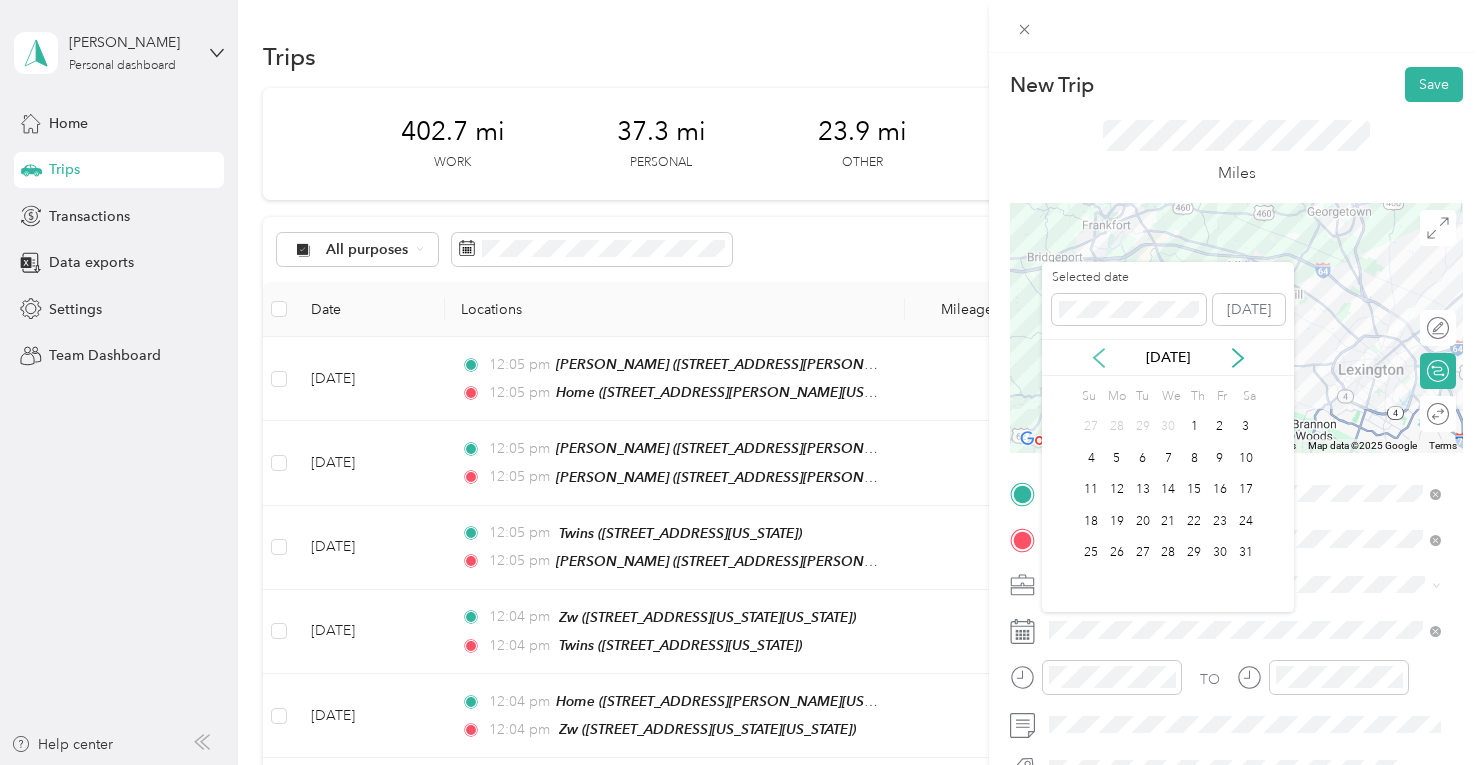 click 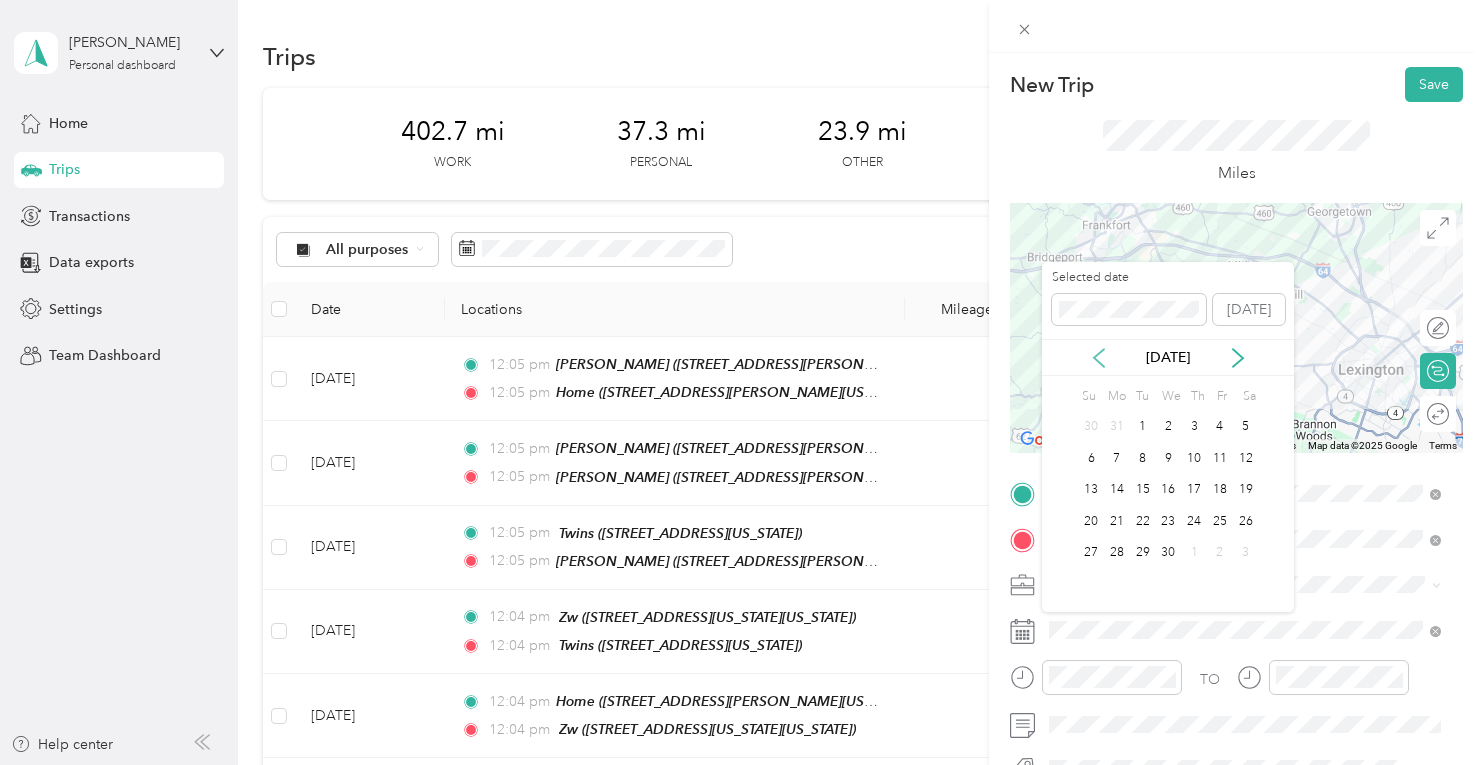 click 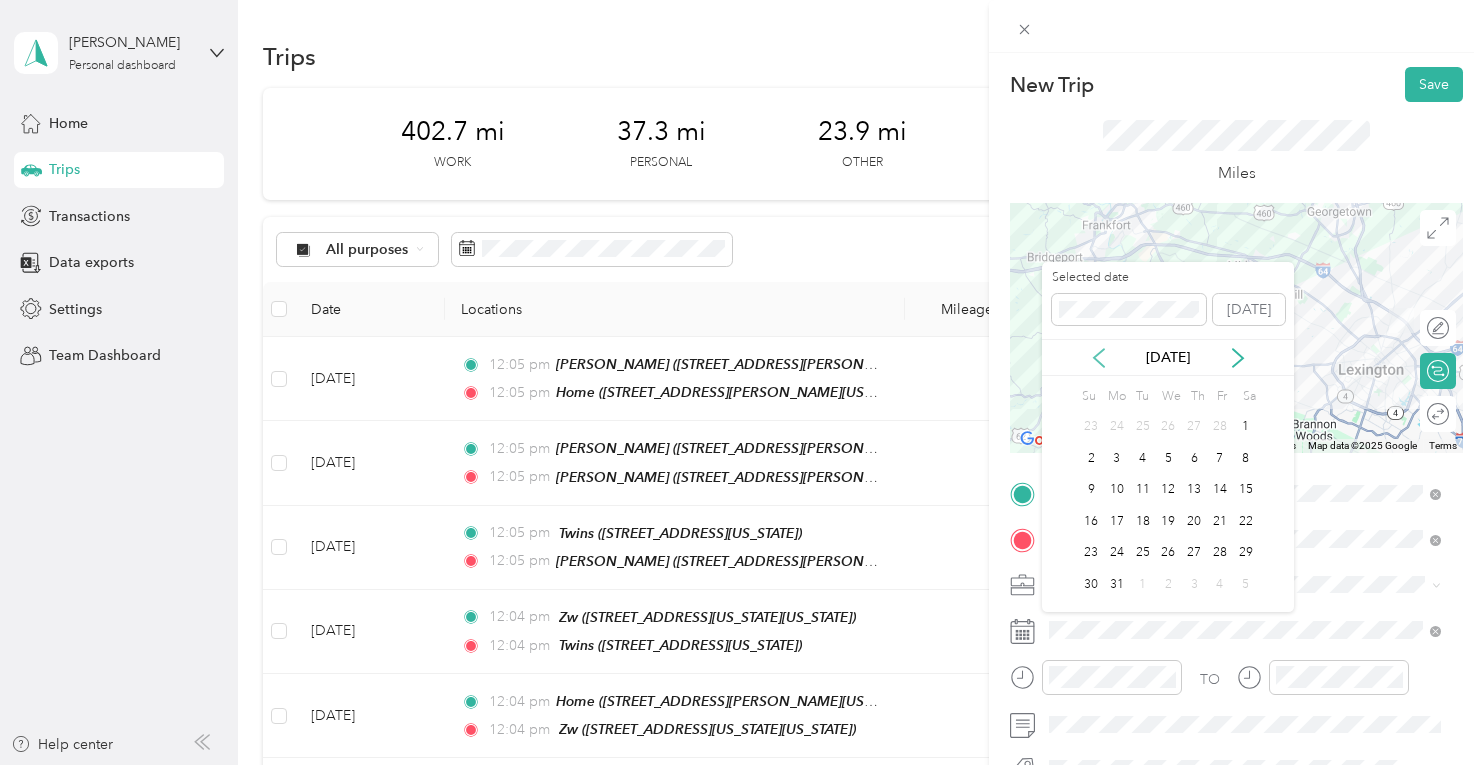 click 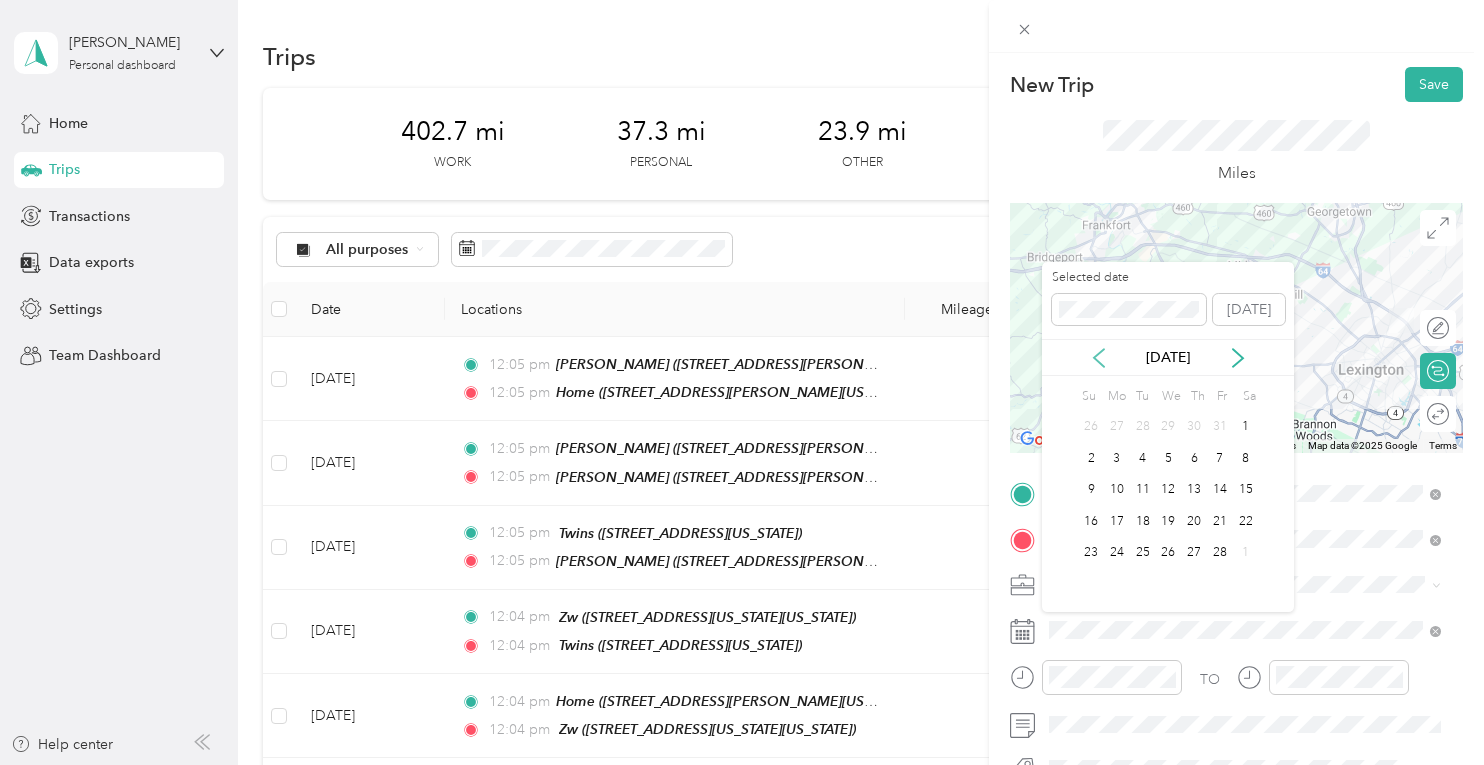 click 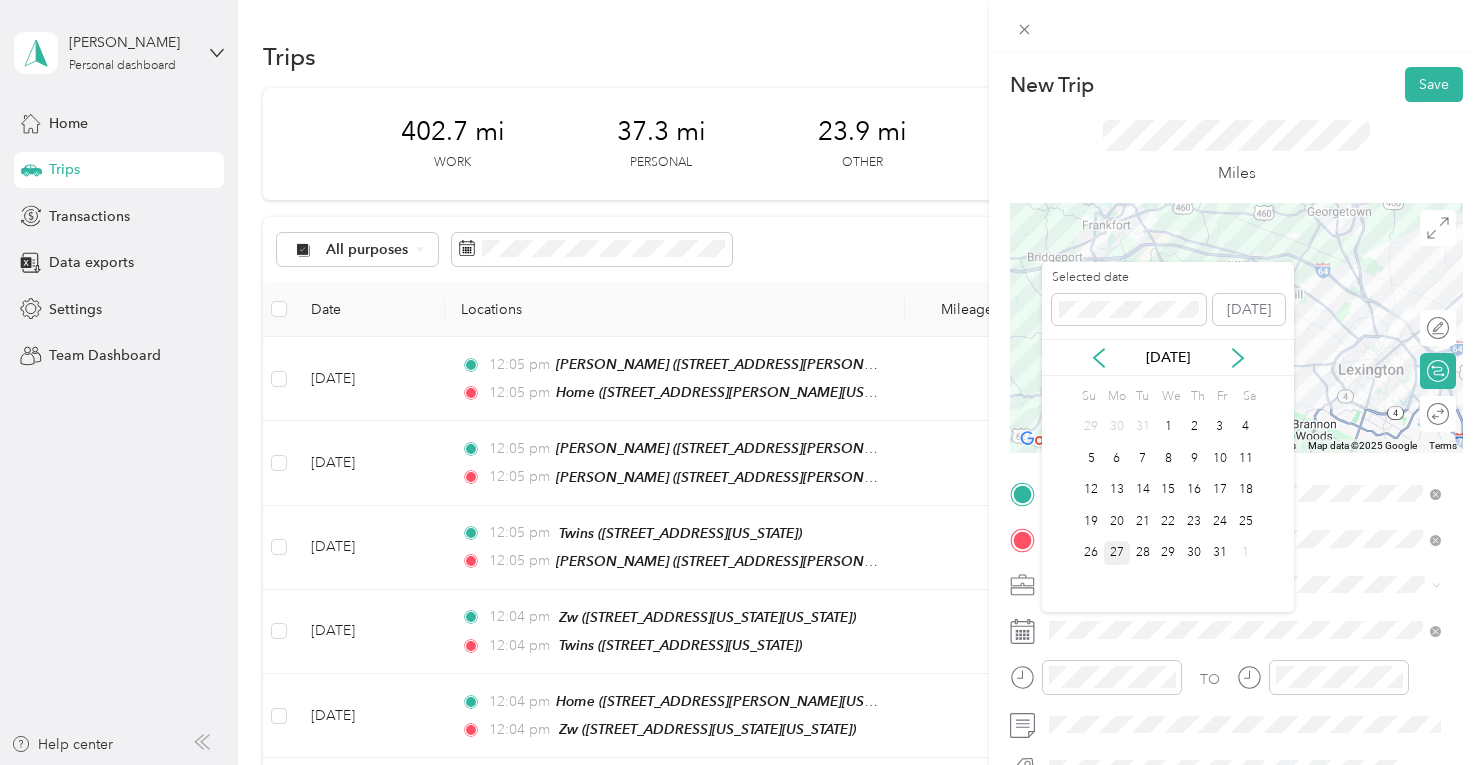 click on "27" at bounding box center [1117, 553] 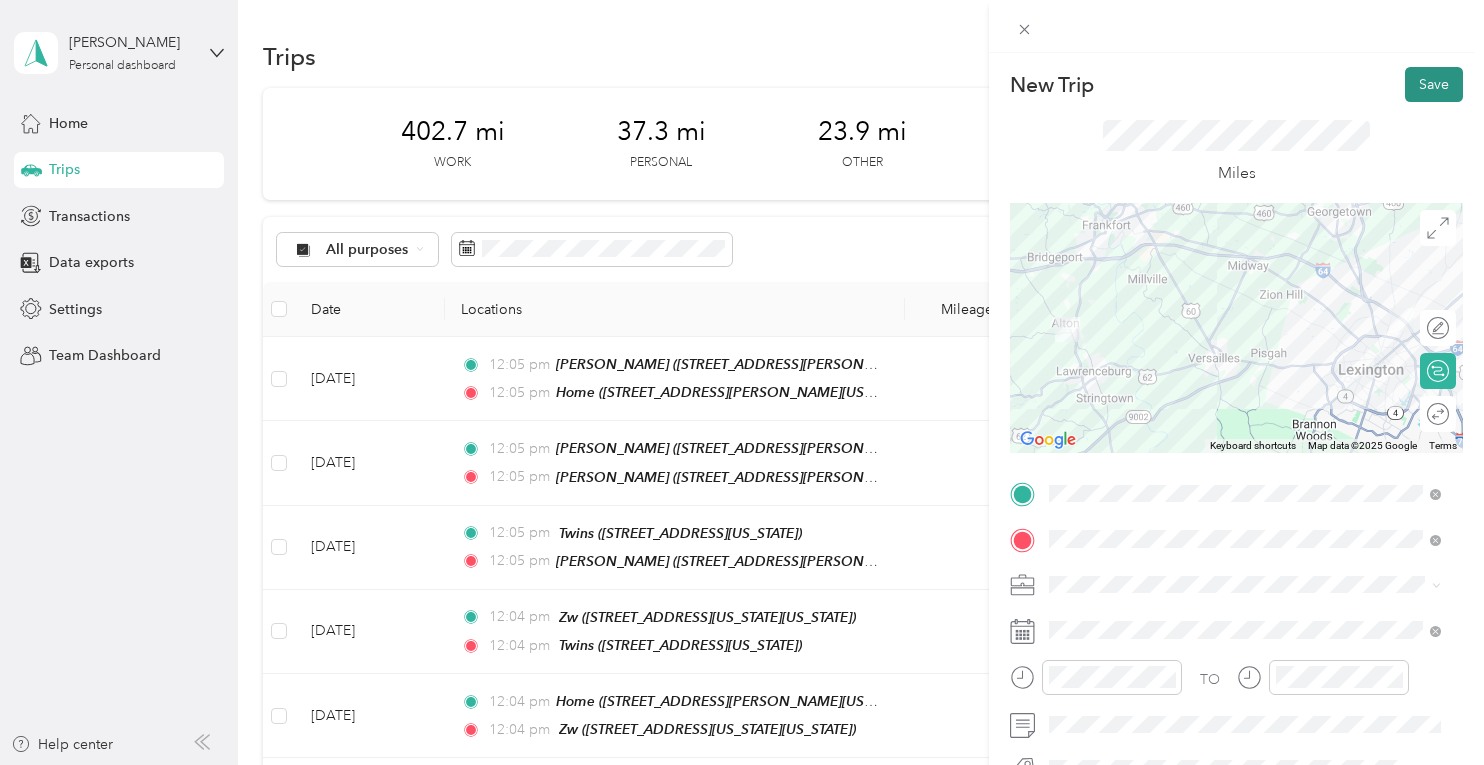 click on "Save" at bounding box center [1434, 84] 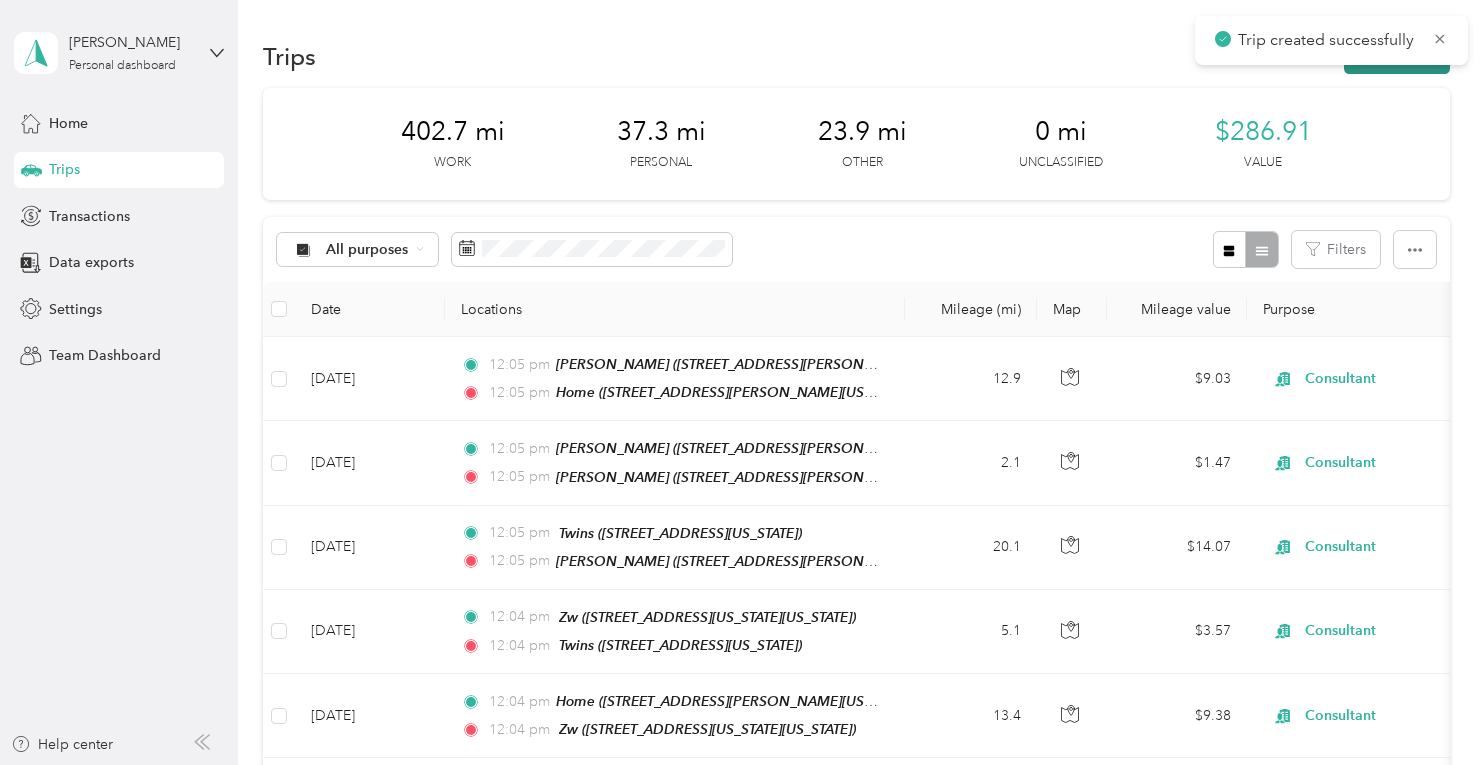 click on "New trip" at bounding box center [1397, 56] 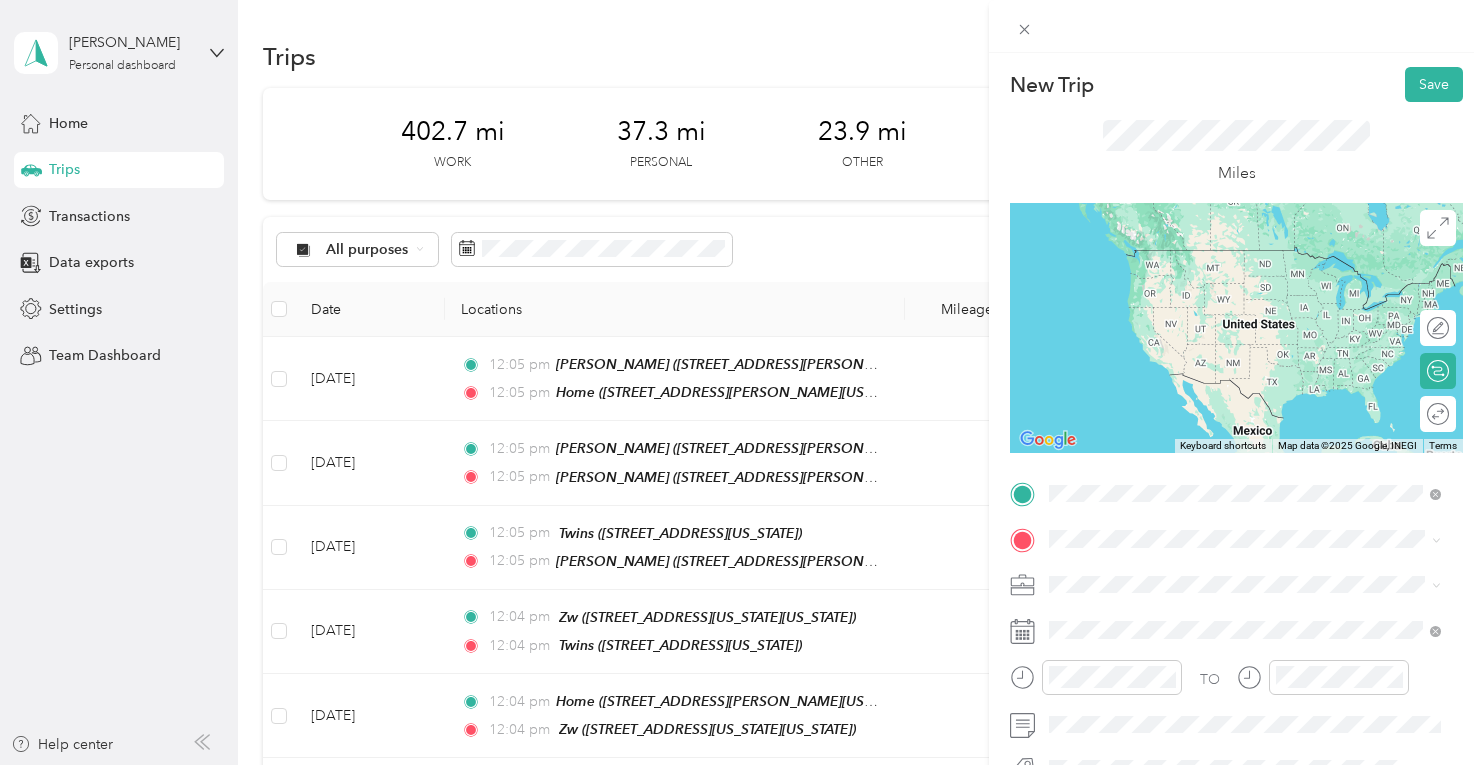click on "Home [STREET_ADDRESS][PERSON_NAME][US_STATE]" at bounding box center [1244, 332] 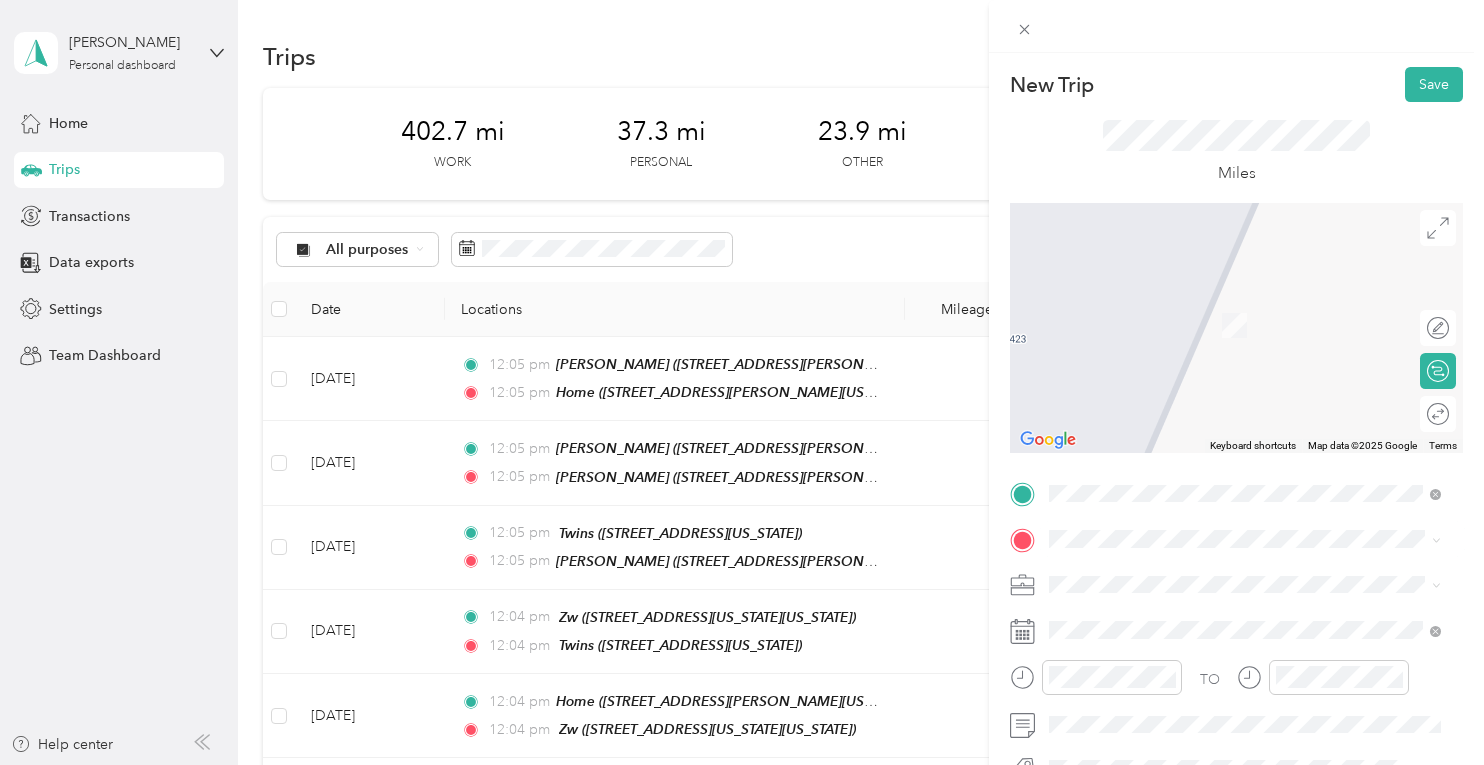 click on "[PERSON_NAME] 1996 [GEOGRAPHIC_DATA], [GEOGRAPHIC_DATA], [US_STATE], [GEOGRAPHIC_DATA]" at bounding box center [1260, 314] 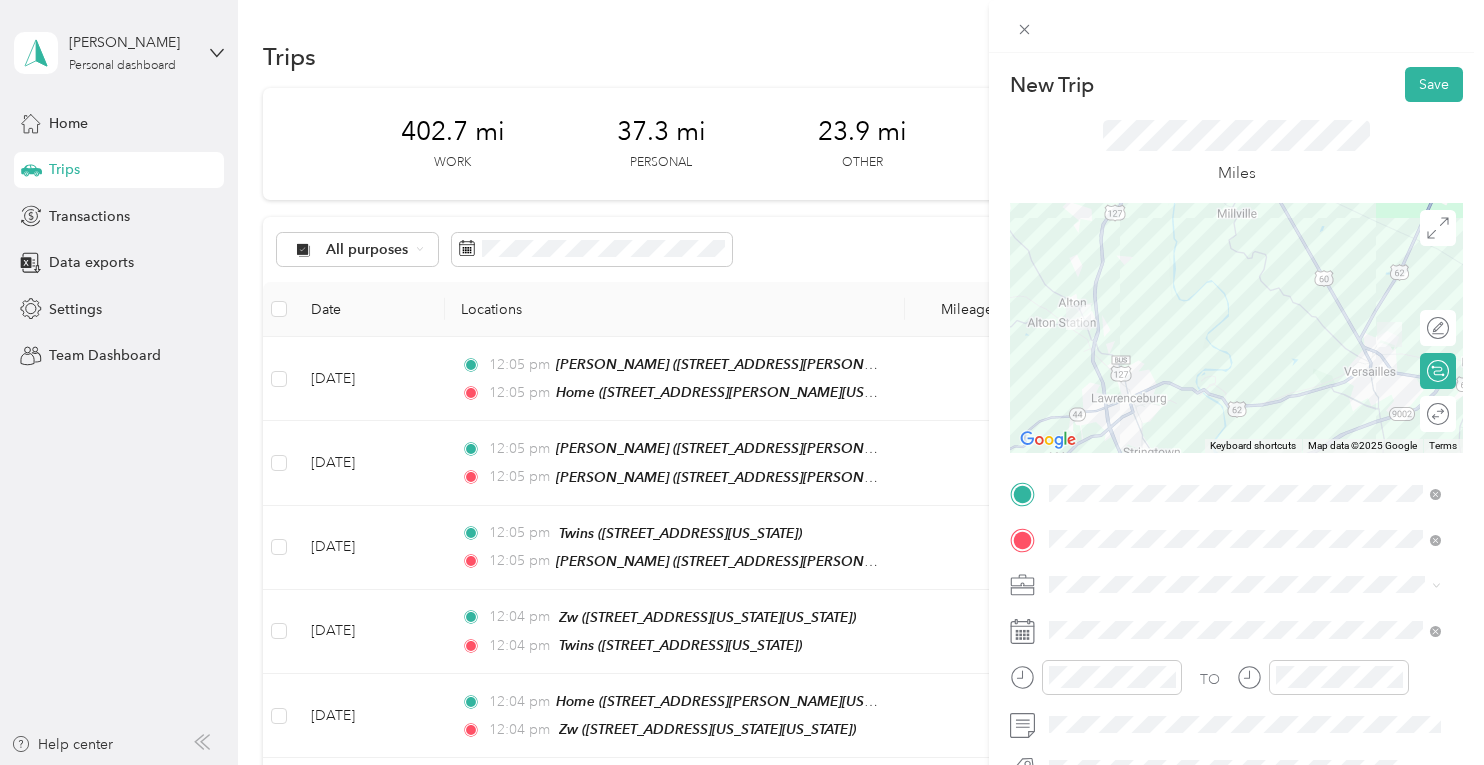 click on "Consultant" at bounding box center [1244, 374] 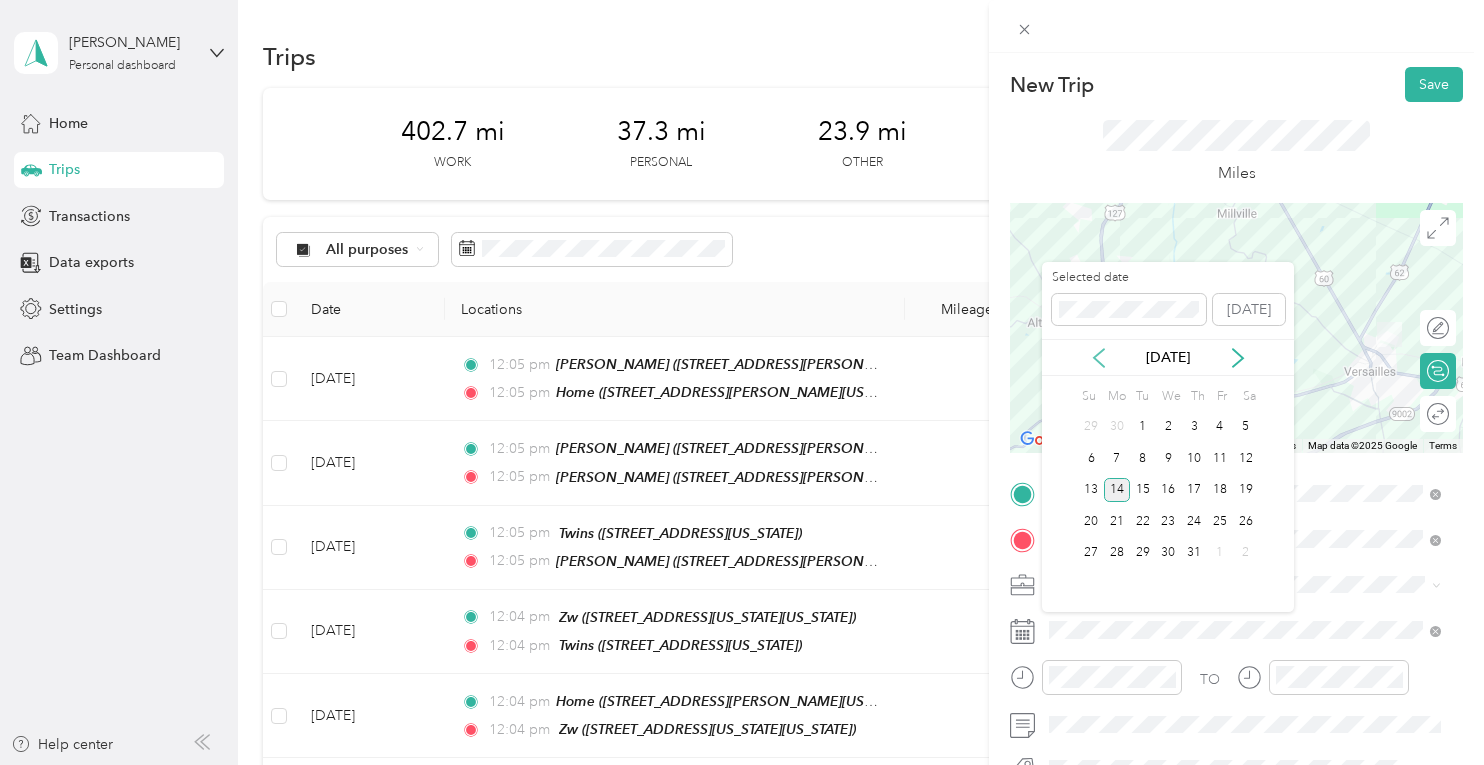 click 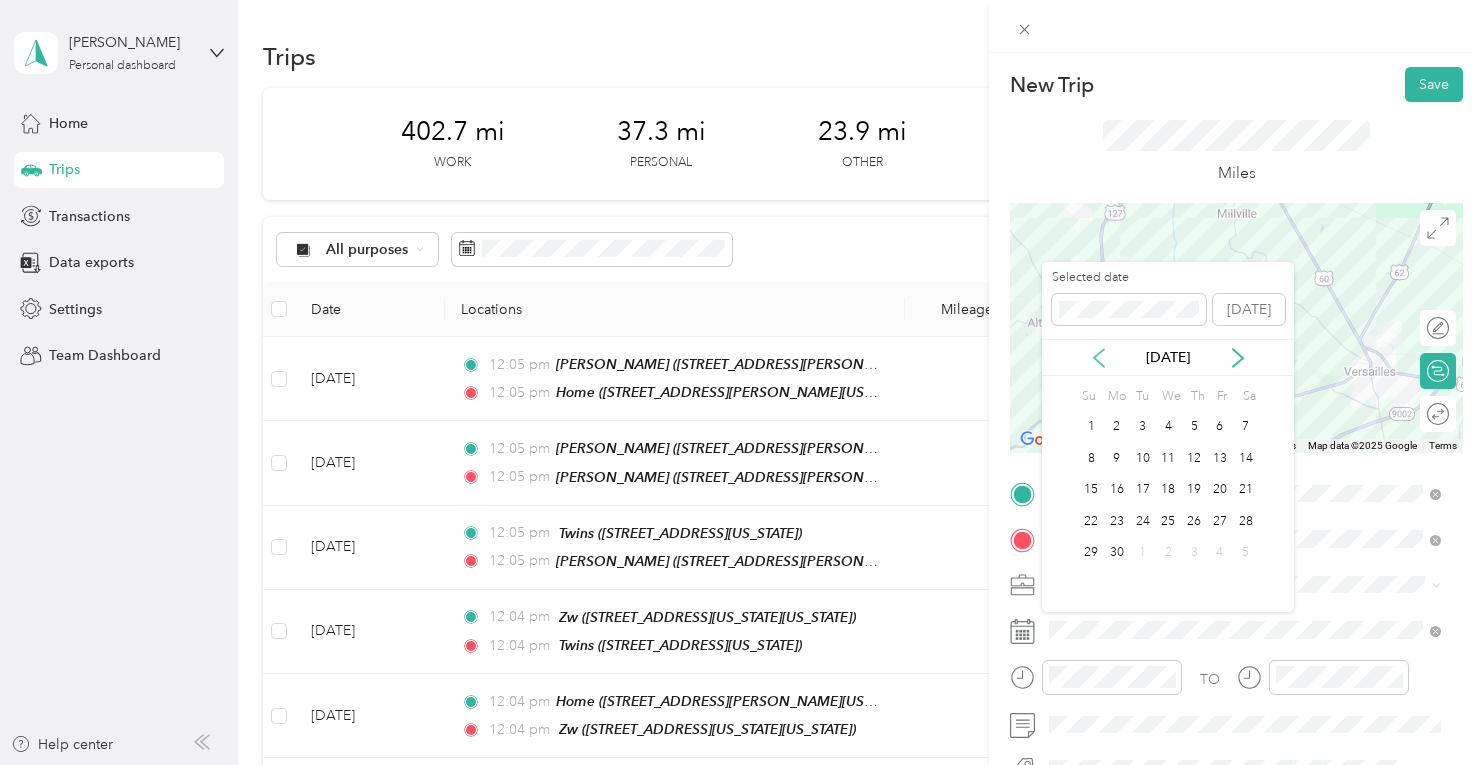 click 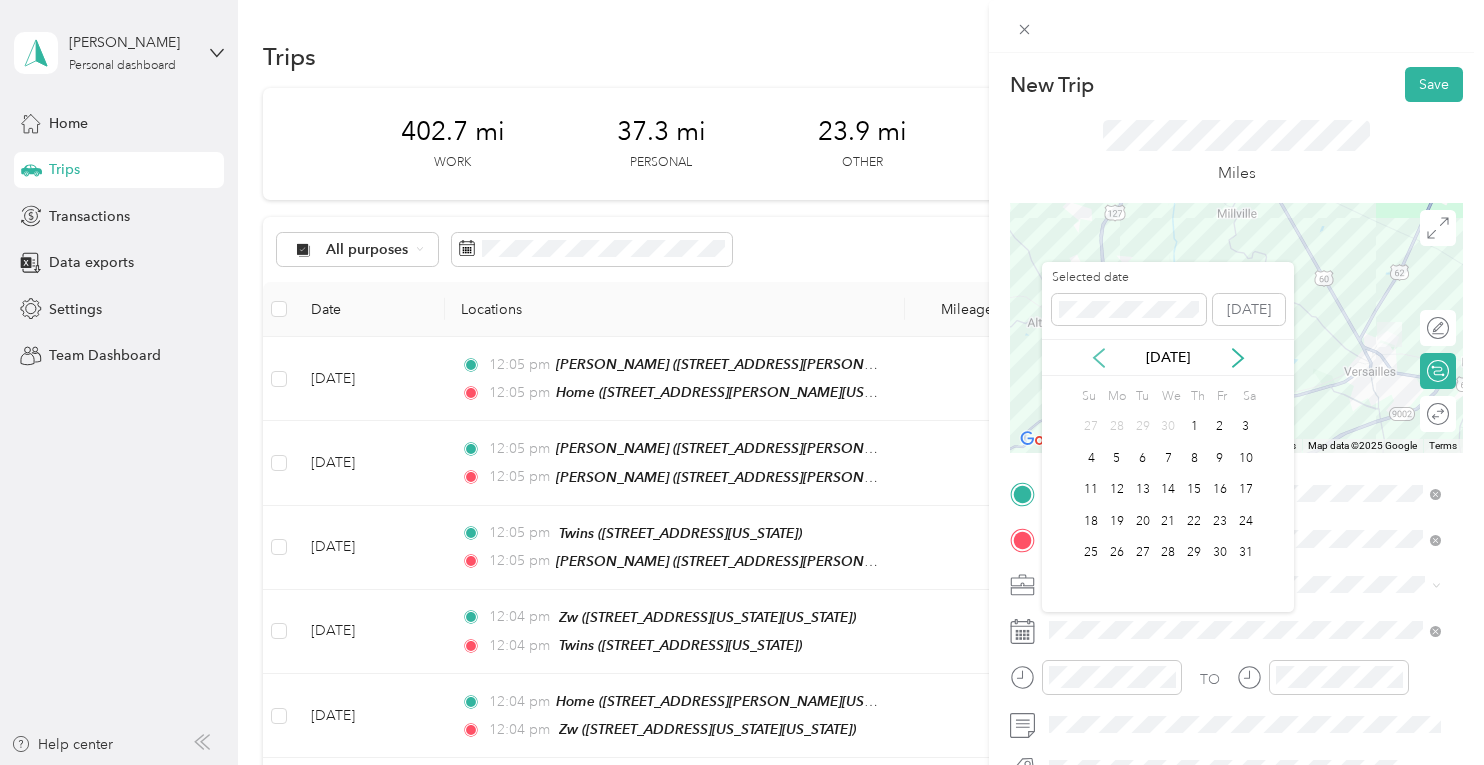 click 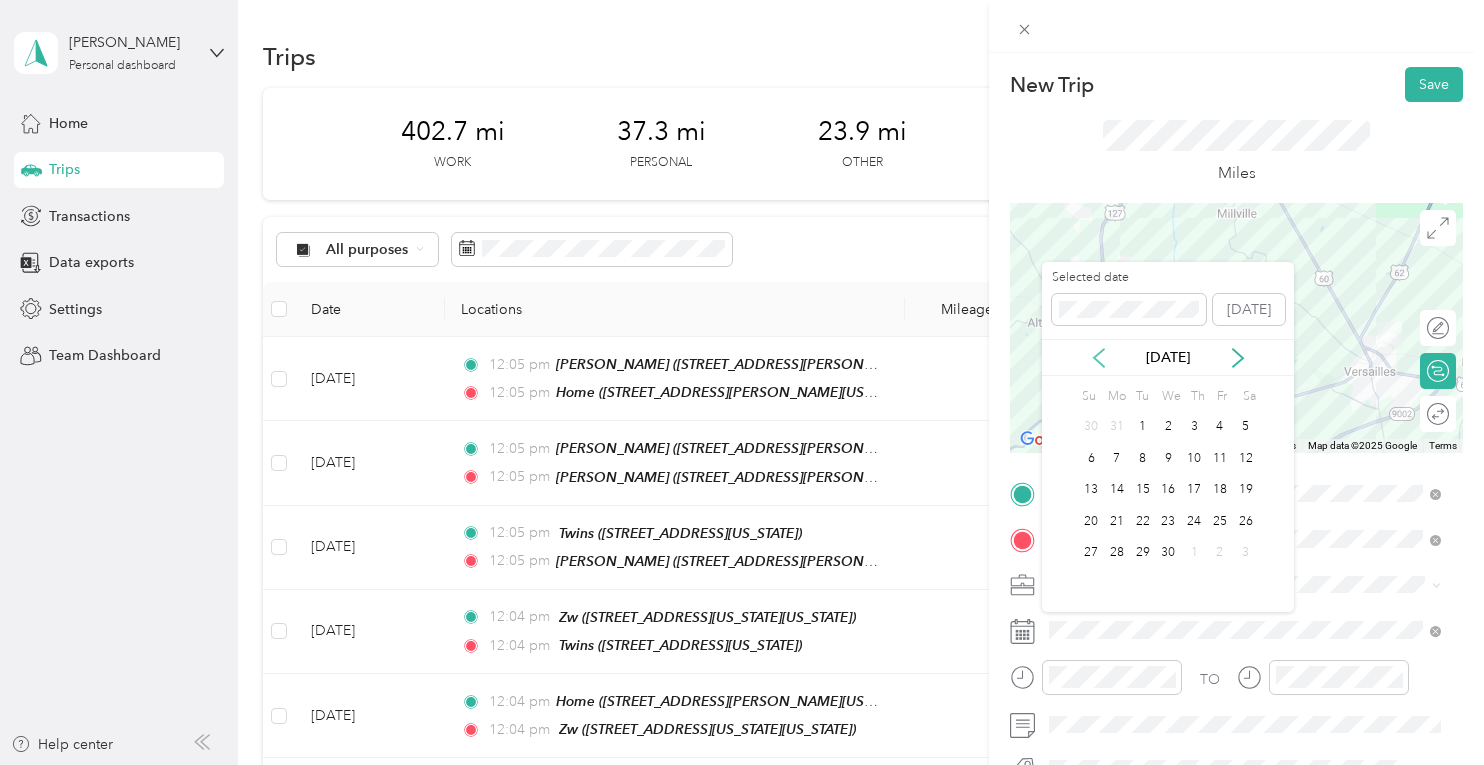 click 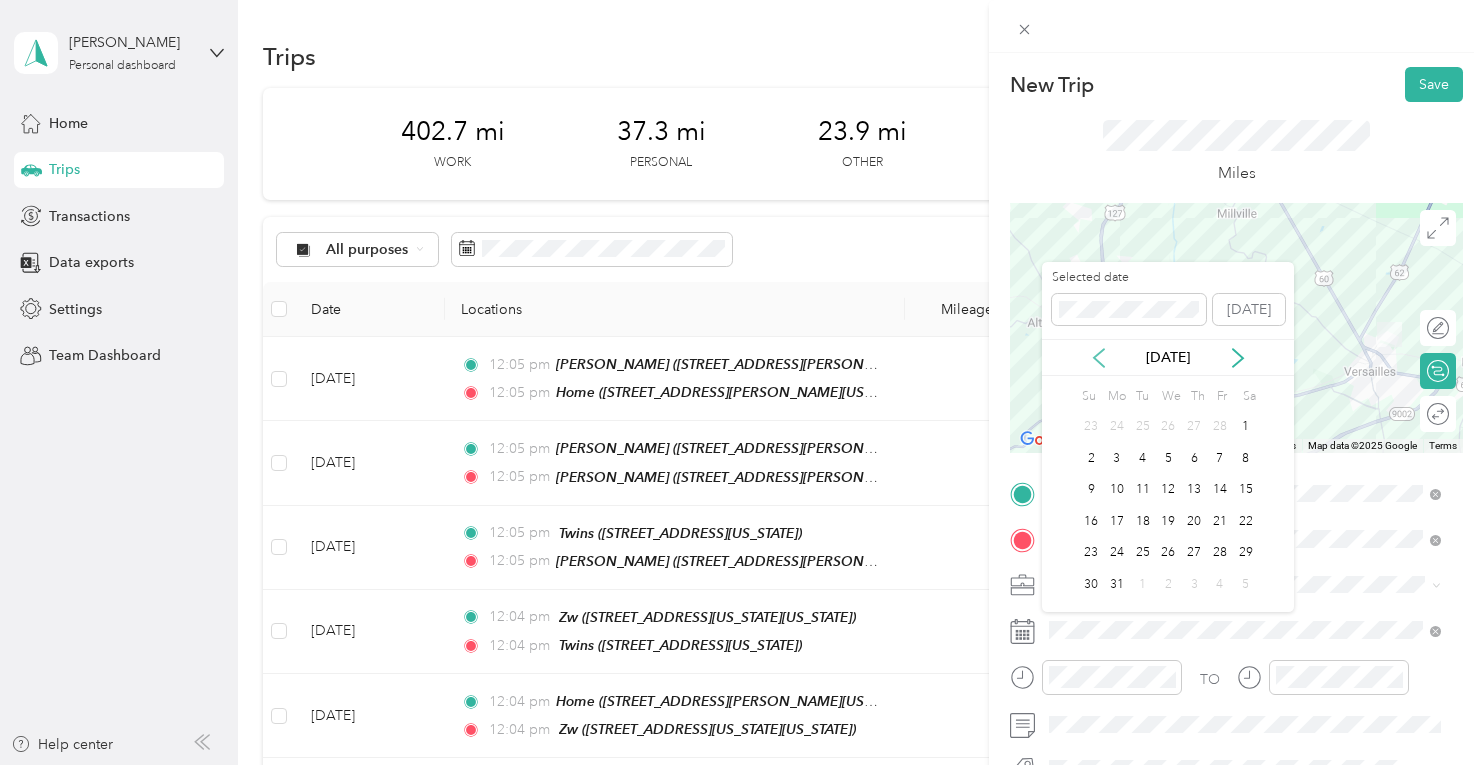 click 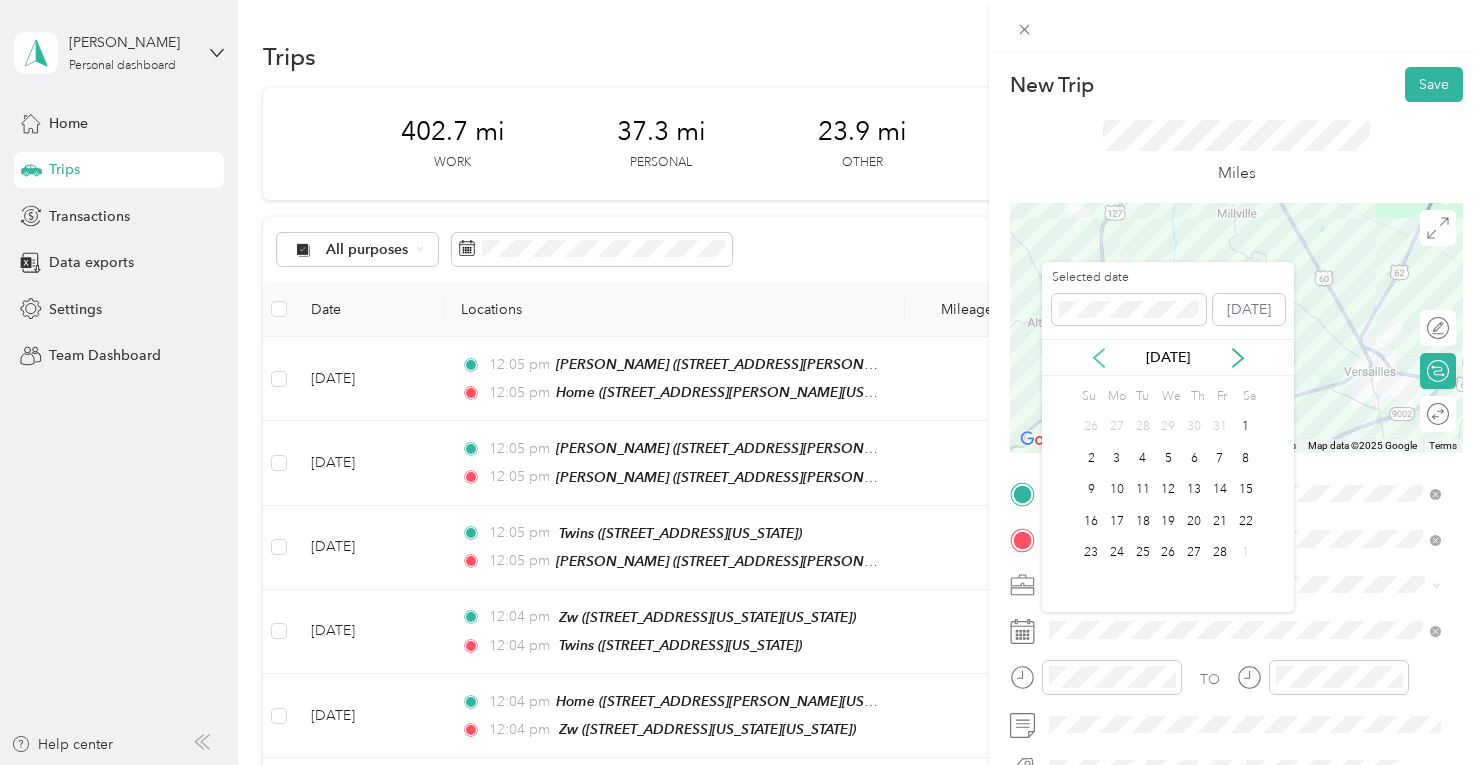 click 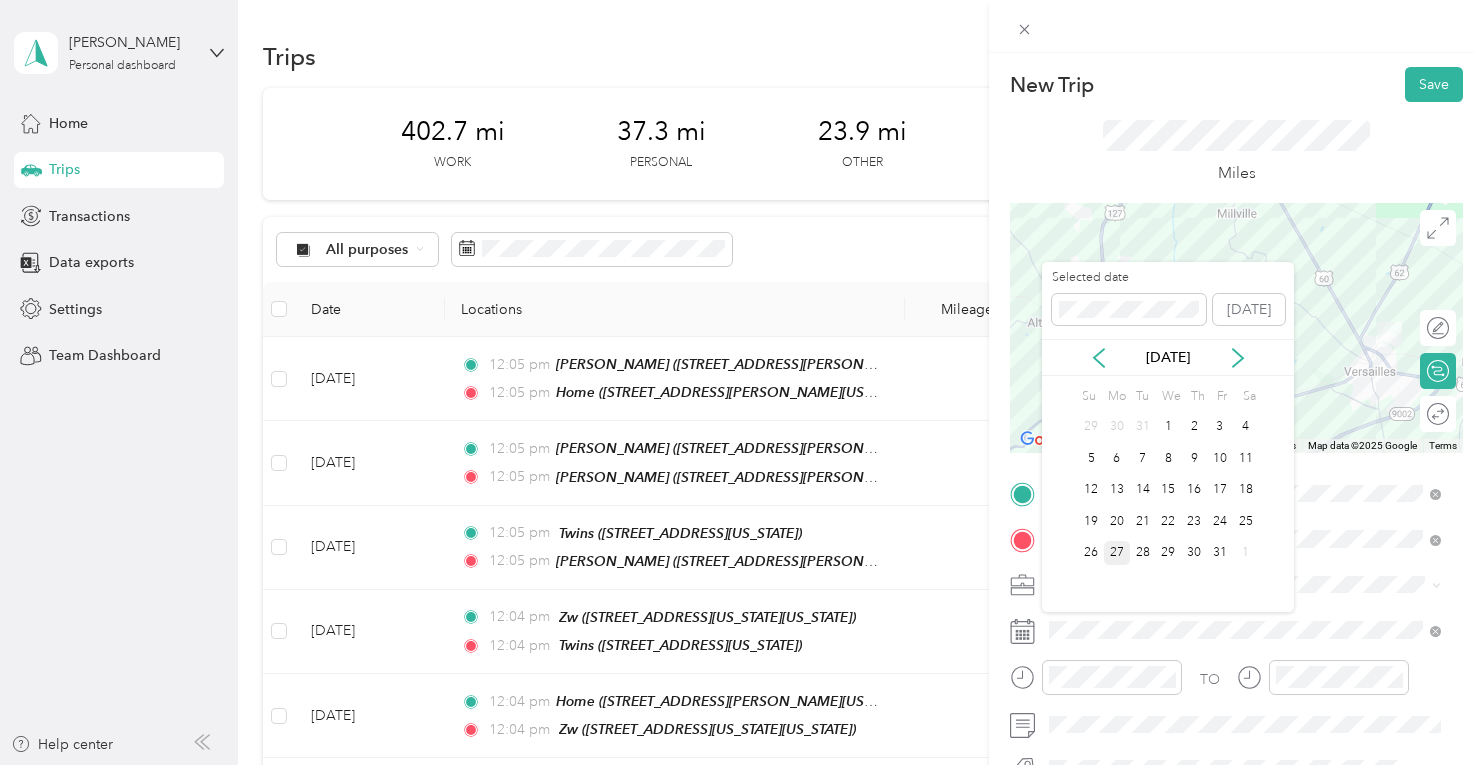 click on "27" at bounding box center (1117, 553) 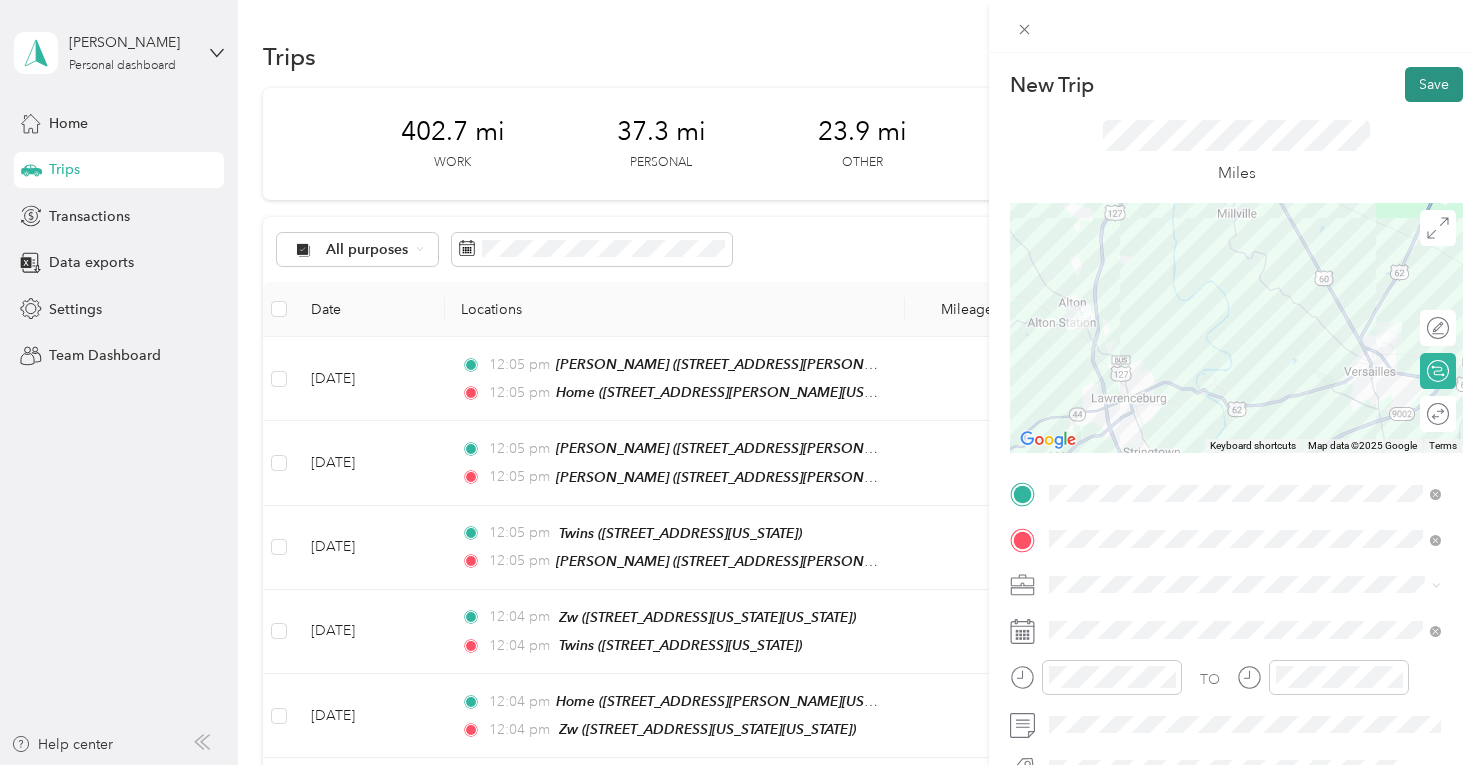 click on "Save" at bounding box center (1434, 84) 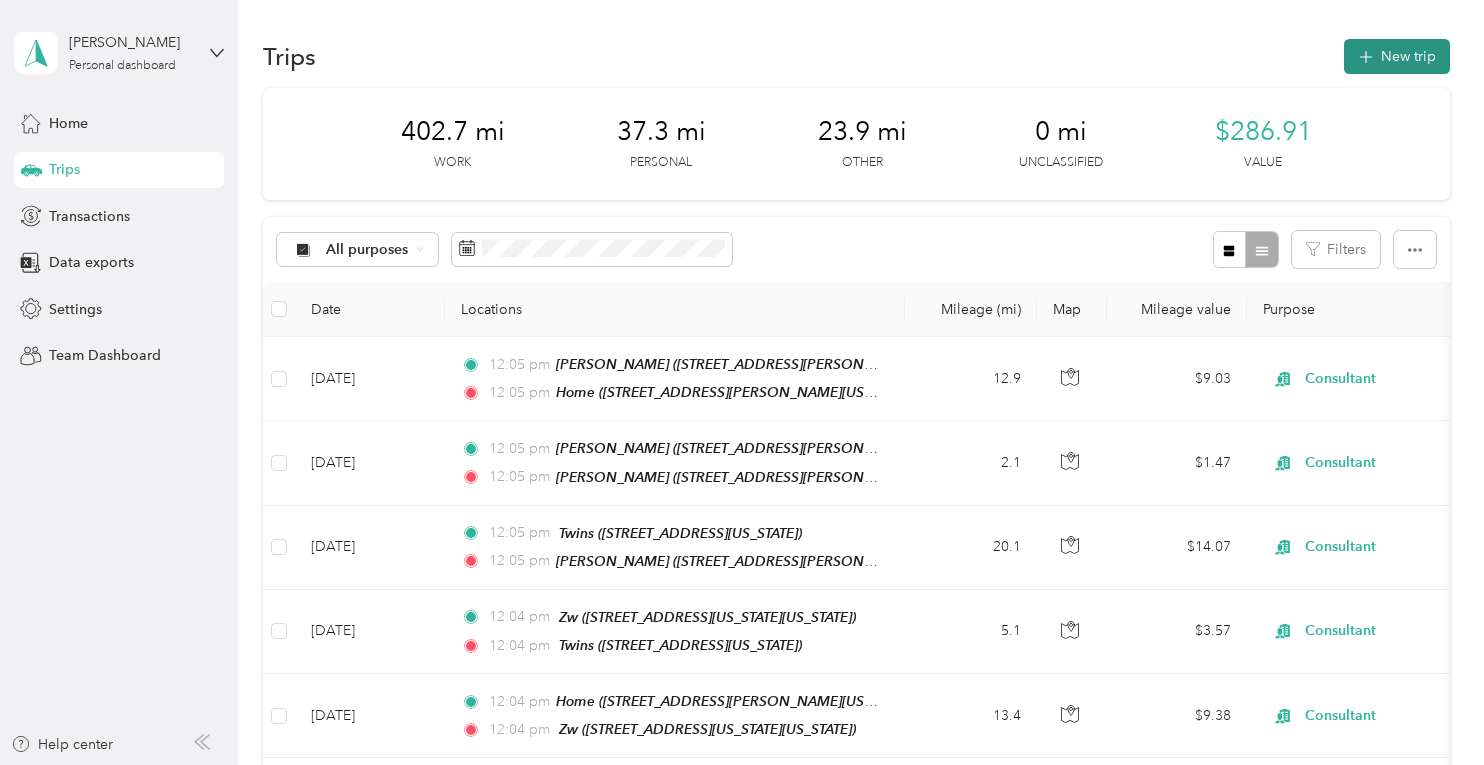 click on "New trip" at bounding box center [1397, 56] 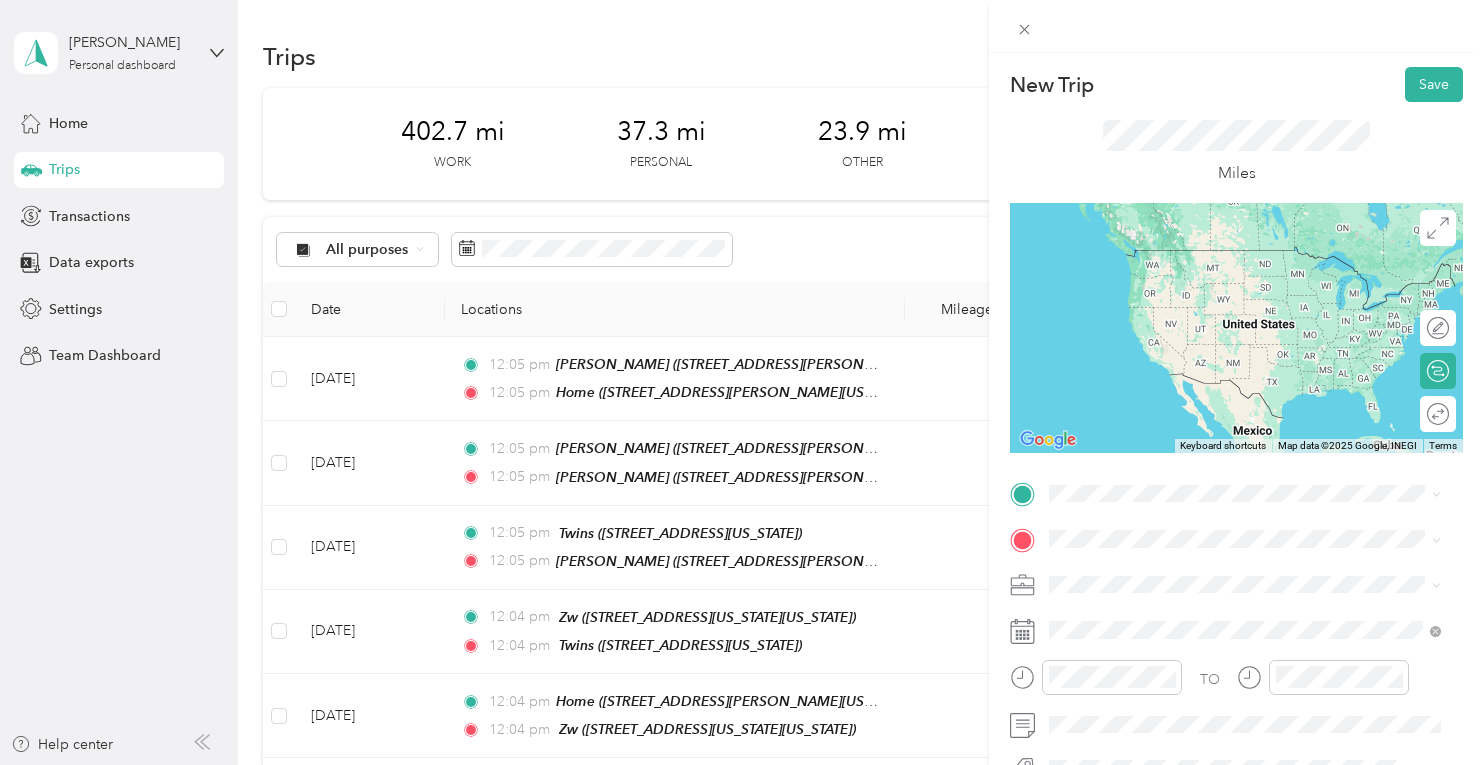 click on "NG [STREET_ADDRESS][PERSON_NAME][US_STATE]" at bounding box center (1242, 262) 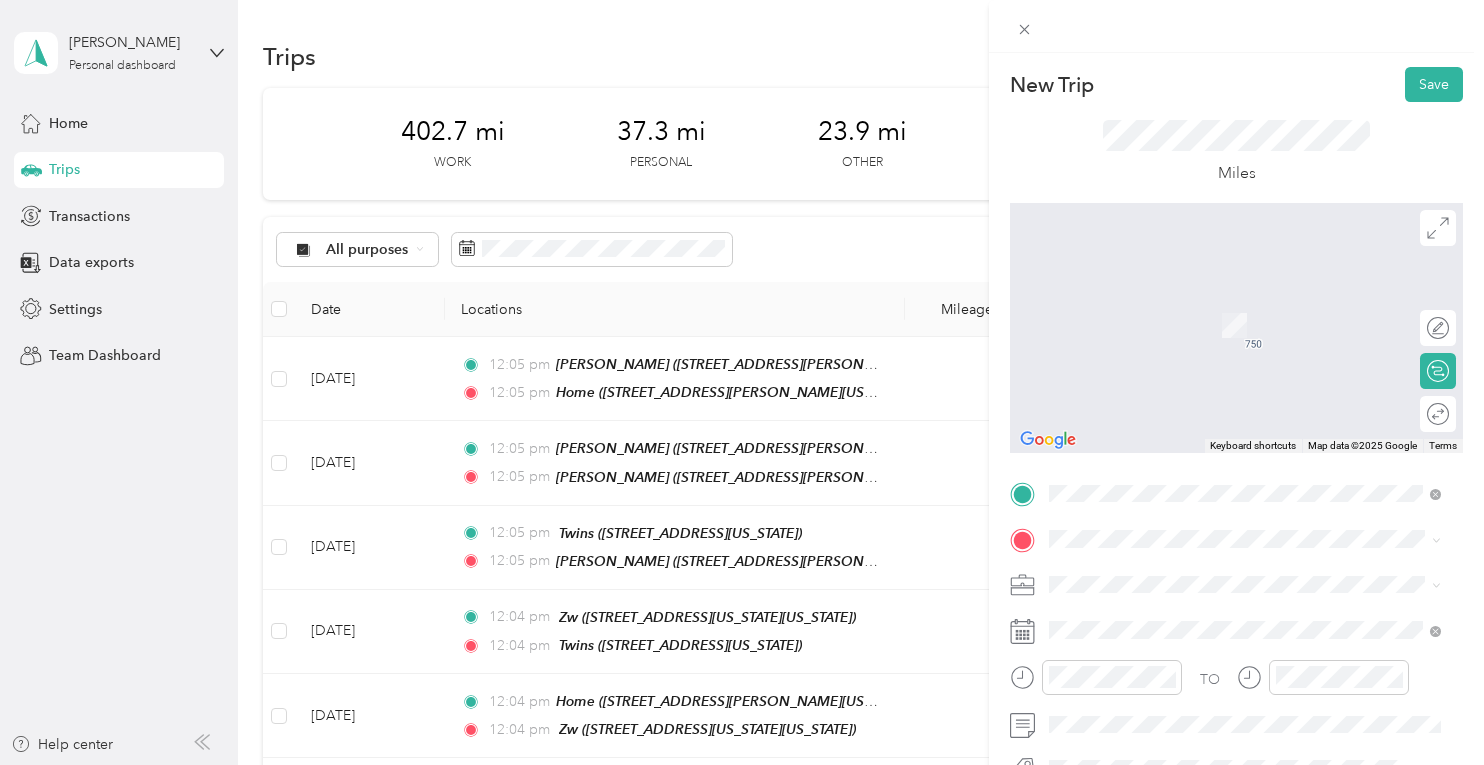 click on "AF [STREET_ADDRESS][PERSON_NAME][US_STATE]" at bounding box center (1242, 311) 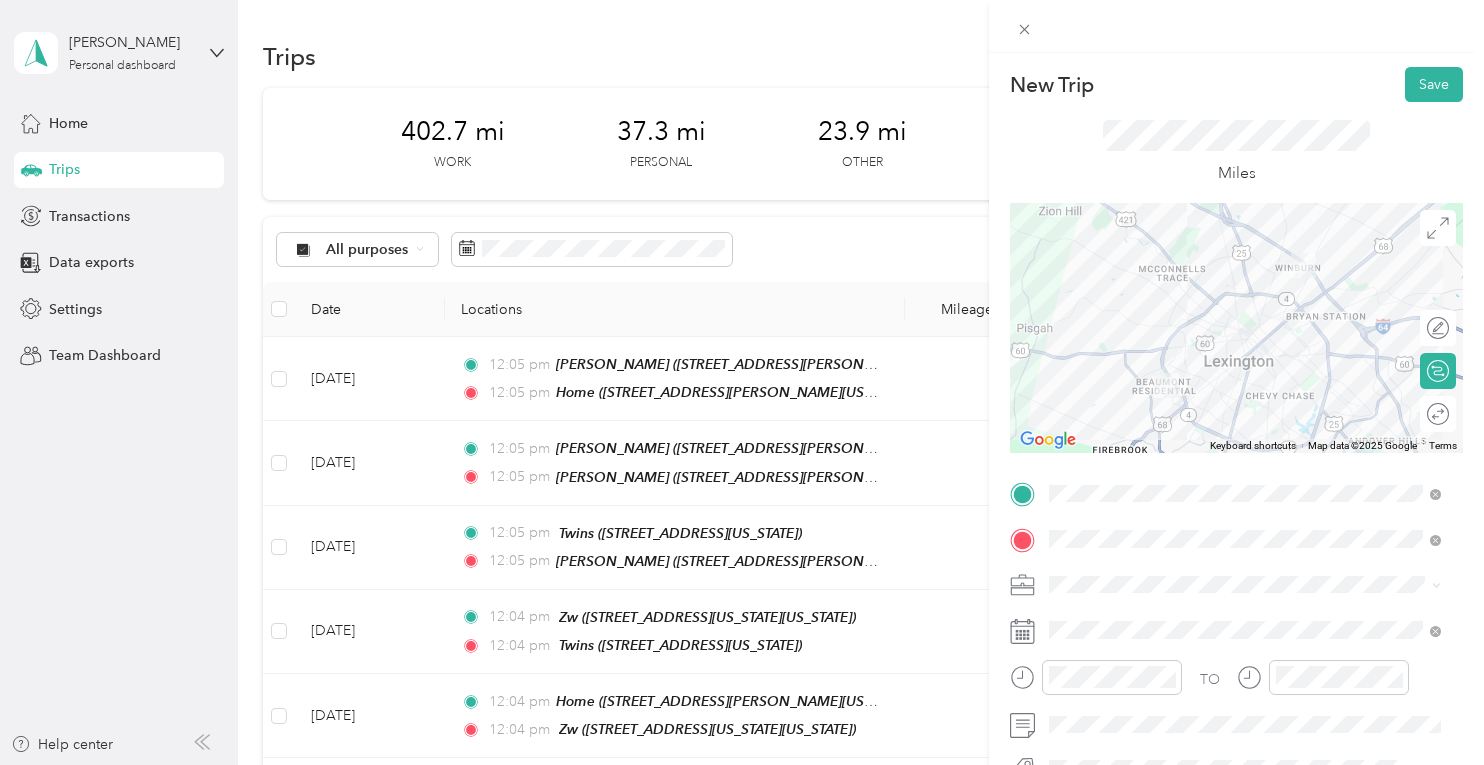click on "Consultant" at bounding box center [1244, 363] 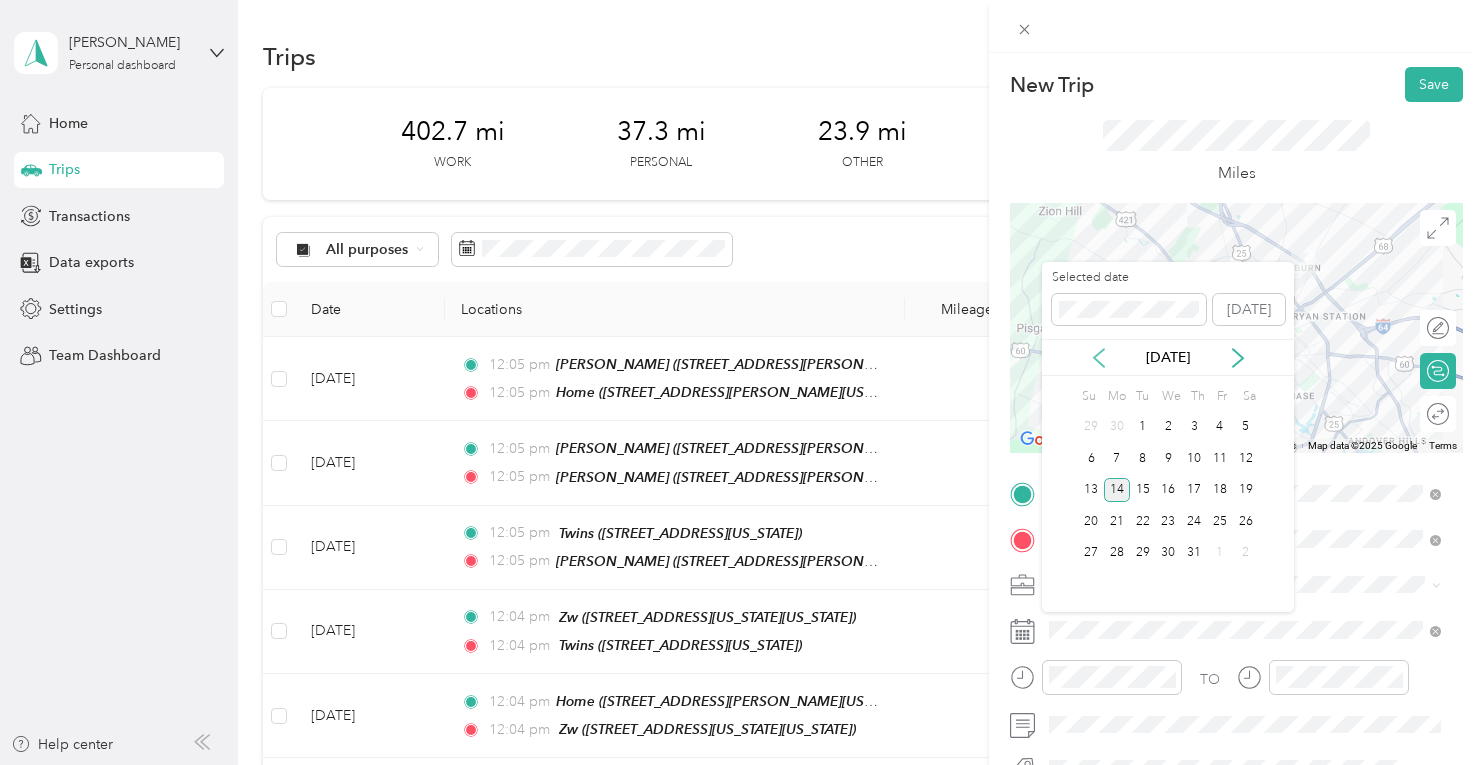 click 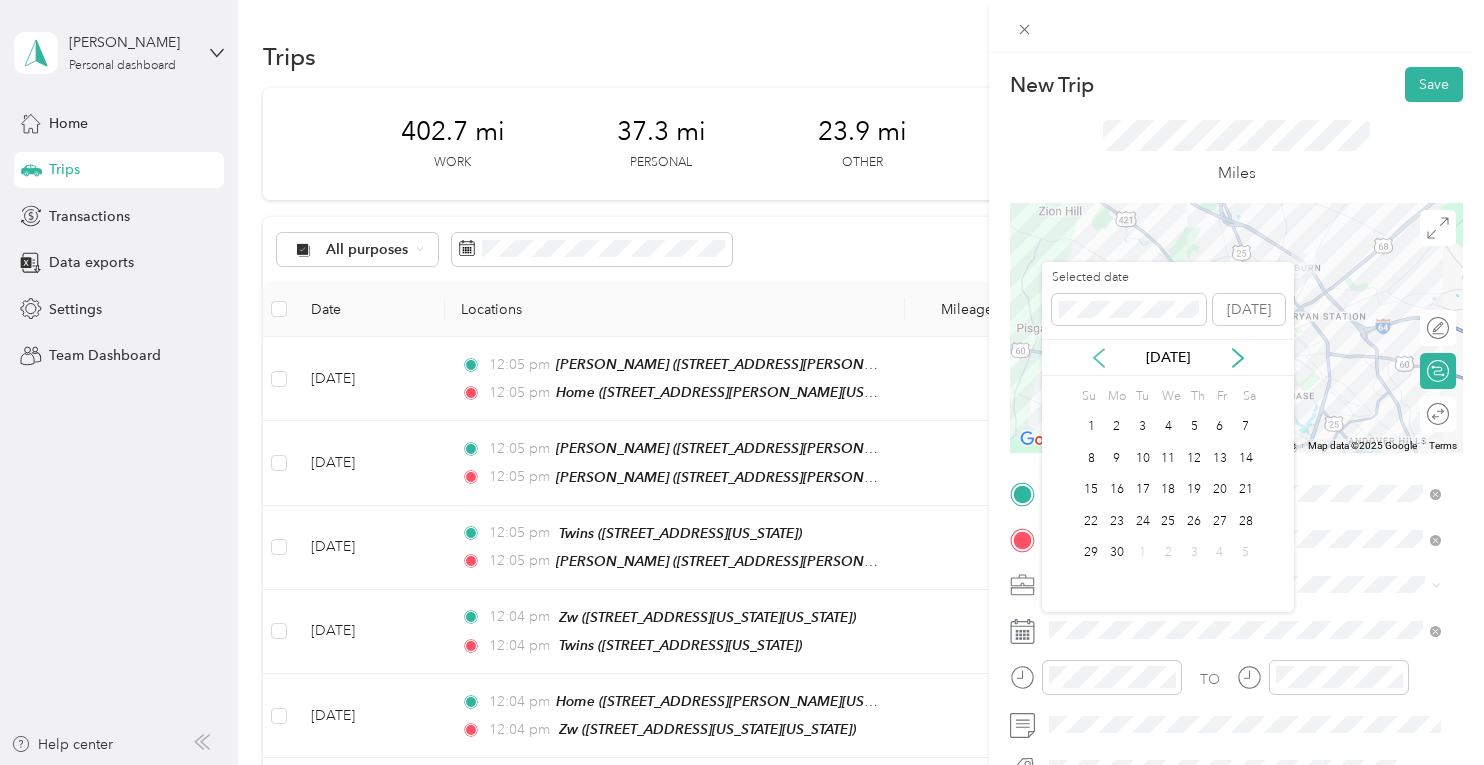 click 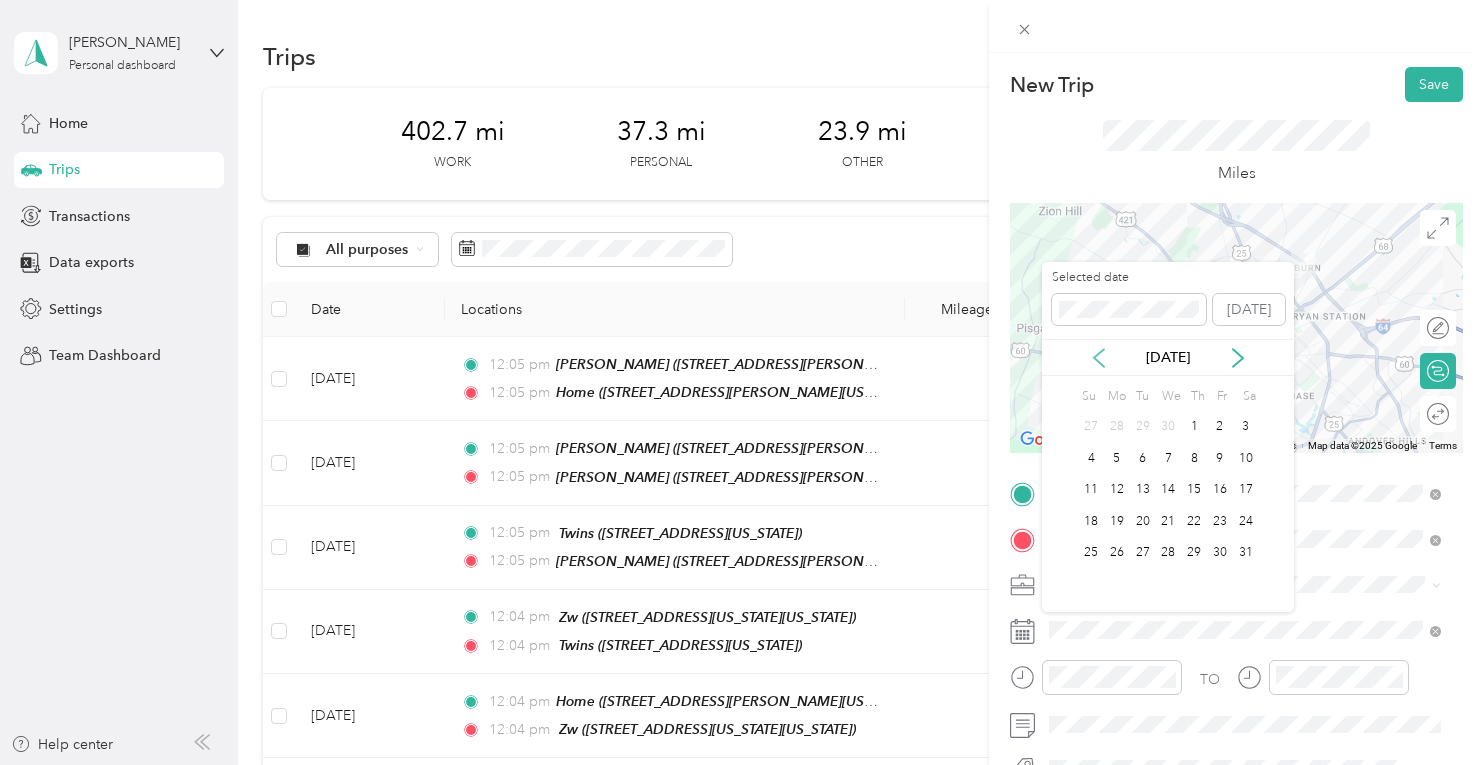 click 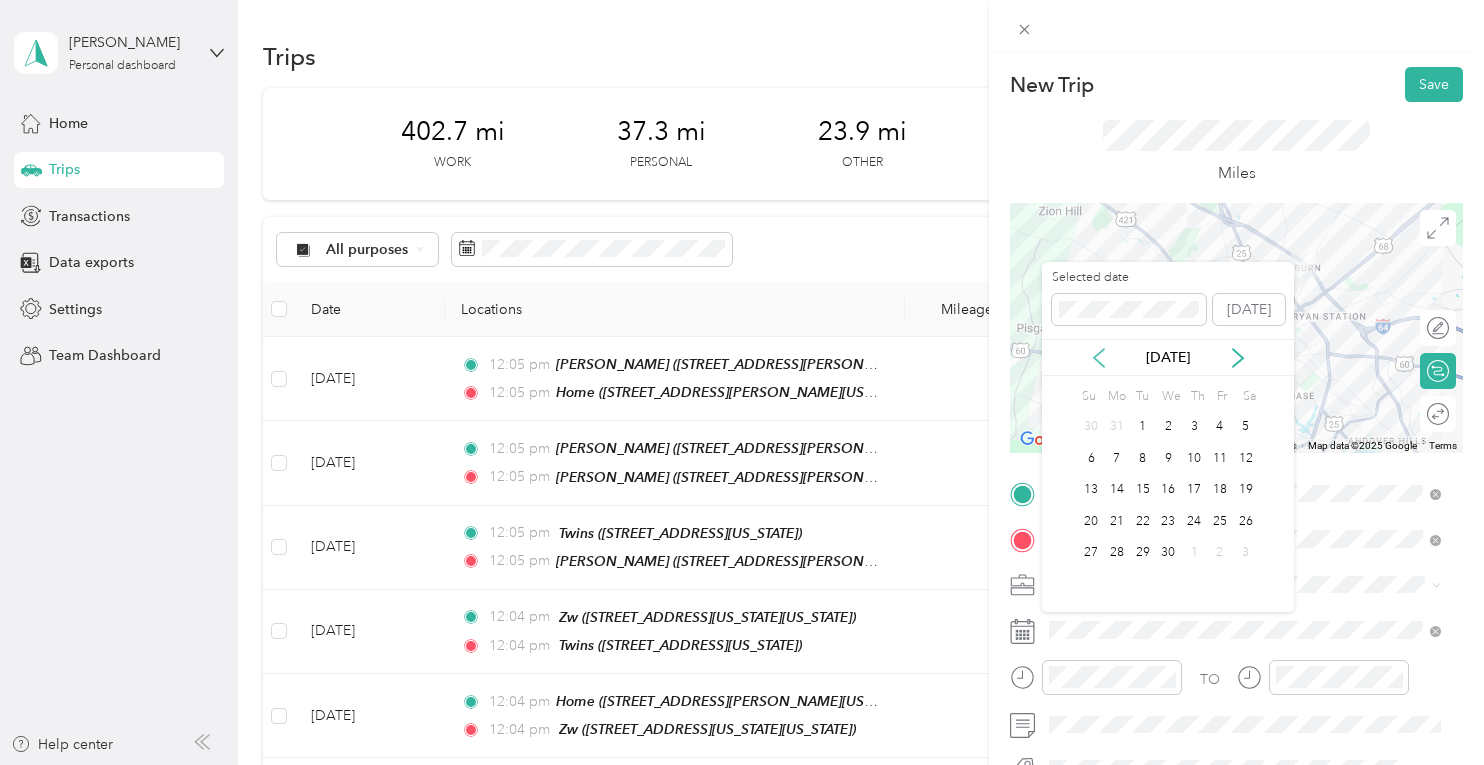 click 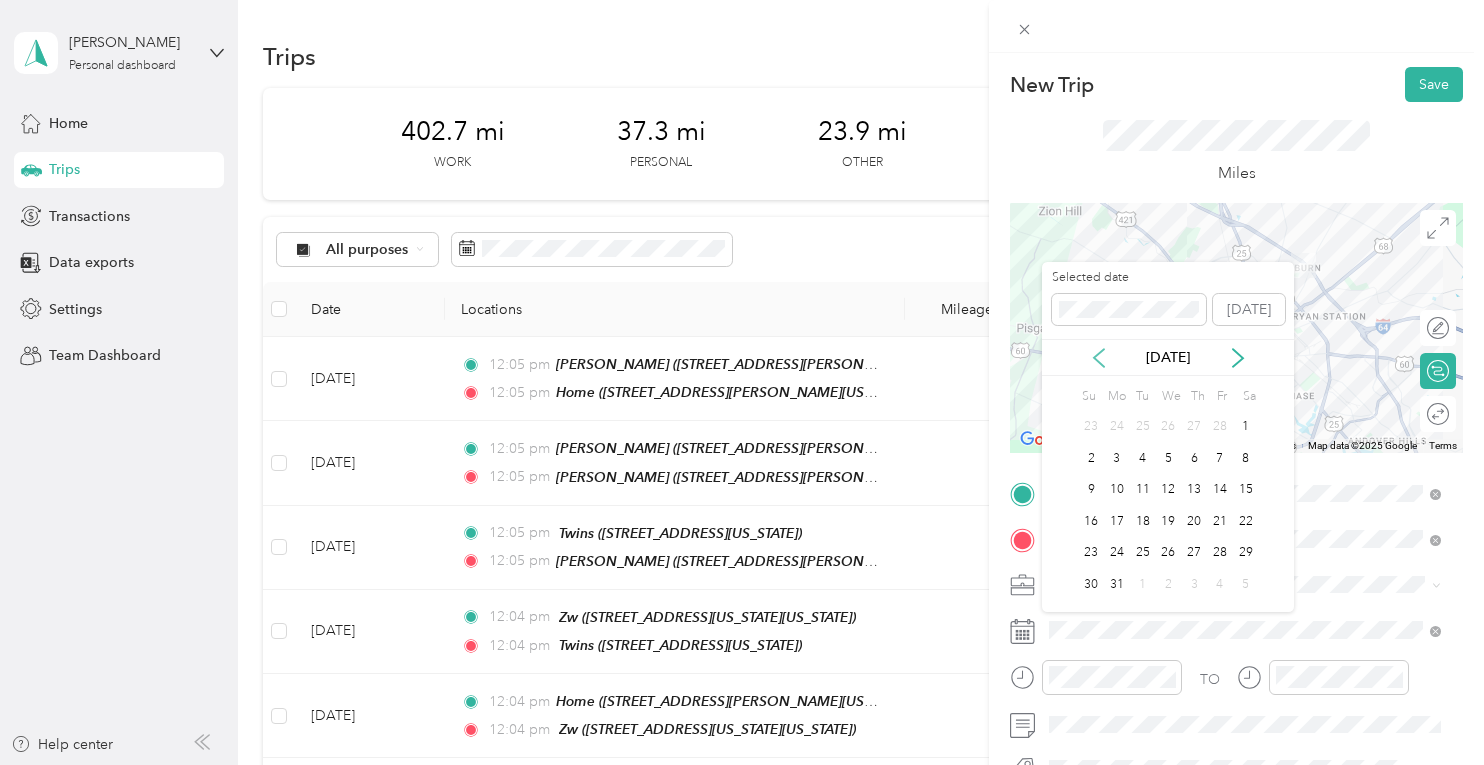 click 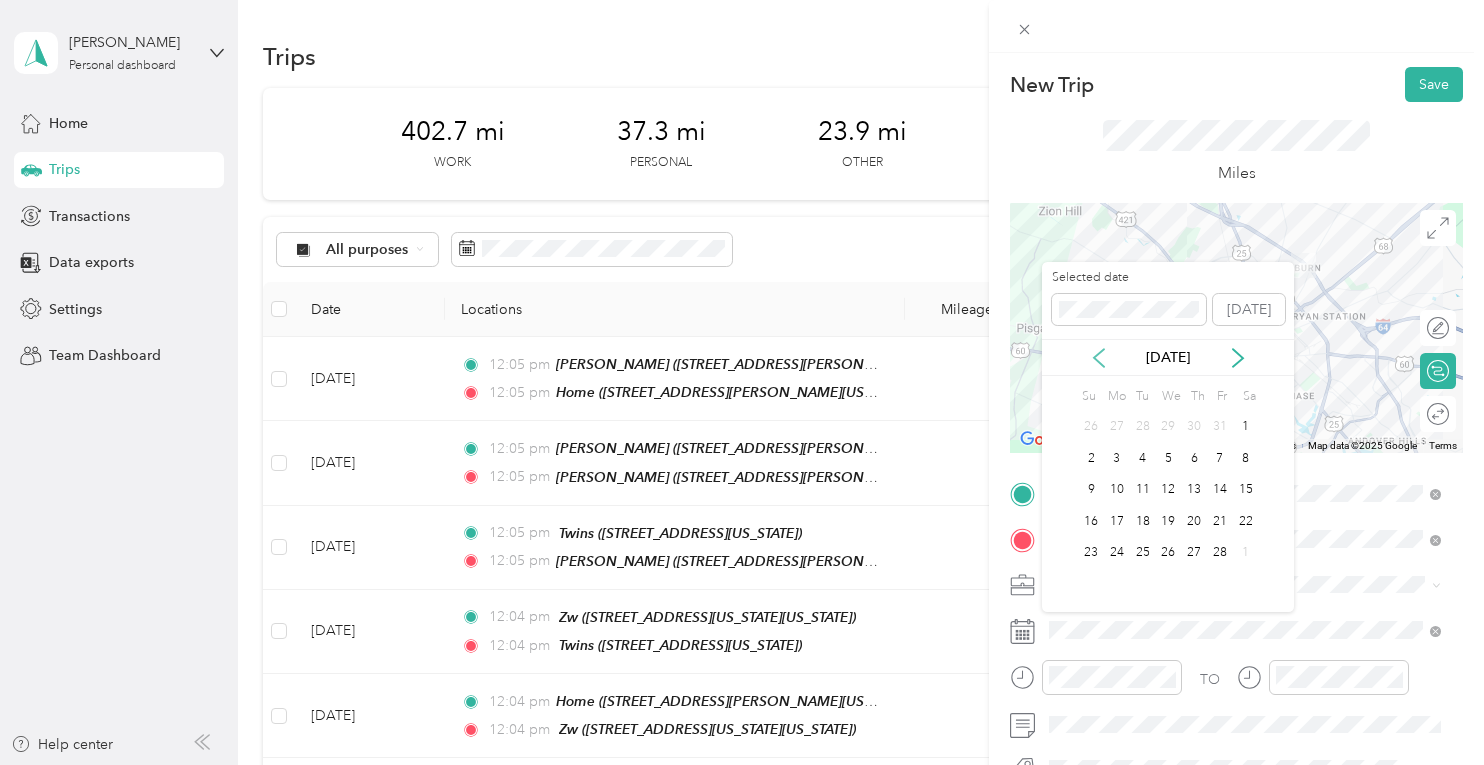 click 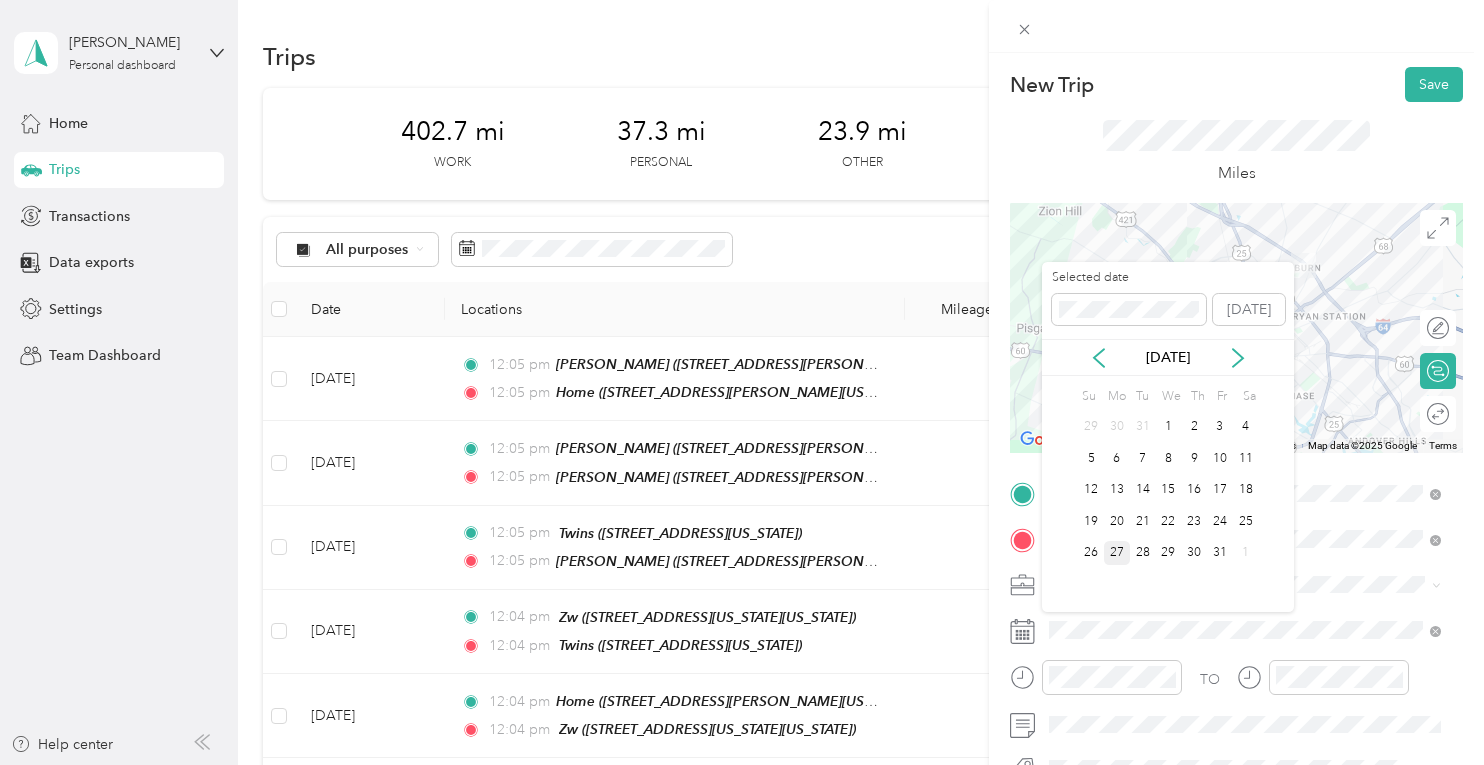 click on "27" at bounding box center [1117, 553] 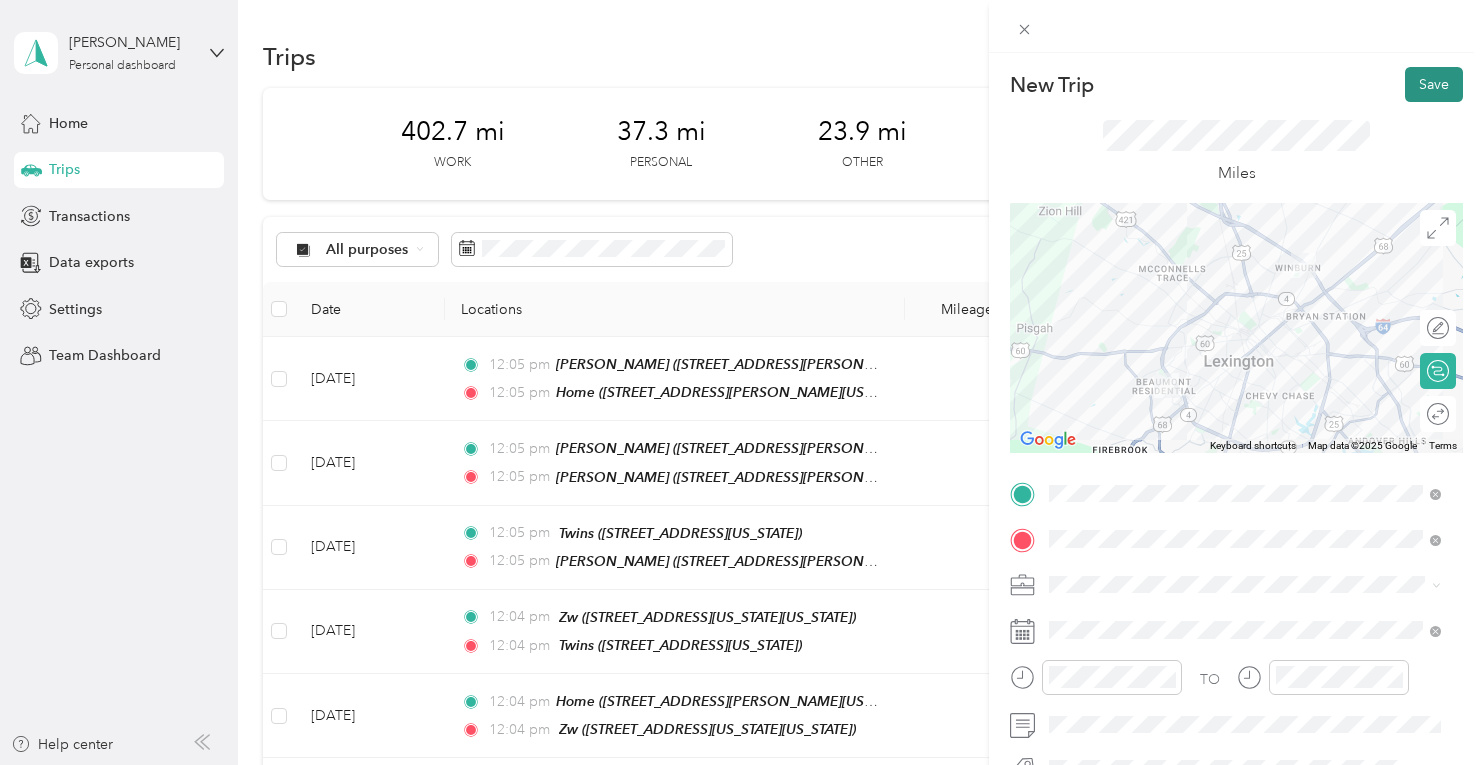 click on "Save" at bounding box center (1434, 84) 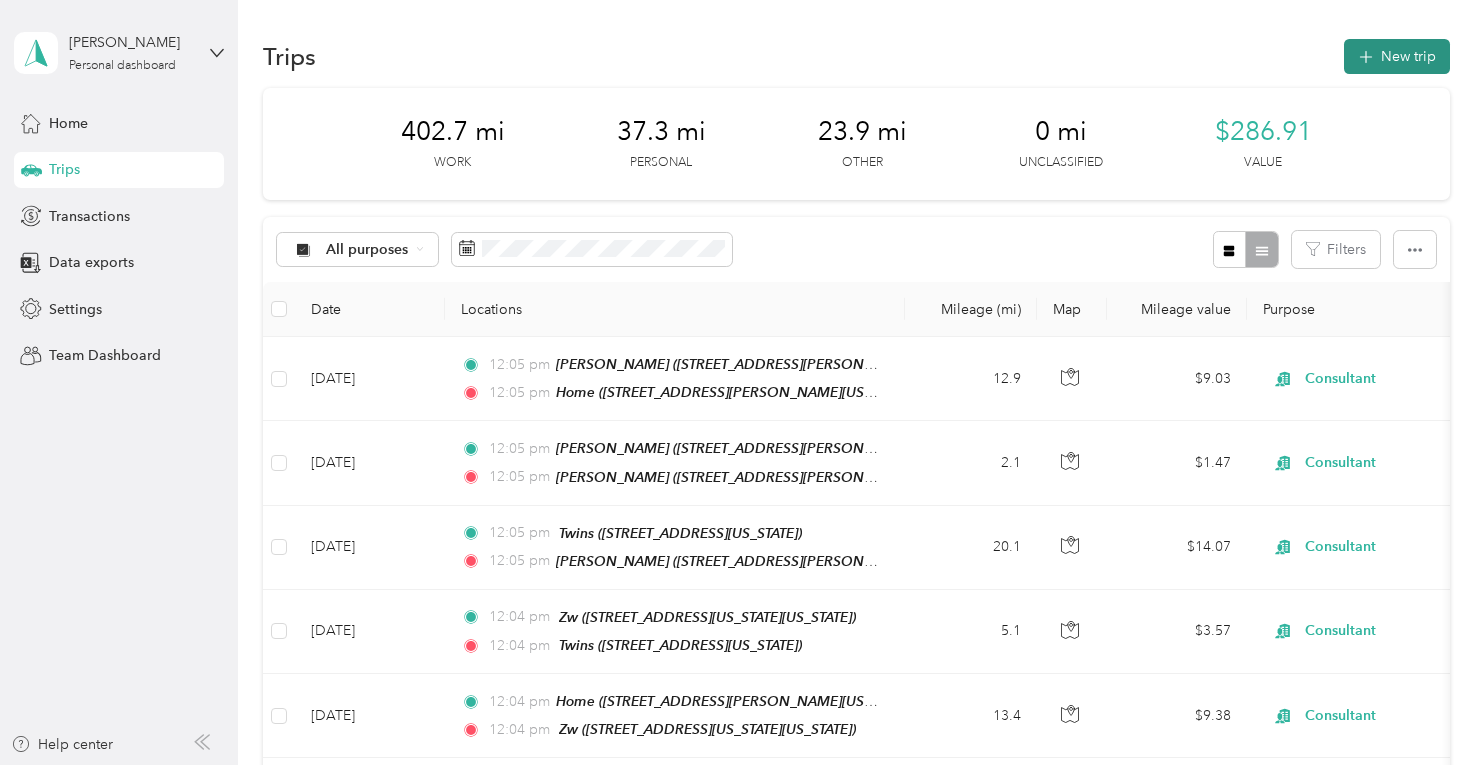 click on "New trip" at bounding box center [1397, 56] 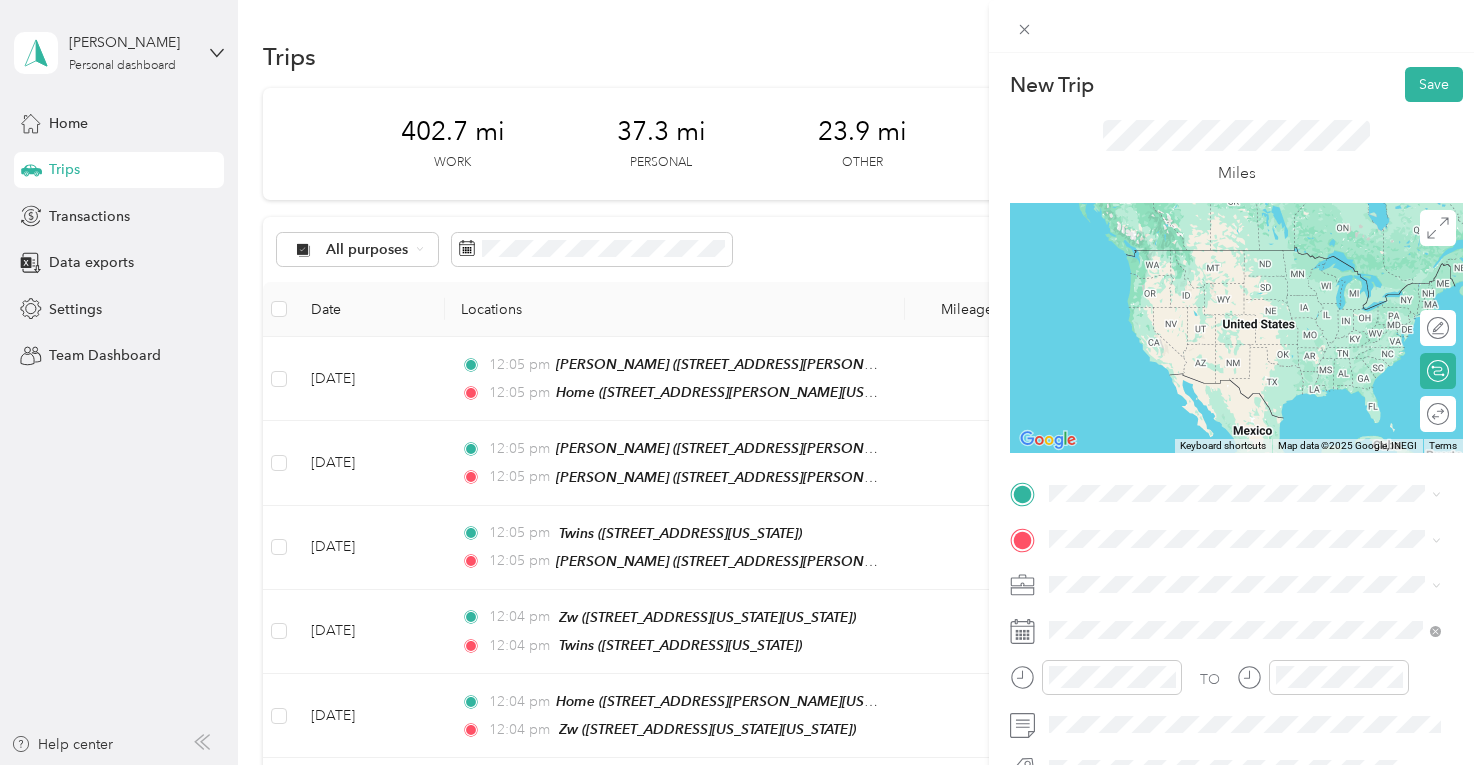click on "AF [STREET_ADDRESS][PERSON_NAME][US_STATE]" at bounding box center (1244, 263) 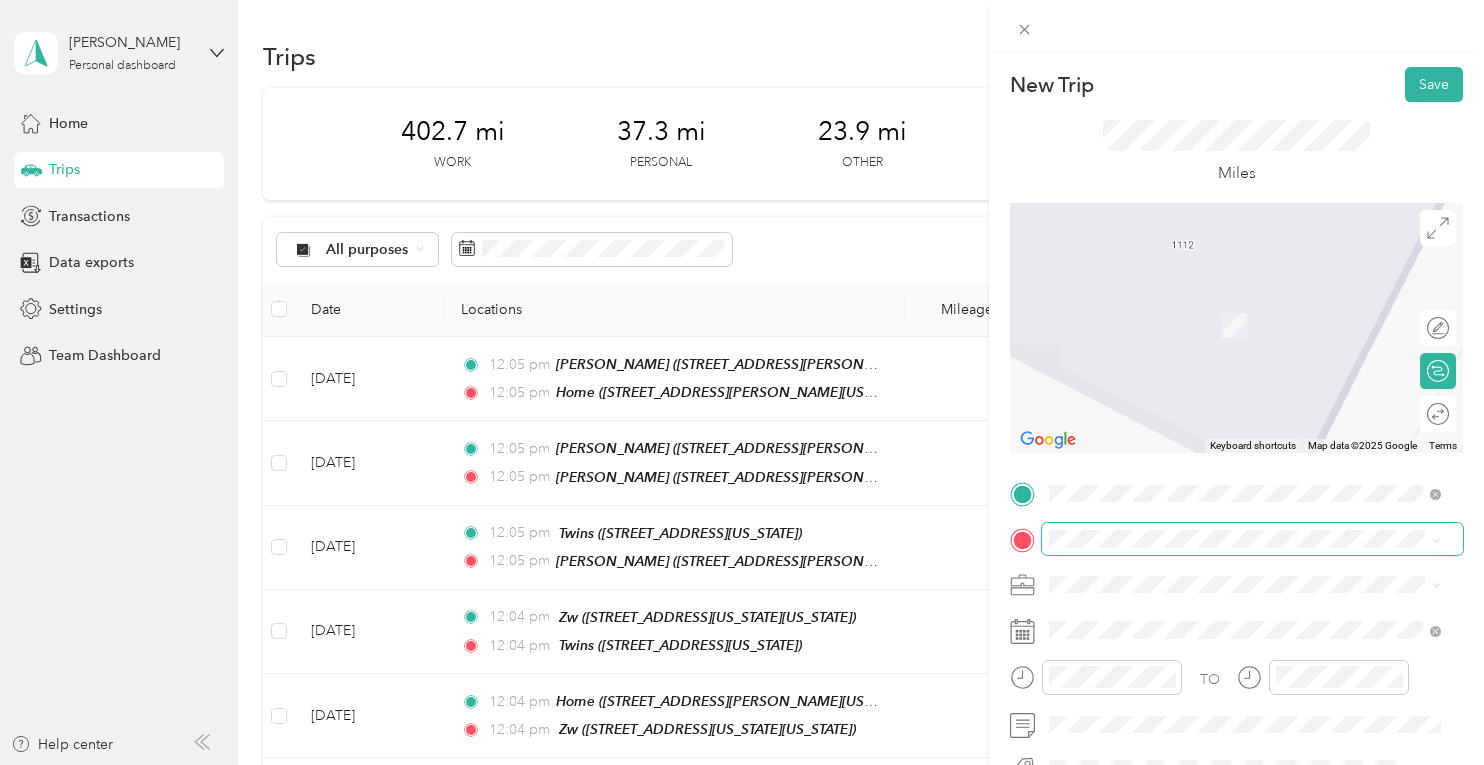 click at bounding box center (1252, 539) 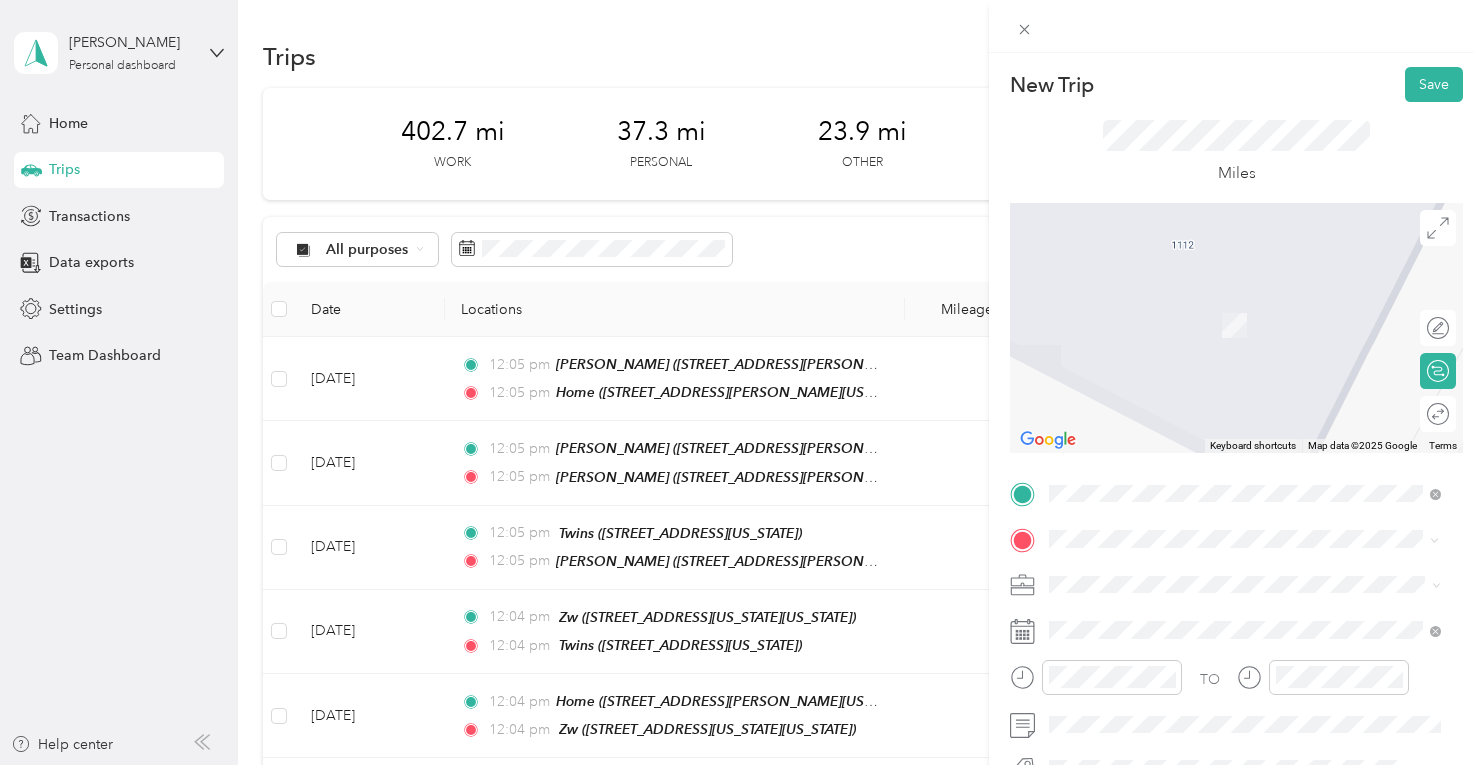 click on "Home [STREET_ADDRESS][PERSON_NAME][US_STATE]" at bounding box center (1242, 441) 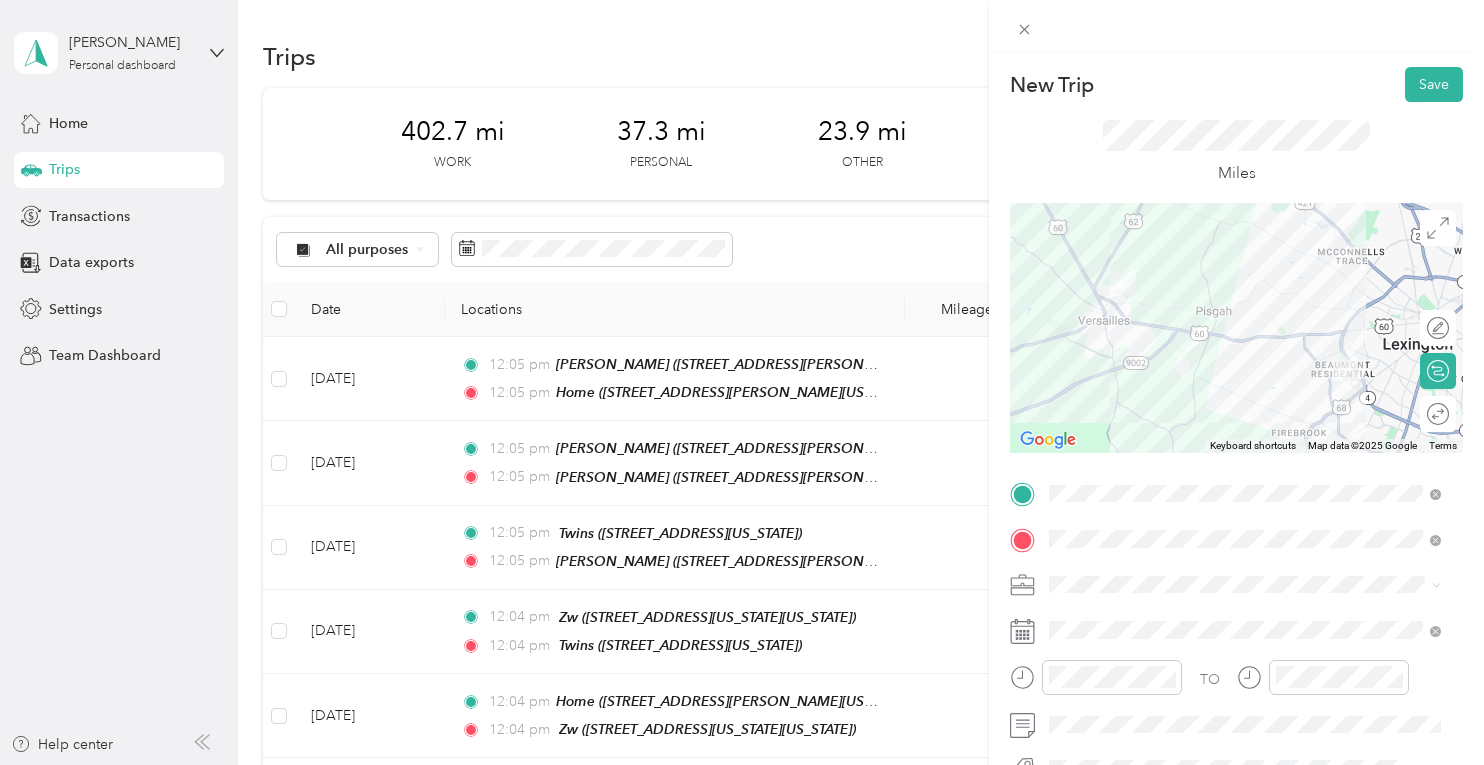 click on "Consultant" at bounding box center (1244, 370) 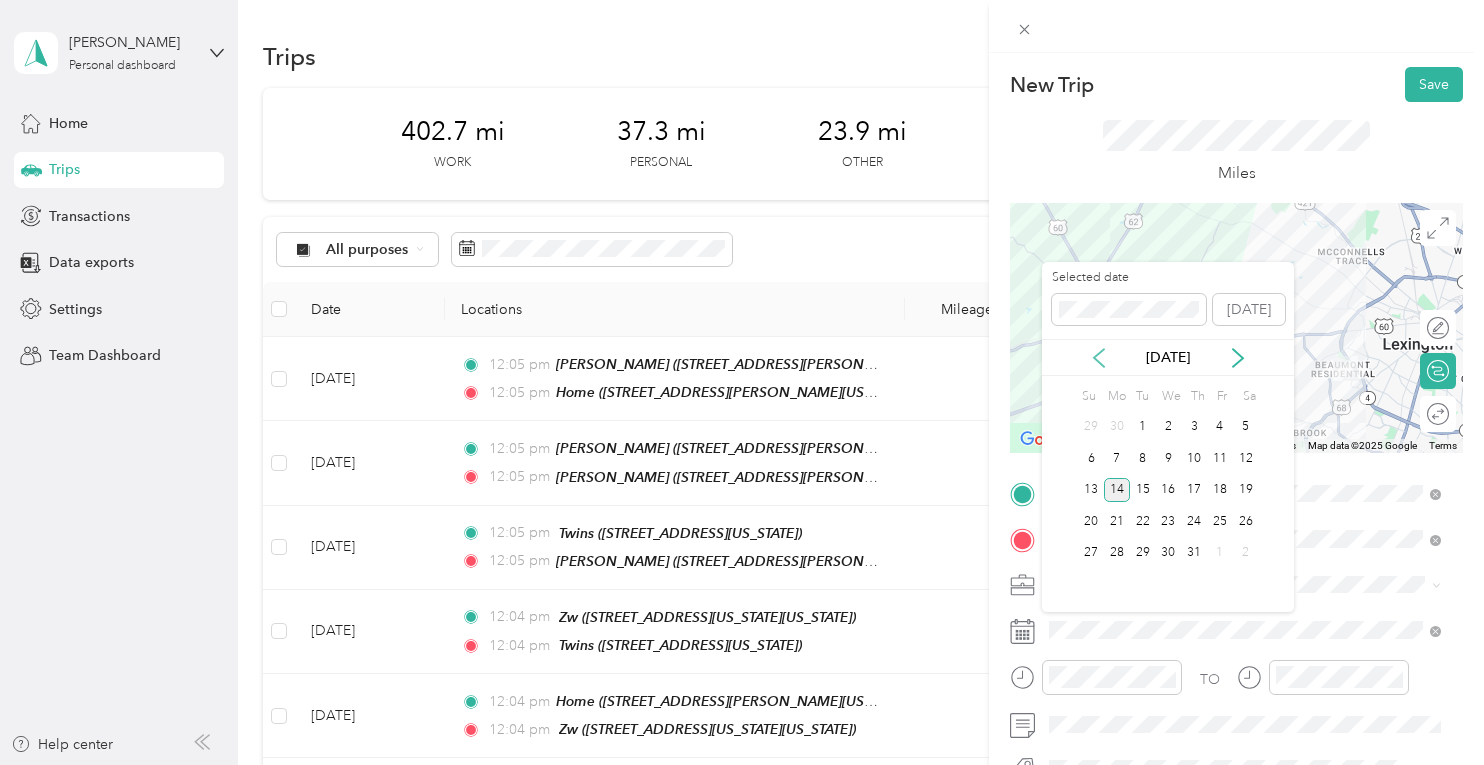 click 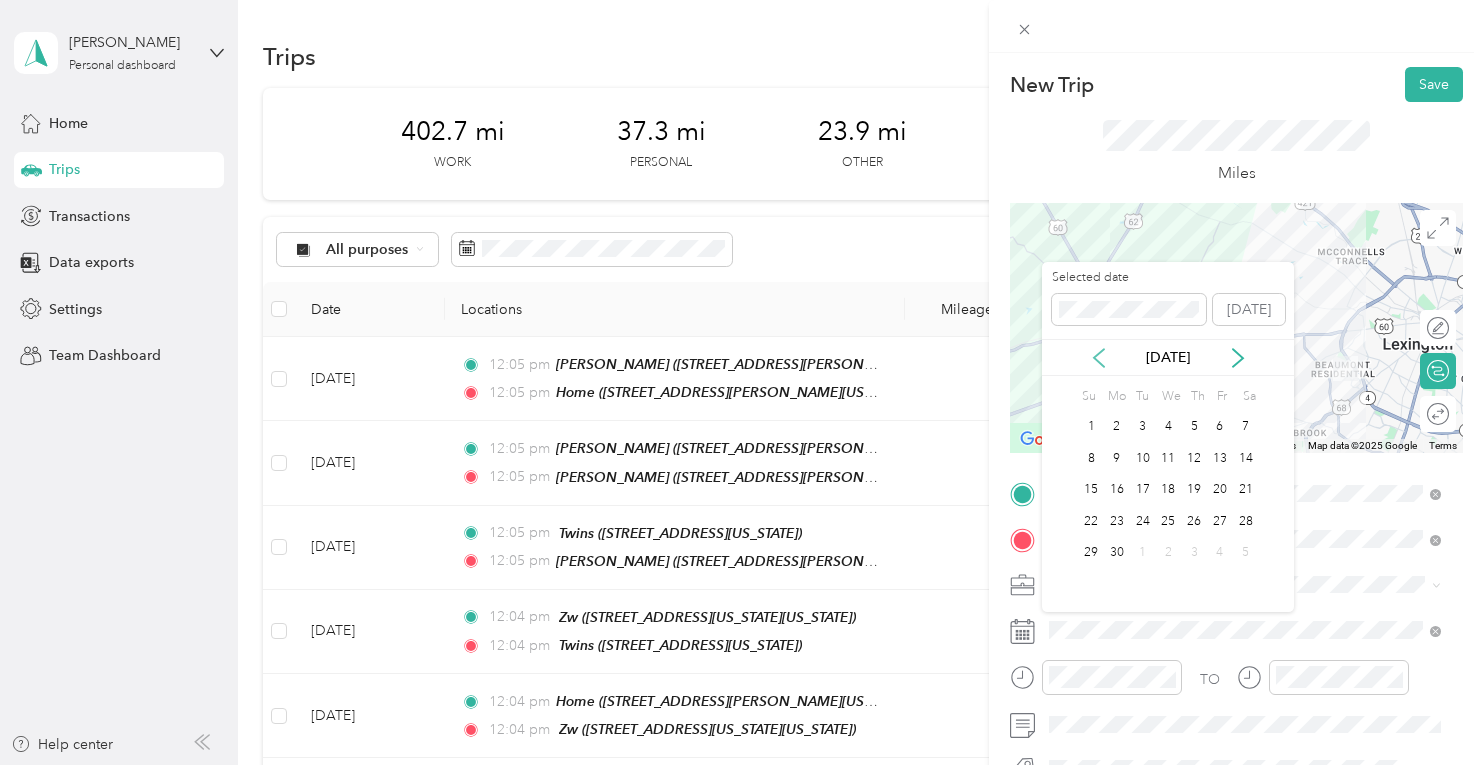 click 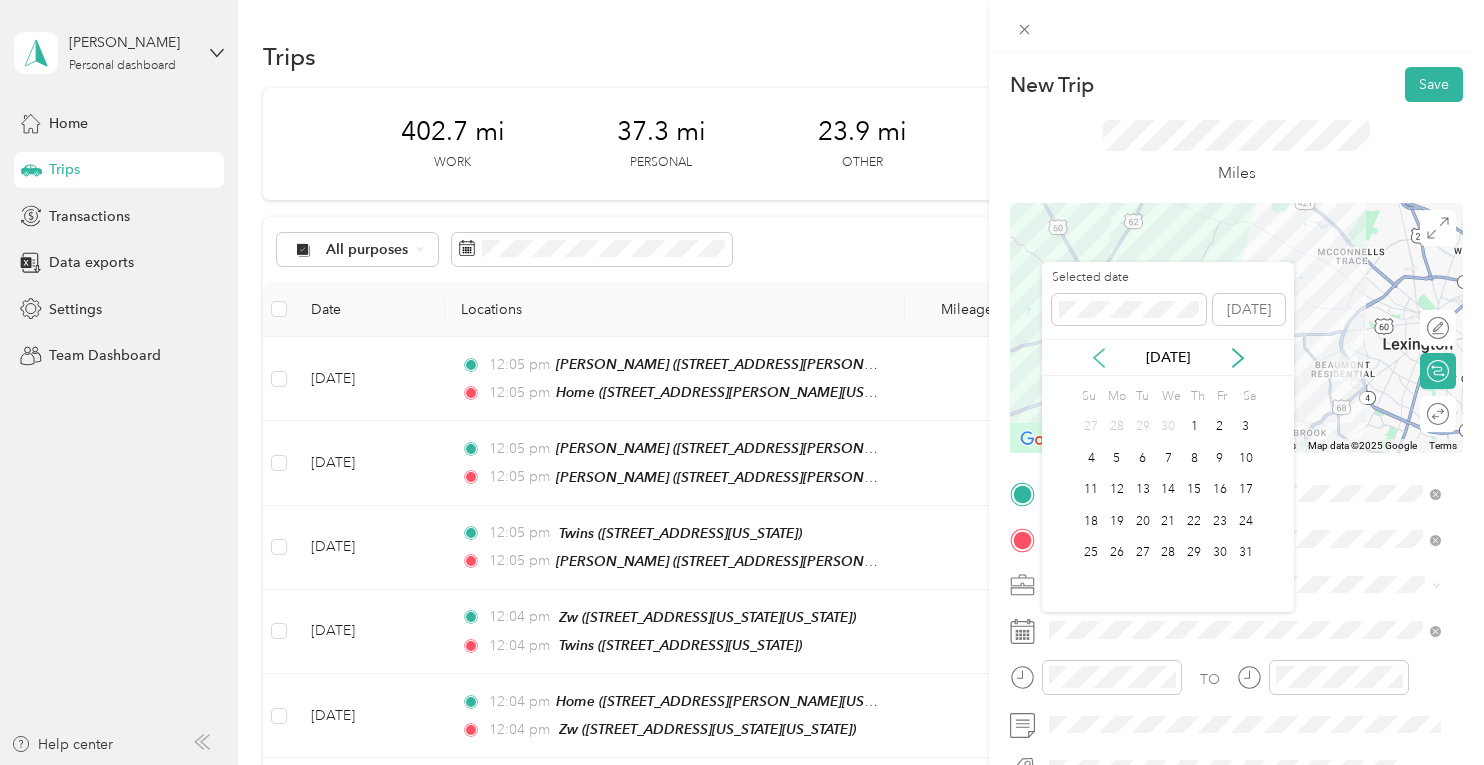 click 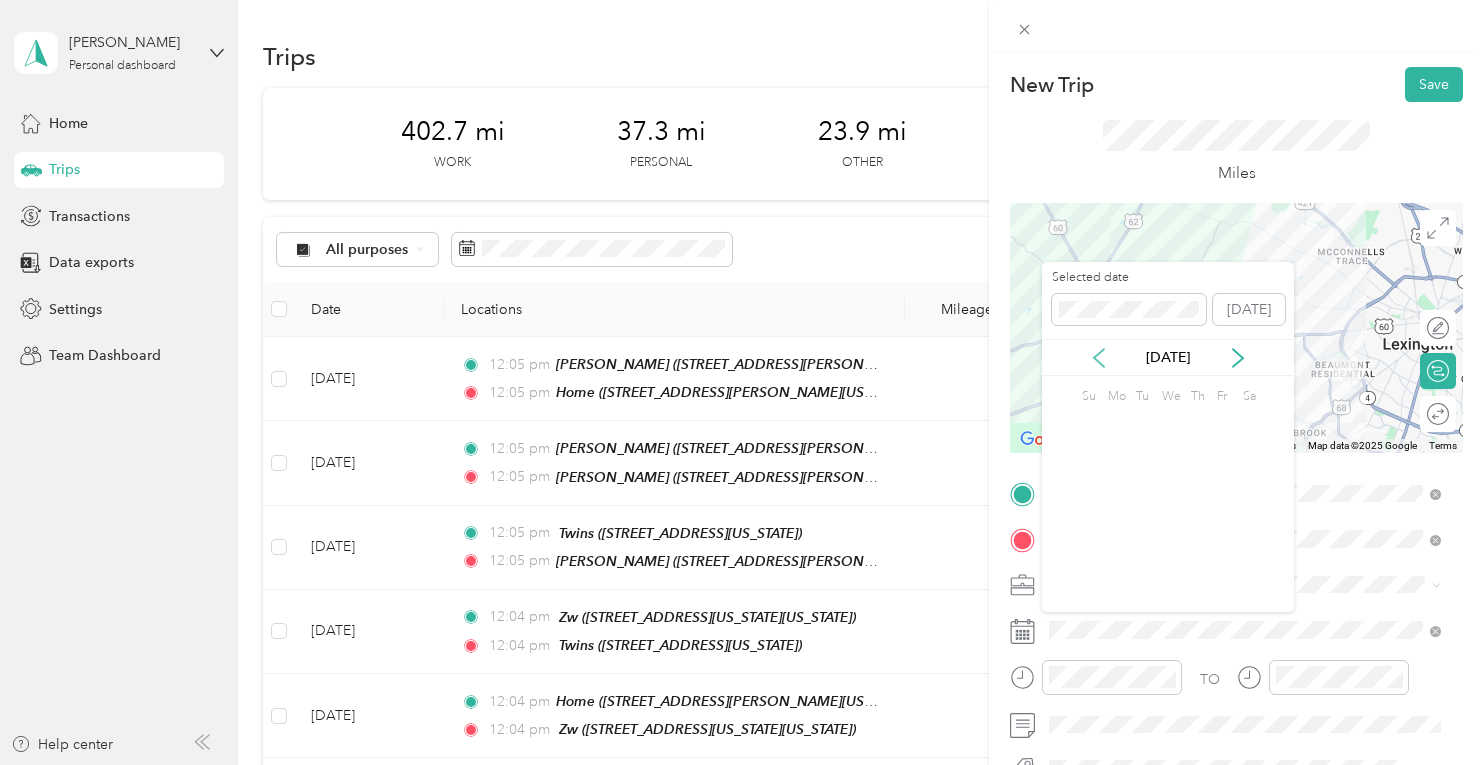 click 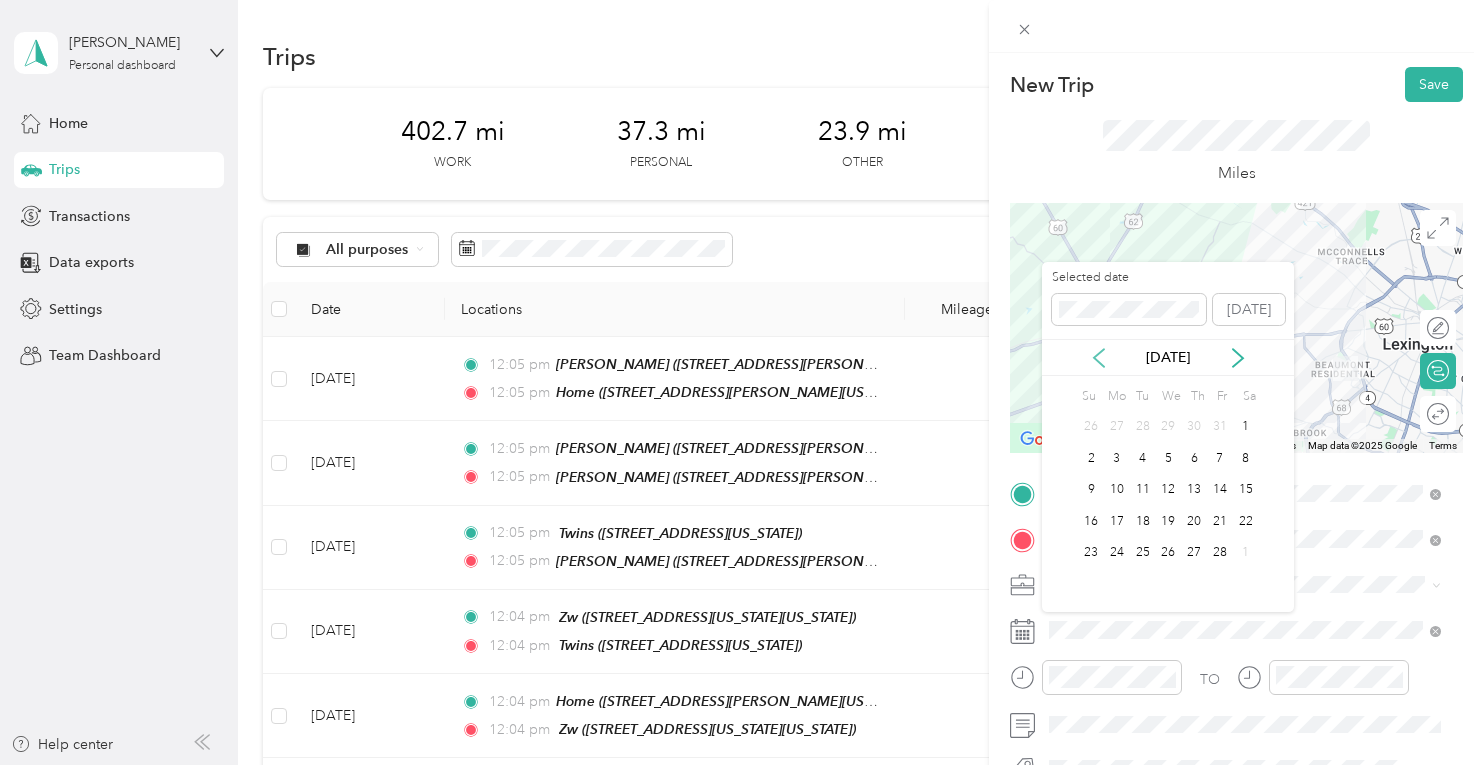 click 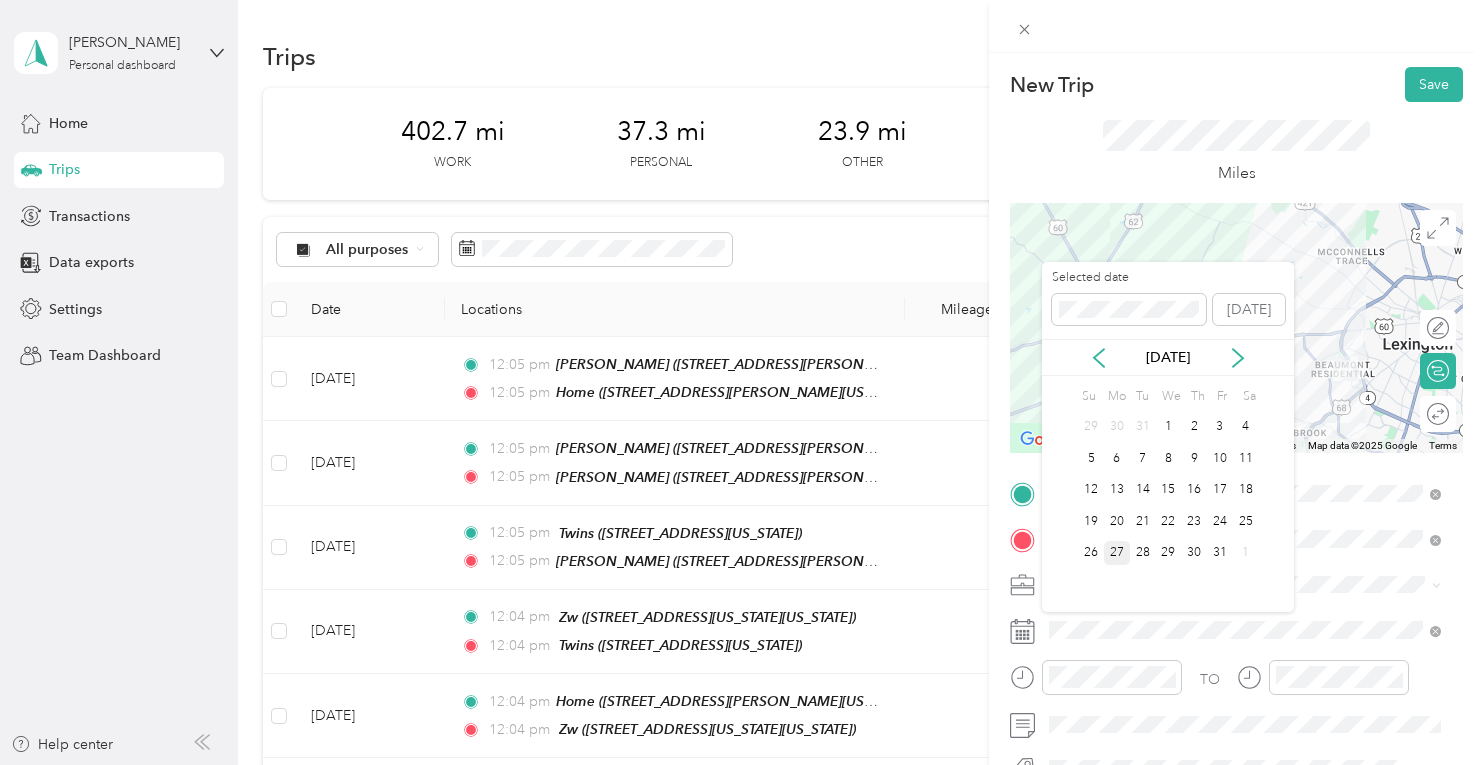click on "27" at bounding box center [1117, 553] 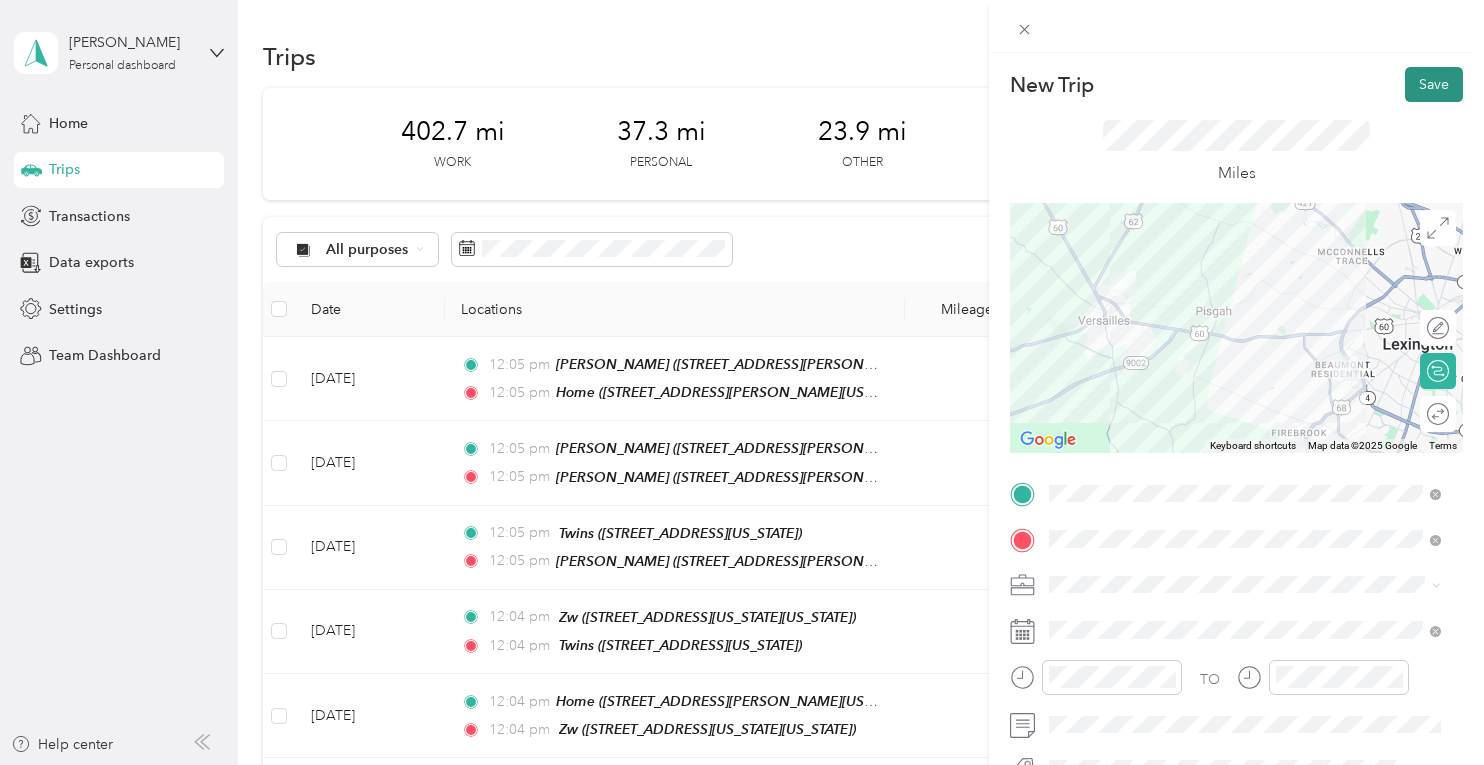 click on "Save" at bounding box center [1434, 84] 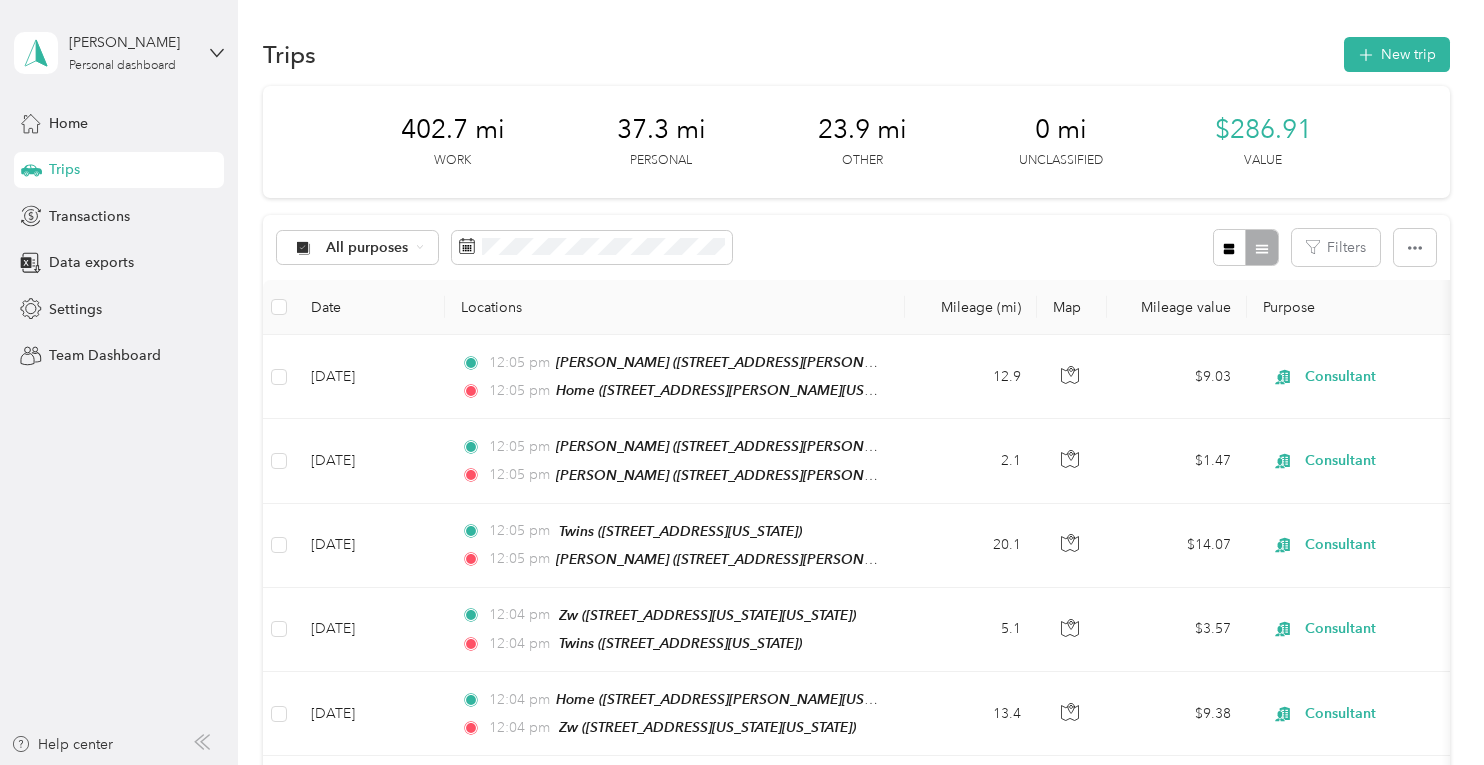 scroll, scrollTop: 0, scrollLeft: 0, axis: both 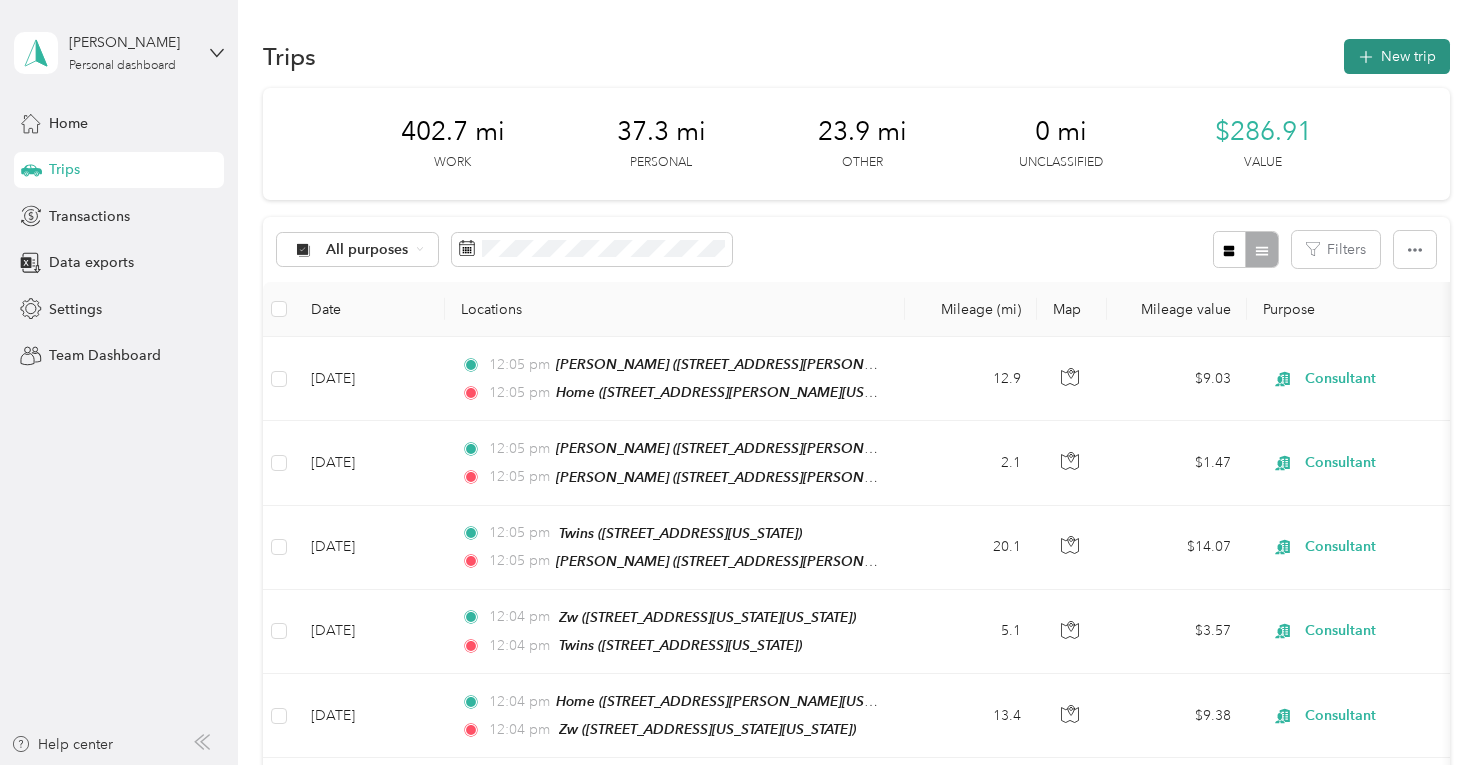 click 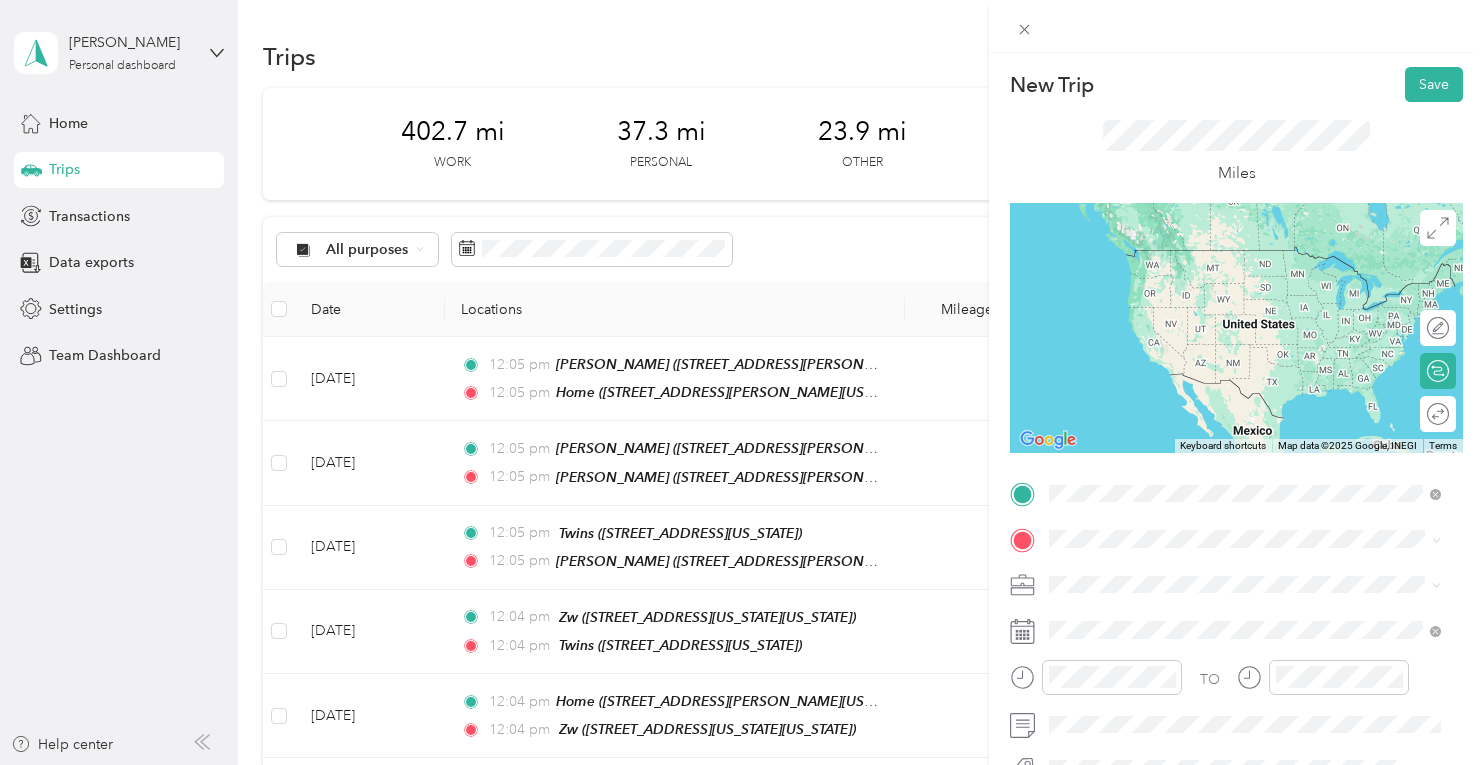 click on "[STREET_ADDRESS][PERSON_NAME][US_STATE]" at bounding box center (1242, 405) 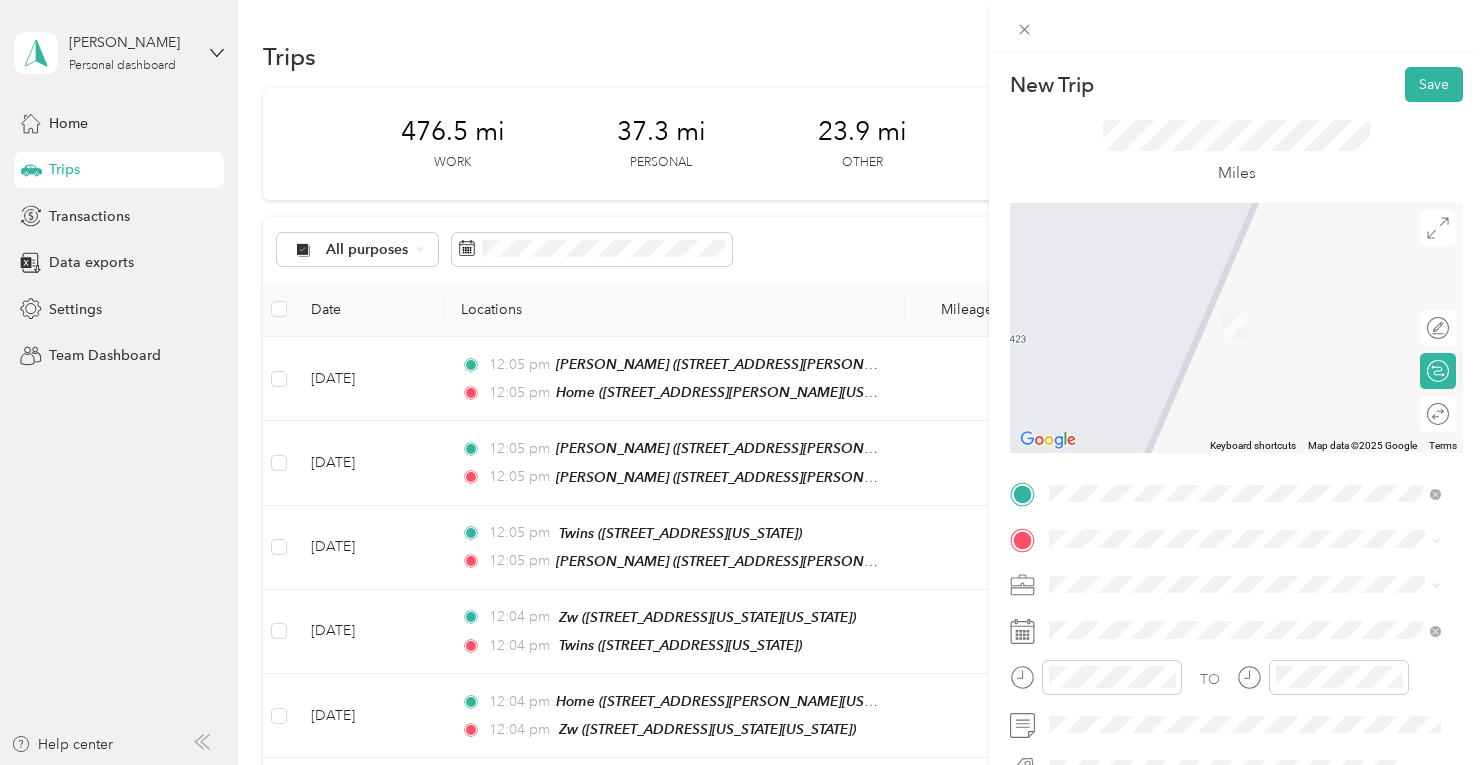 click on "[STREET_ADDRESS][US_STATE]" at bounding box center (1244, 285) 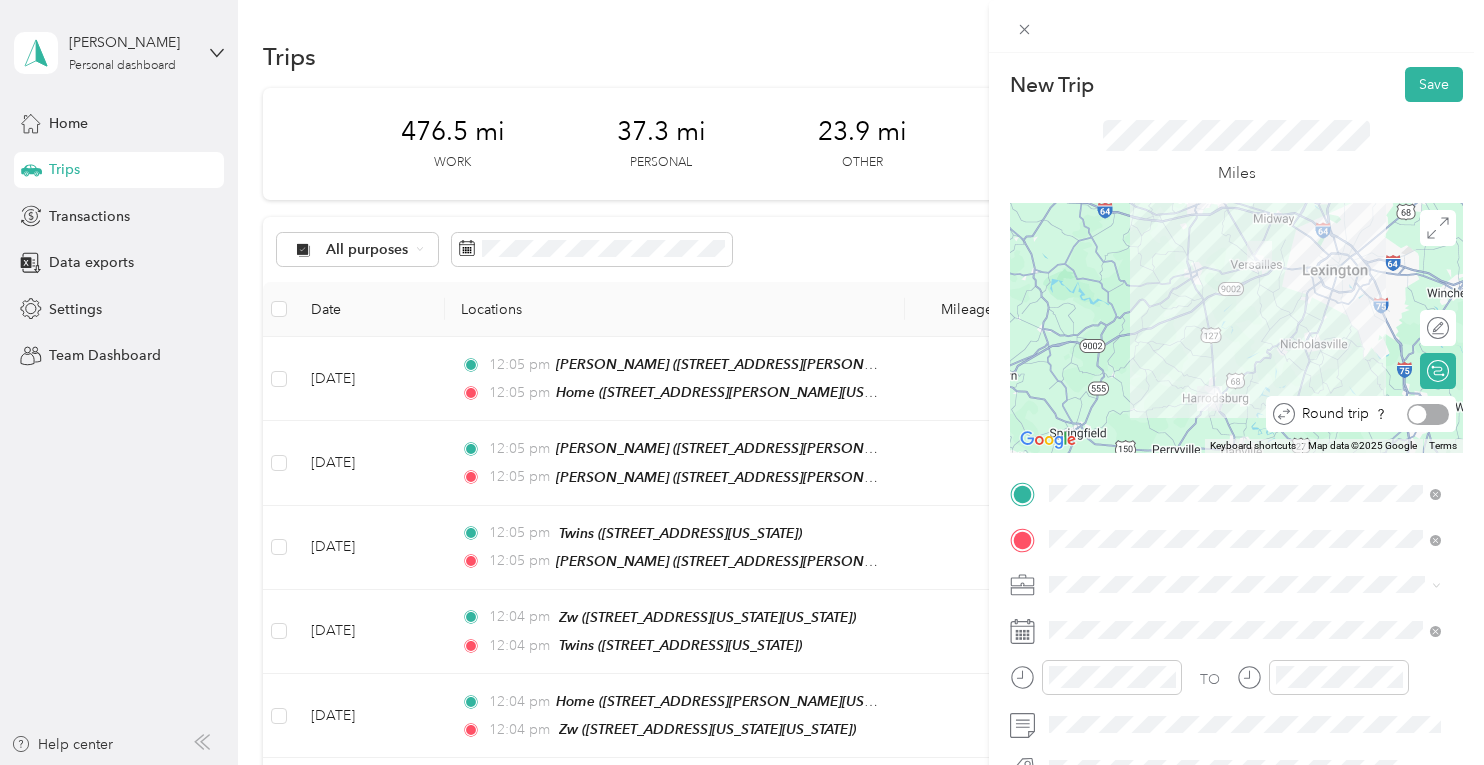 click at bounding box center (1428, 414) 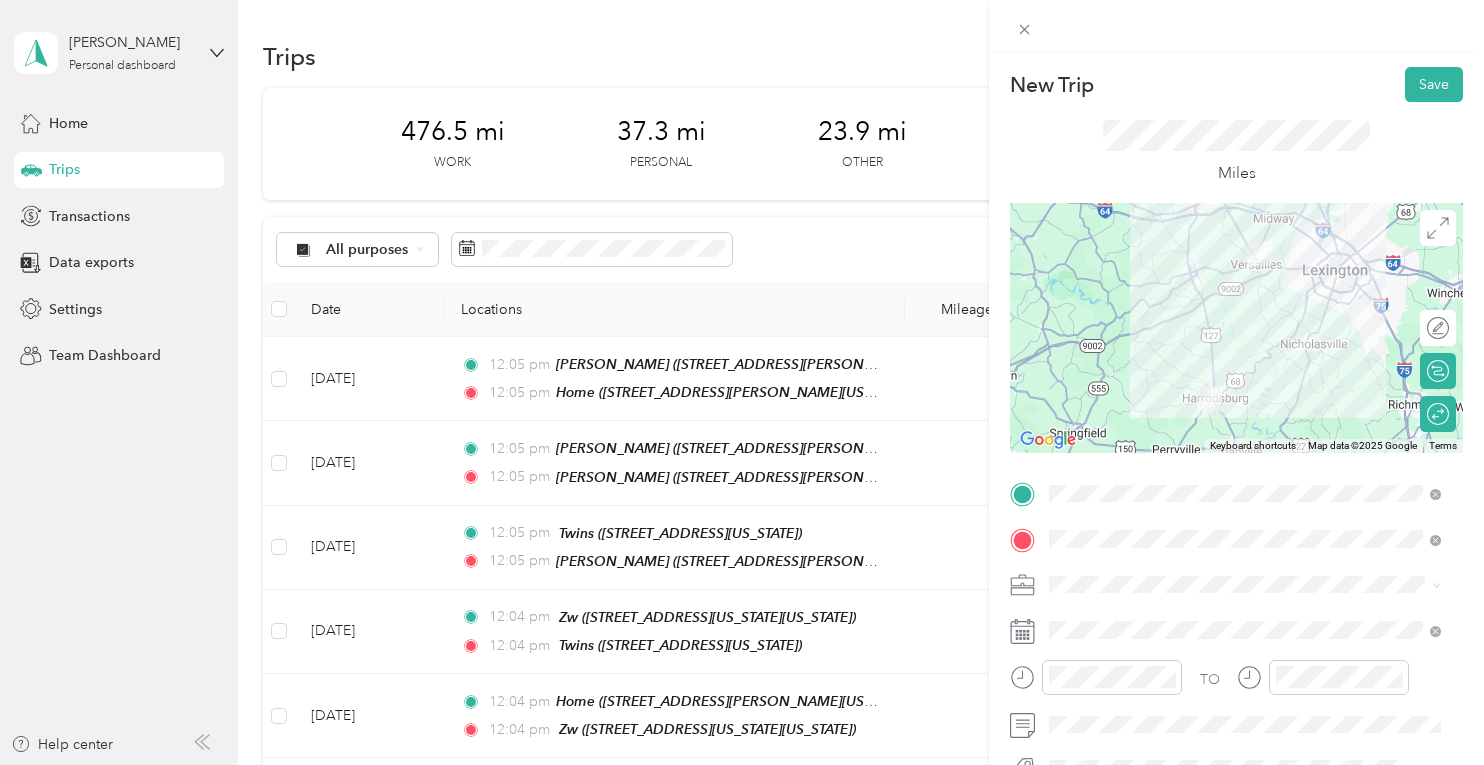 click on "Consultant" at bounding box center [1244, 363] 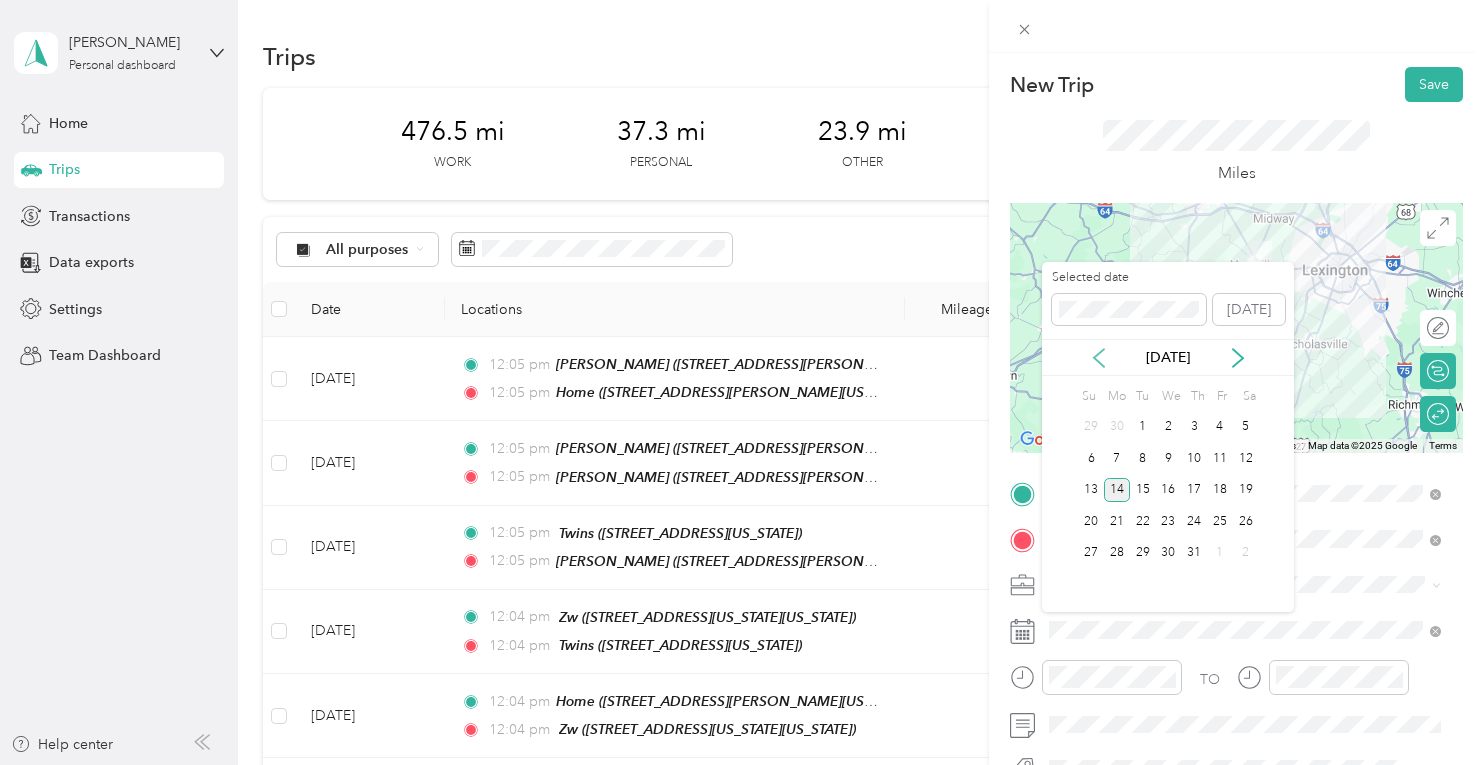 click 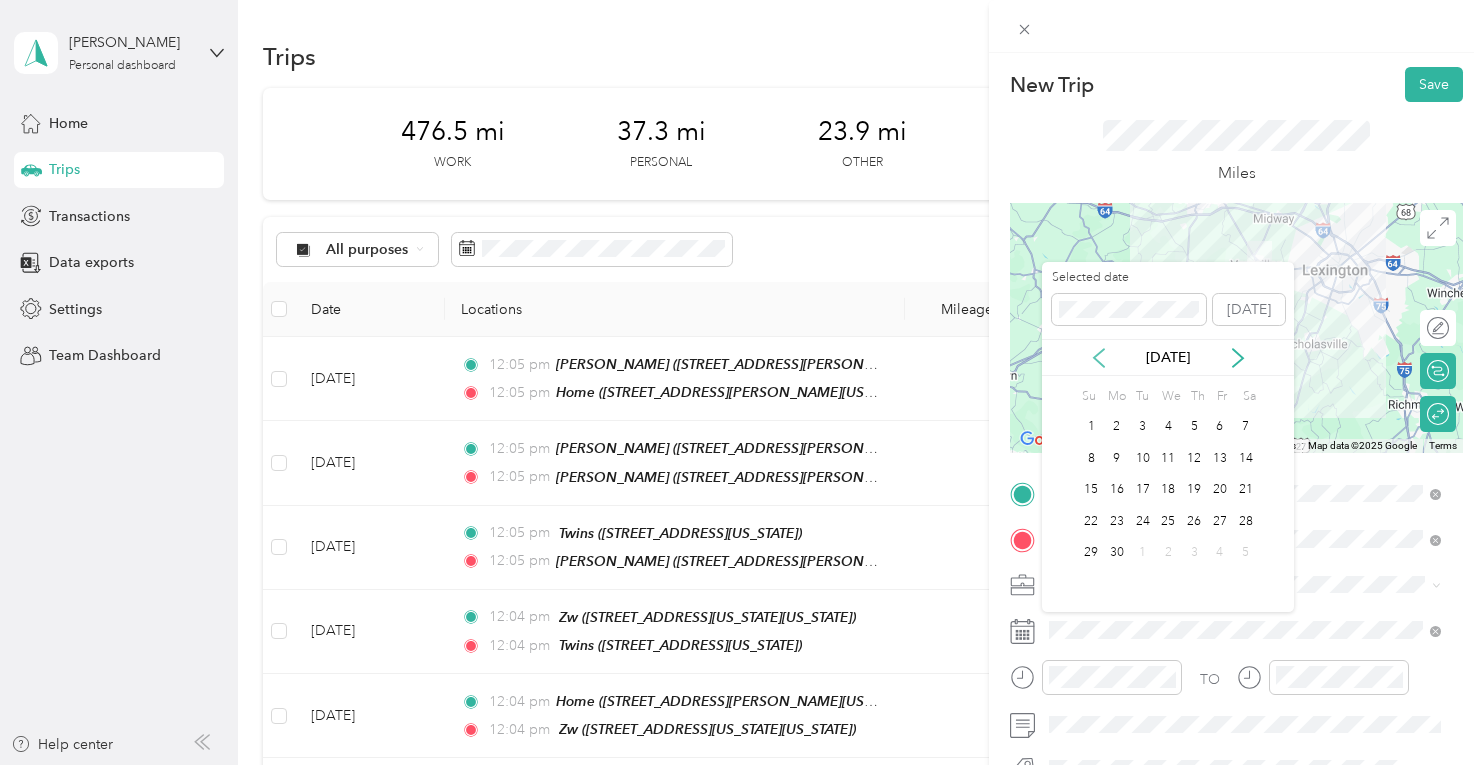 click 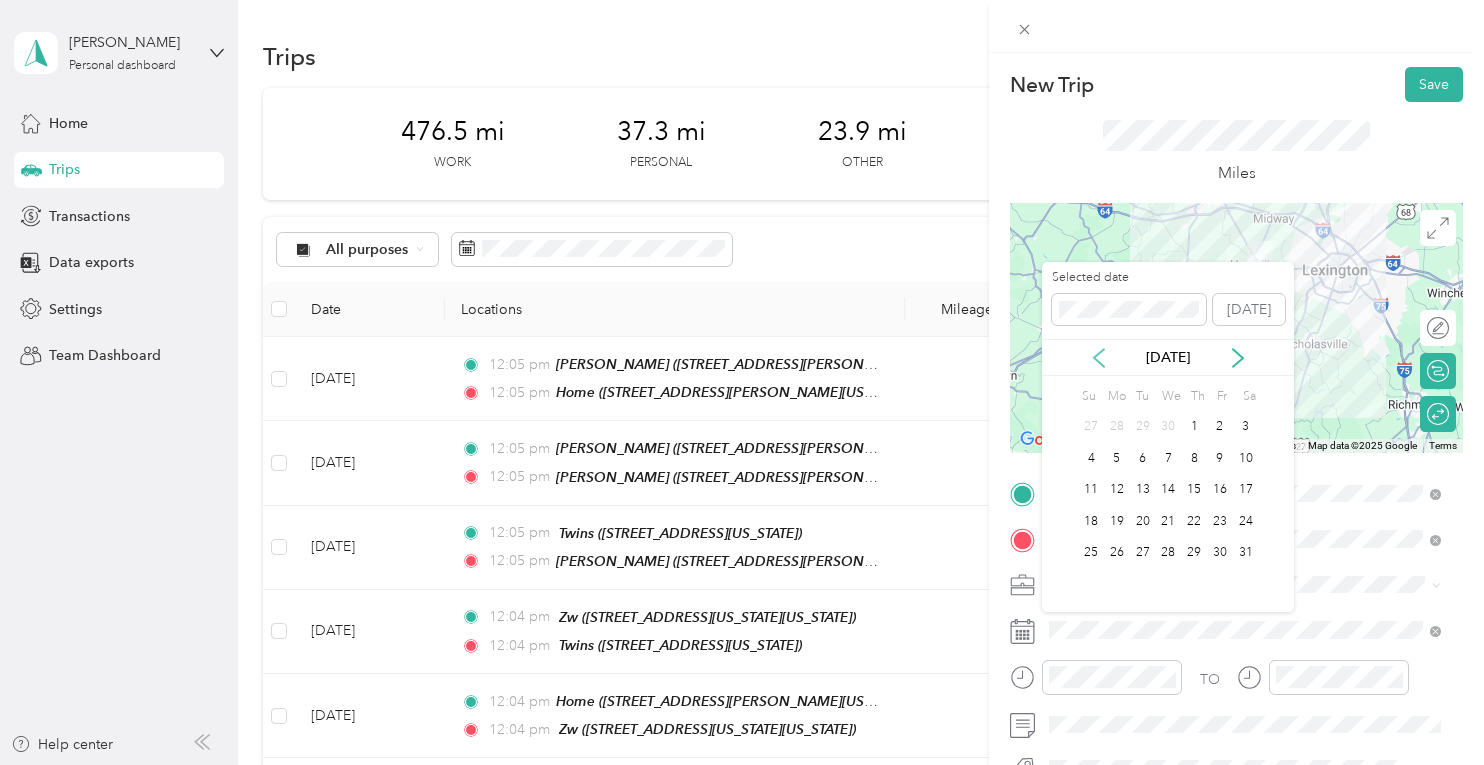 click 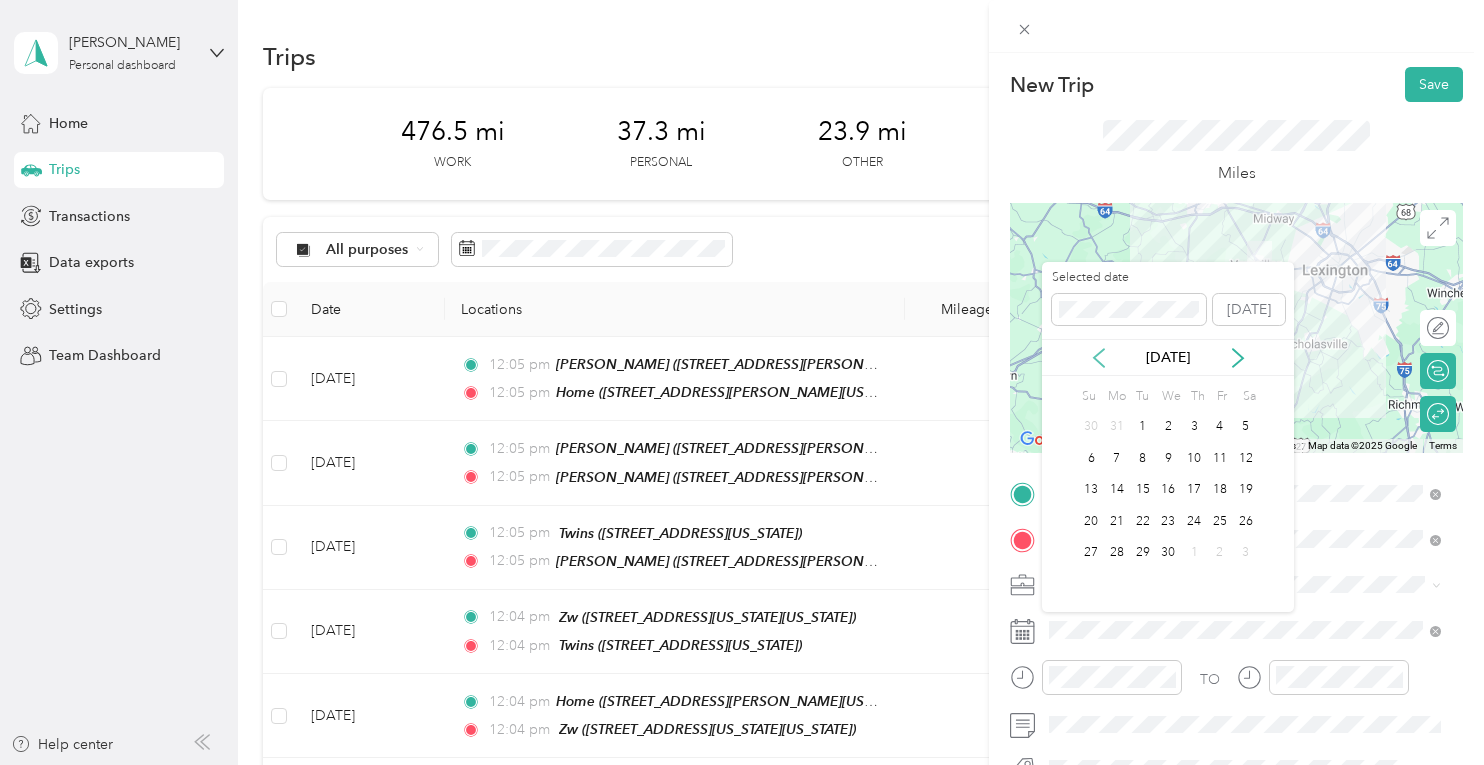 click 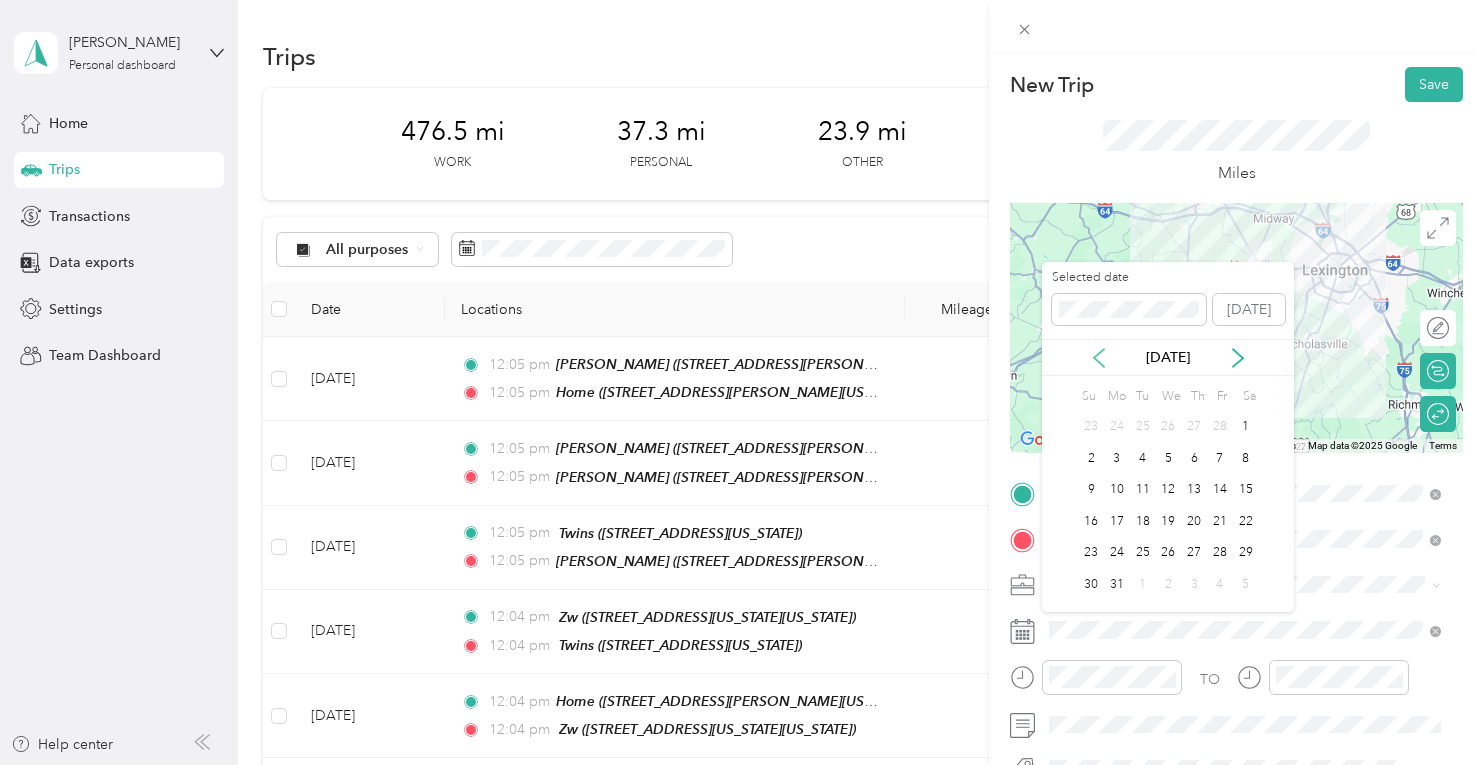 click 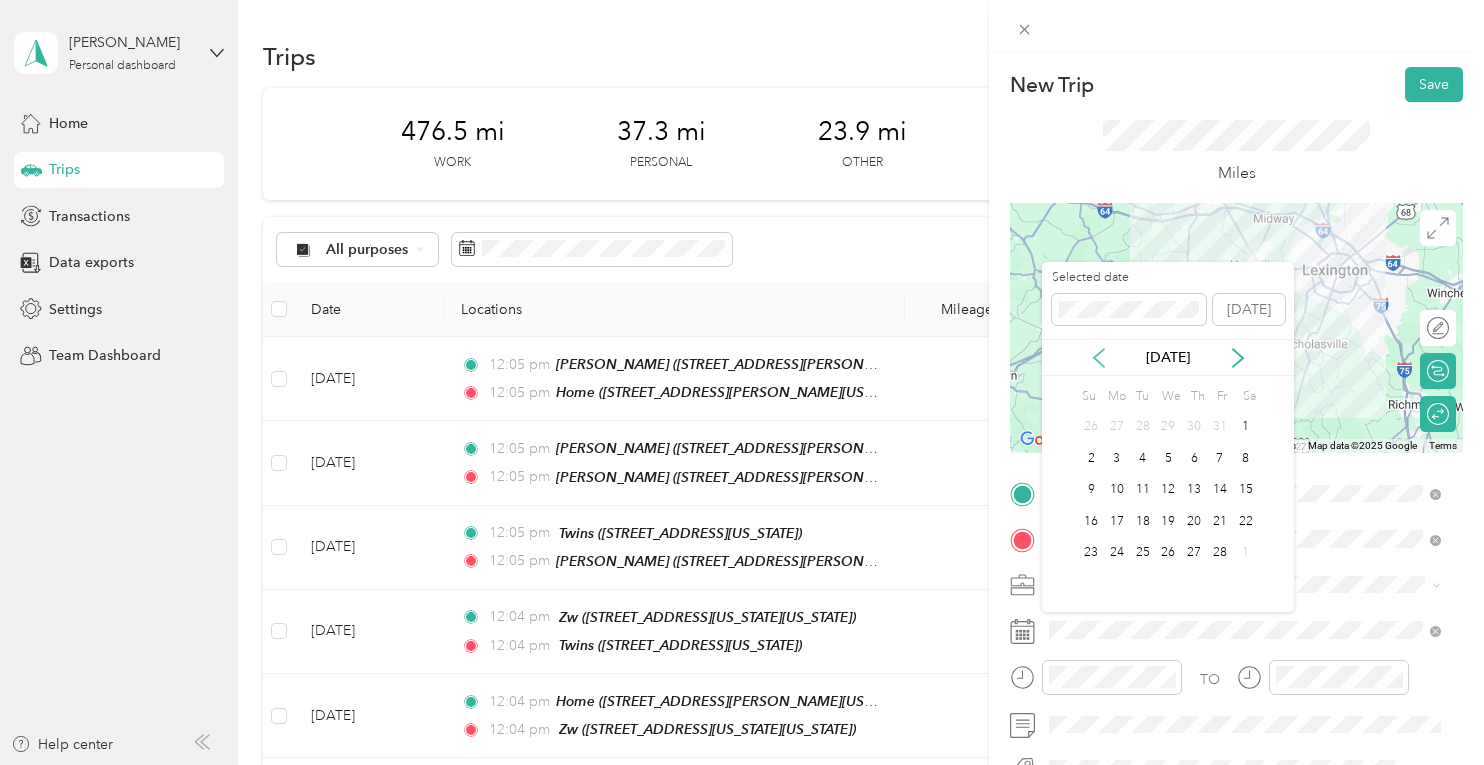click 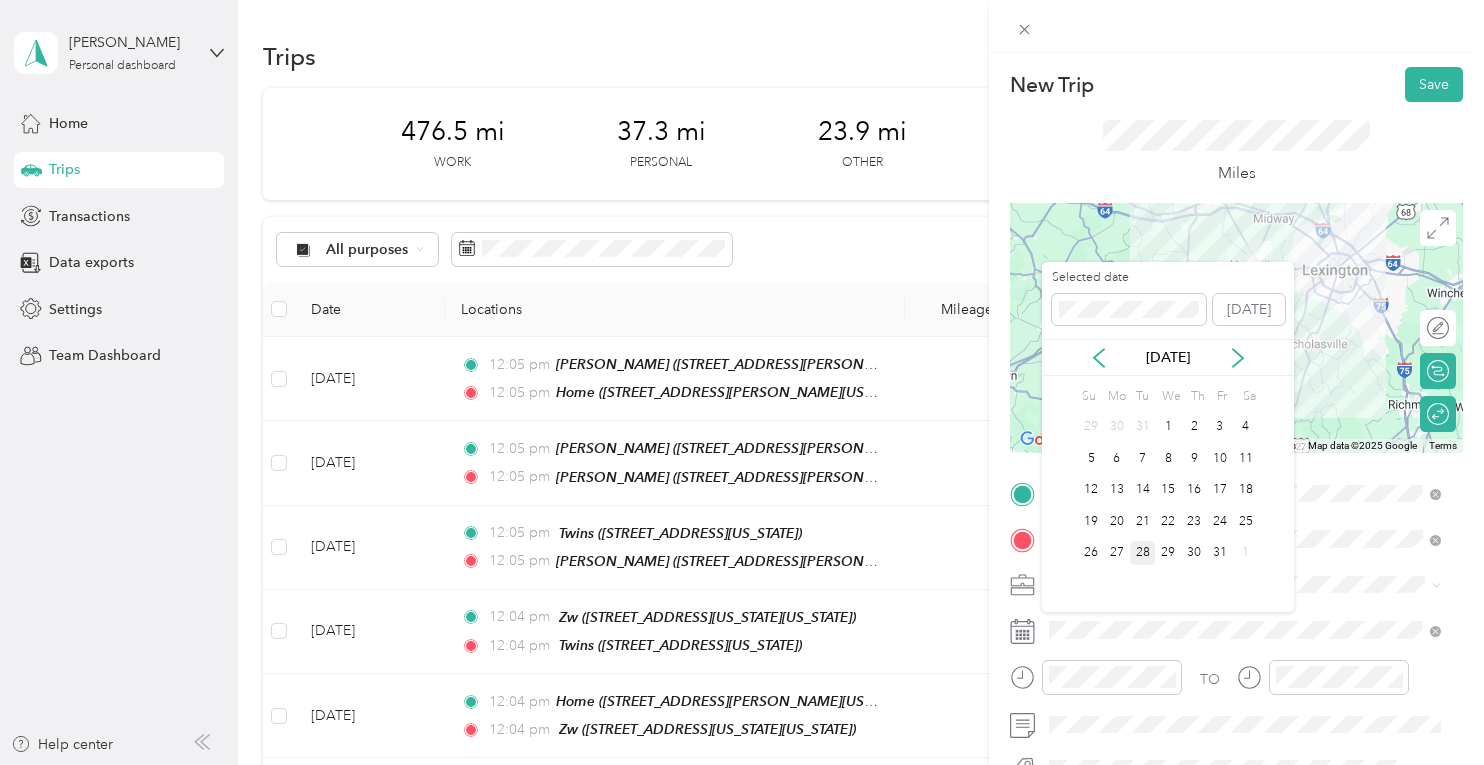 click on "28" at bounding box center (1143, 553) 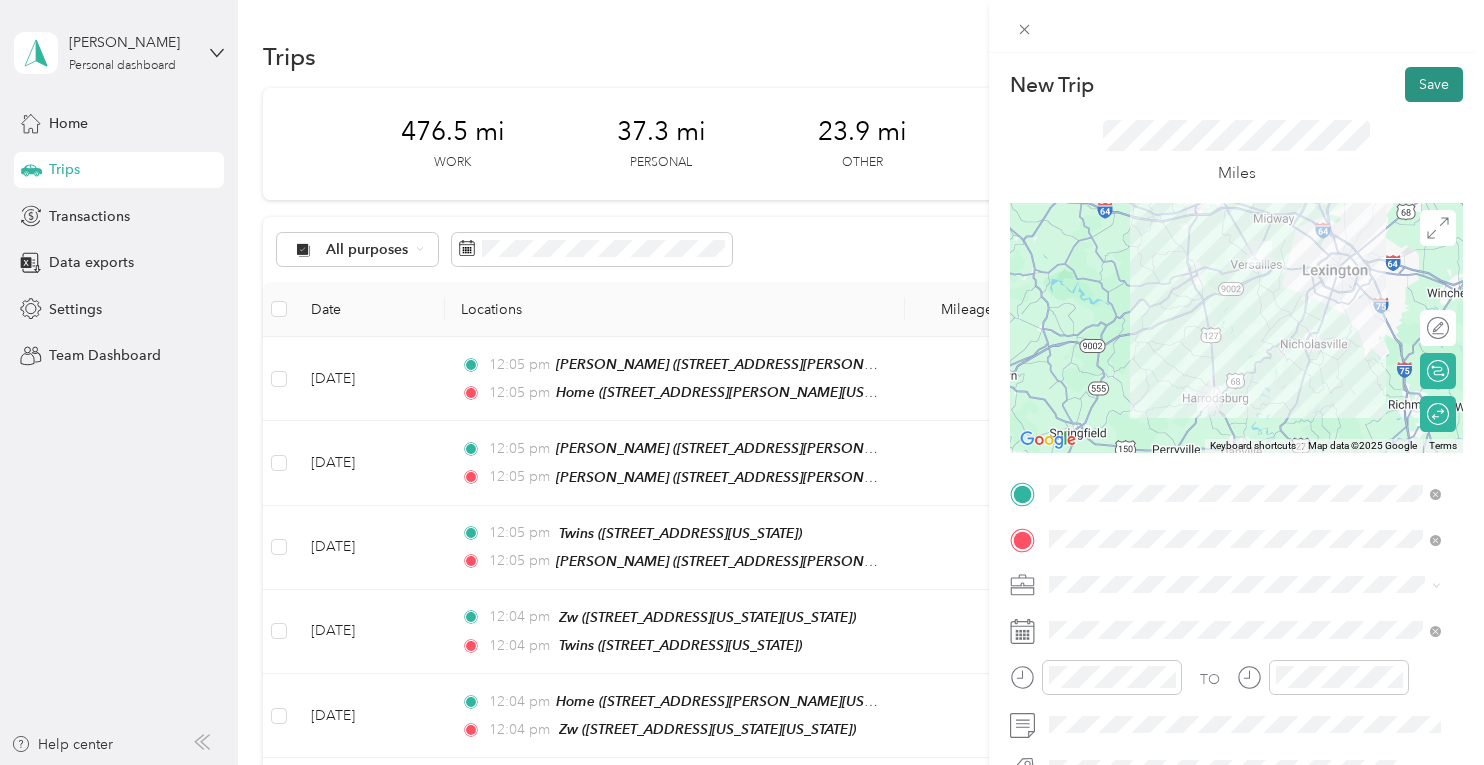 click on "Save" at bounding box center [1434, 84] 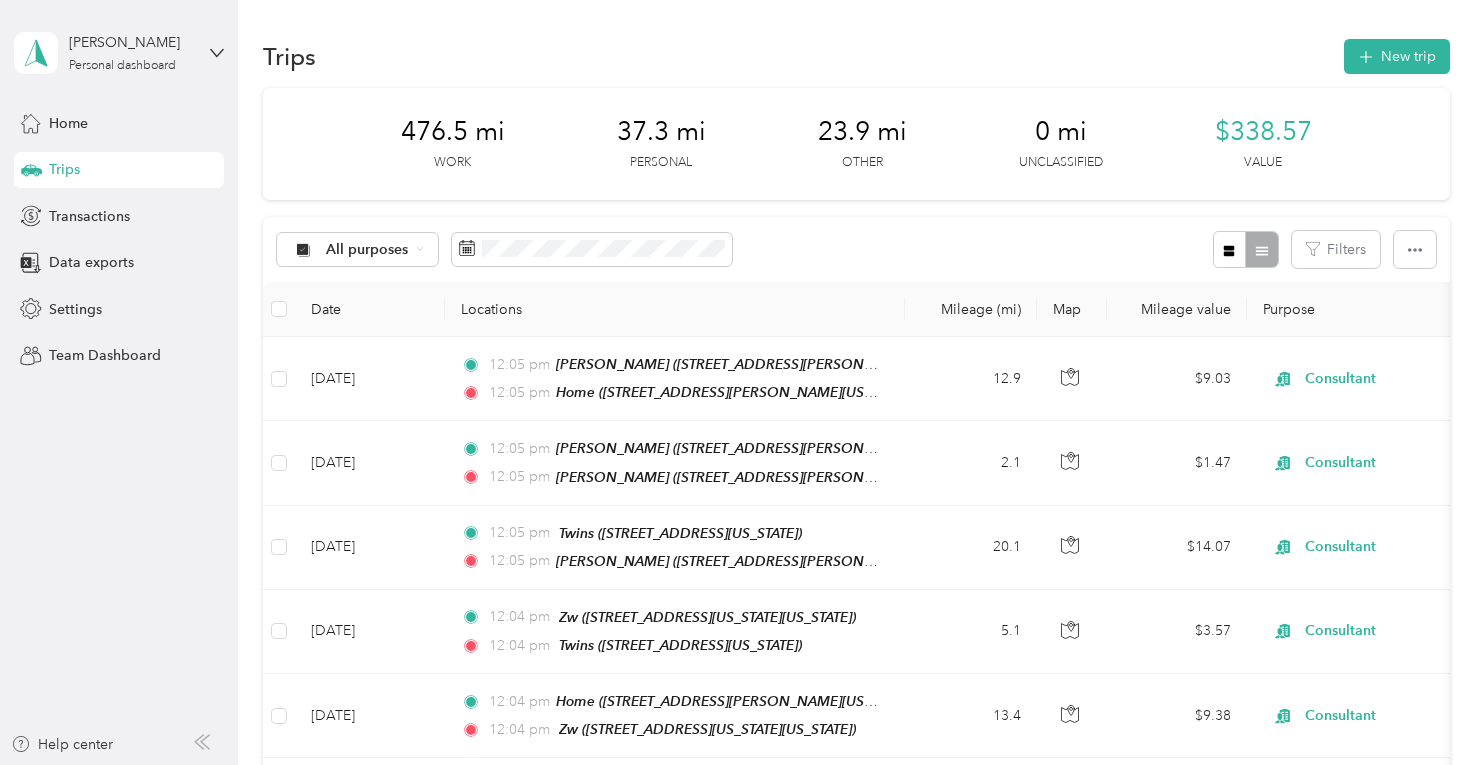 click on "Trips New trip 476.5   mi Work 37.3   mi Personal 23.9   mi Other 0   mi Unclassified $338.57 Value All purposes Filters Date Locations Mileage (mi) Map Mileage value Purpose Track Method Report                     [DATE] 12:05 pm [PERSON_NAME]  ([STREET_ADDRESS][PERSON_NAME][US_STATE]) 12:05 pm Home ([STREET_ADDRESS][PERSON_NAME][US_STATE]) 12.9 $9.03 Consultant Manual -- [DATE] 12:05 pm [PERSON_NAME]  ([STREET_ADDRESS][PERSON_NAME][US_STATE]) 12:05 pm [PERSON_NAME]  ([STREET_ADDRESS][PERSON_NAME][US_STATE]) 2.1 $1.47 Consultant Manual -- [DATE] 12:05 pm Twins  ([STREET_ADDRESS][US_STATE]) 12:05 pm [PERSON_NAME]  ([STREET_ADDRESS][PERSON_NAME][US_STATE]) 20.1 $14.07 Consultant Manual -- [DATE] 12:04 pm Zw ([STREET_ADDRESS][US_STATE][US_STATE]) 12:04 pm Twins  ([STREET_ADDRESS][US_STATE]) 5.1 $3.57 Consultant Manual -- [DATE] 12:04 pm Home ([STREET_ADDRESS][PERSON_NAME][US_STATE]) 12:04 pm Zw ([STREET_ADDRESS][US_STATE][US_STATE]) 13.4 $9.38 Manual" at bounding box center (856, 1770) 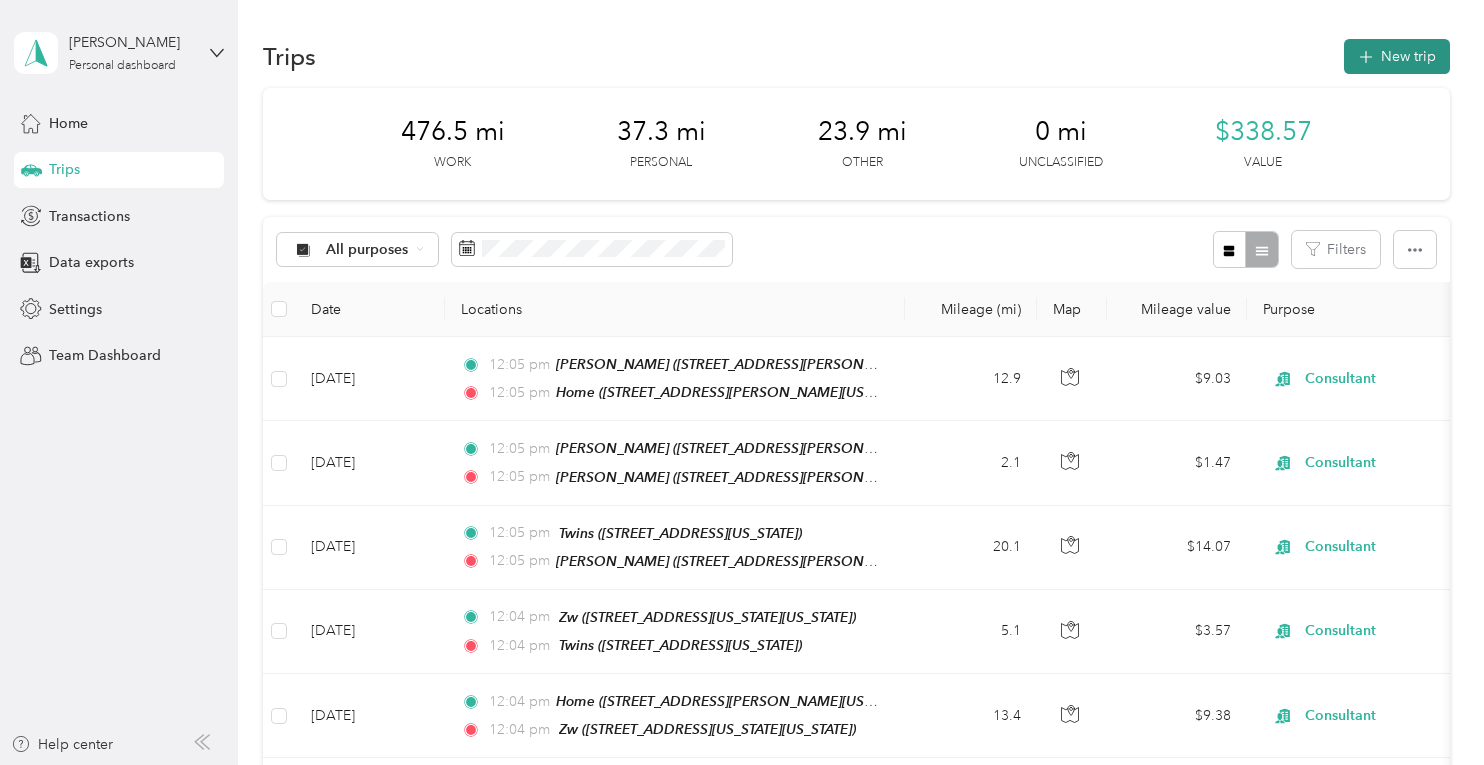 click on "New trip" at bounding box center (1397, 56) 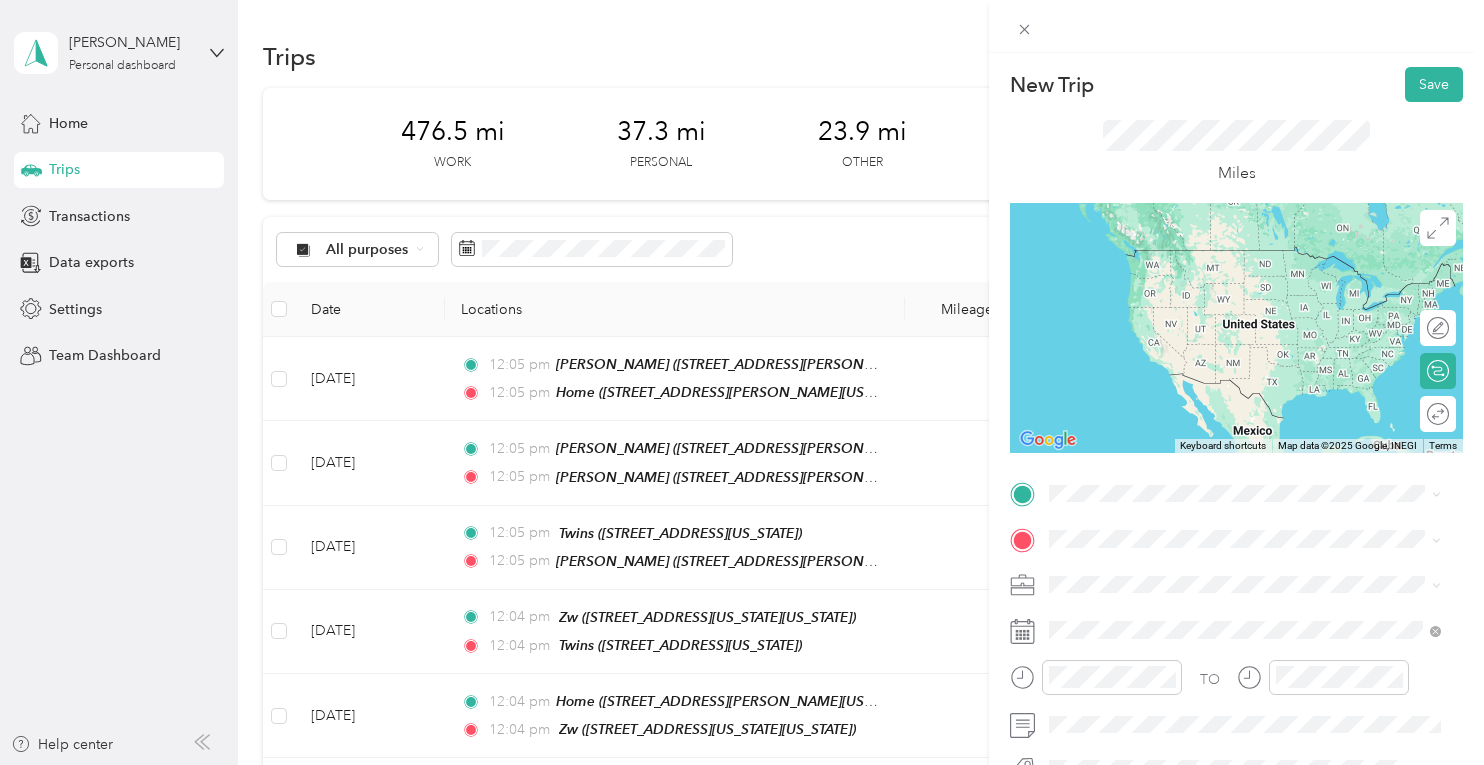 click on "Home [STREET_ADDRESS][PERSON_NAME][US_STATE]" at bounding box center (1242, 388) 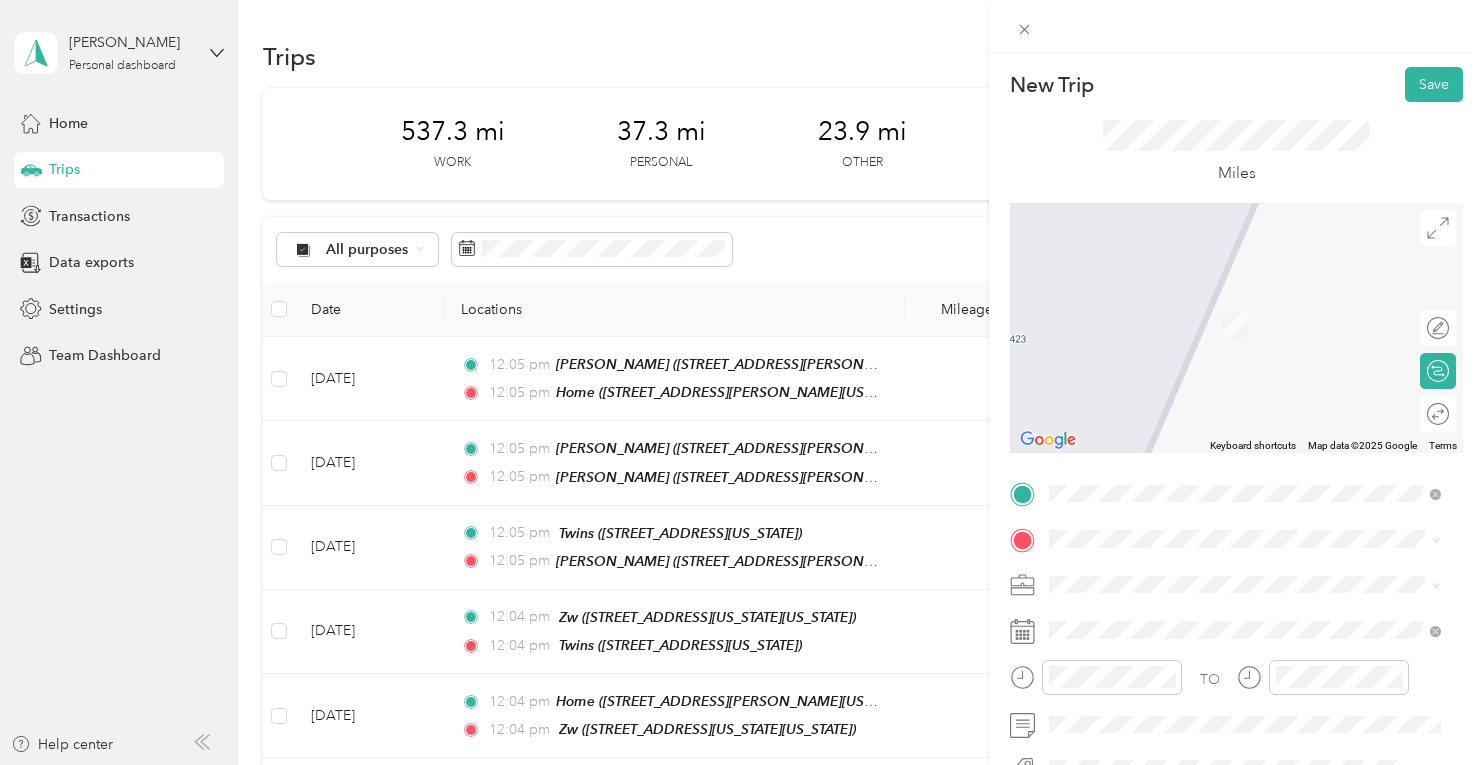 click on "[STREET_ADDRESS][US_STATE]" at bounding box center (1187, 292) 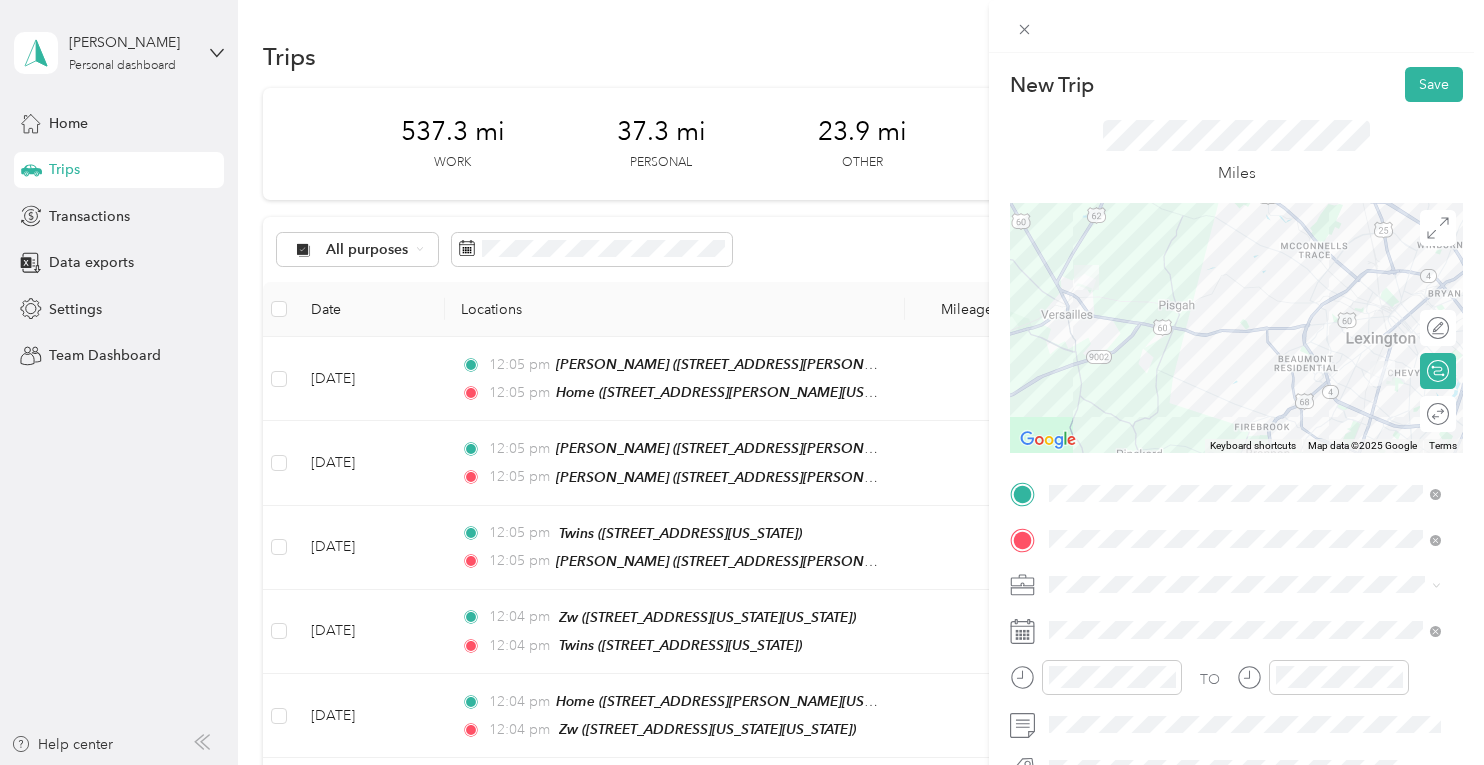 click on "Medical" at bounding box center [1244, 468] 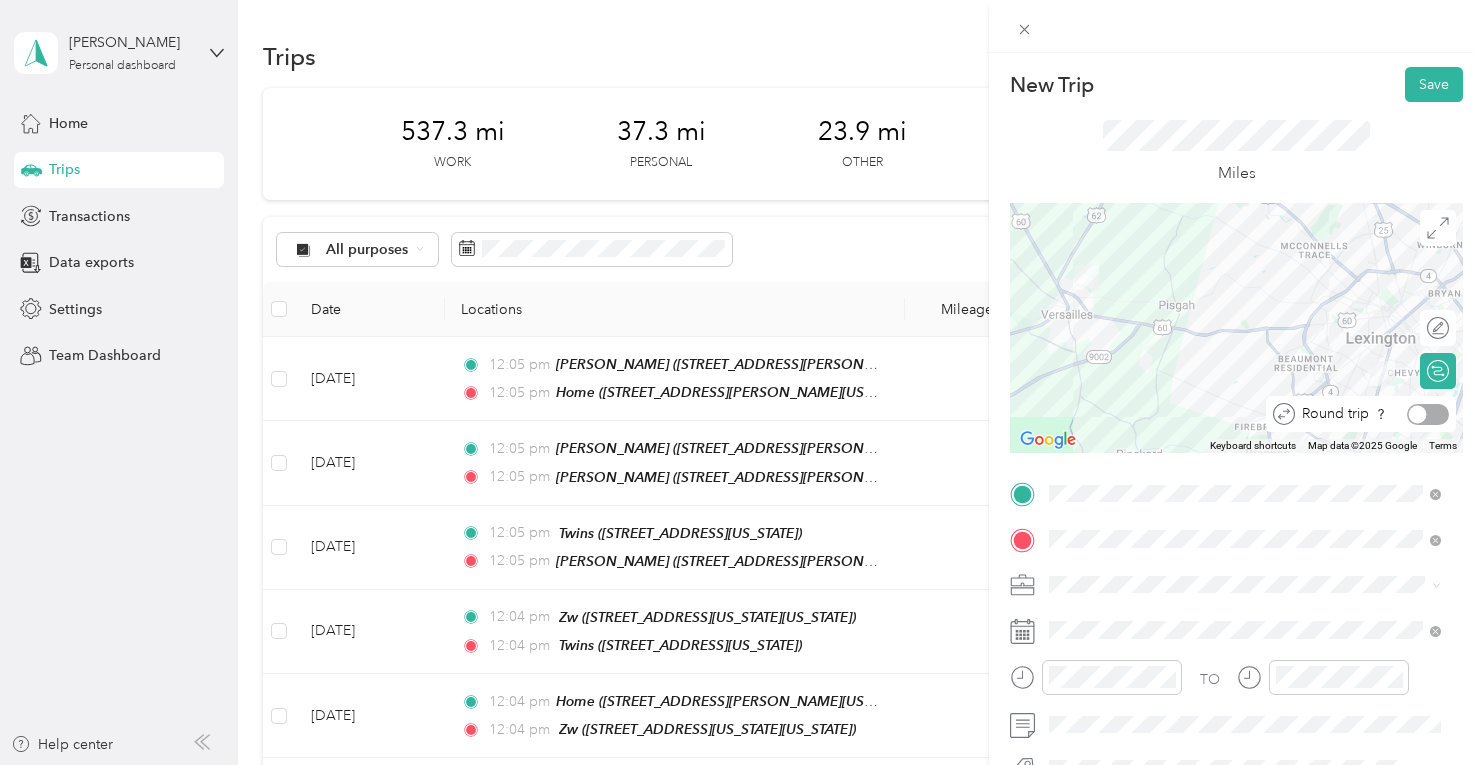 click at bounding box center (1428, 414) 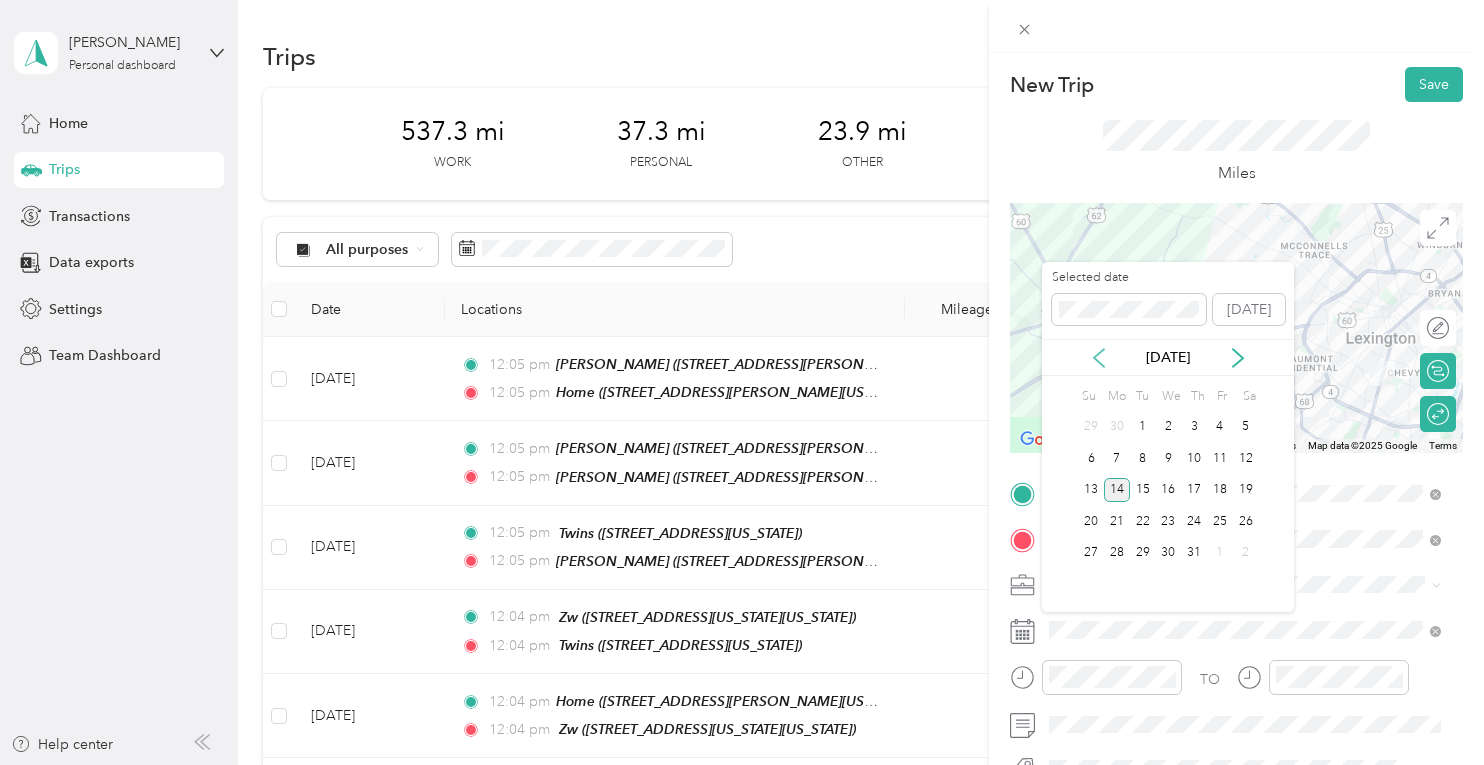 click 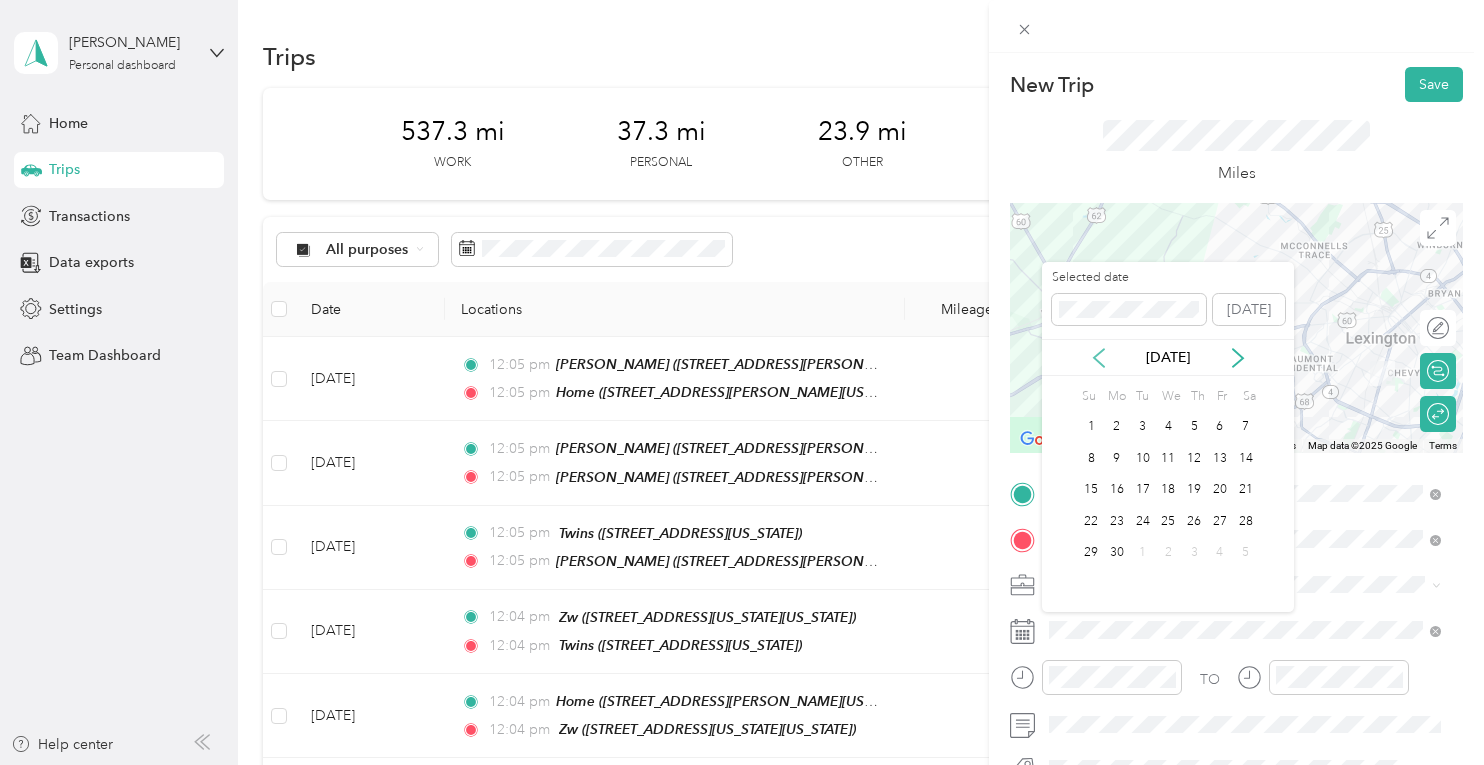 click 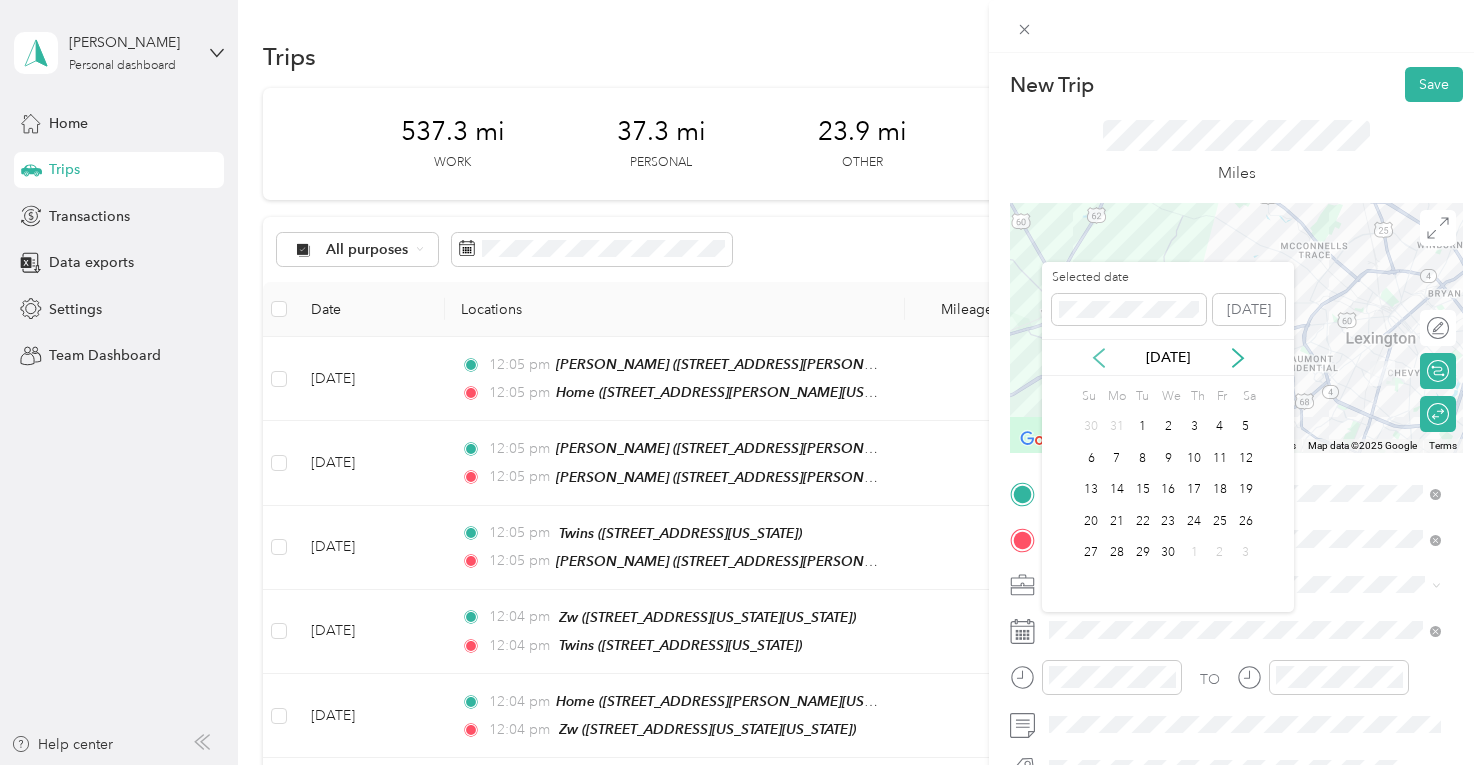 click 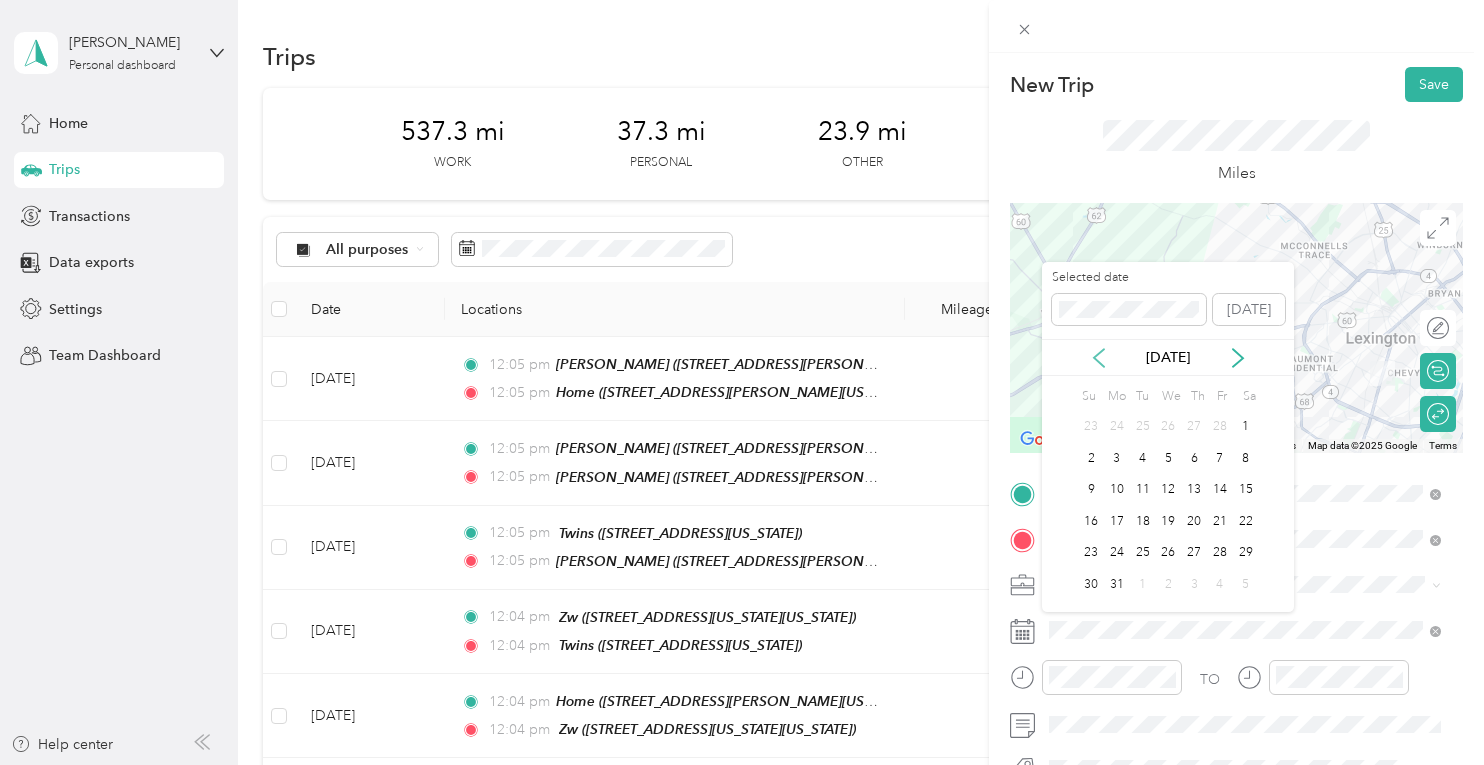 click 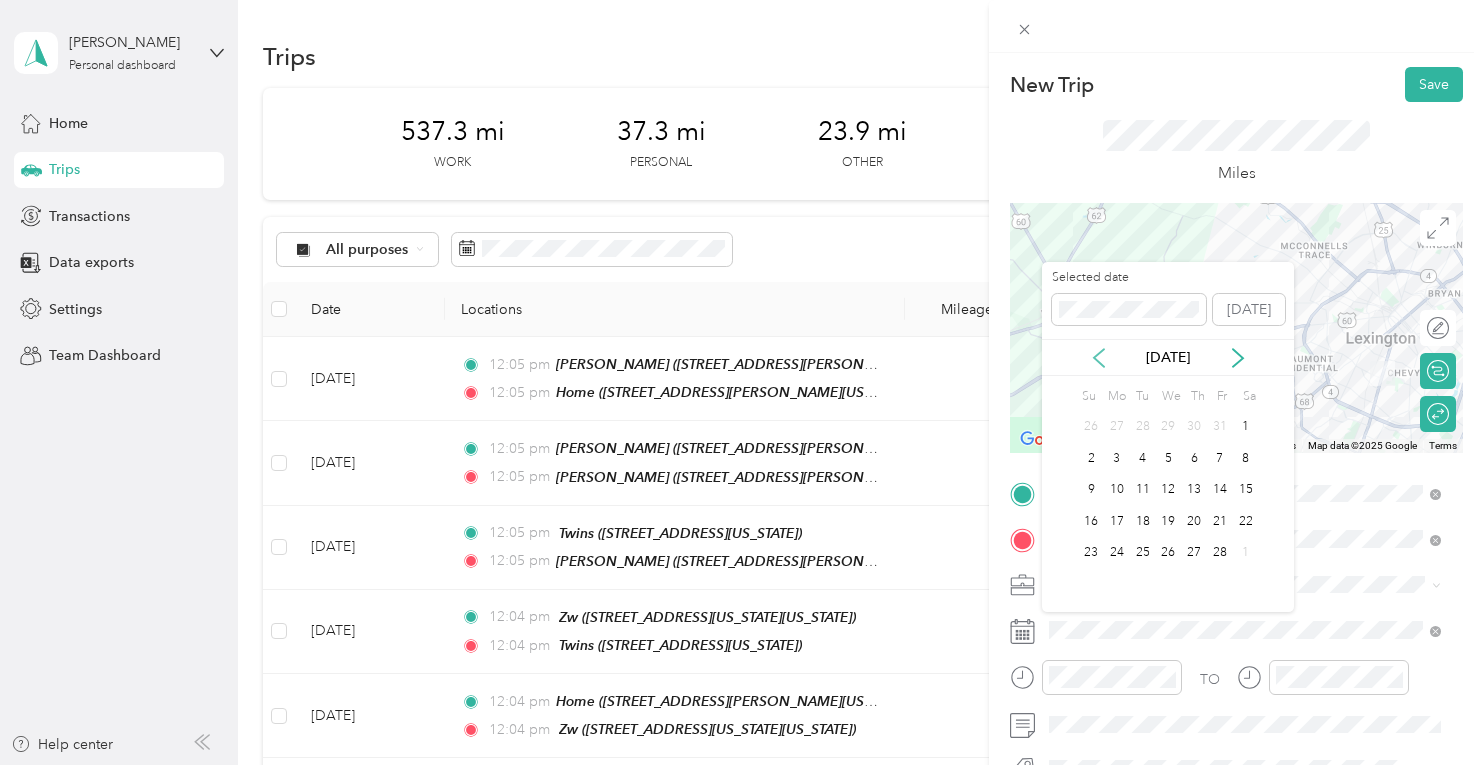 click 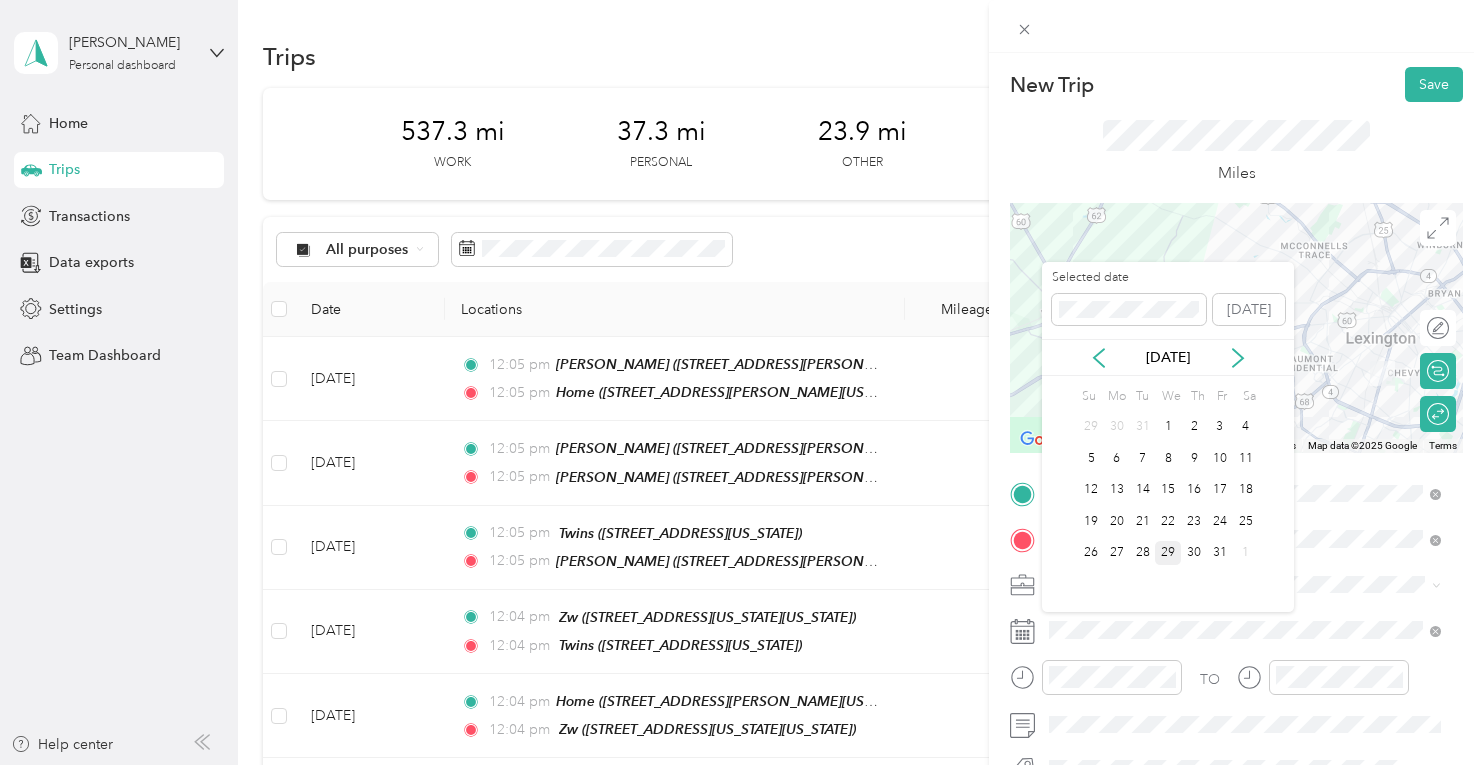 click on "29" at bounding box center [1168, 553] 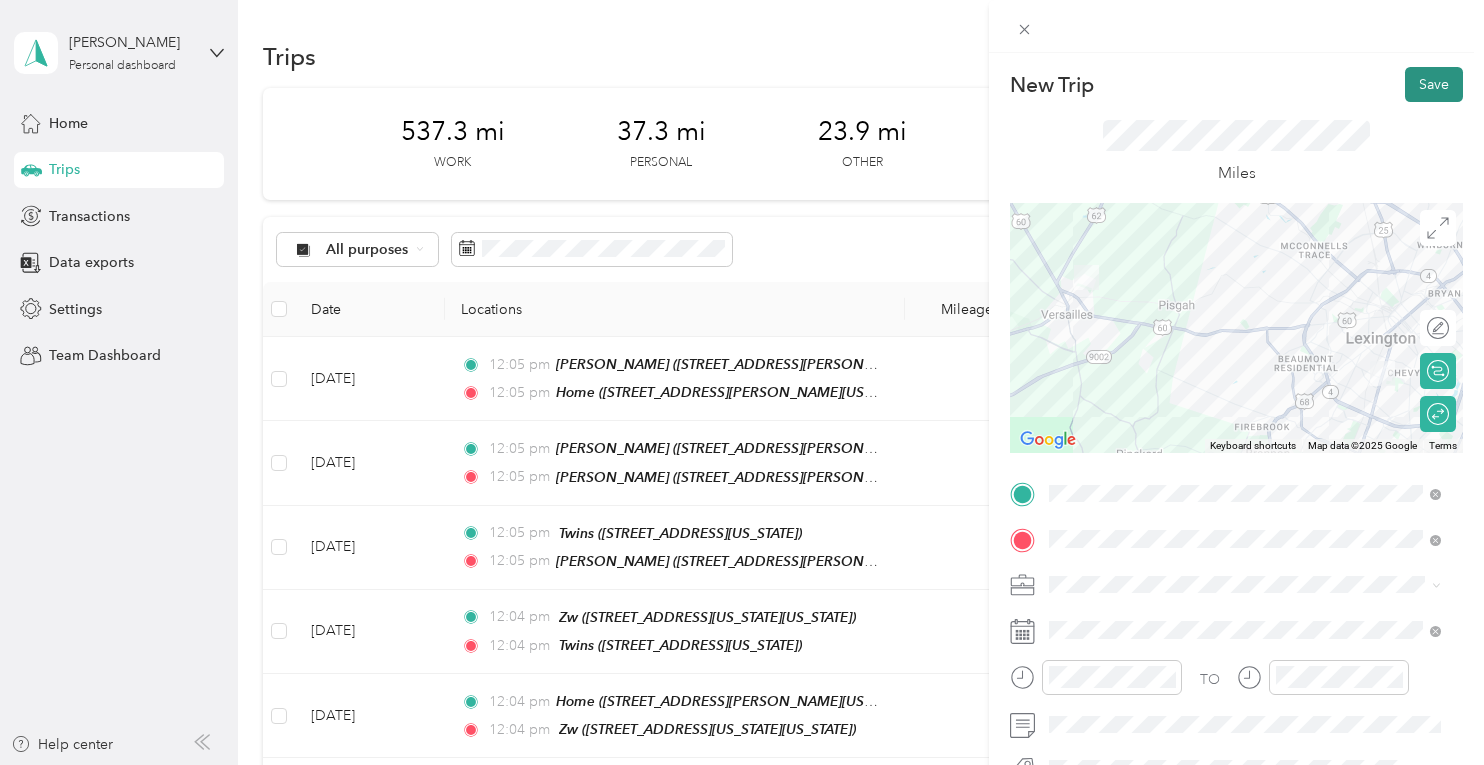 click on "Save" at bounding box center [1434, 84] 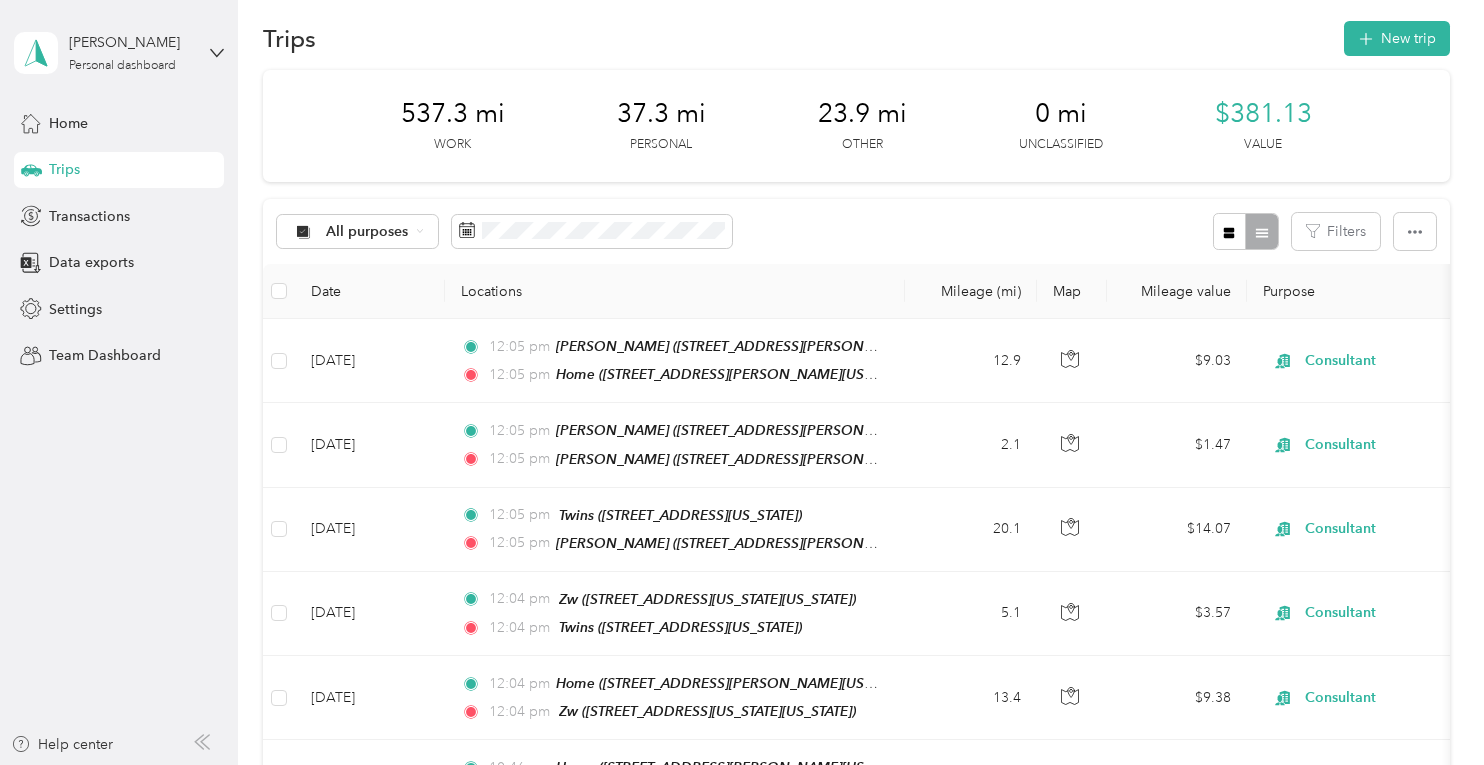 scroll, scrollTop: 0, scrollLeft: 0, axis: both 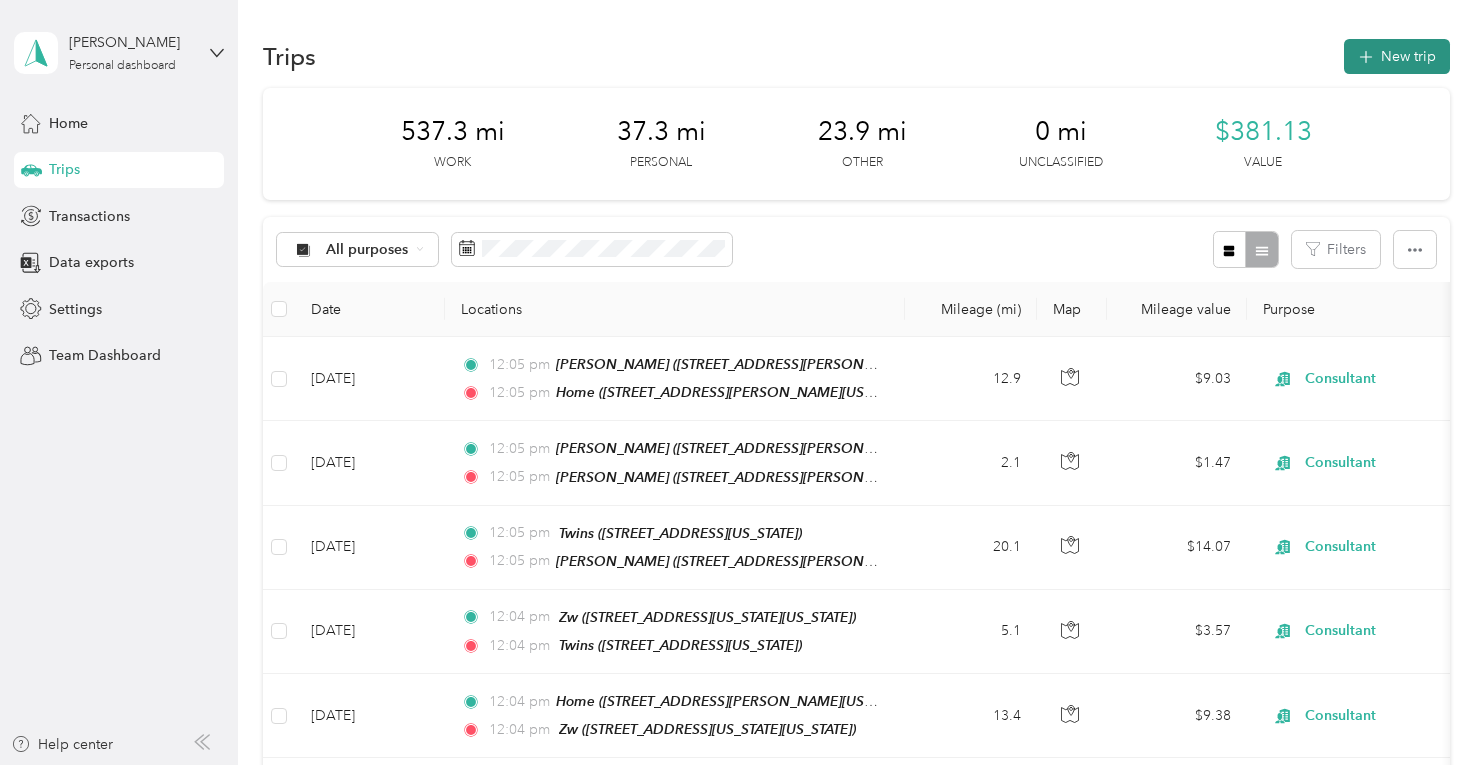 click on "New trip" at bounding box center (1397, 56) 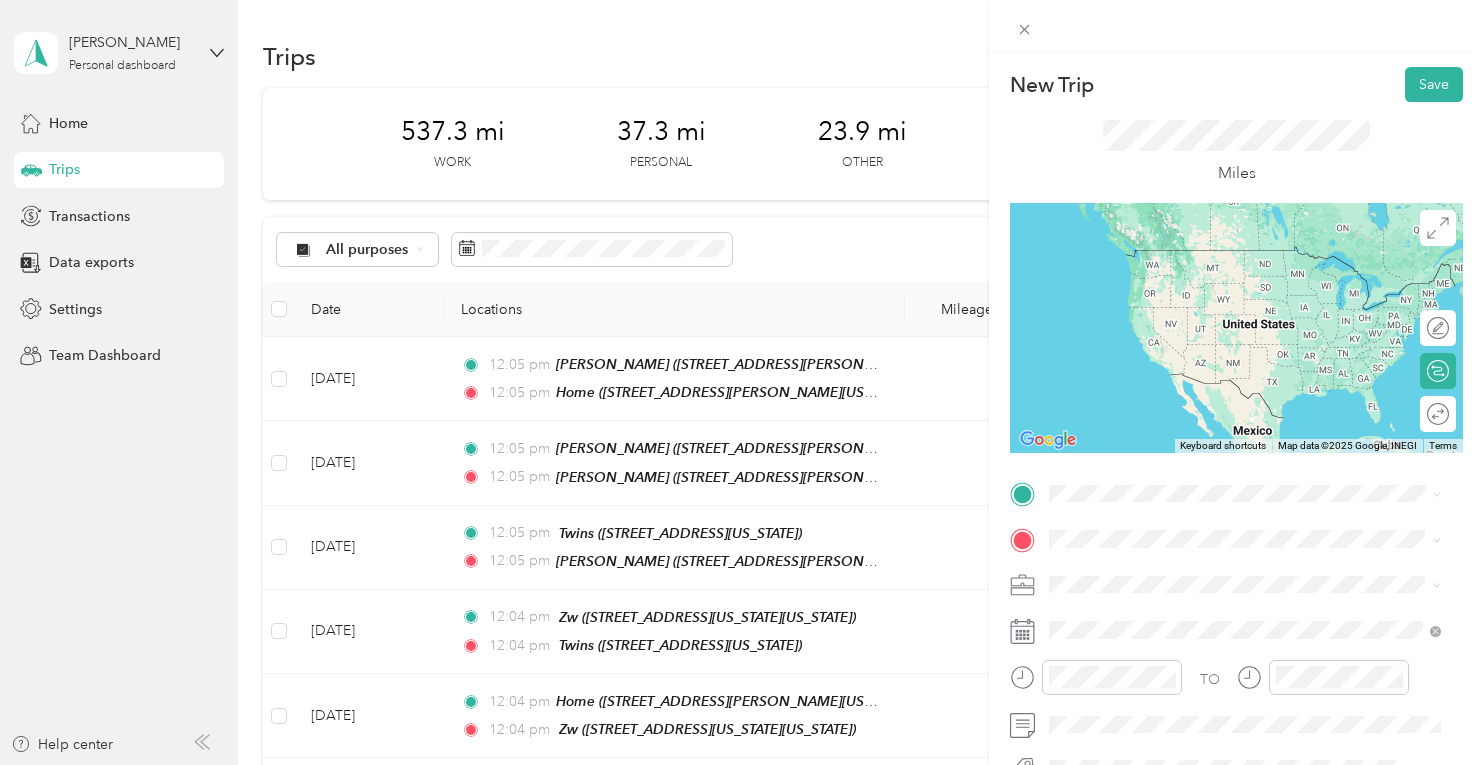 click on "[STREET_ADDRESS][PERSON_NAME][US_STATE]" at bounding box center (1242, 403) 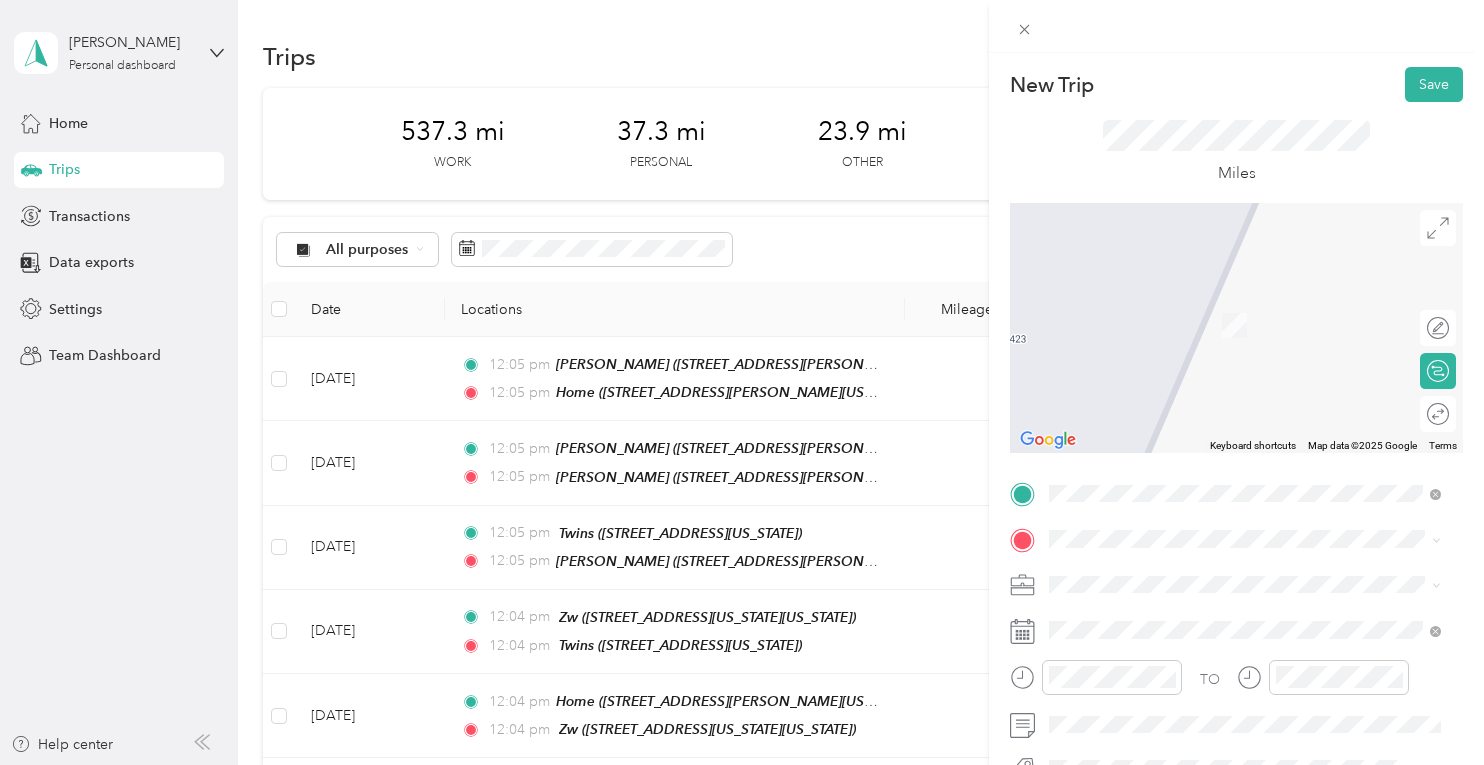 click on "Stepping Stones" at bounding box center [1141, 302] 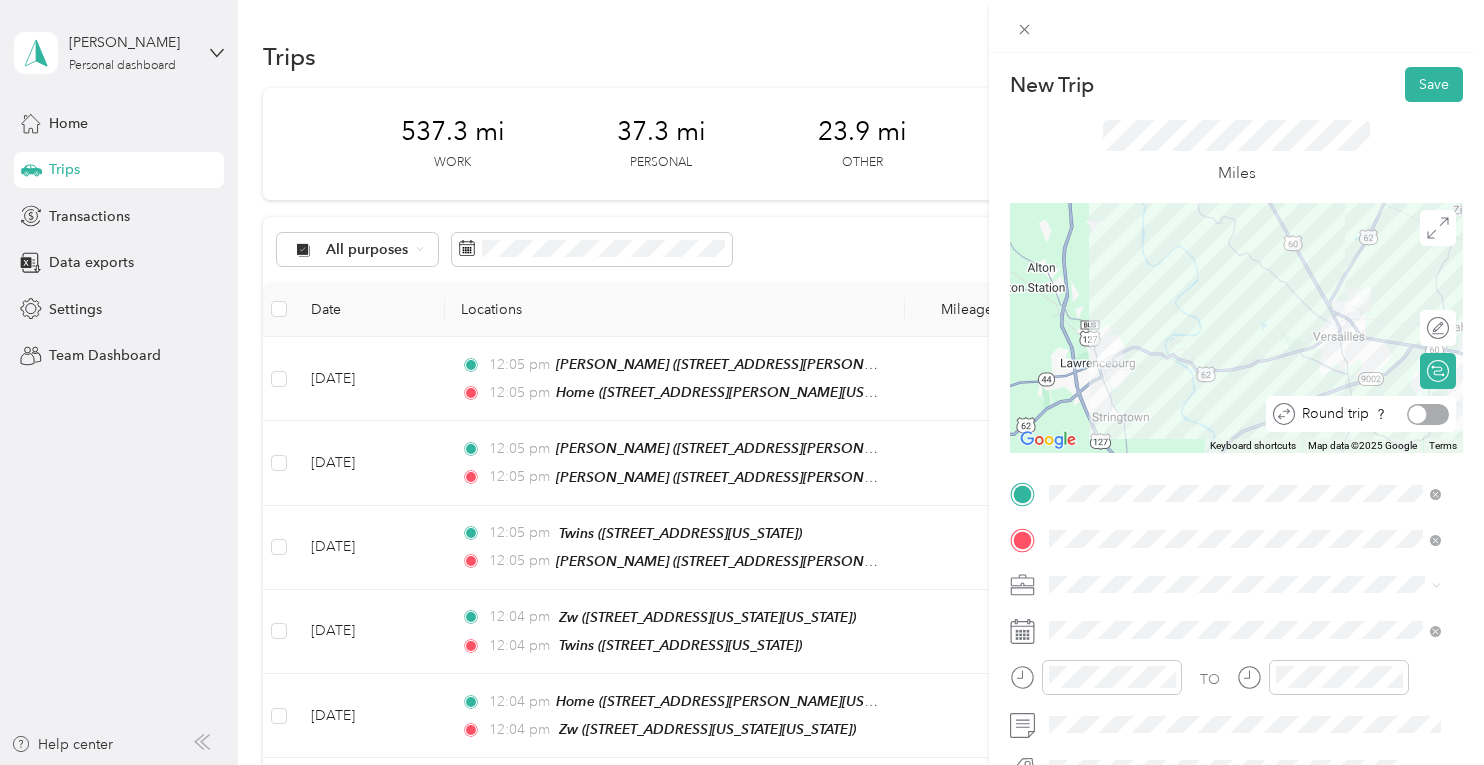 click at bounding box center (1428, 414) 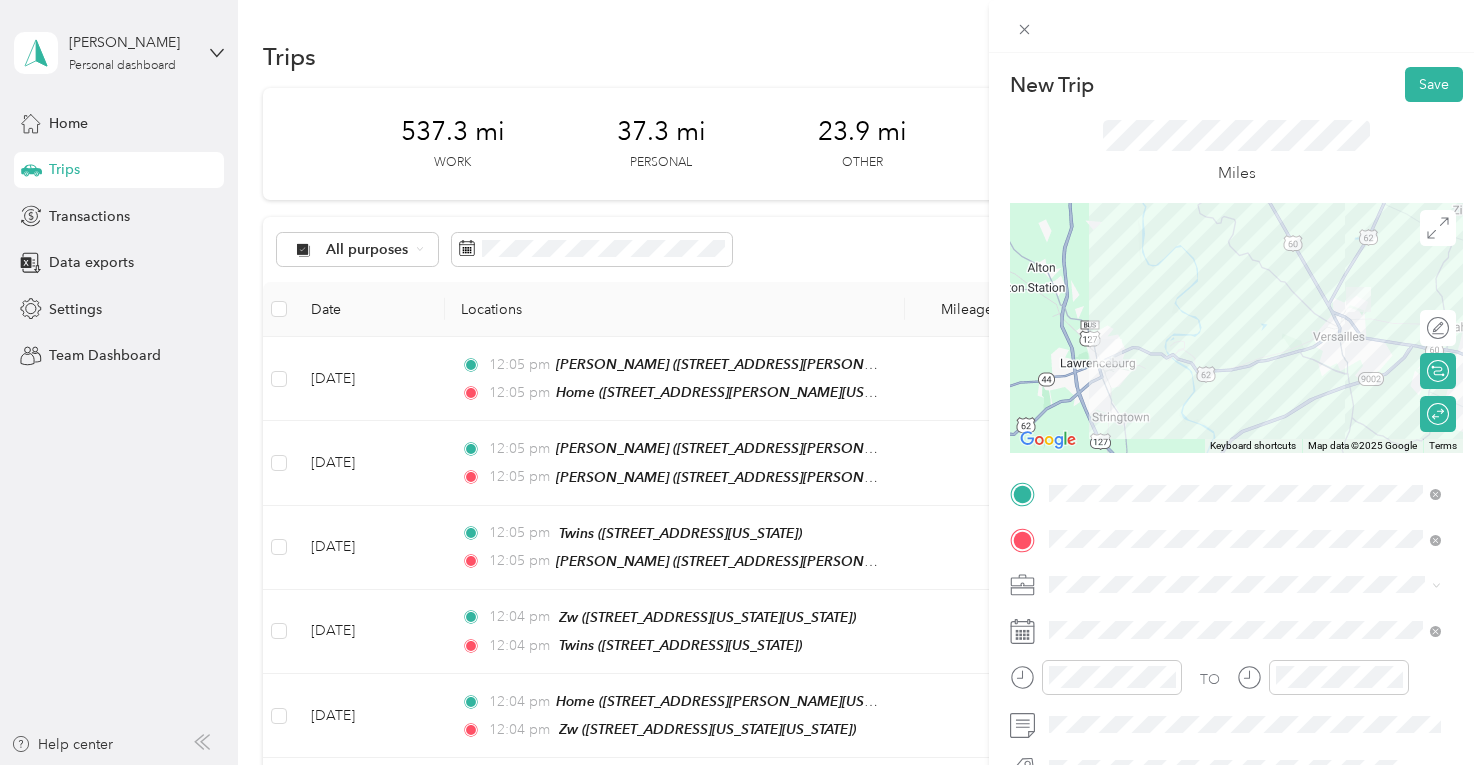 click on "Consultant" at bounding box center (1244, 367) 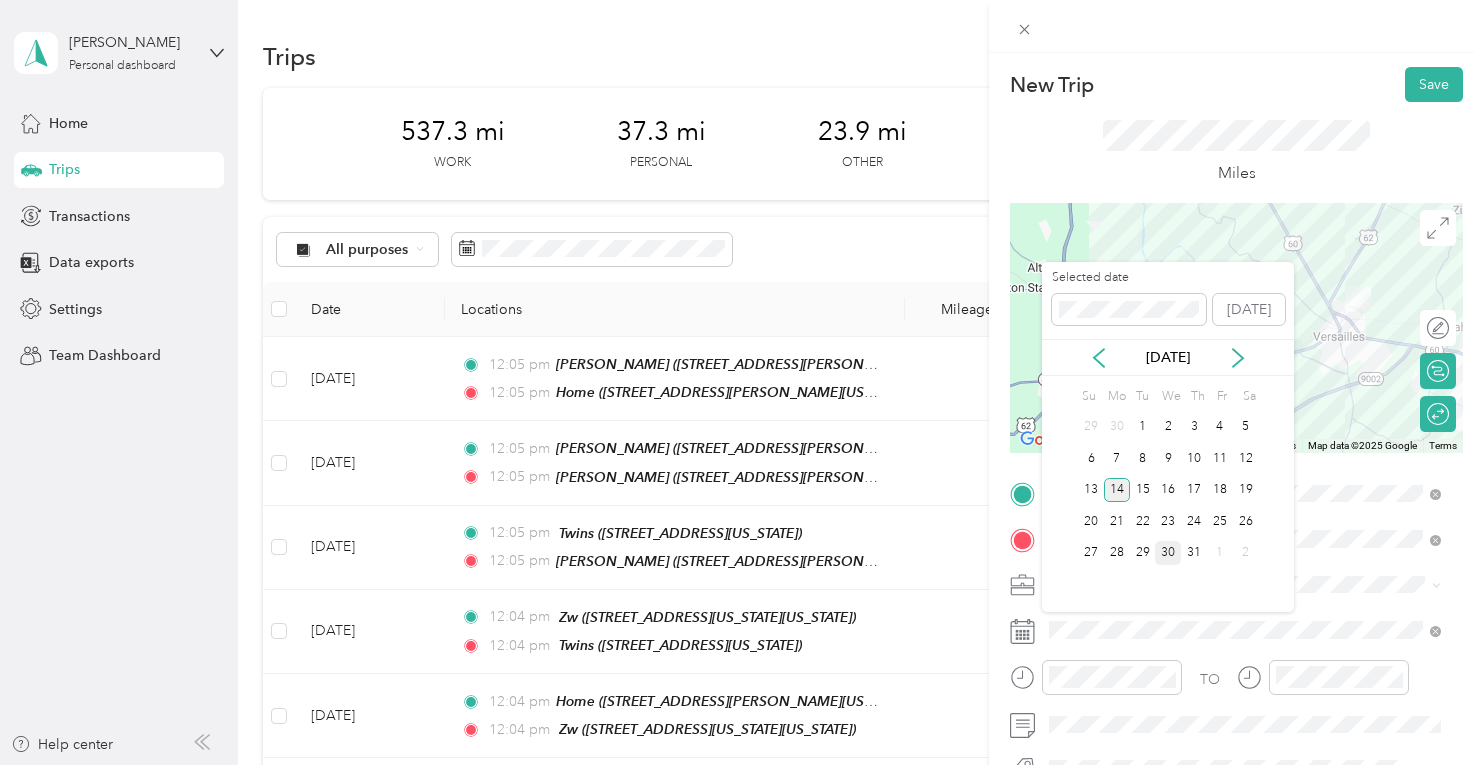 click on "30" at bounding box center (1168, 553) 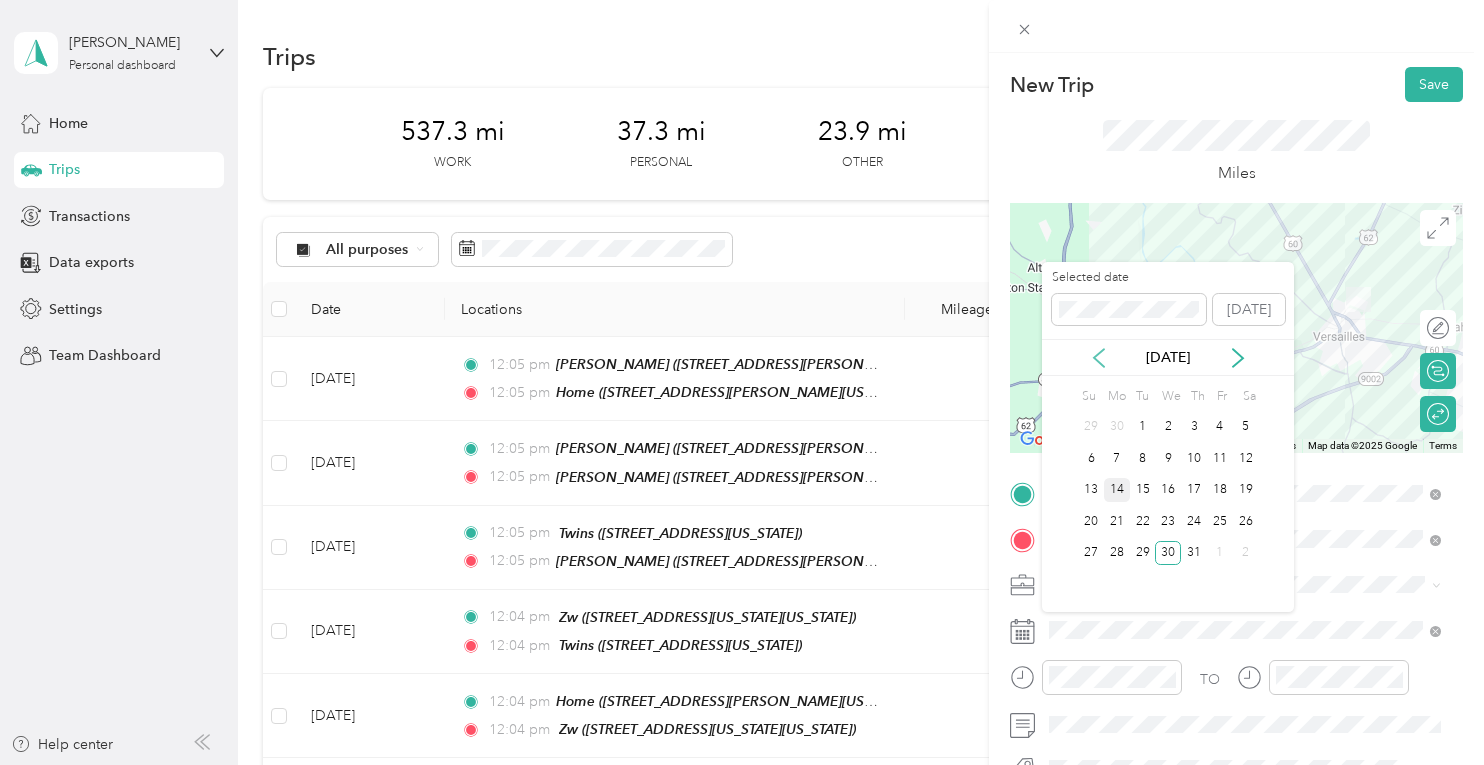 click 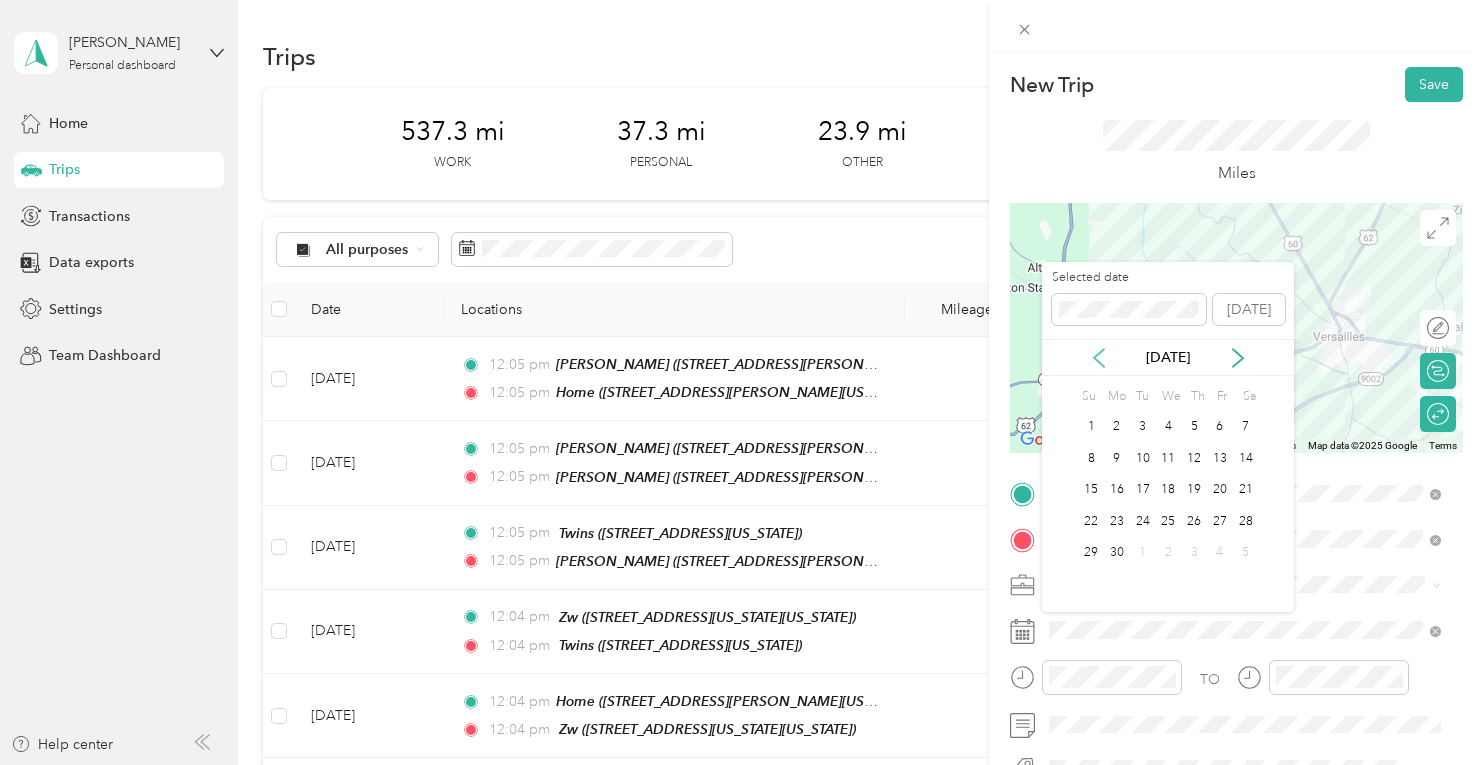 click 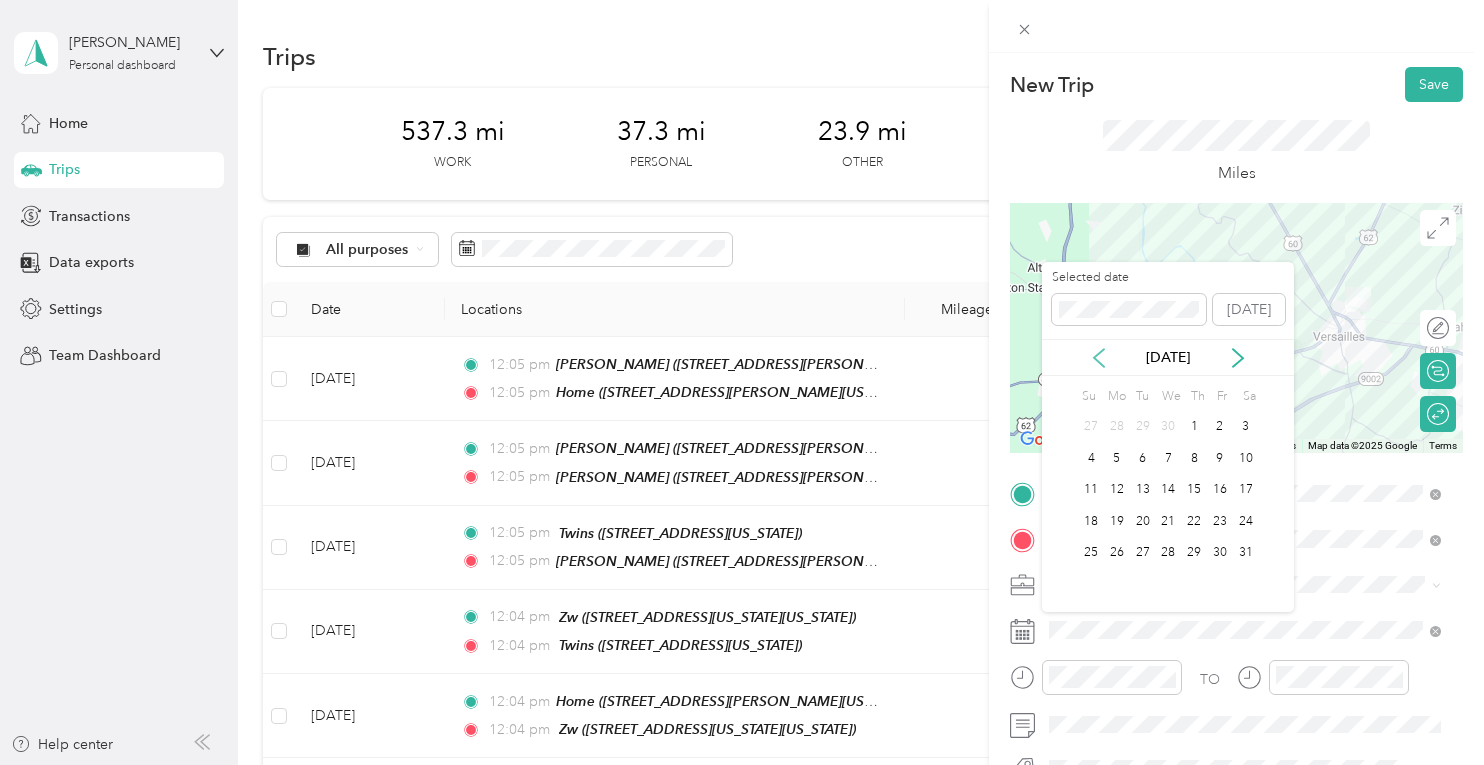 click 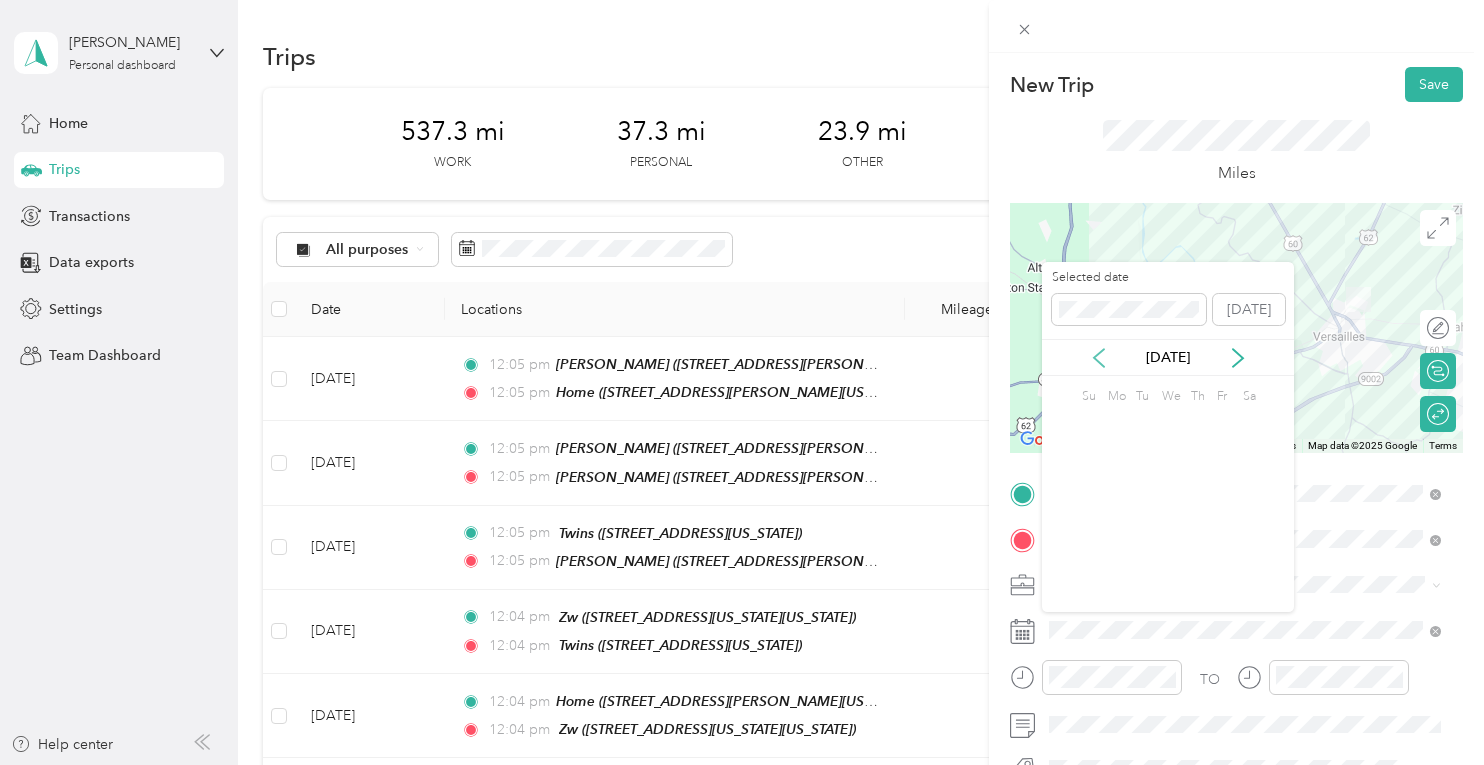 click 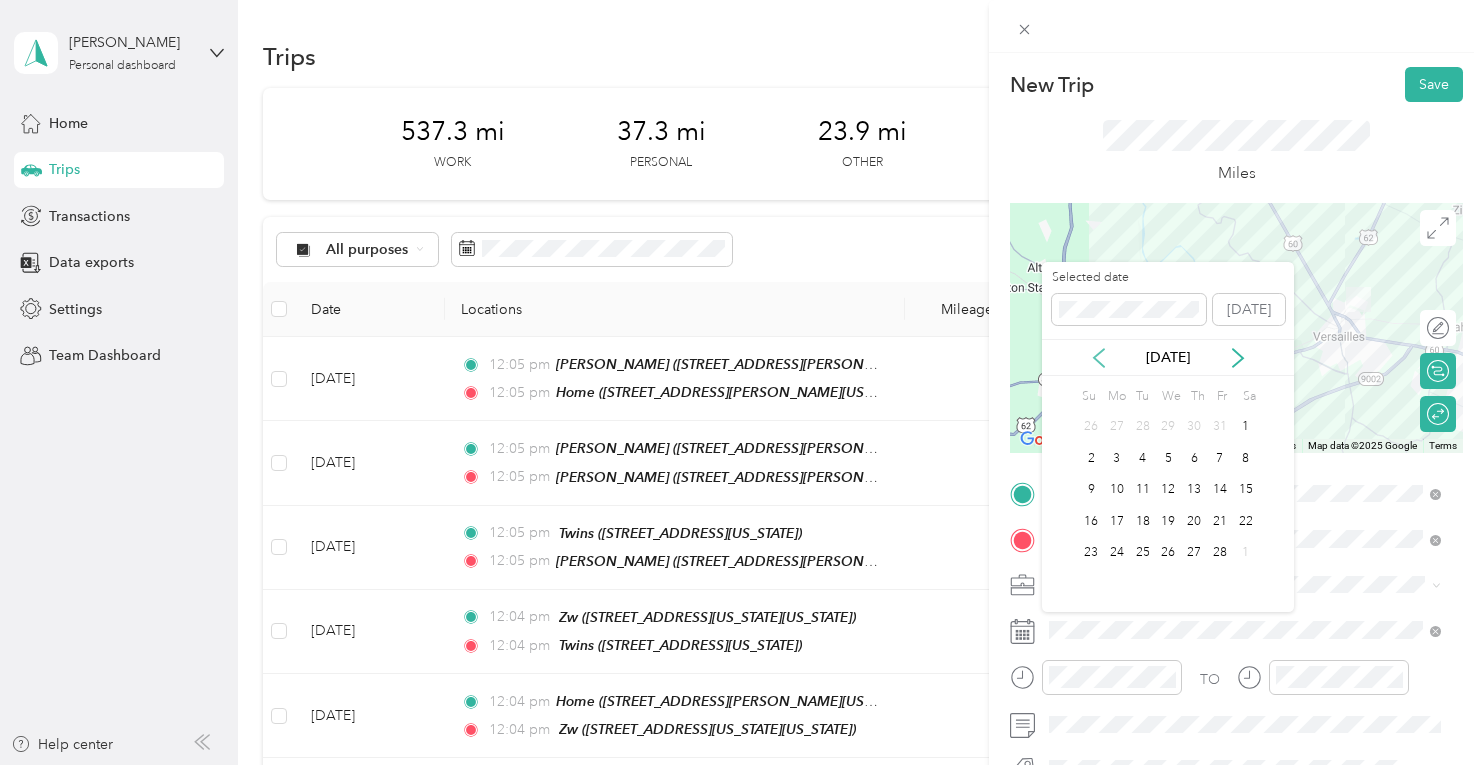 click 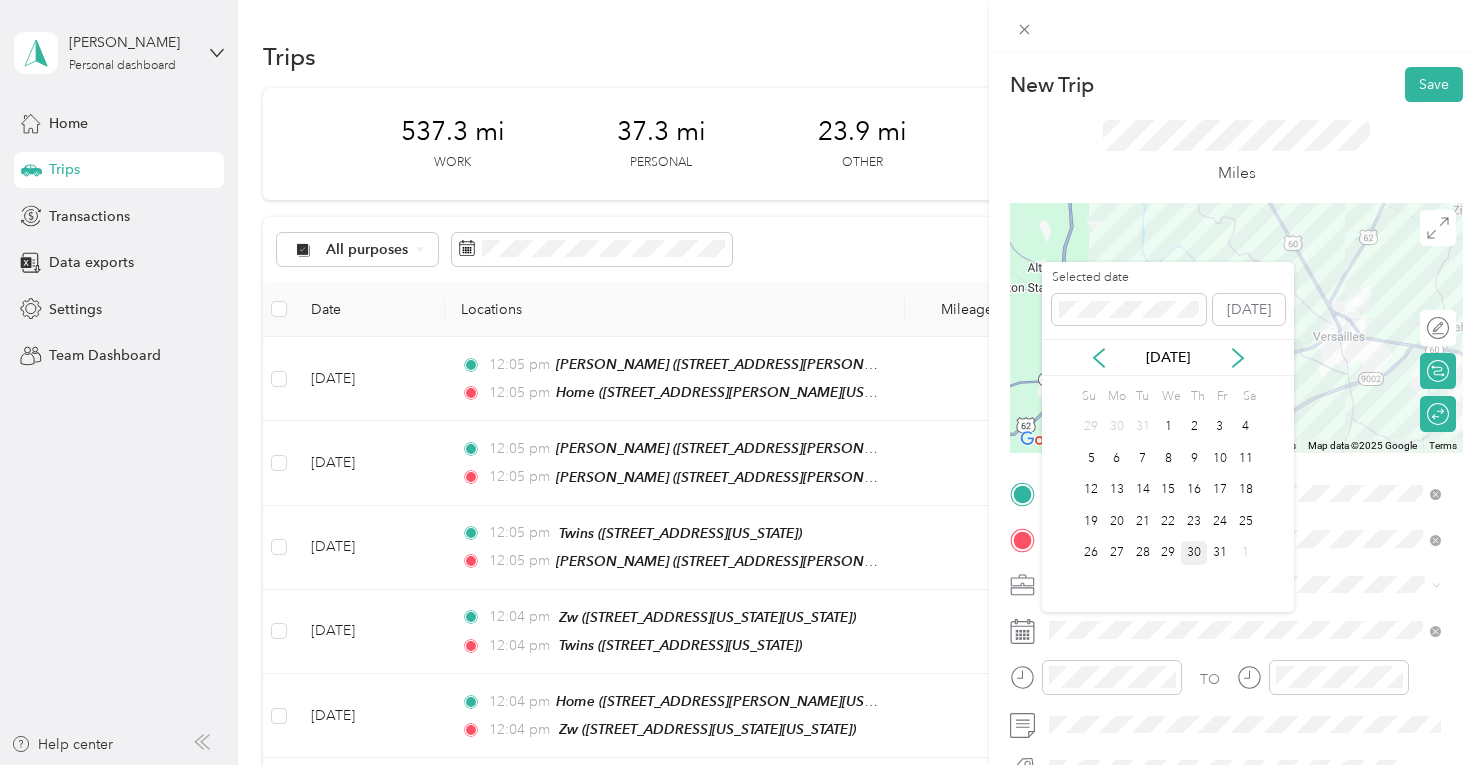 click on "30" at bounding box center (1194, 553) 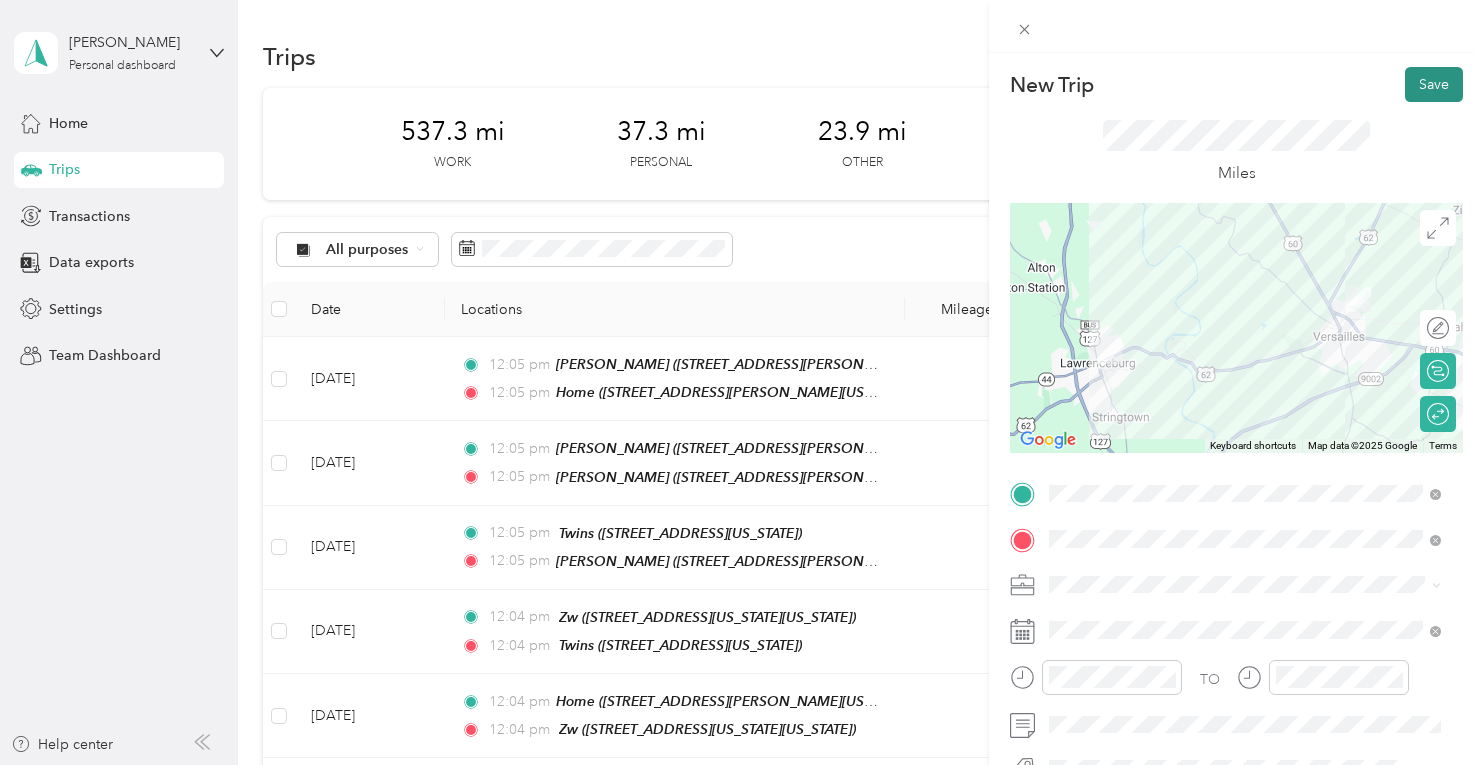 click on "Save" at bounding box center [1434, 84] 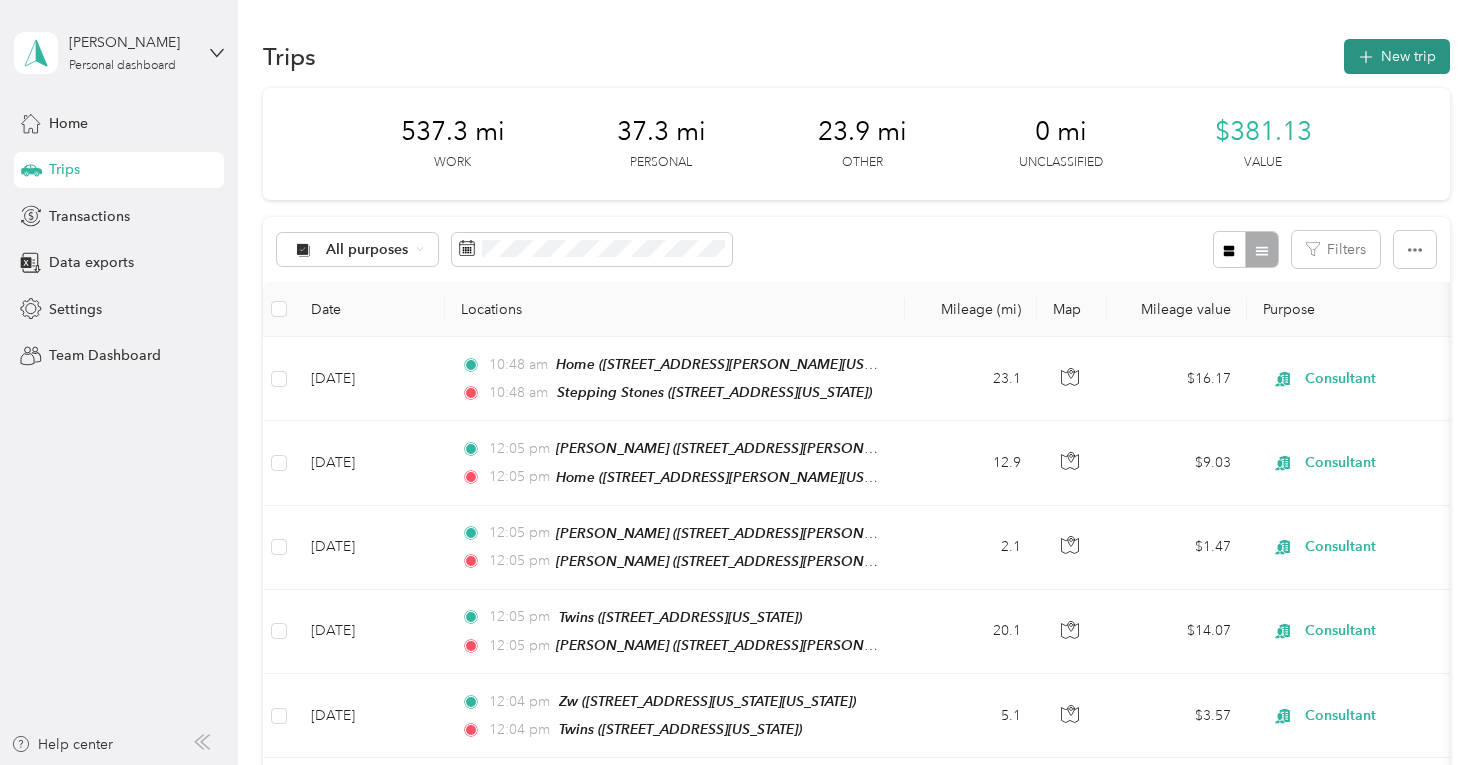 click on "New trip" at bounding box center [1397, 56] 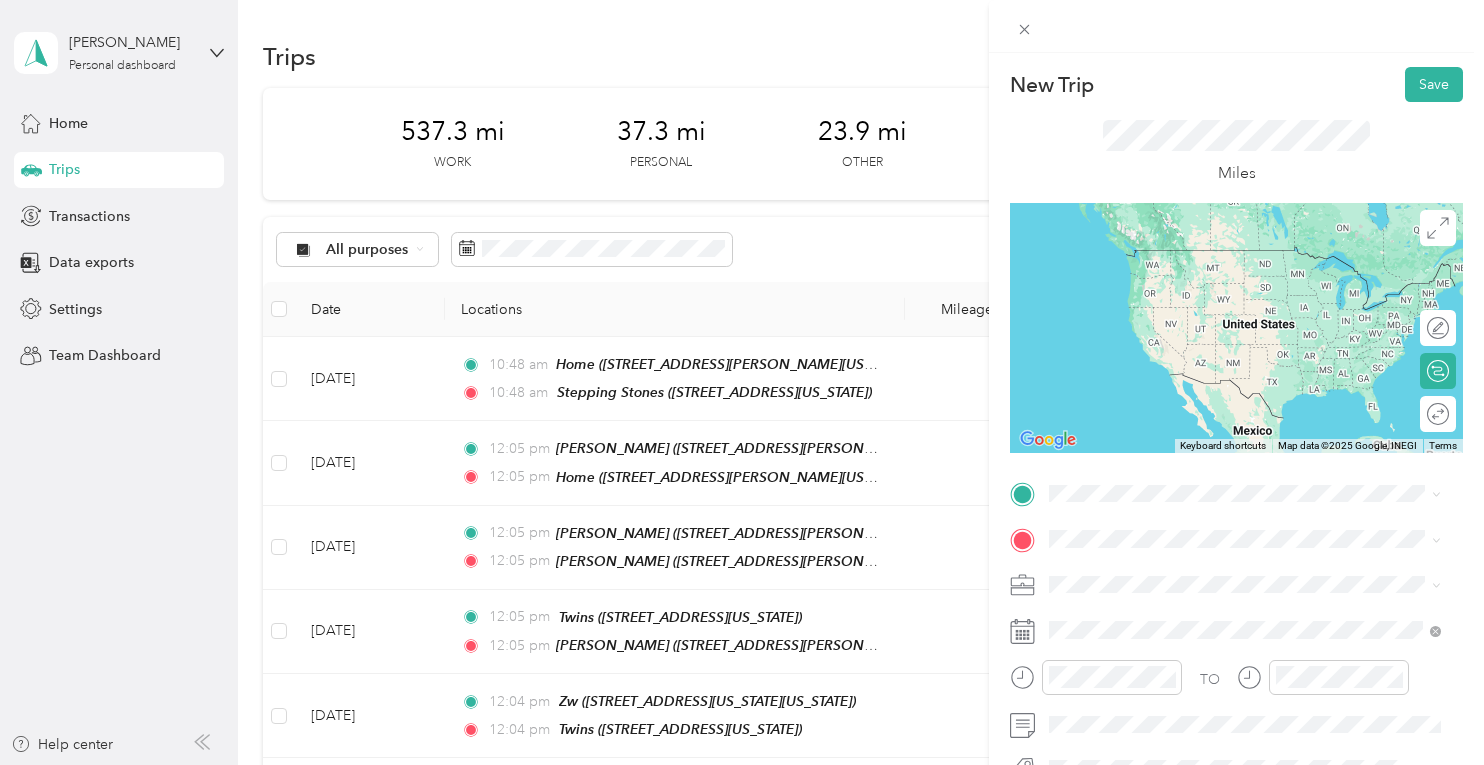 click on "Home [STREET_ADDRESS][PERSON_NAME][US_STATE]" at bounding box center [1242, 393] 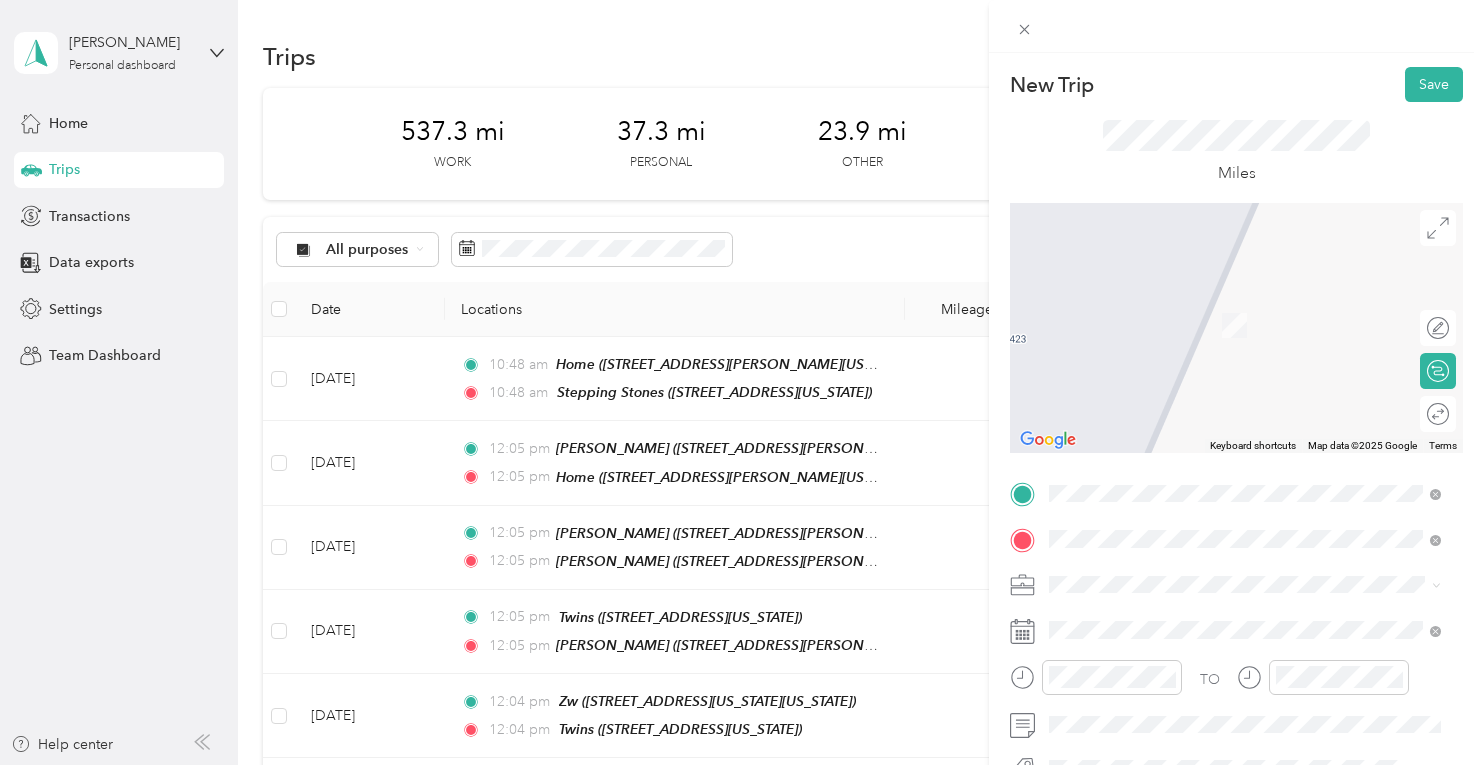 click on "Stepping Stones [STREET_ADDRESS][US_STATE]" at bounding box center [1187, 441] 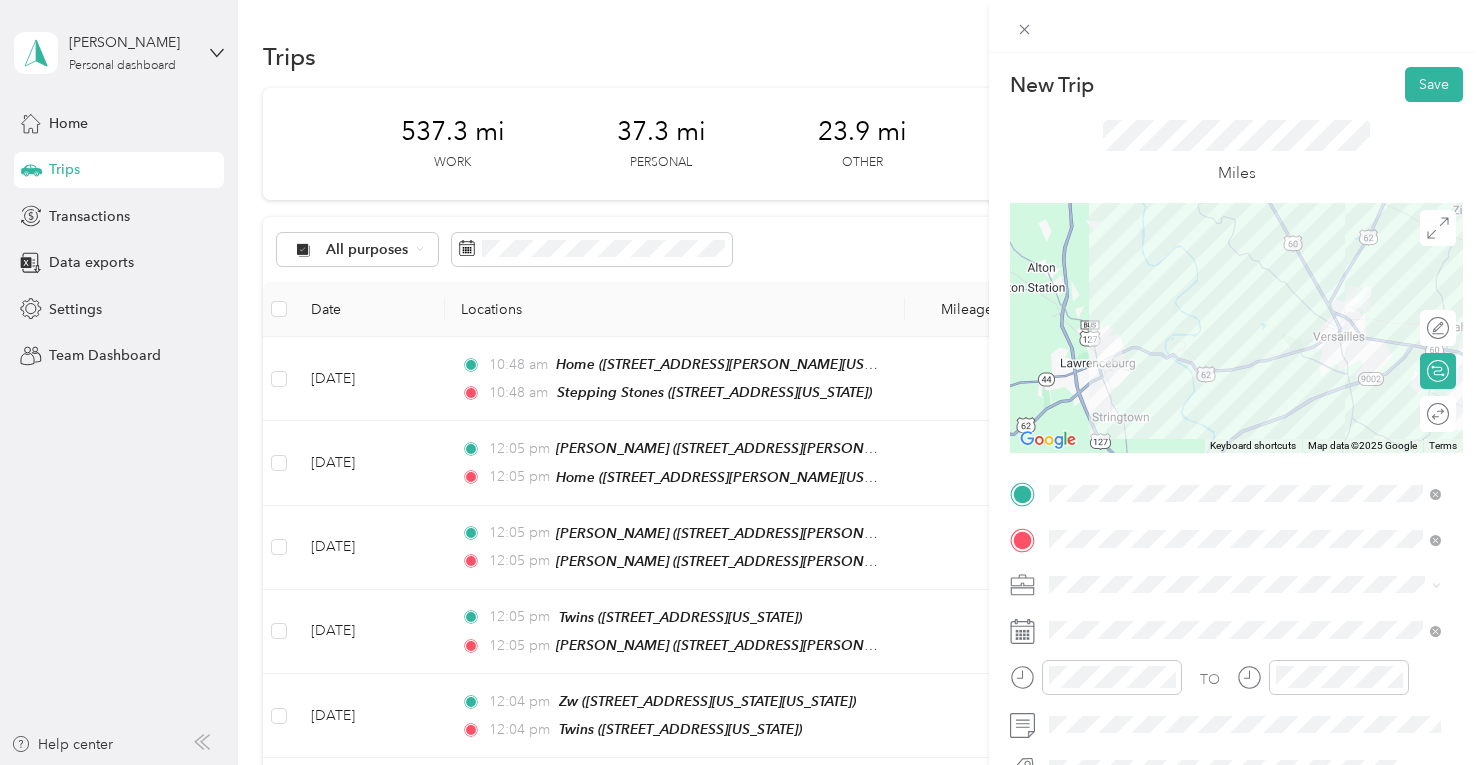 click on "Consultant" at bounding box center (1089, 363) 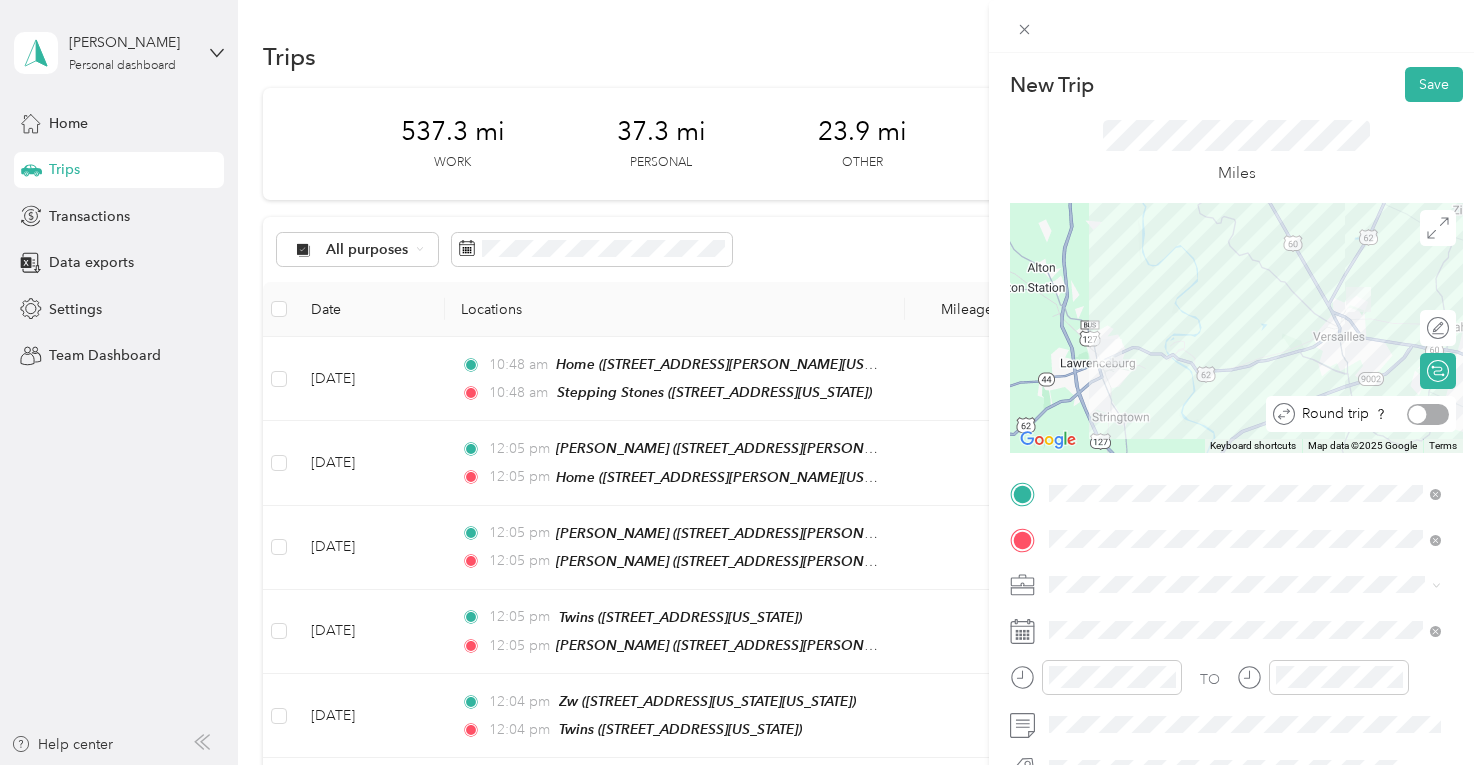 click at bounding box center [1428, 414] 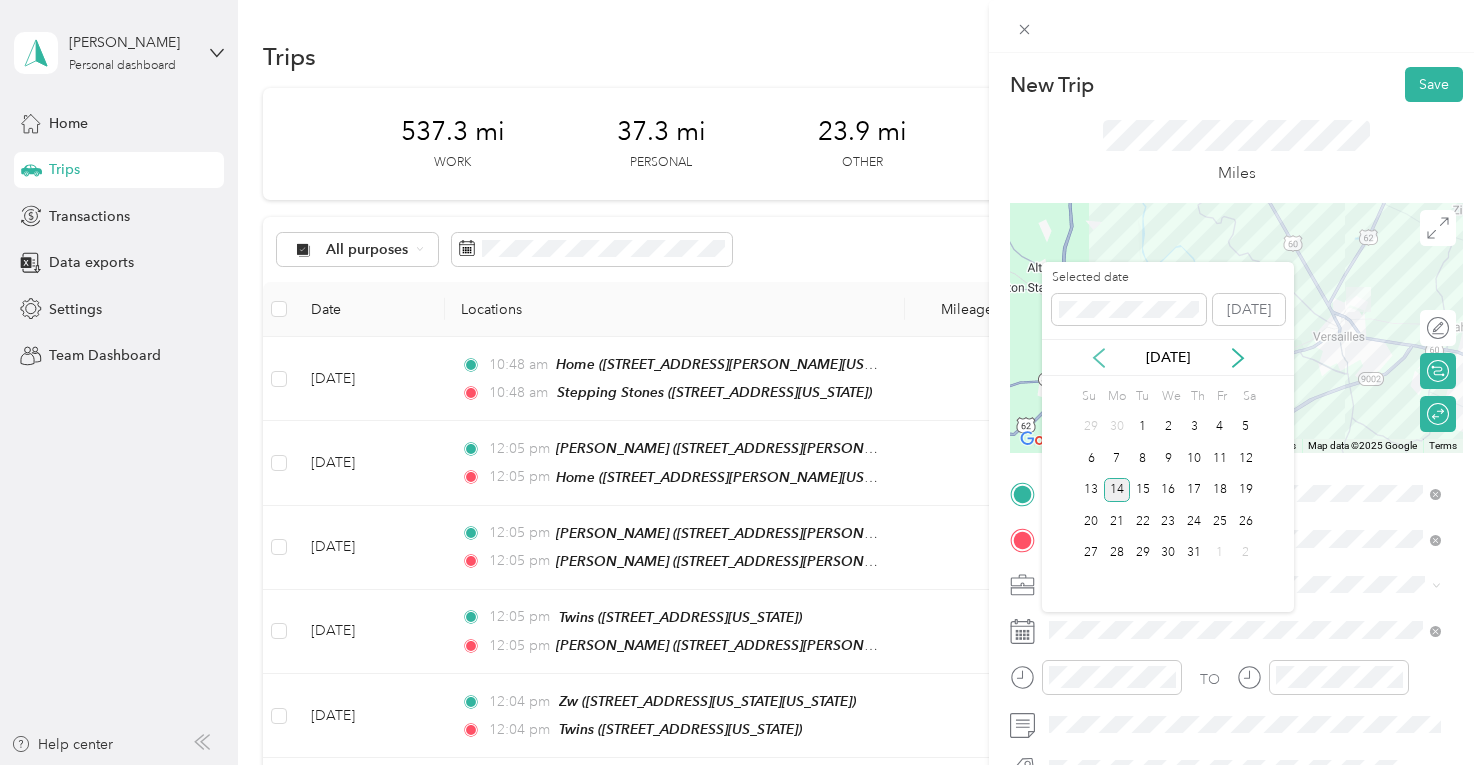 click 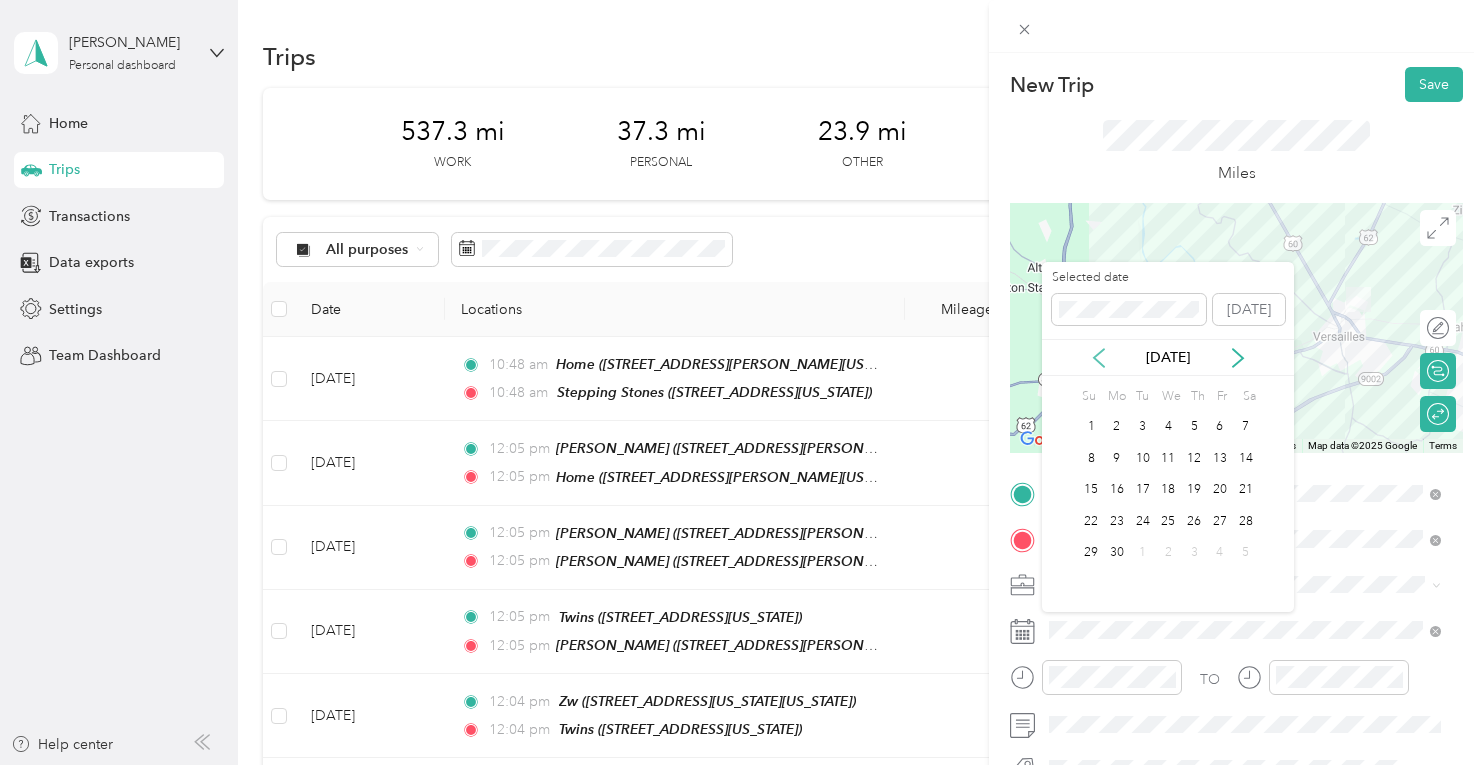 click 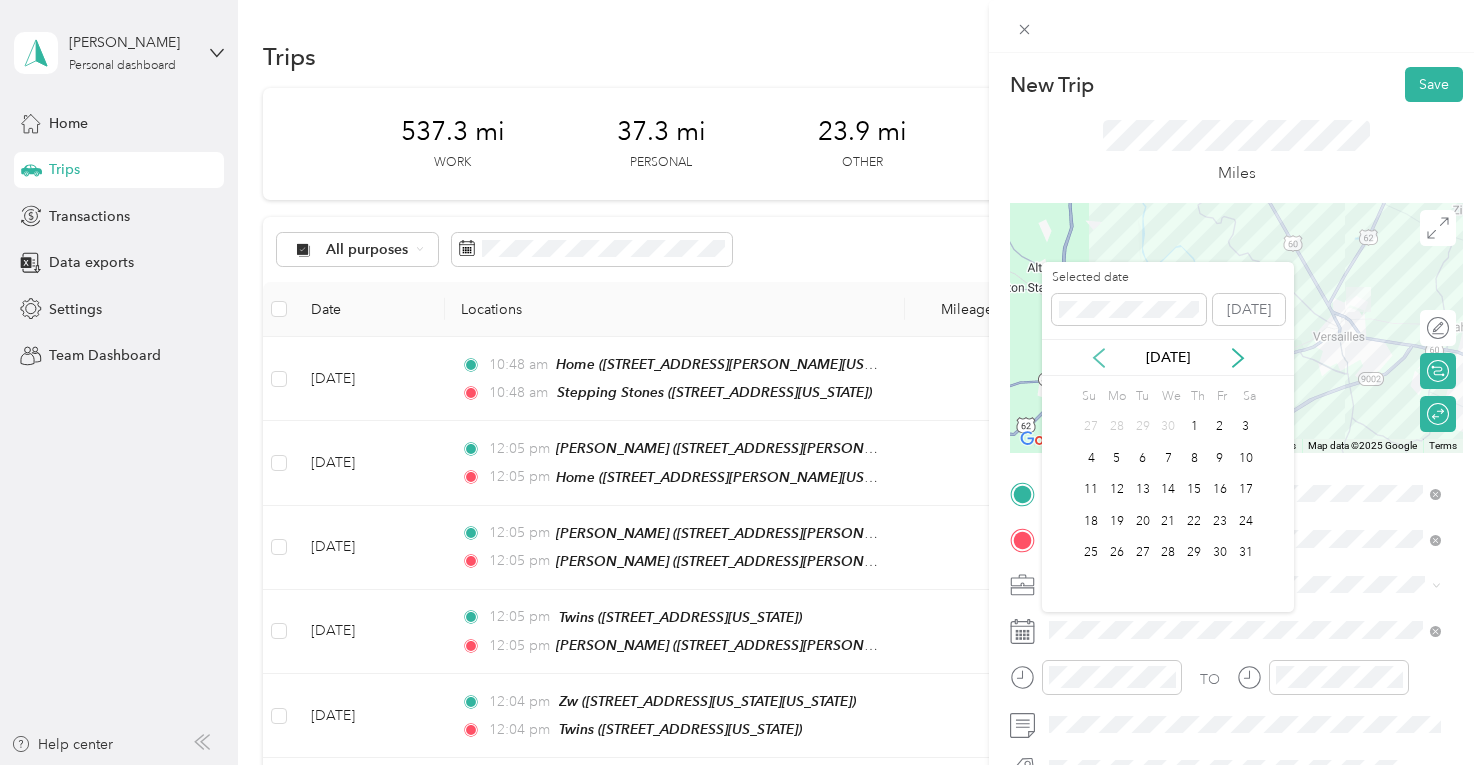 click 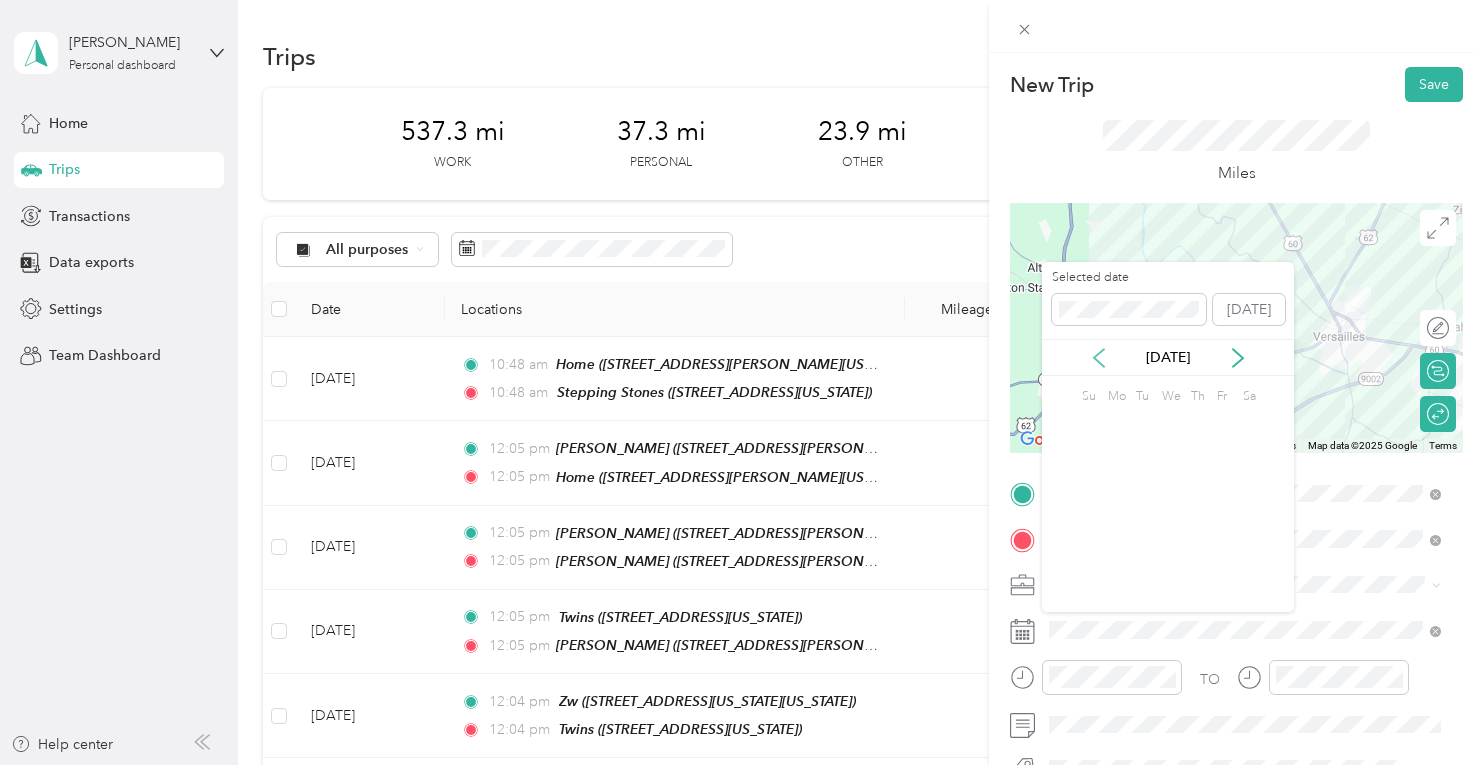 click 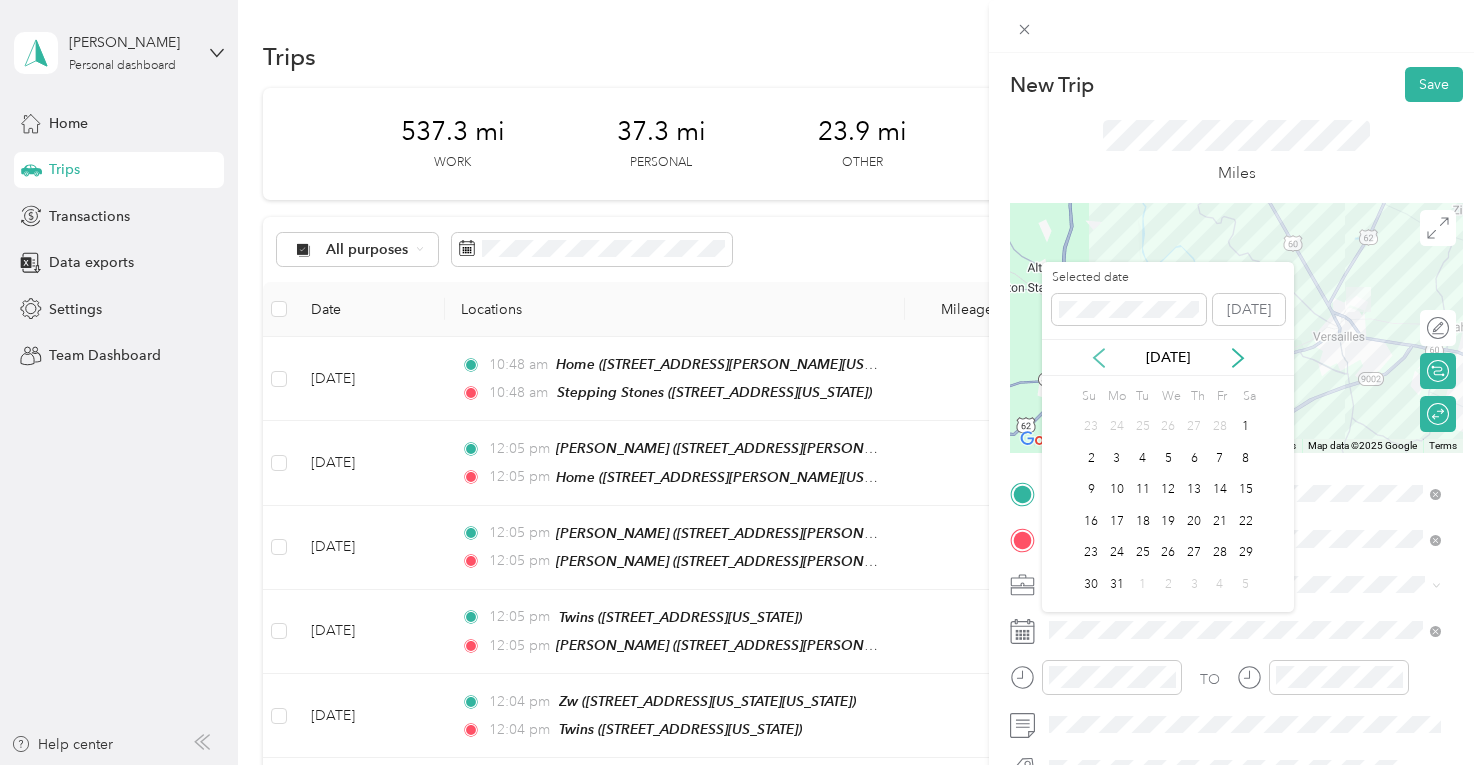 click 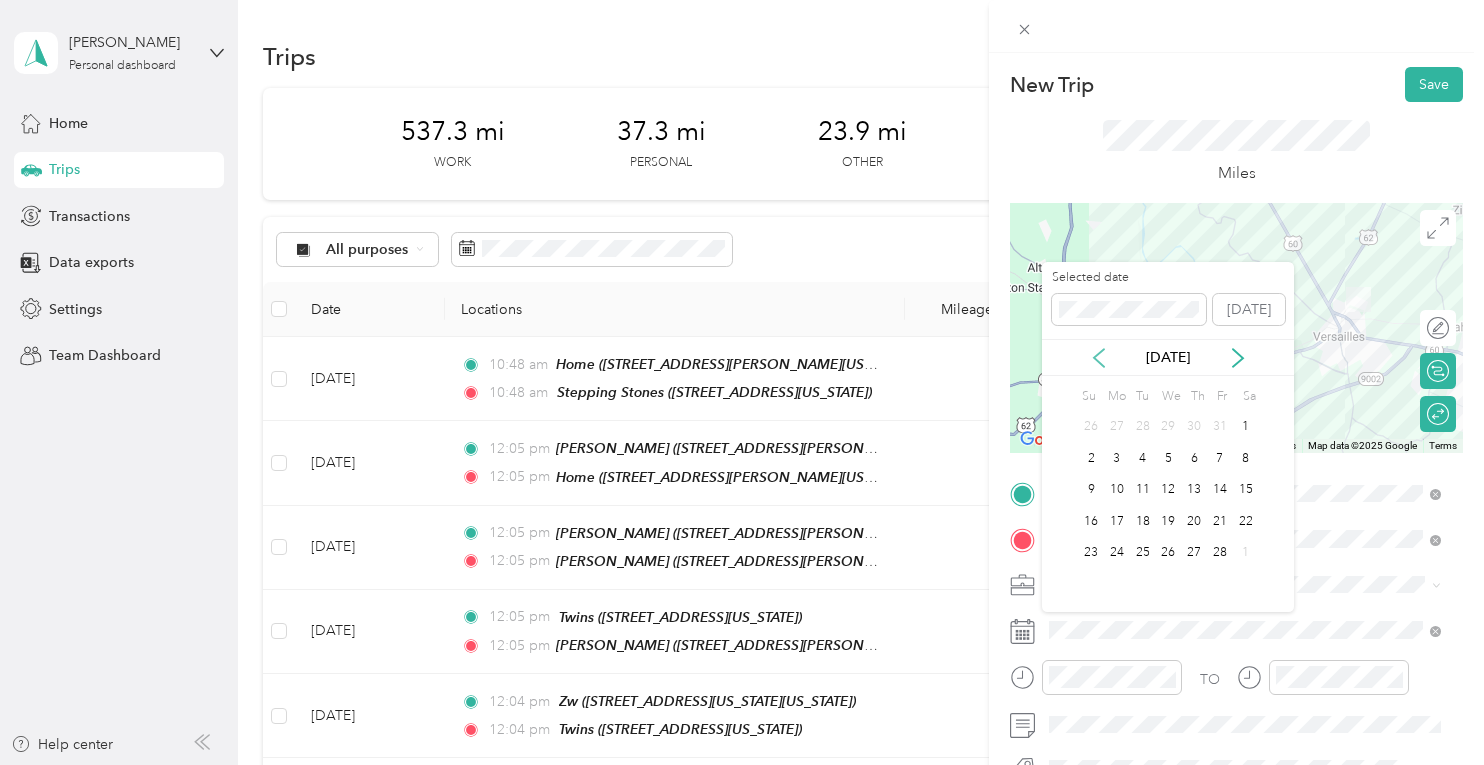 click 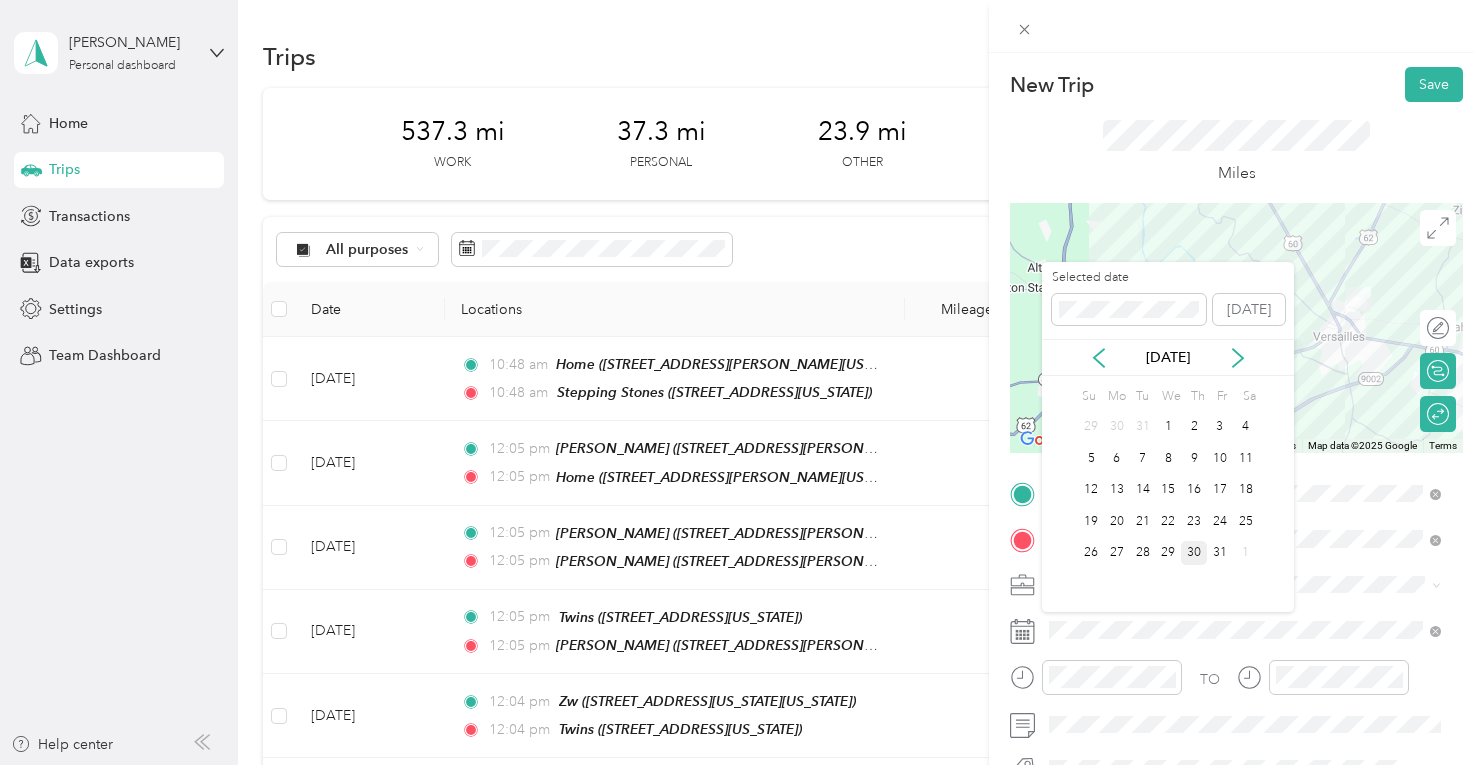 click on "30" at bounding box center [1194, 553] 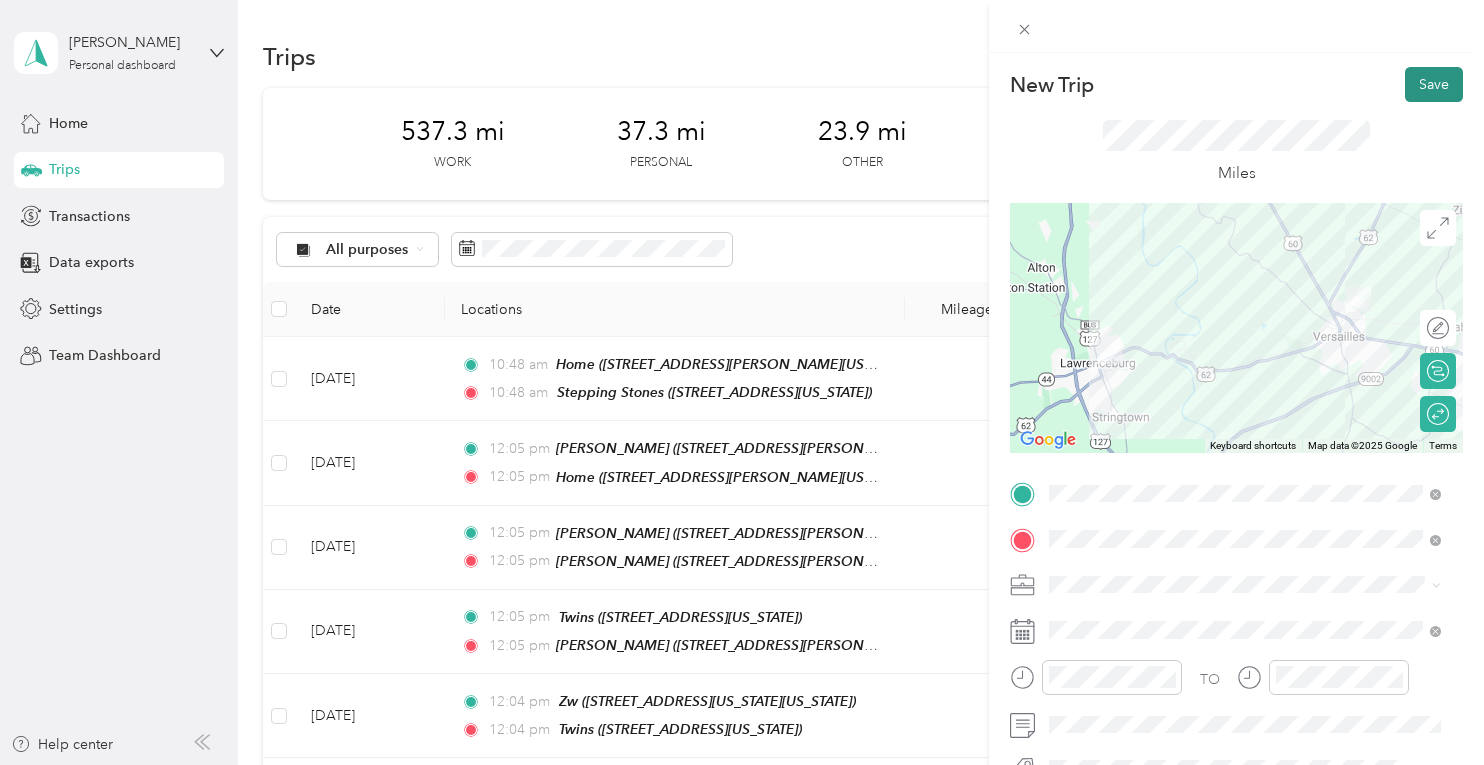 click on "Save" at bounding box center (1434, 84) 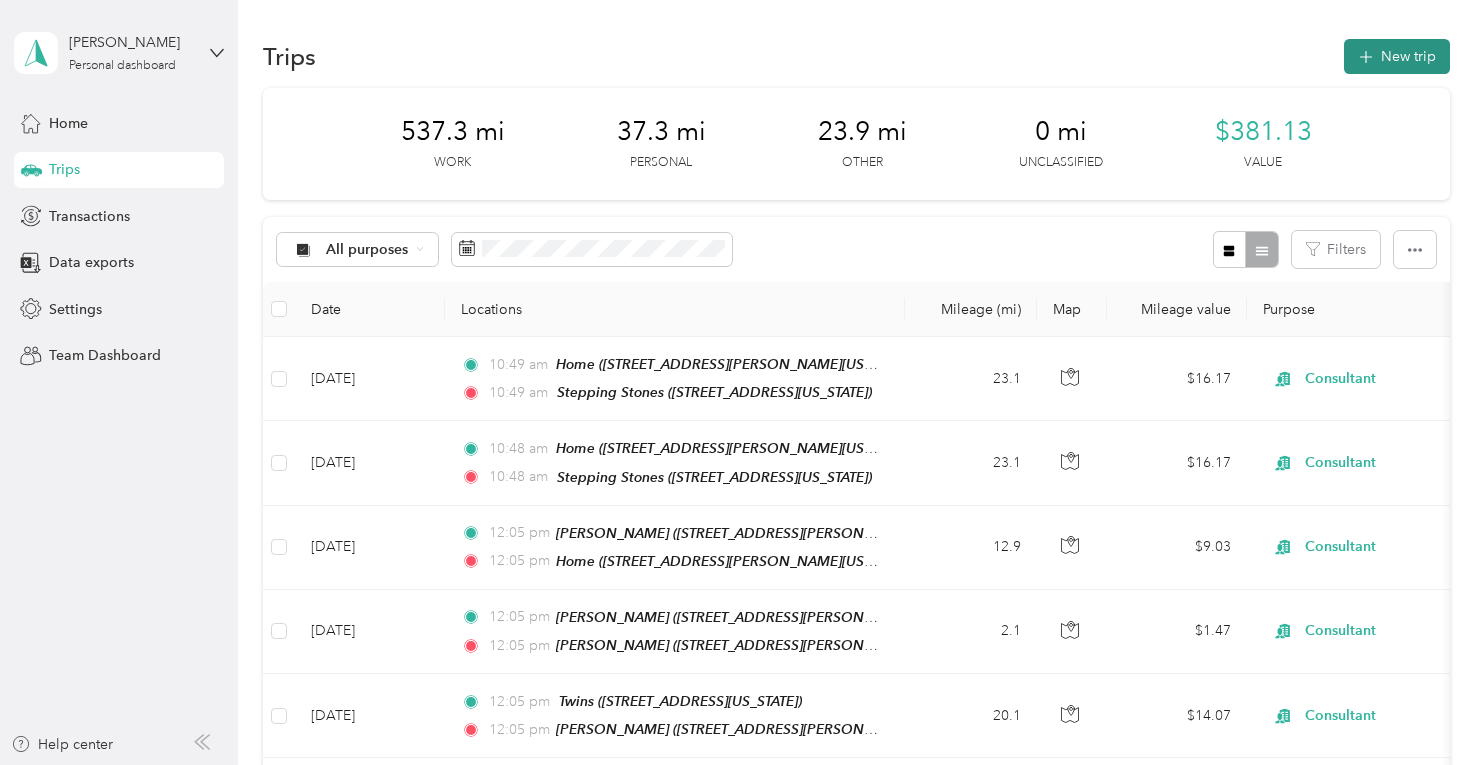 click on "New trip" at bounding box center (1397, 56) 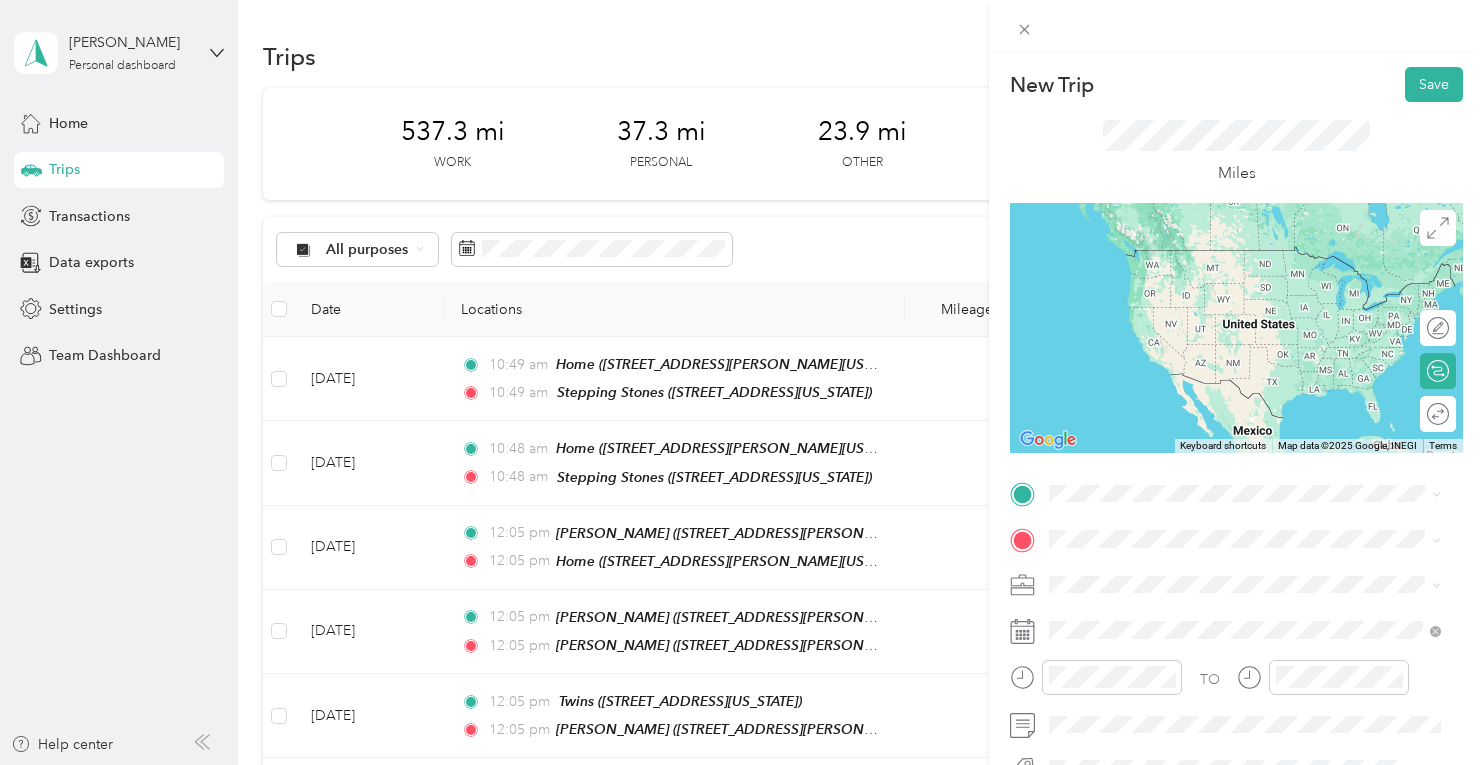 click on "Home [STREET_ADDRESS][PERSON_NAME][US_STATE]" at bounding box center (1242, 385) 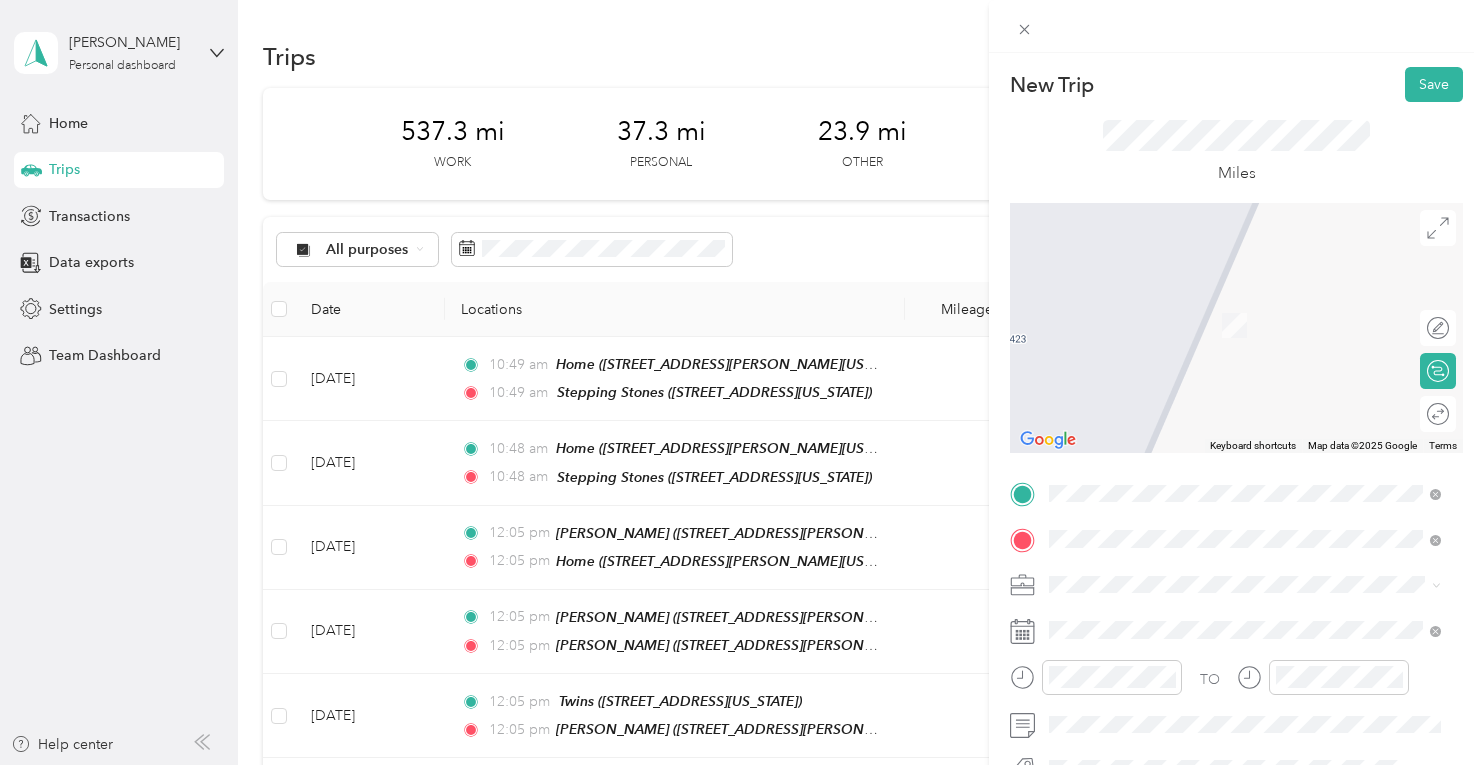 click on "[STREET_ADDRESS][PERSON_NAME][US_STATE]" at bounding box center (1242, 325) 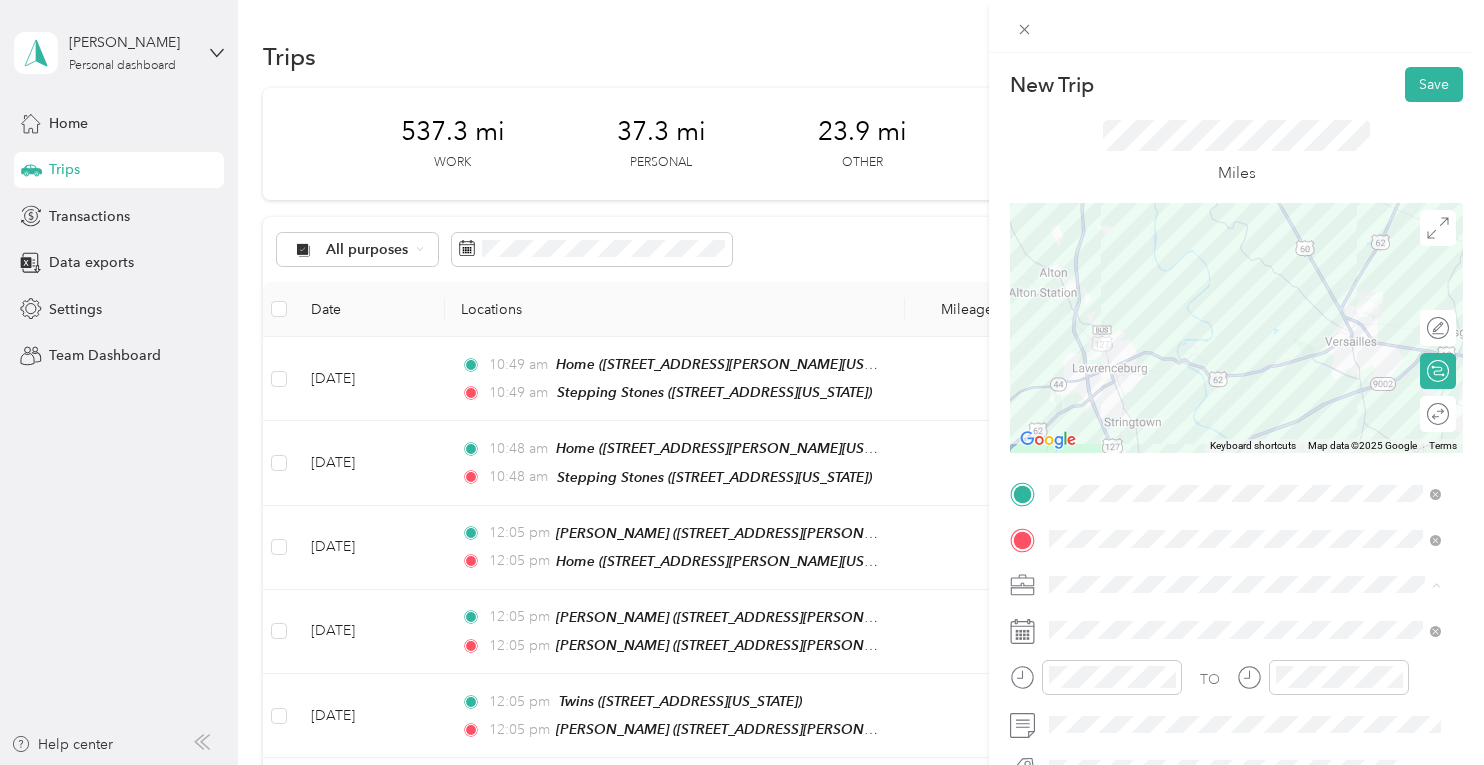 click on "Work Personal Consultant Other Charity Medical Moving Commute" at bounding box center [1244, 427] 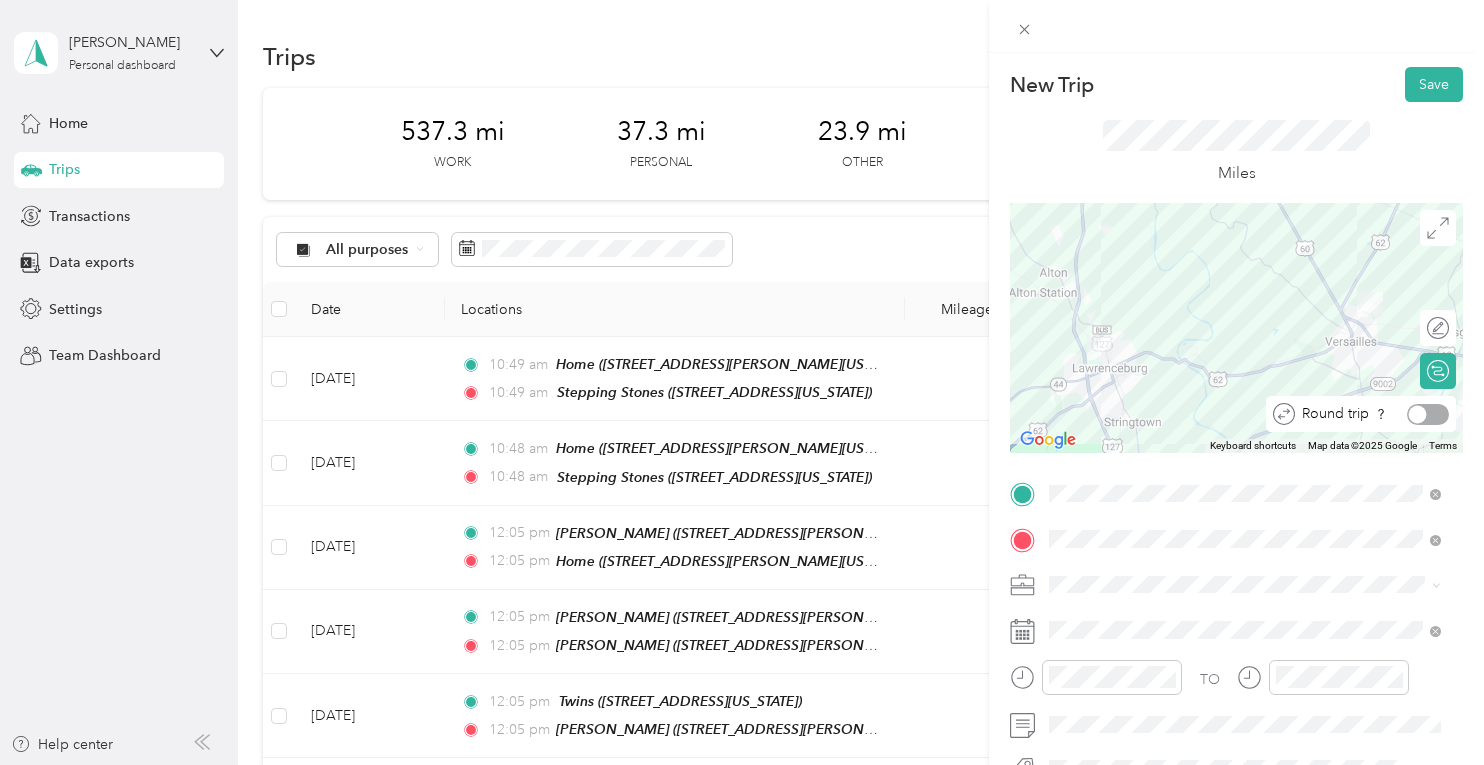 click at bounding box center [1428, 414] 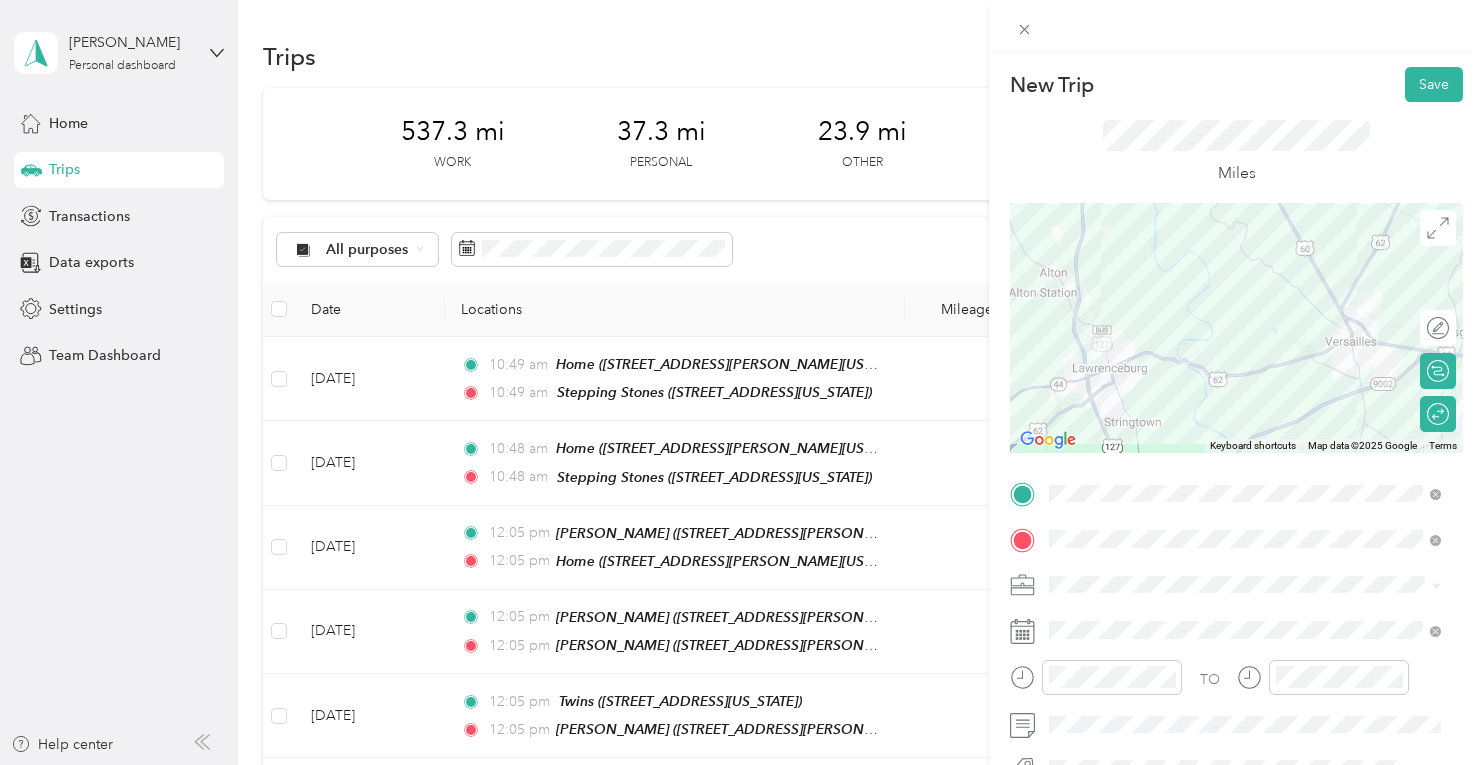 click on "Consultant" at bounding box center [1244, 363] 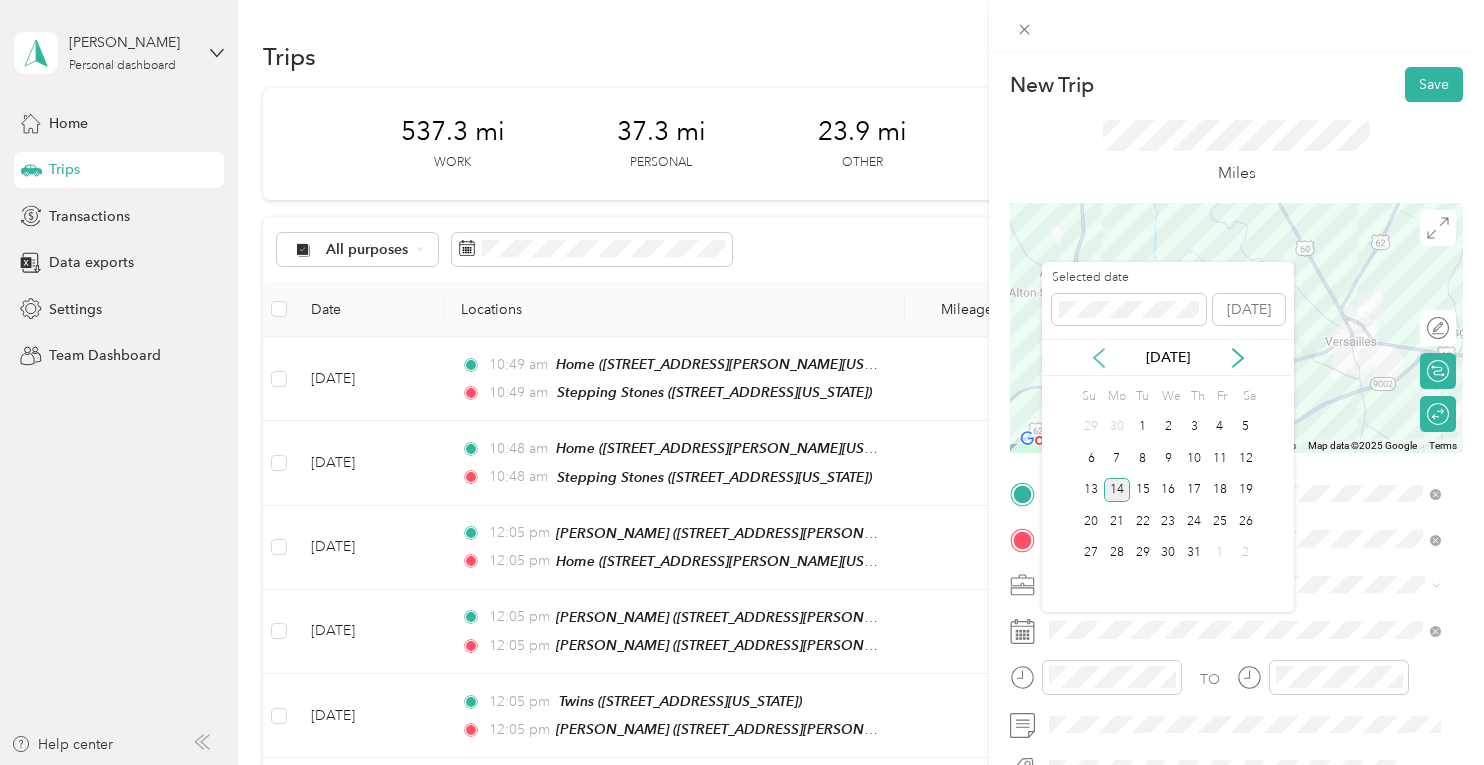 click 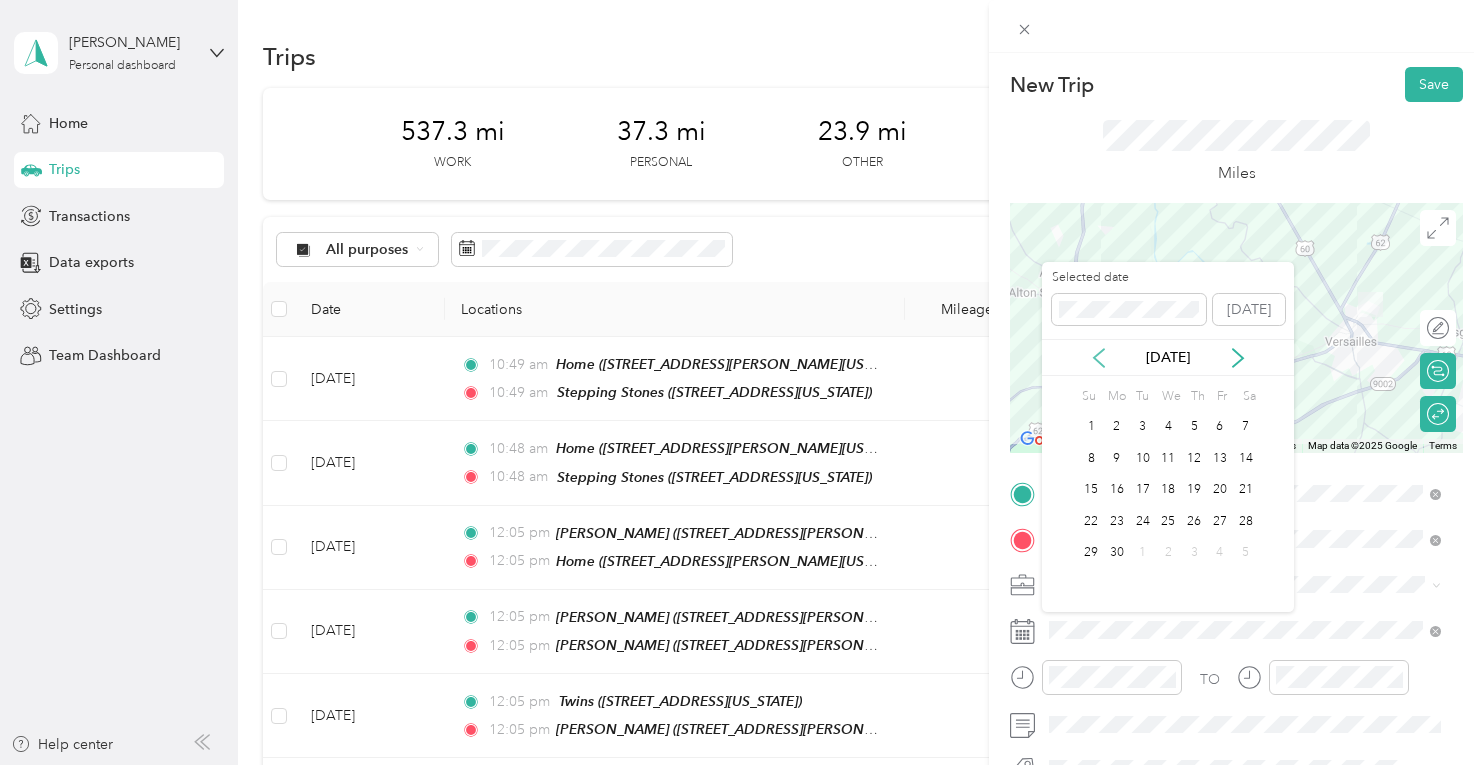 click 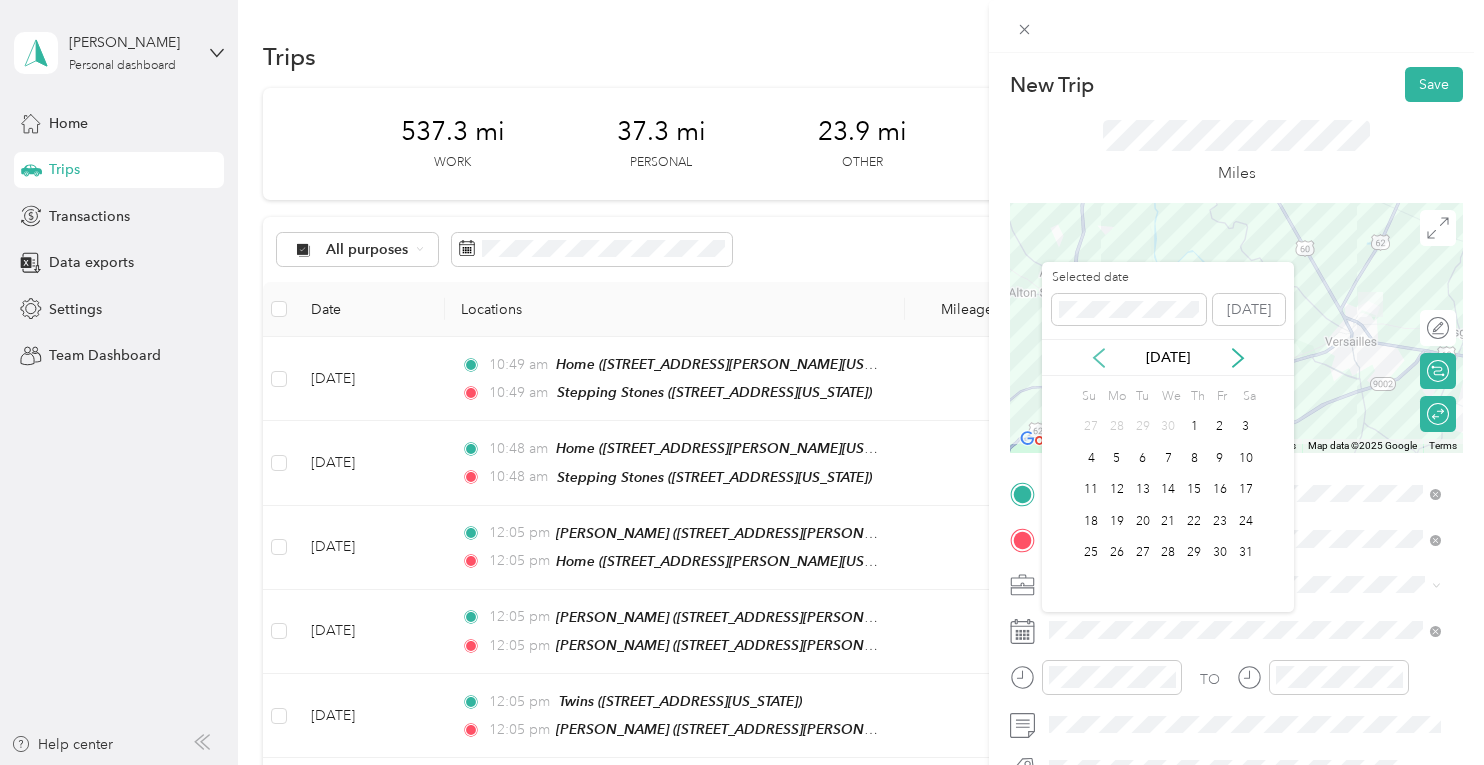 click 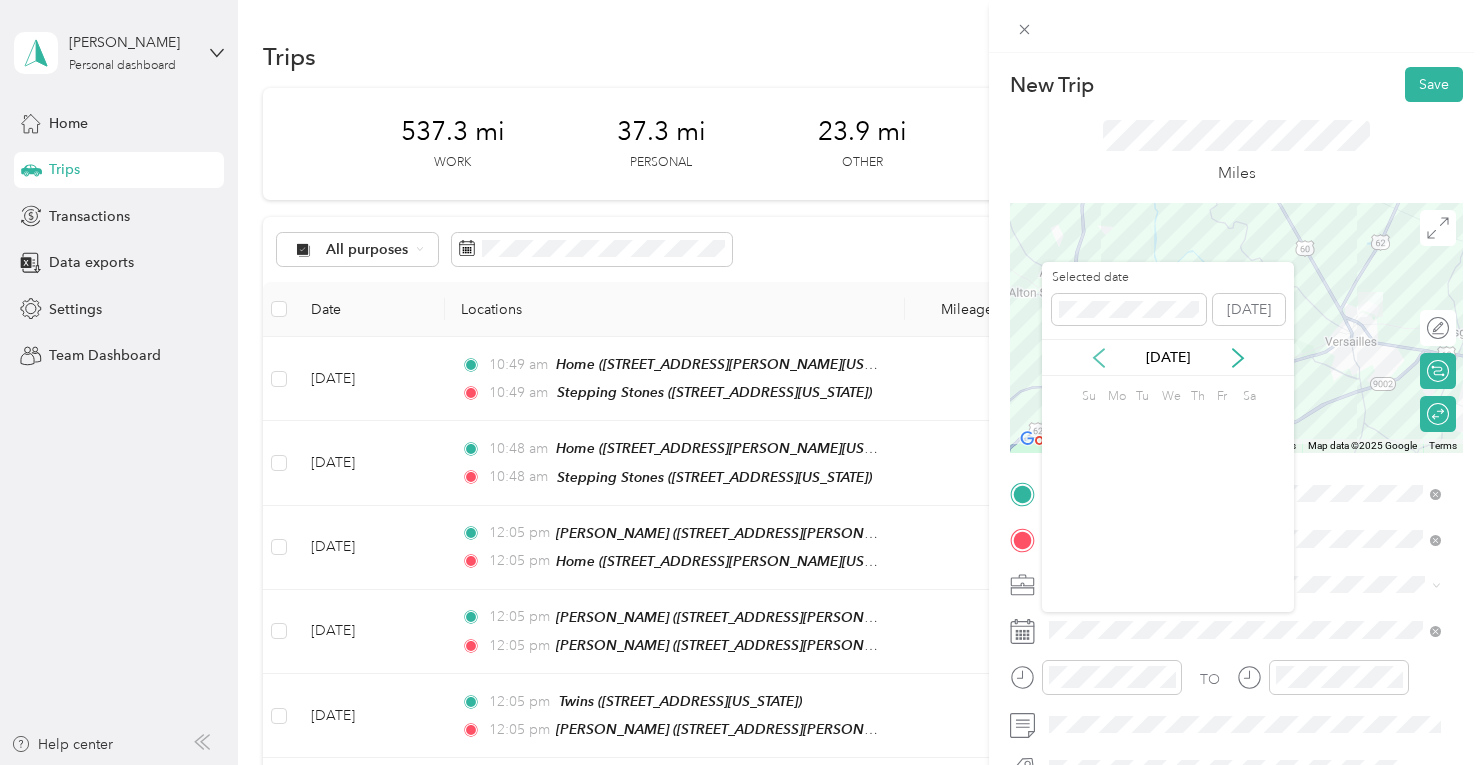 click 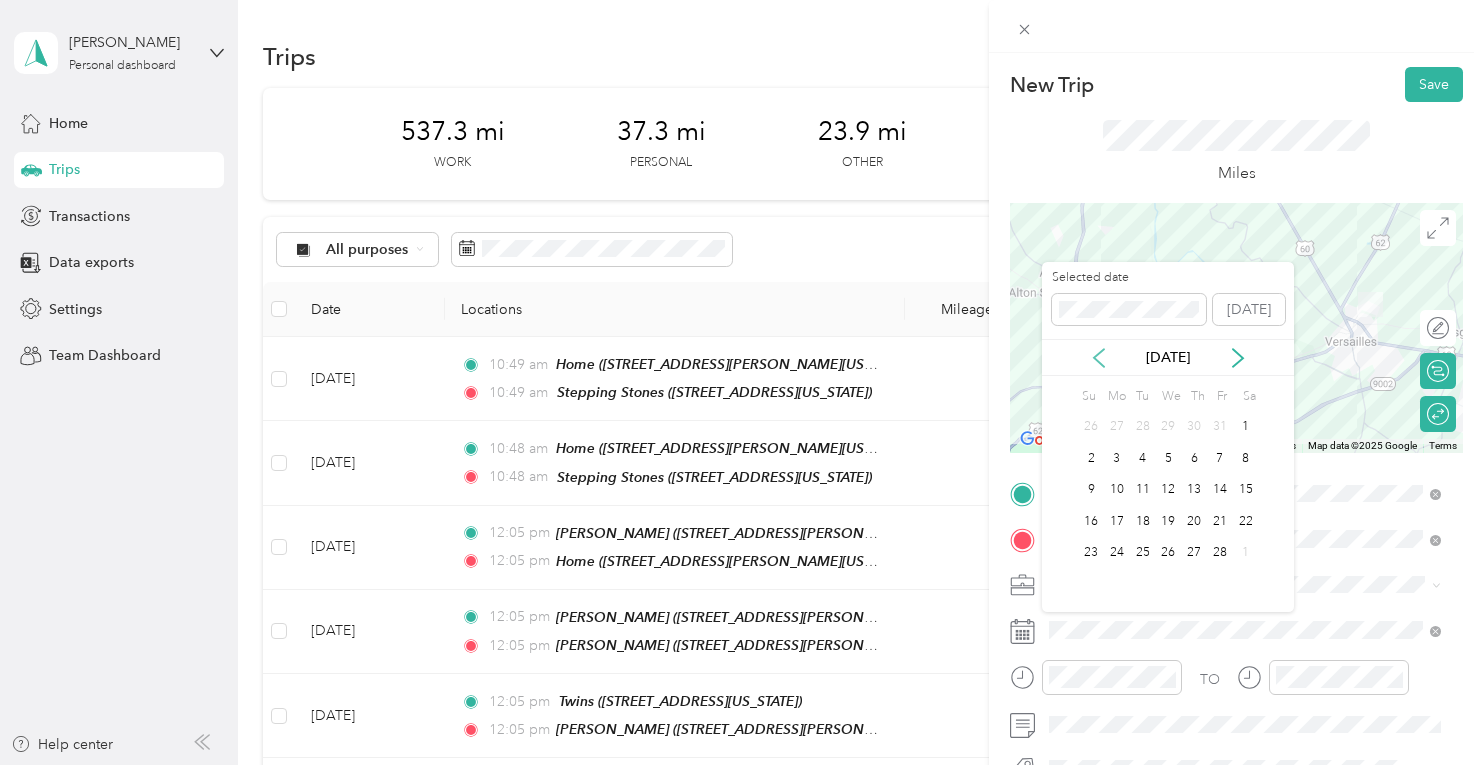 click 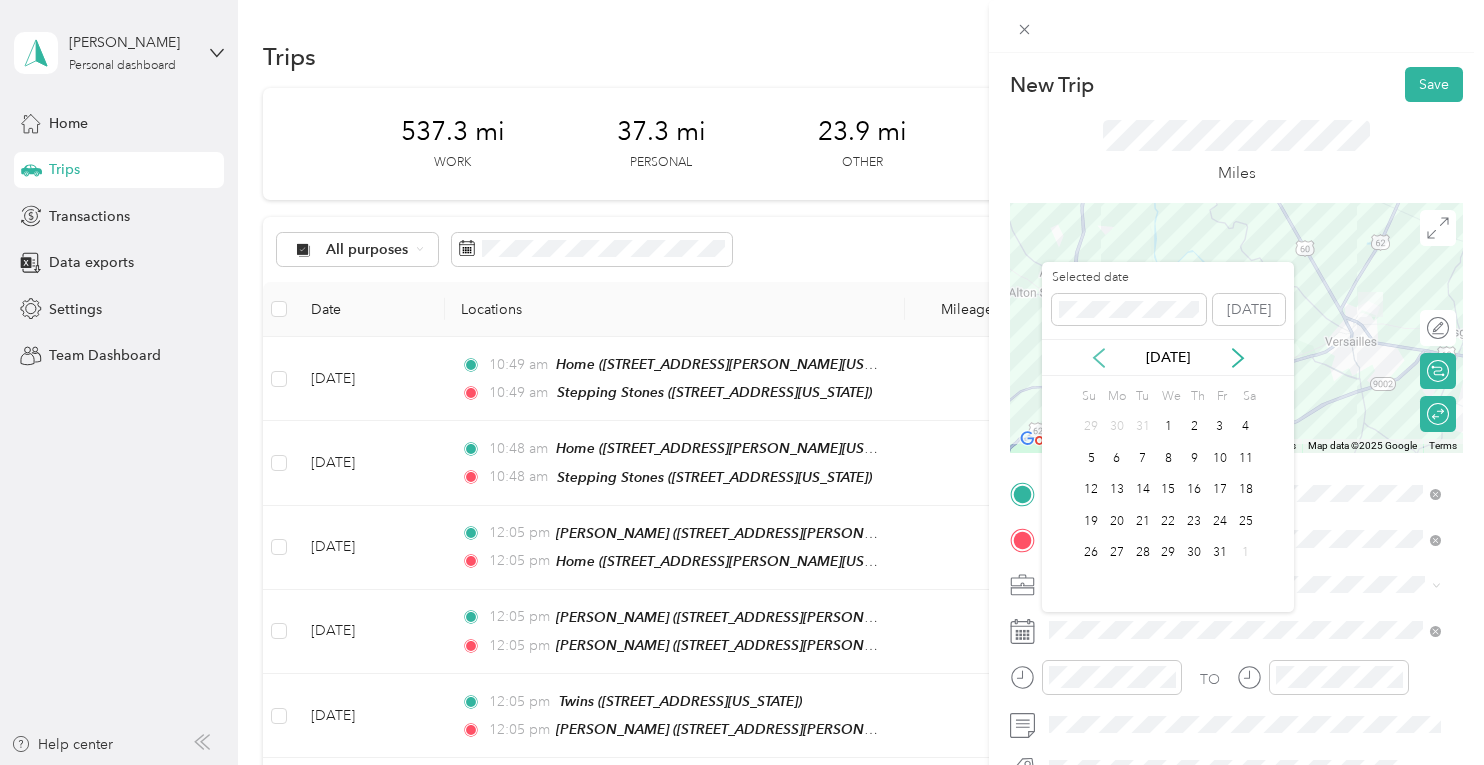 click 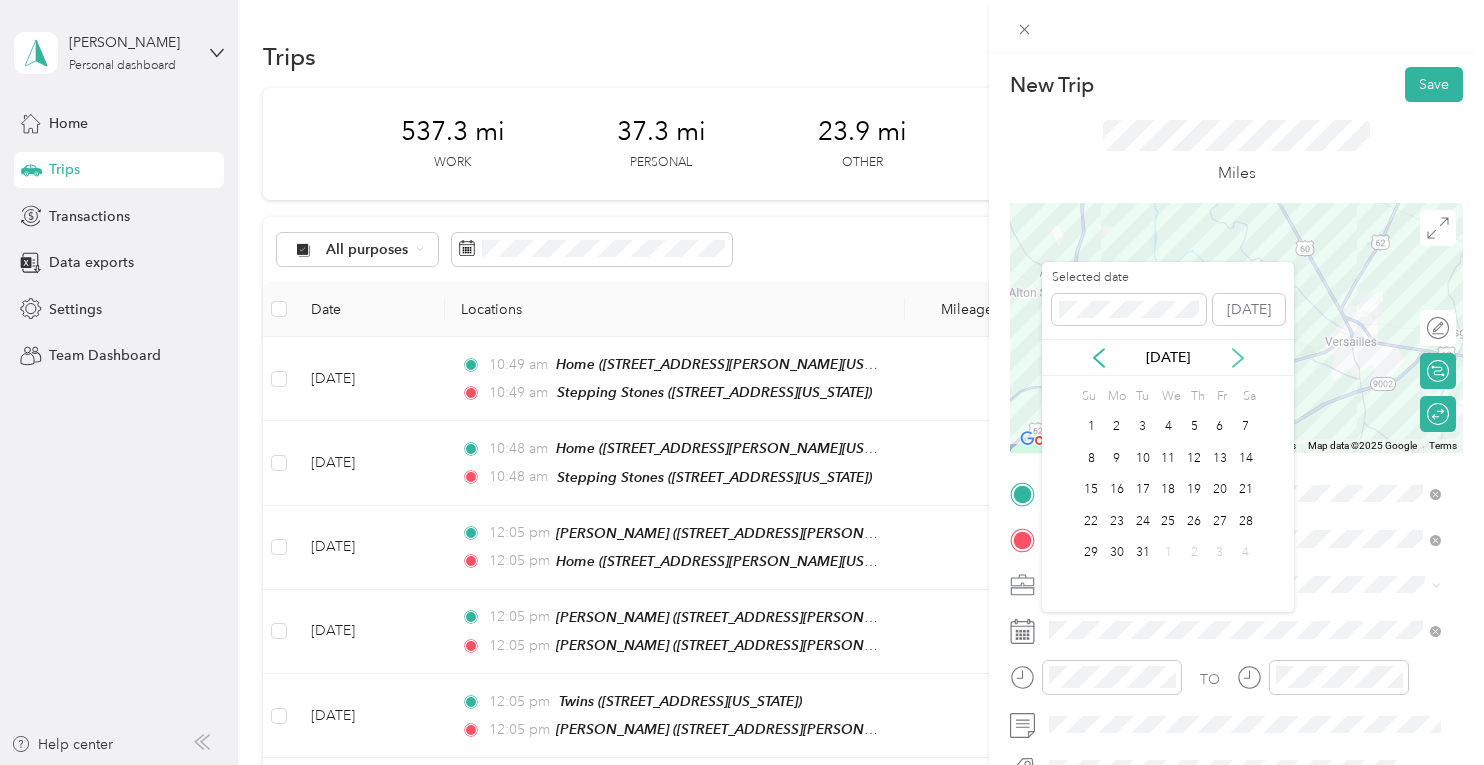 click 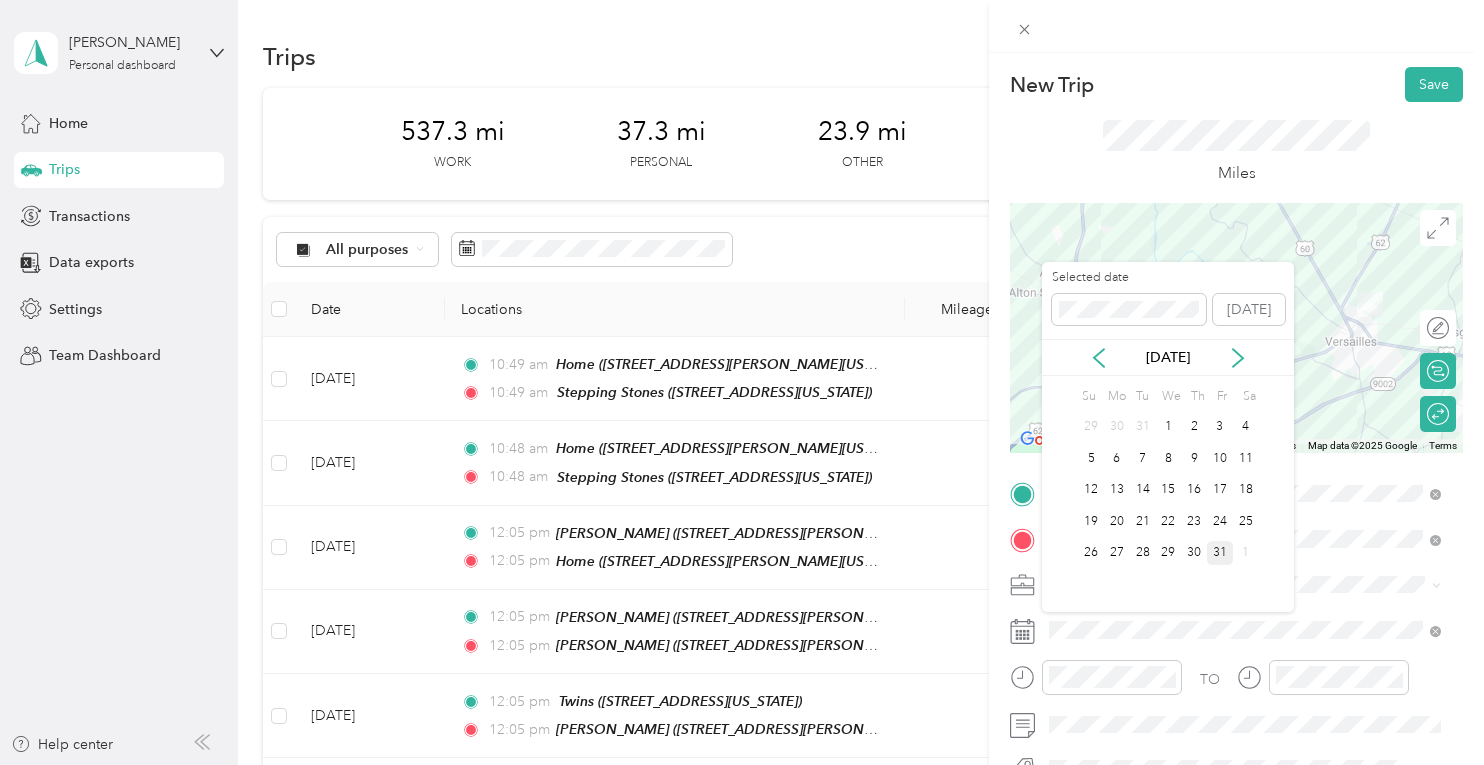 click on "31" at bounding box center [1220, 553] 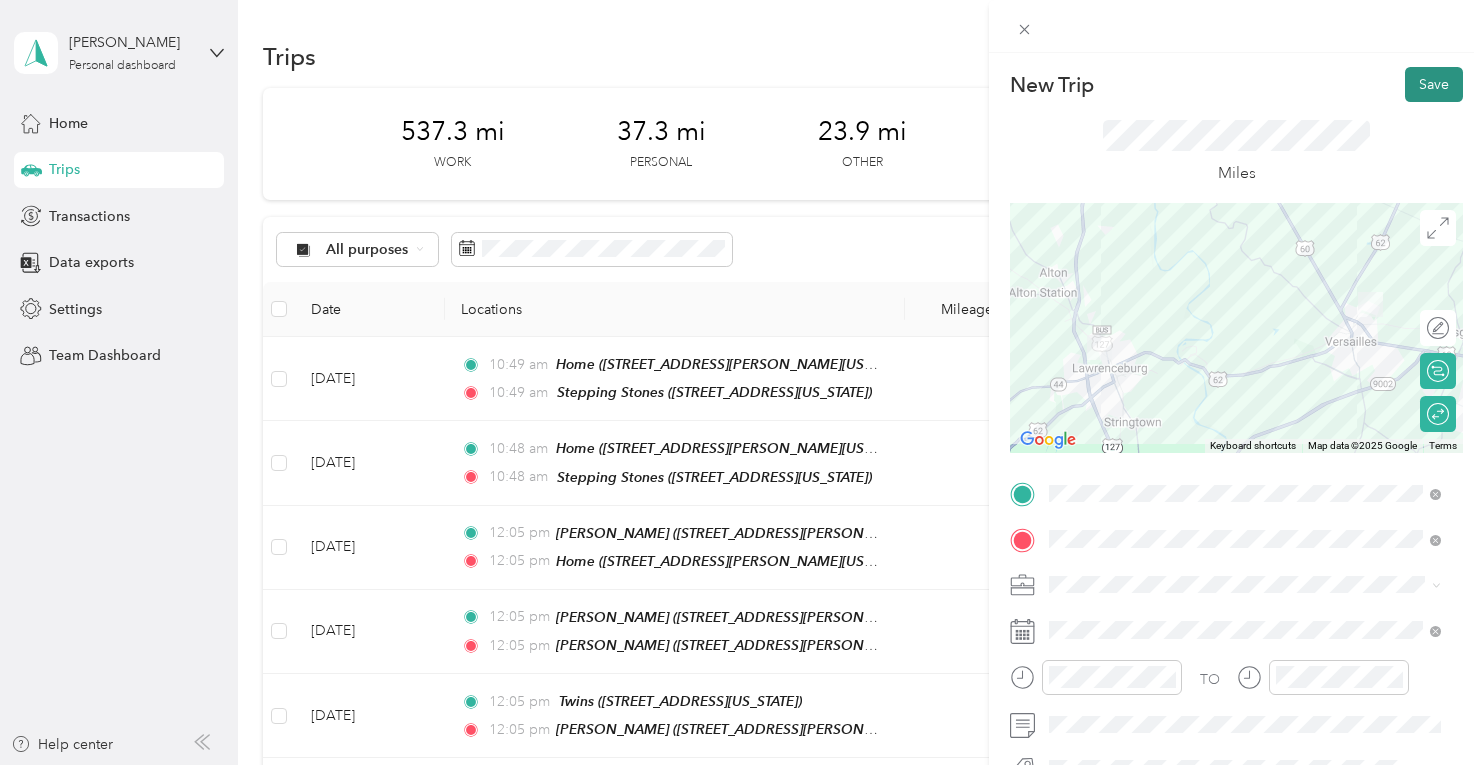 click on "Save" at bounding box center (1434, 84) 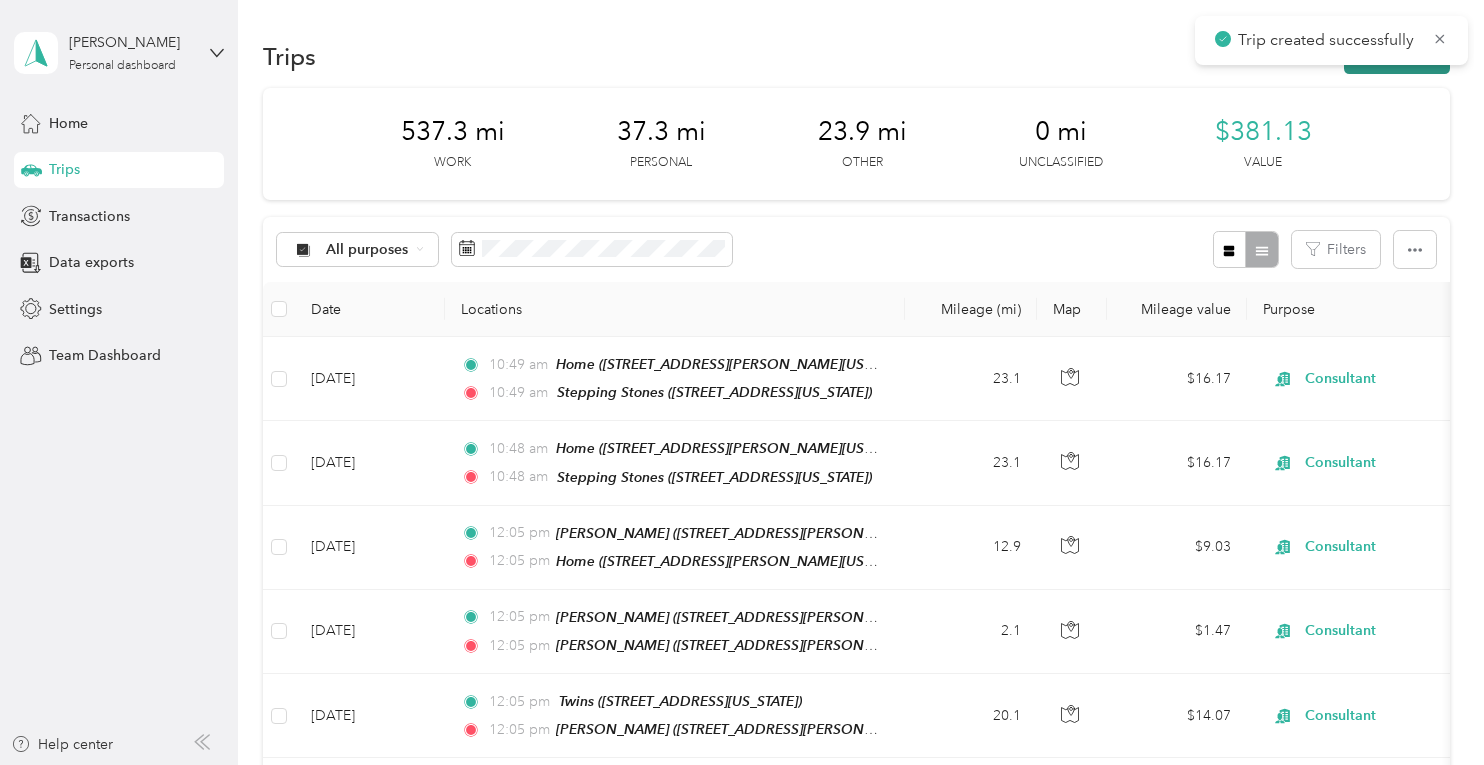 click on "New trip" at bounding box center (1397, 56) 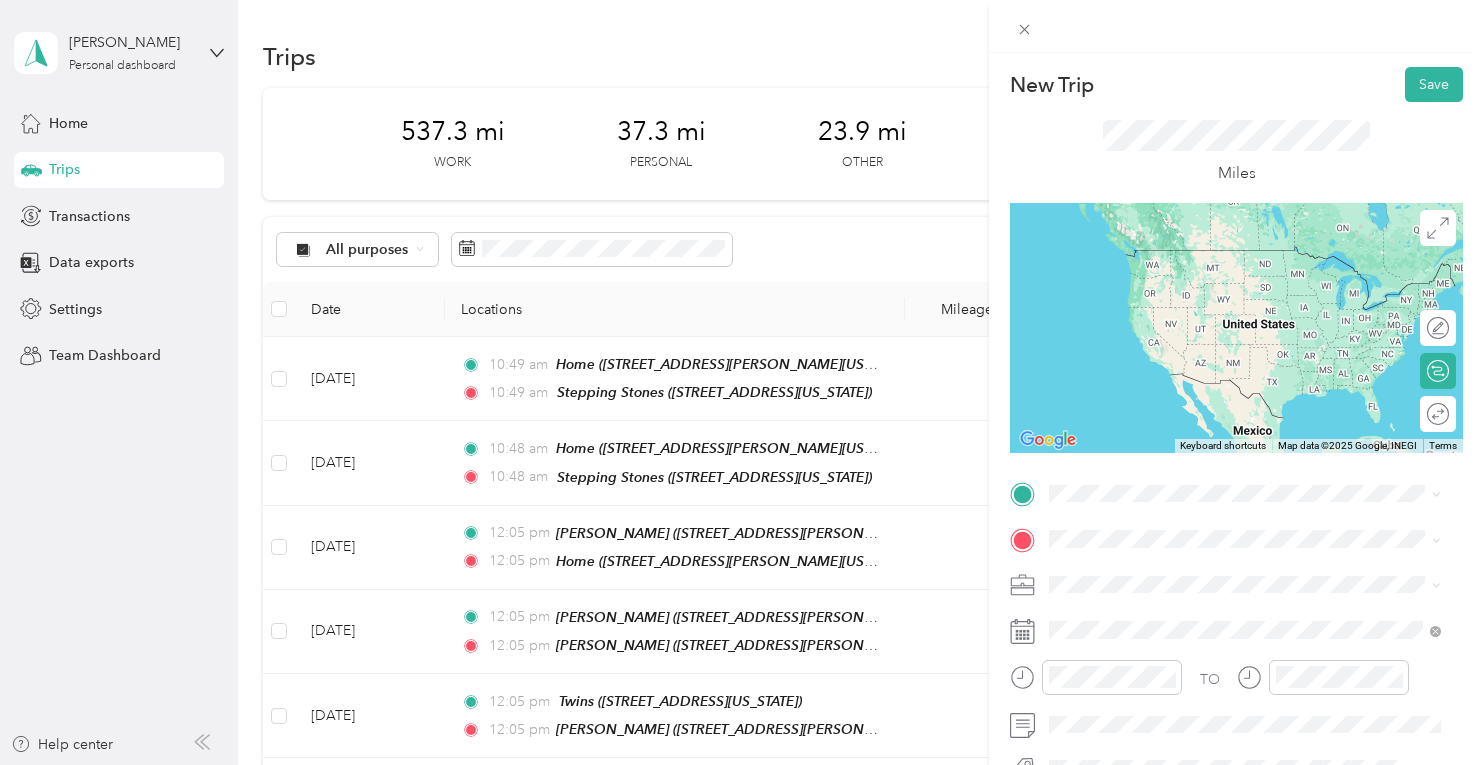 click on "[STREET_ADDRESS][PERSON_NAME][US_STATE]" at bounding box center (1242, 394) 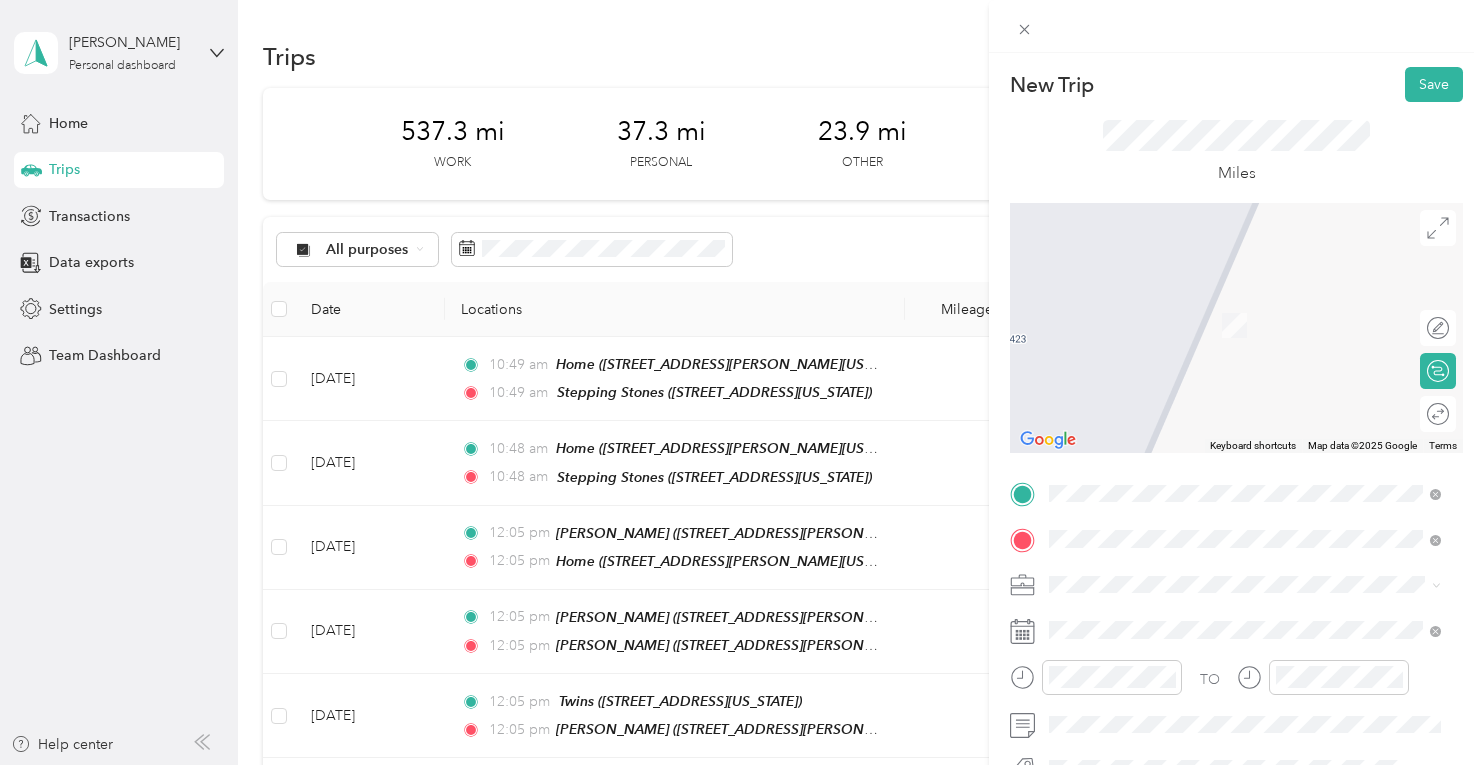 click on "Cc [STREET_ADDRESS][US_STATE]" at bounding box center [1187, 315] 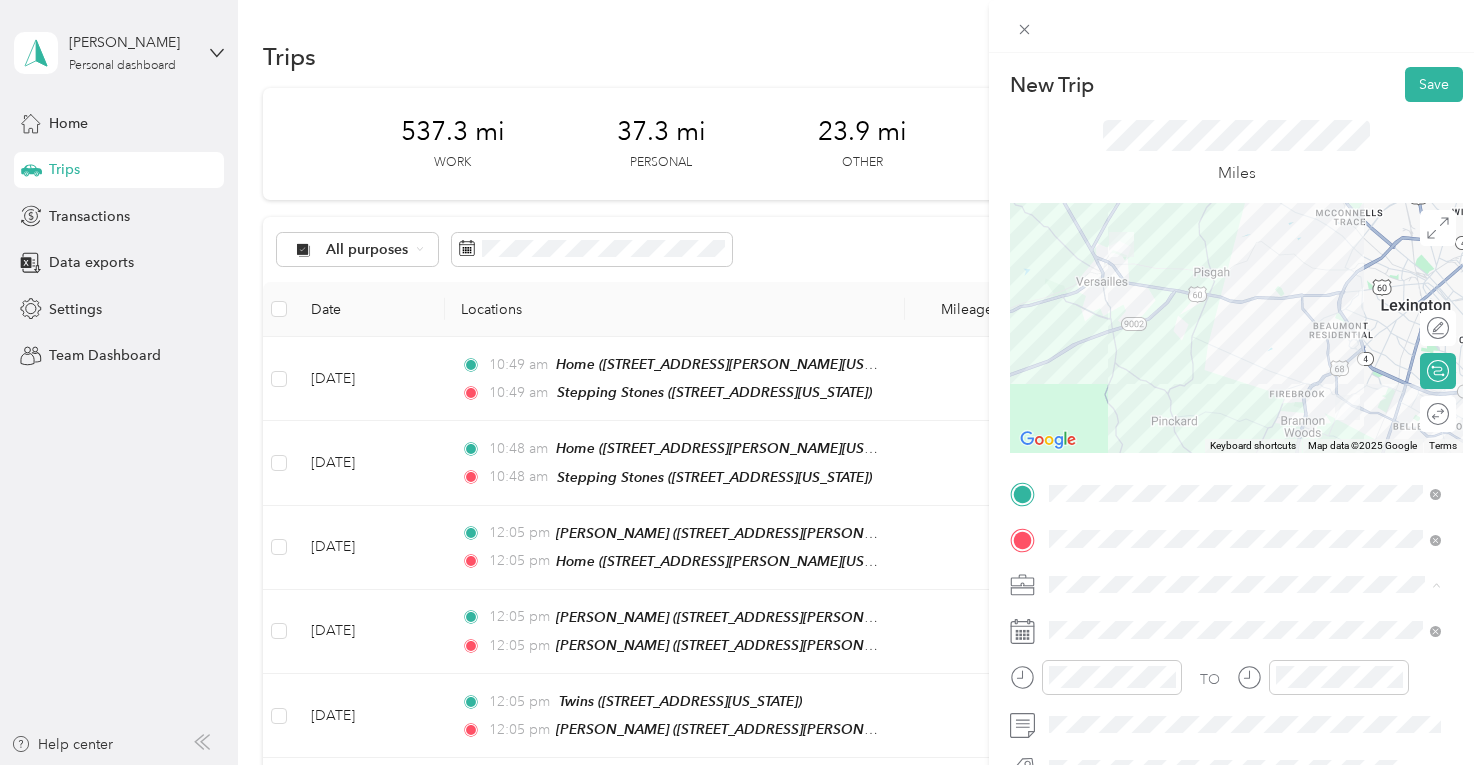 click on "Consultant" at bounding box center [1089, 374] 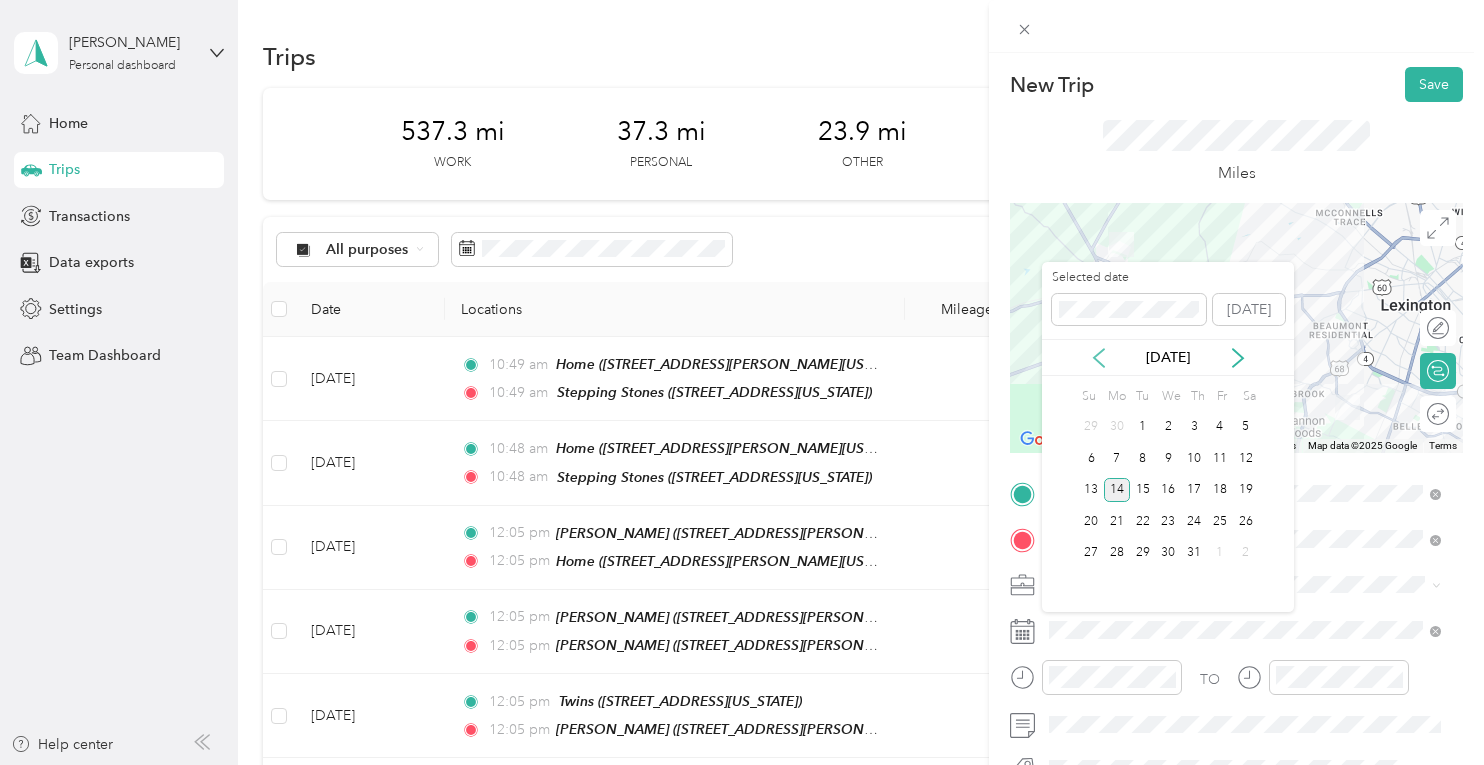 click 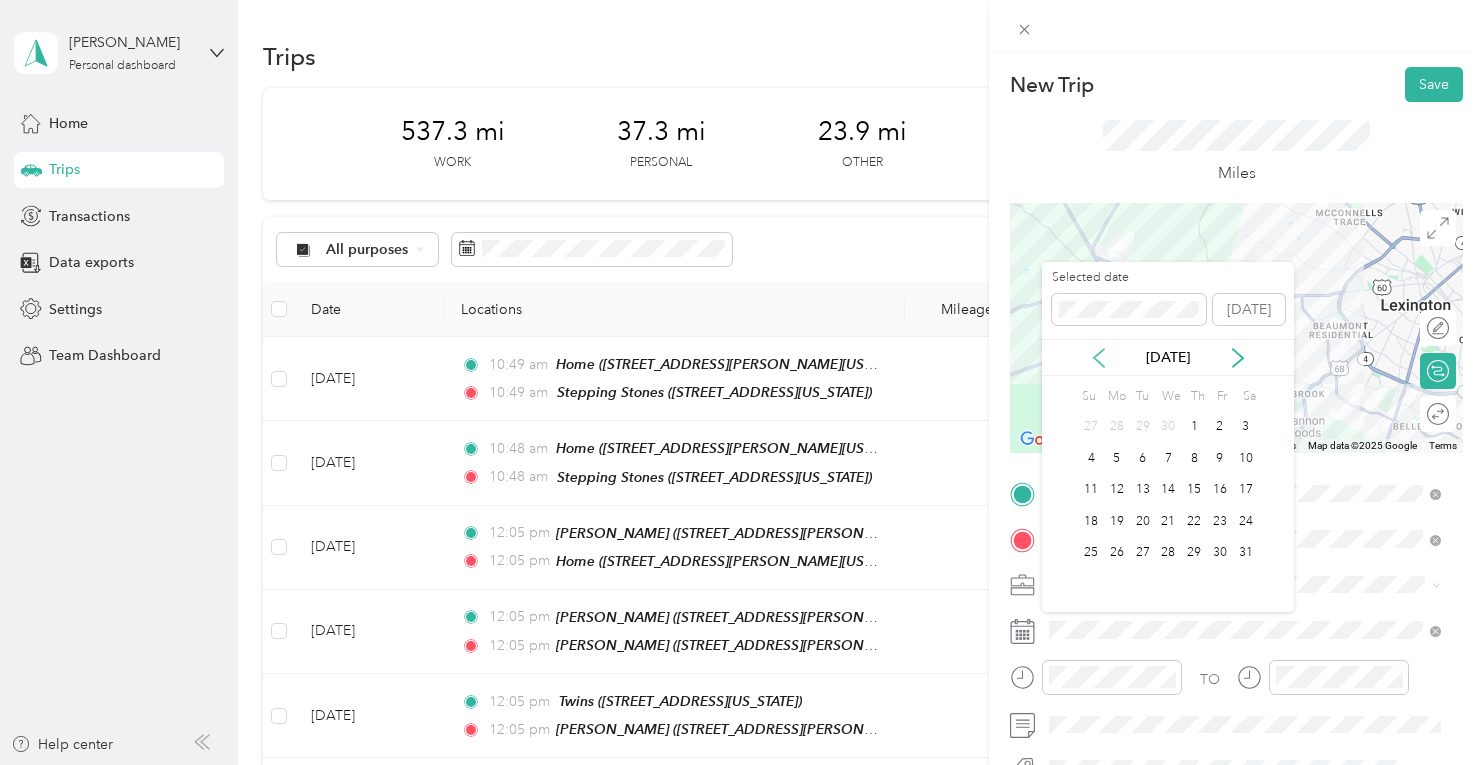 click 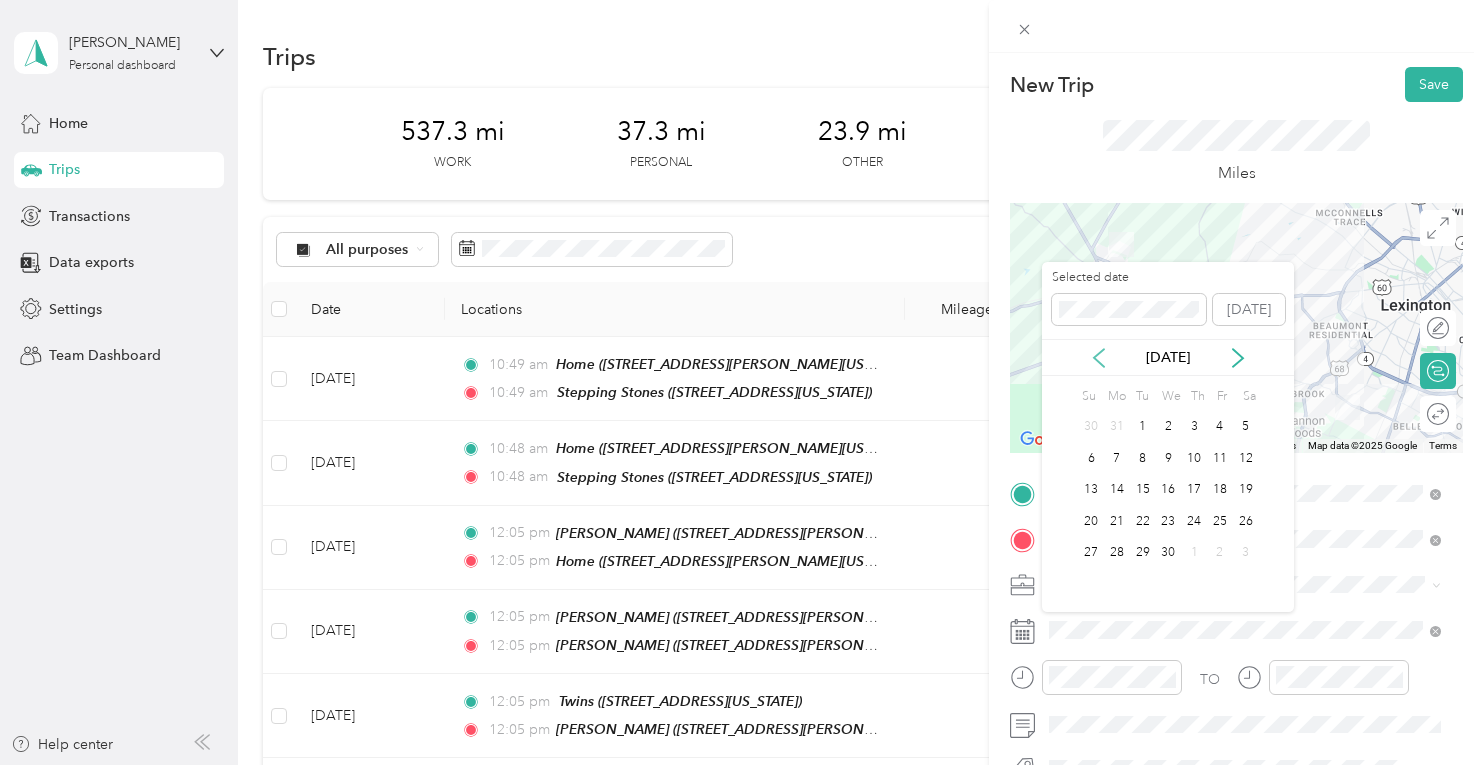 click 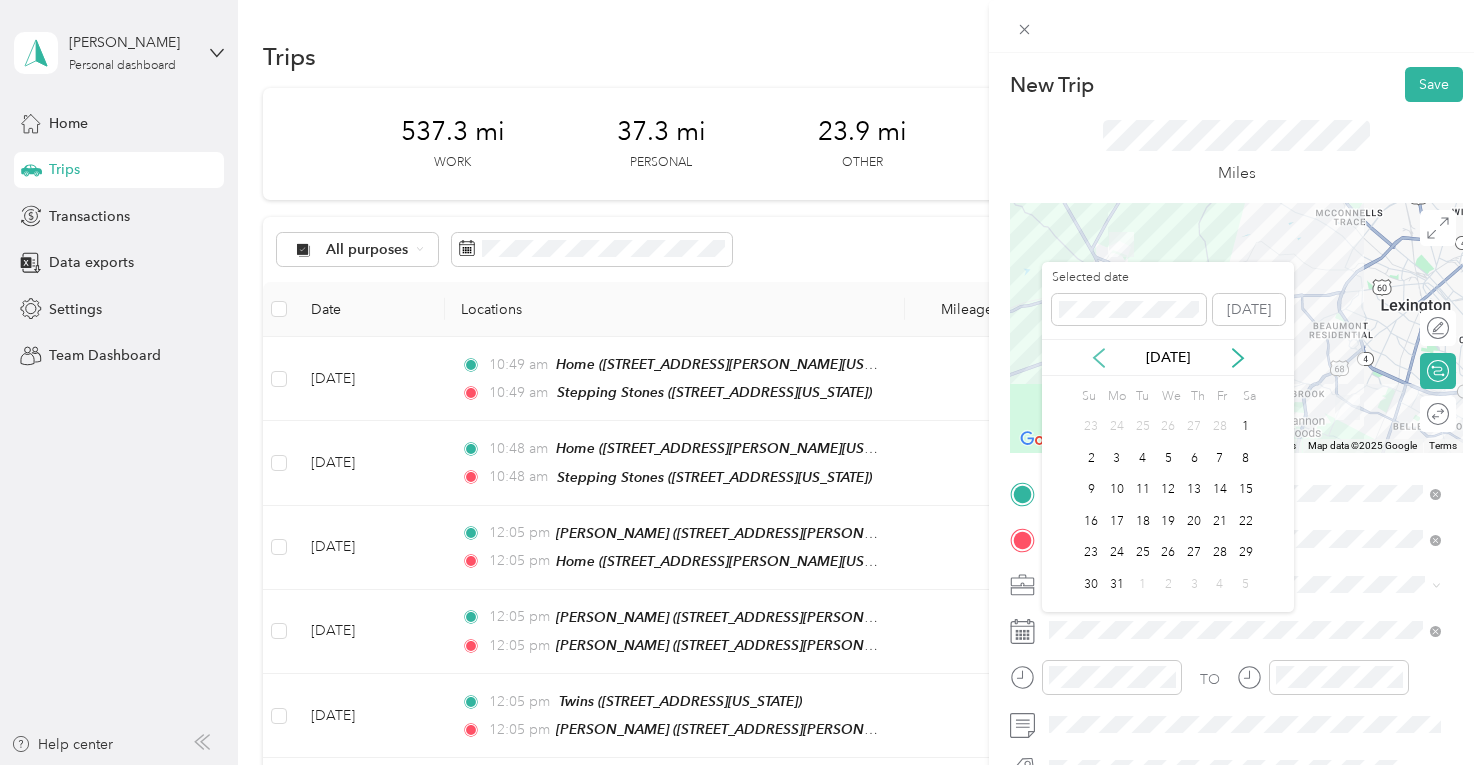 click 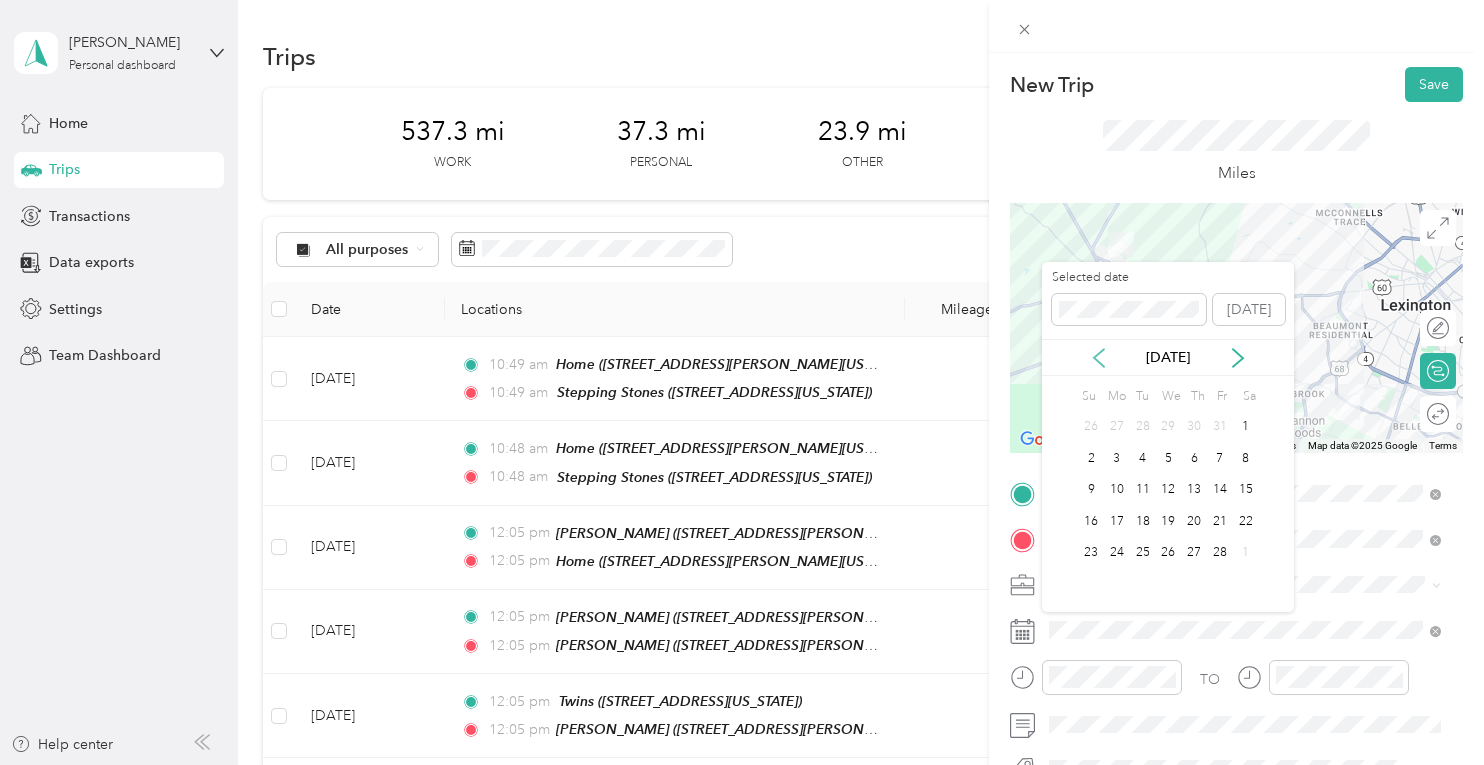click 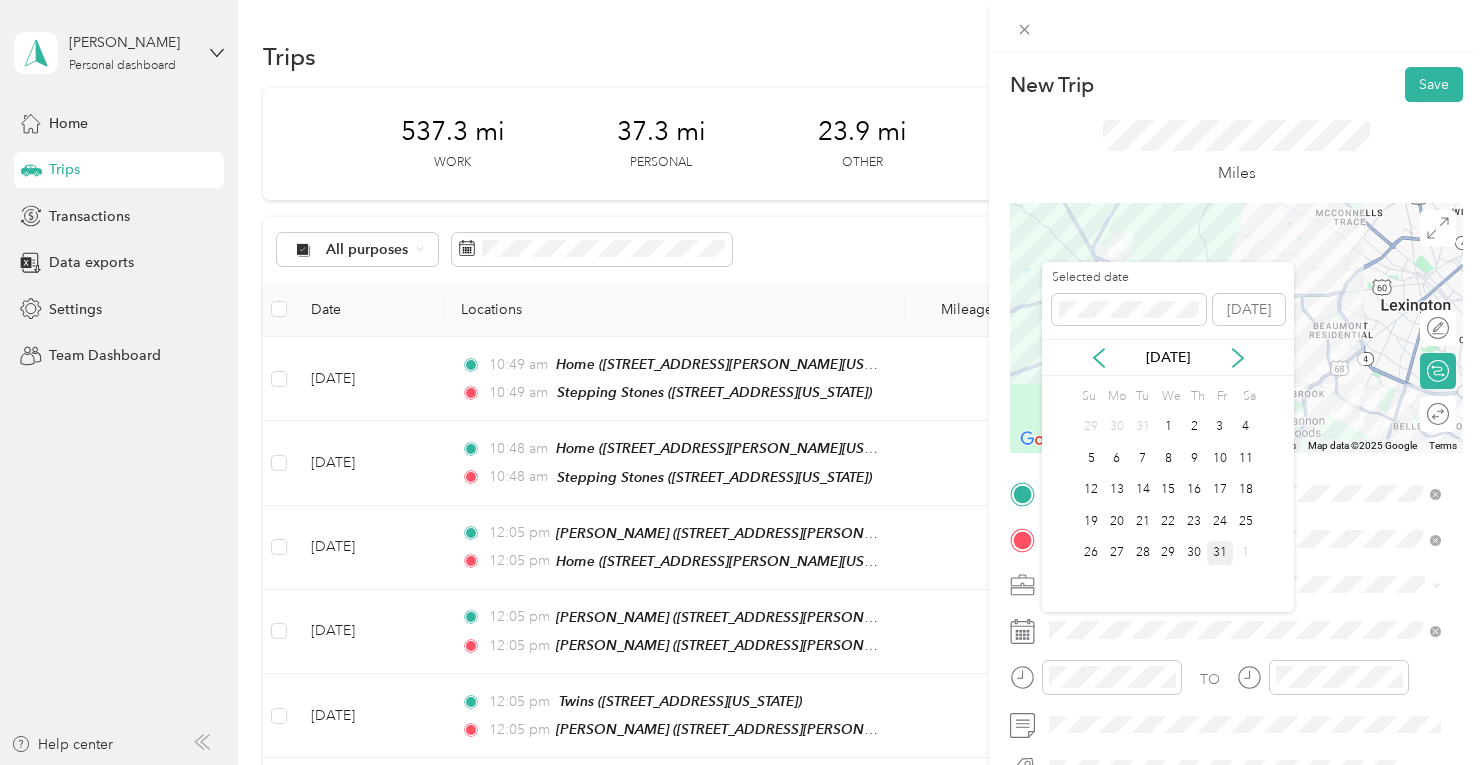 click on "31" at bounding box center (1220, 553) 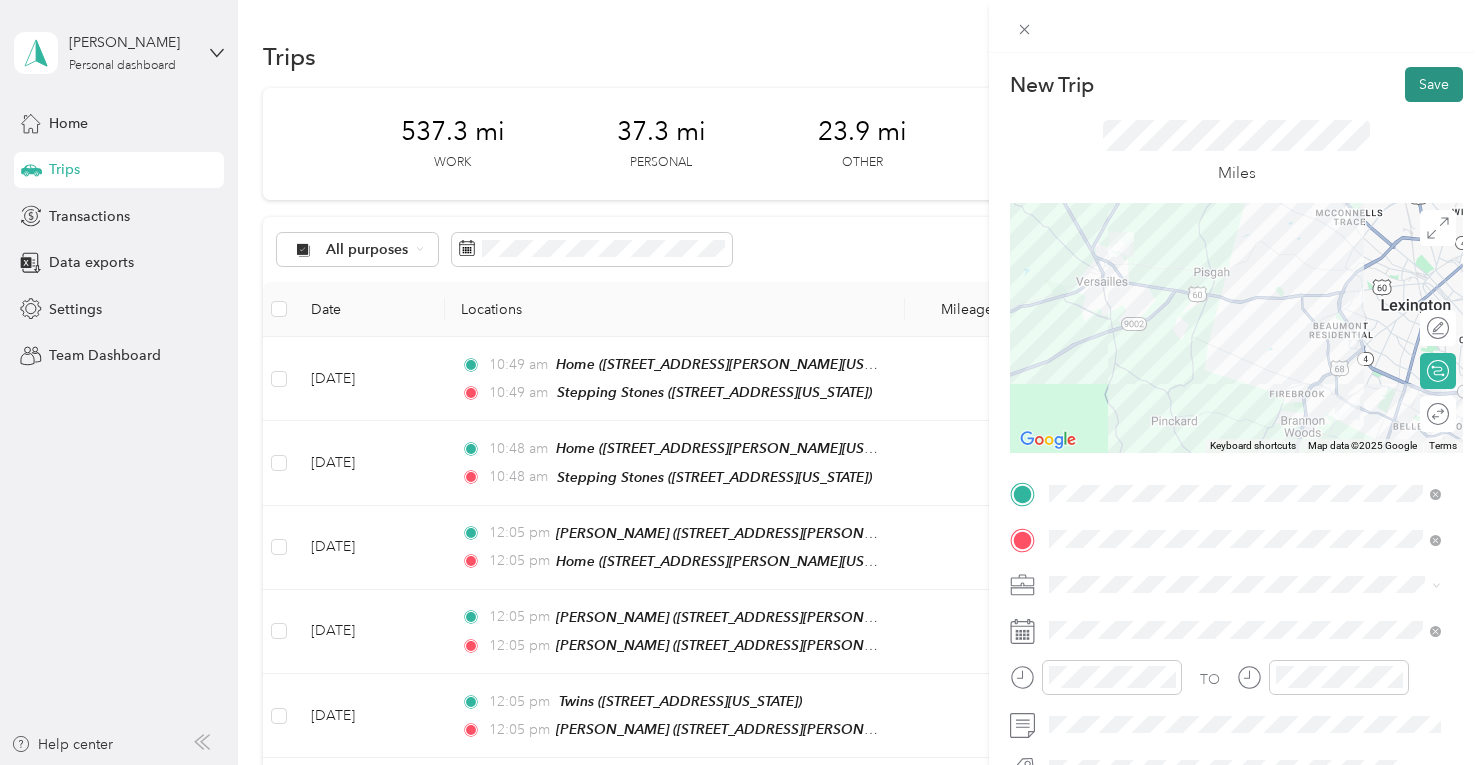 click on "Save" at bounding box center (1434, 84) 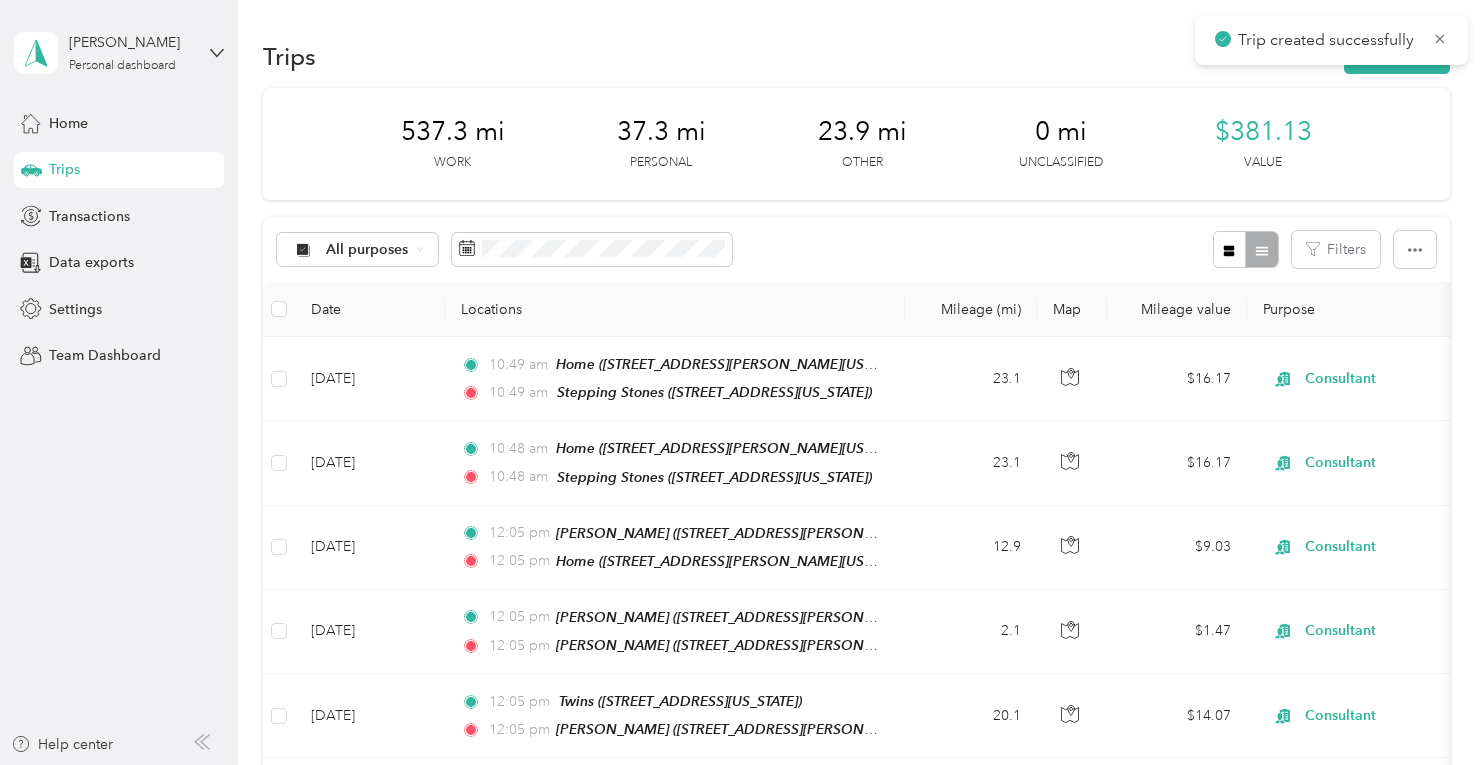 click on "Trip created successfully" at bounding box center [1331, 40] 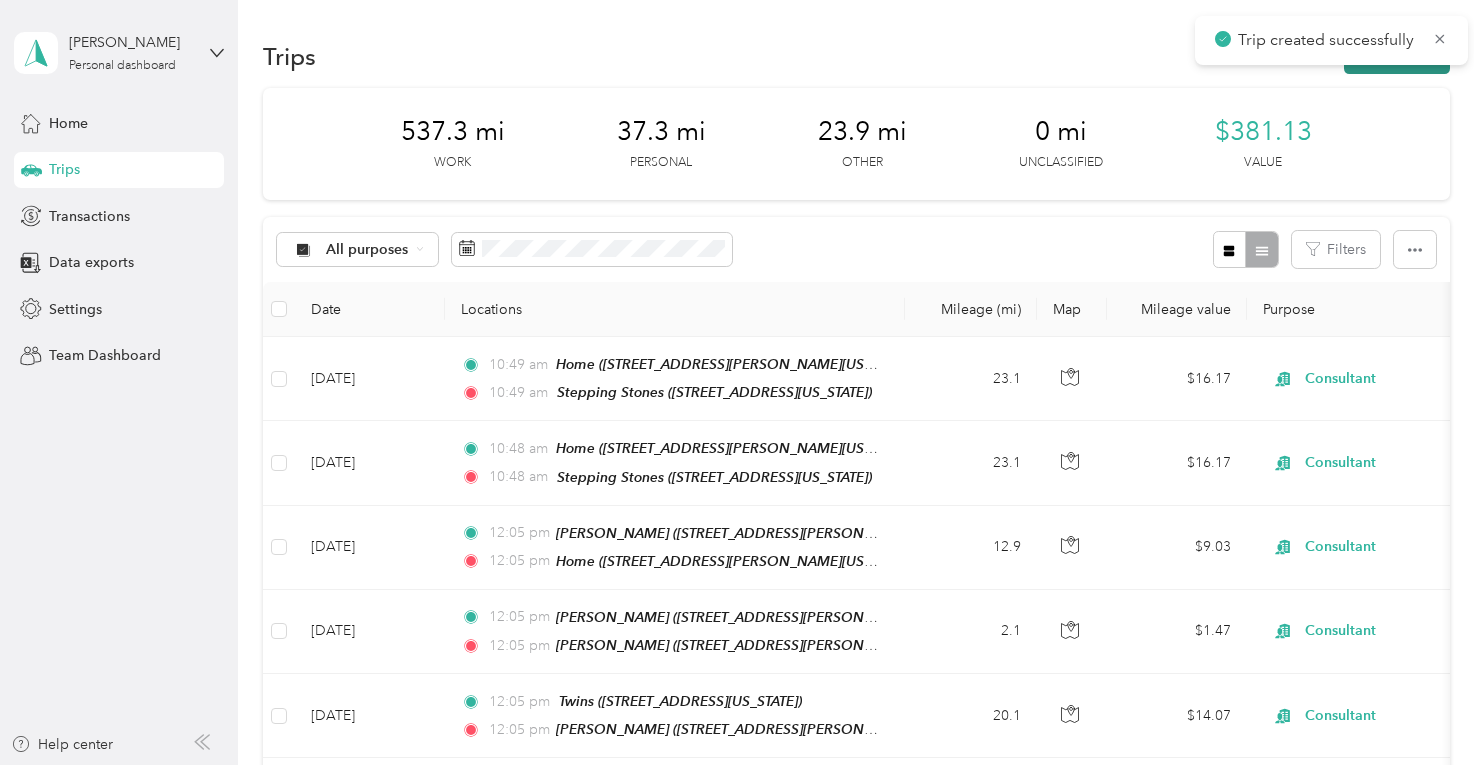 click on "New trip" at bounding box center (1397, 56) 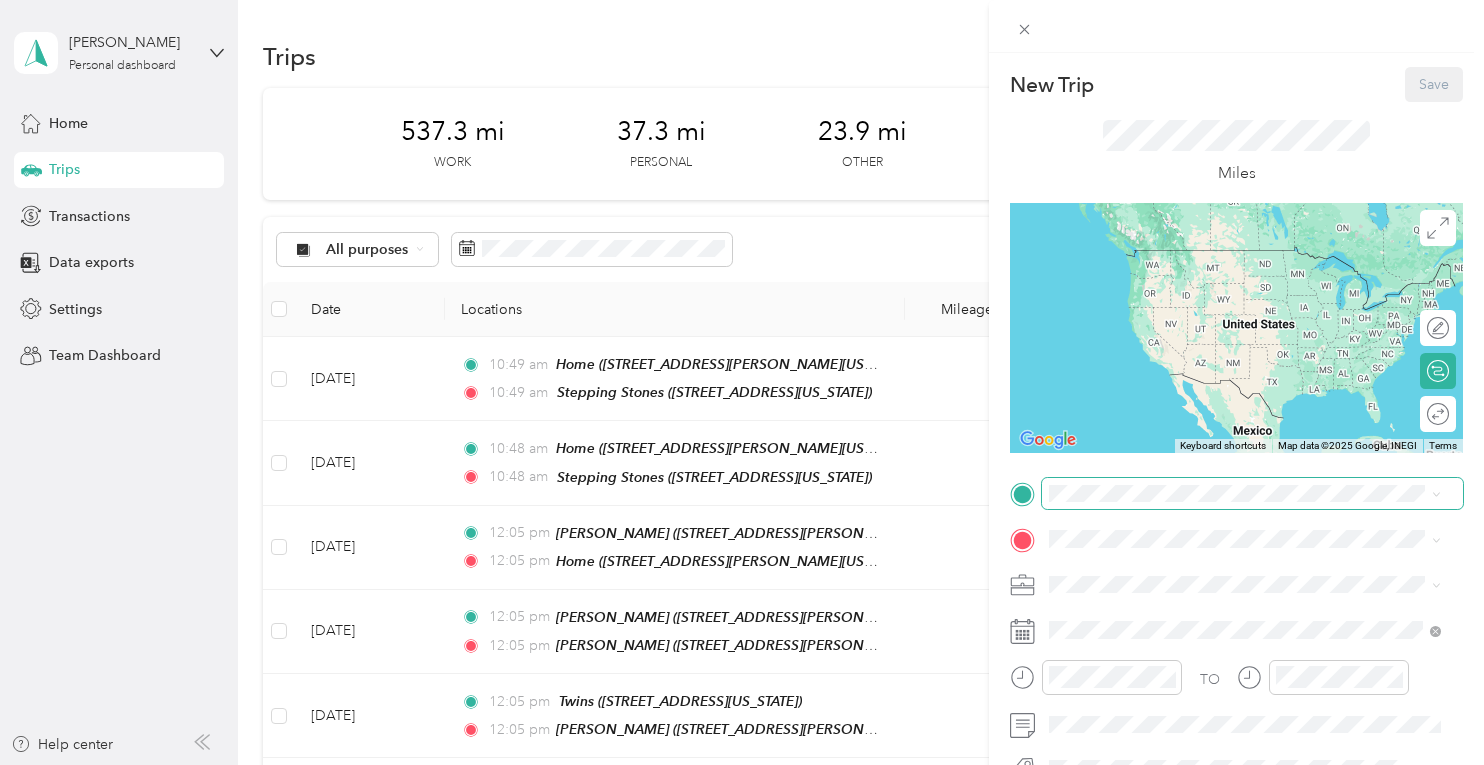click at bounding box center (1252, 494) 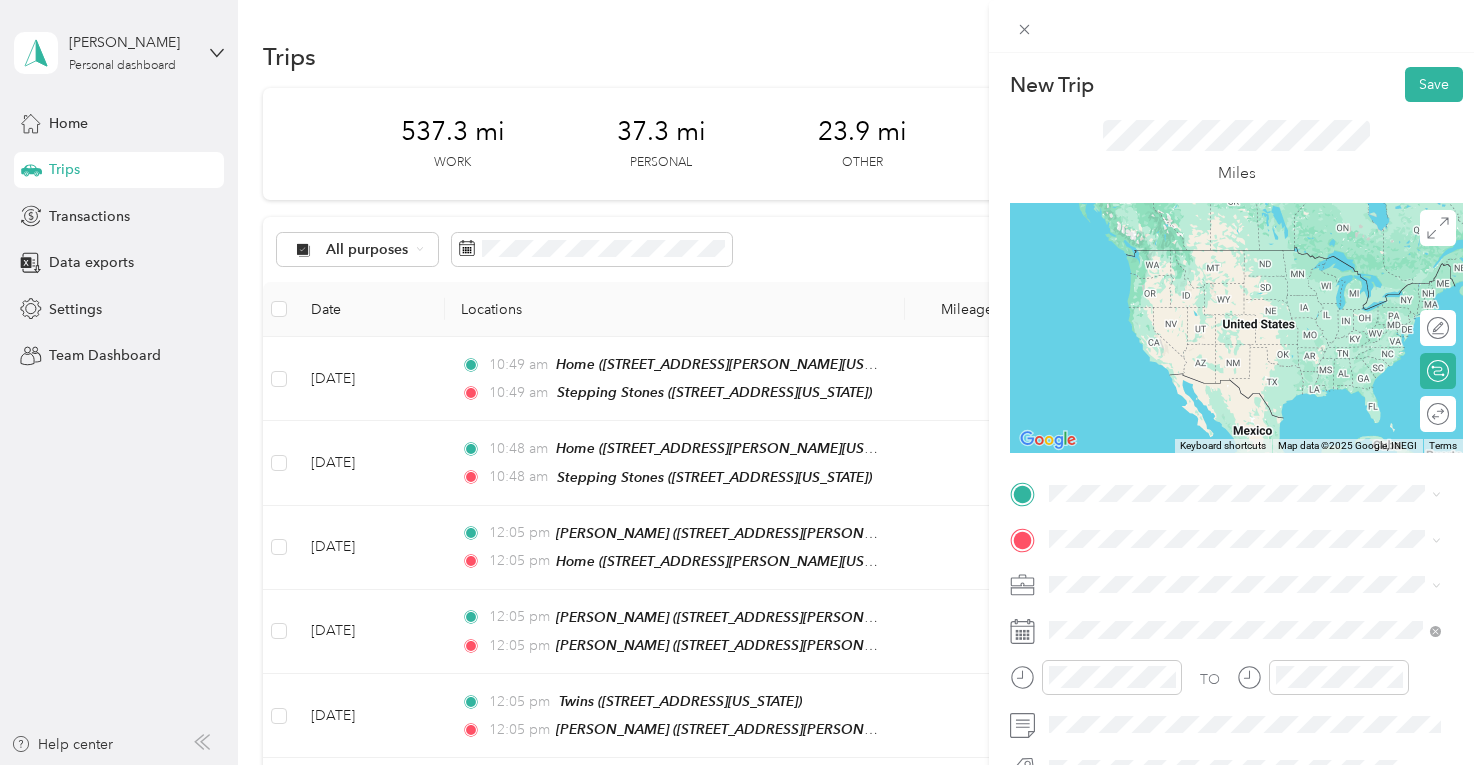 click on "[STREET_ADDRESS][US_STATE]" at bounding box center [1187, 269] 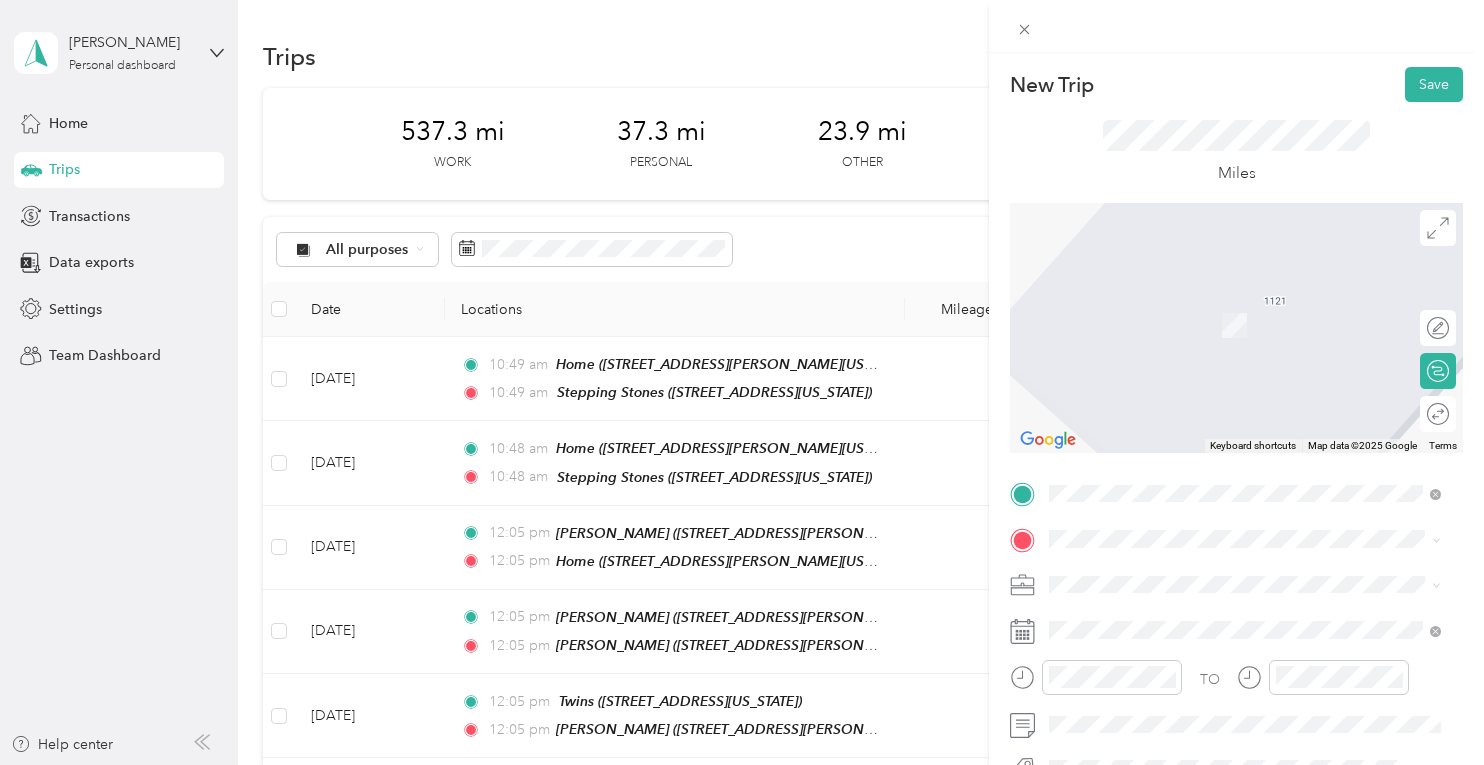 click on "MS [STREET_ADDRESS][US_STATE]" at bounding box center (1187, 304) 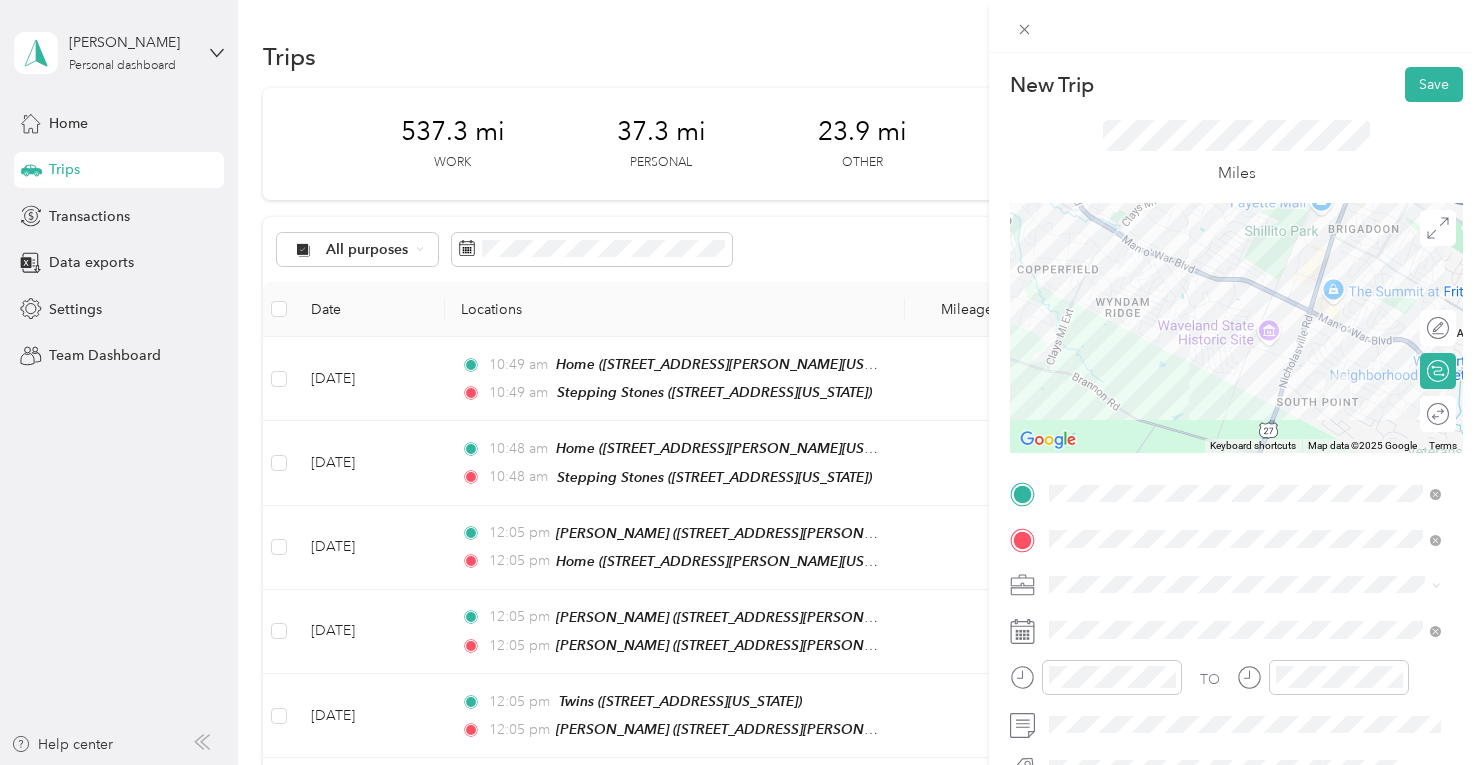 click on "Consultant" at bounding box center (1244, 374) 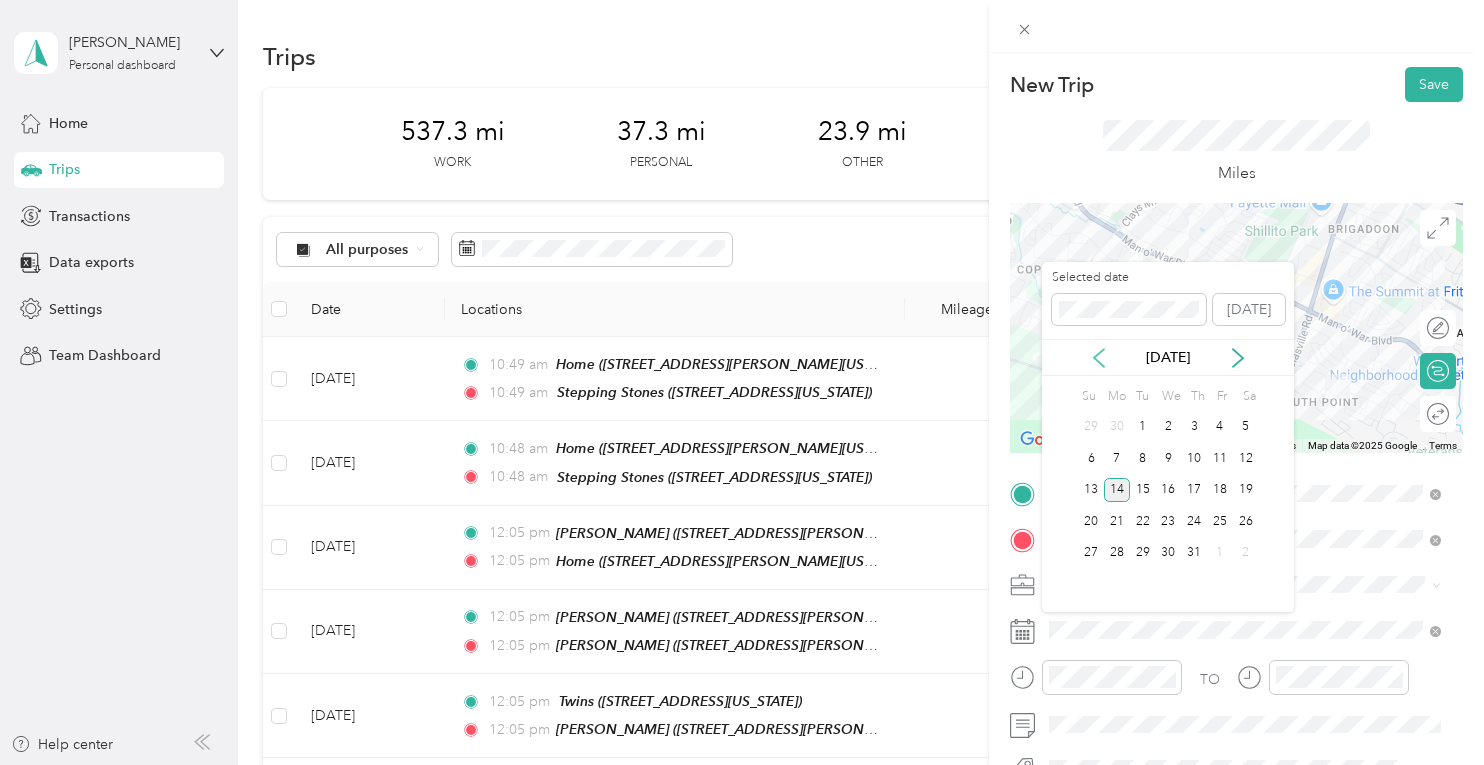 click 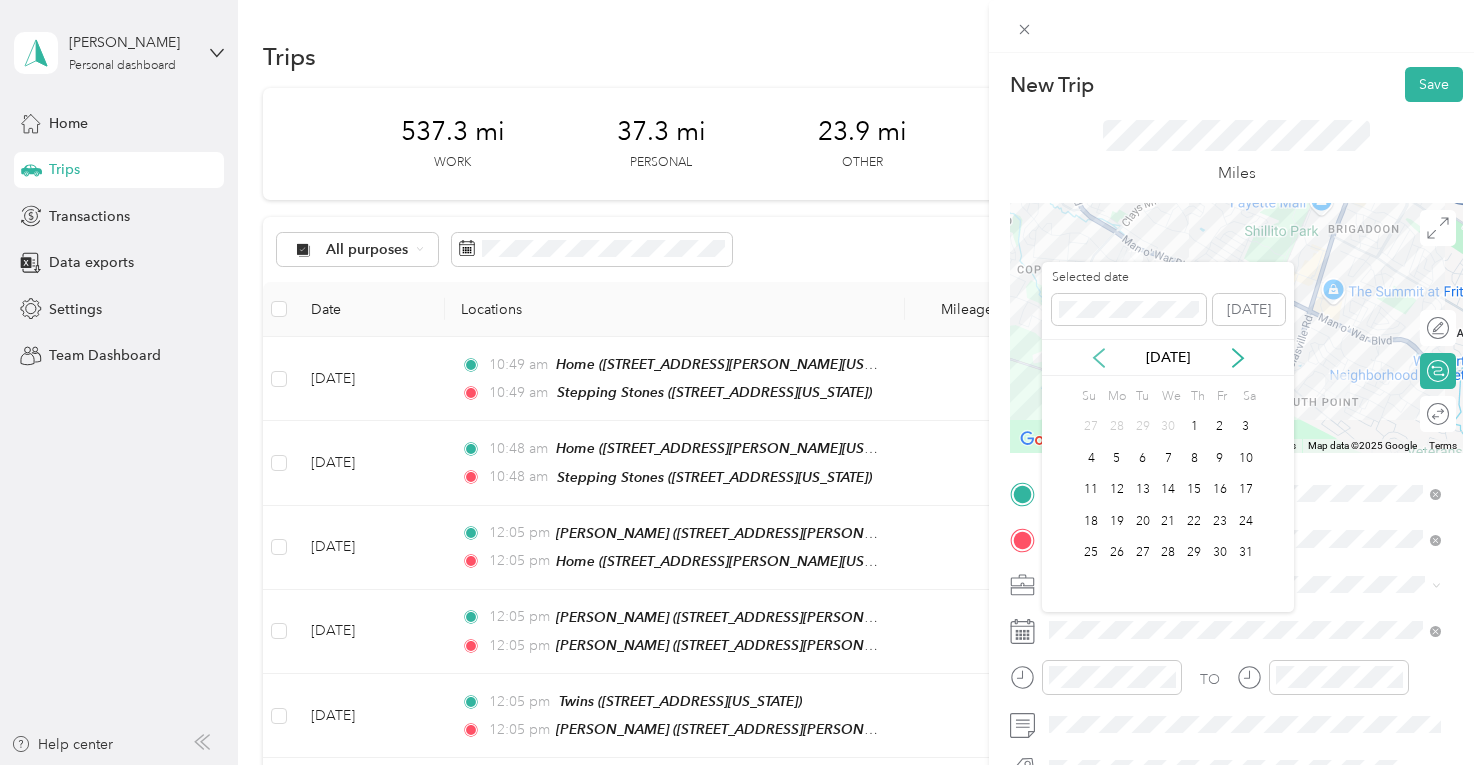 click 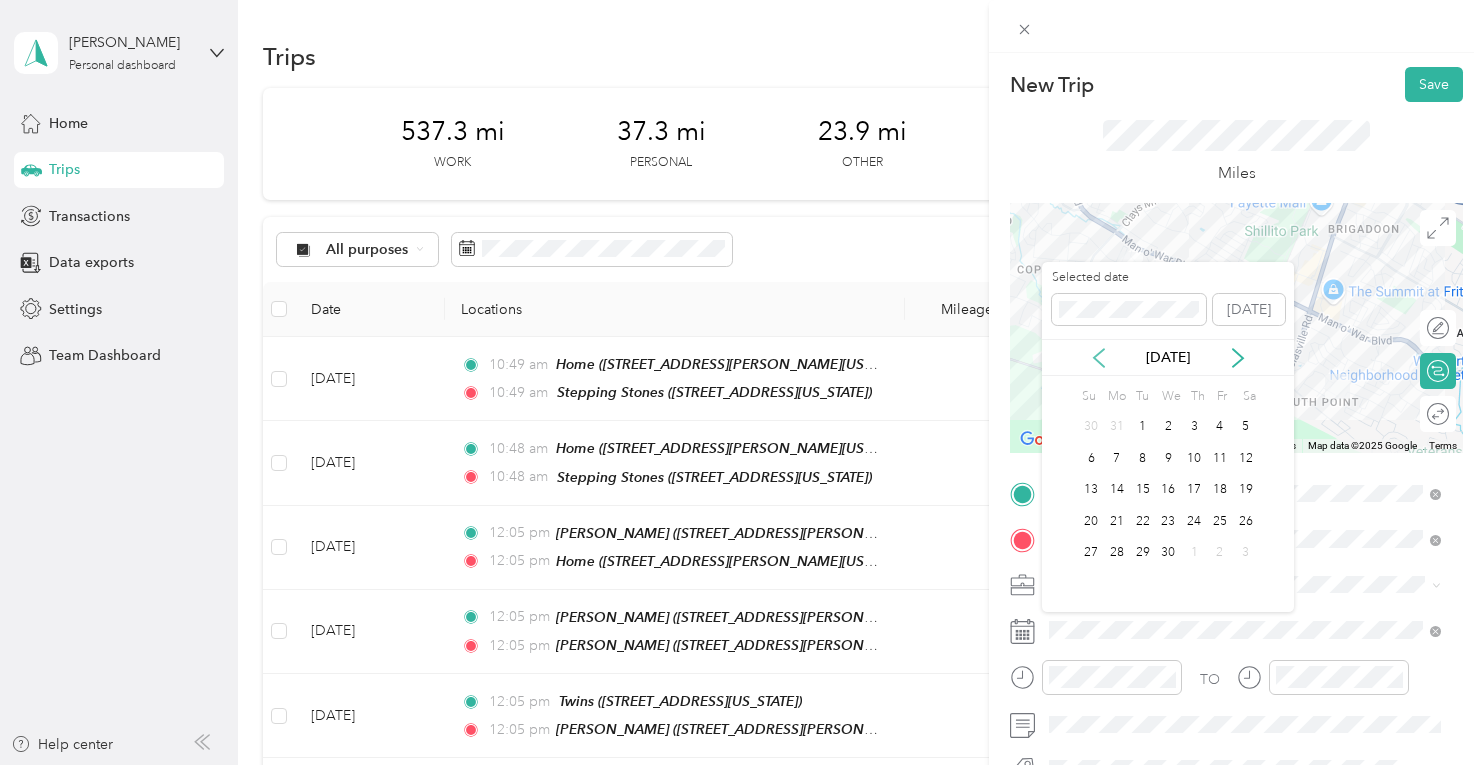 click 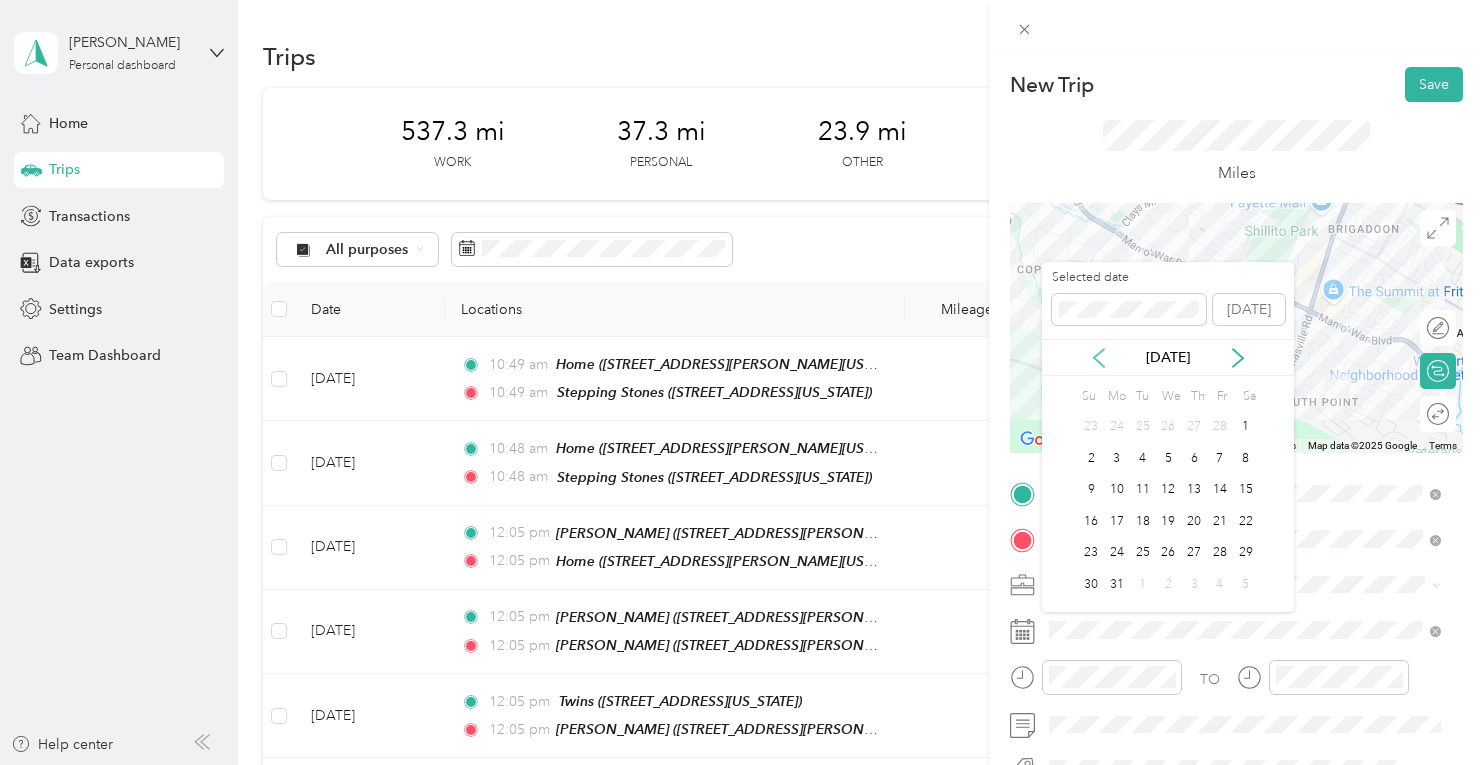 click 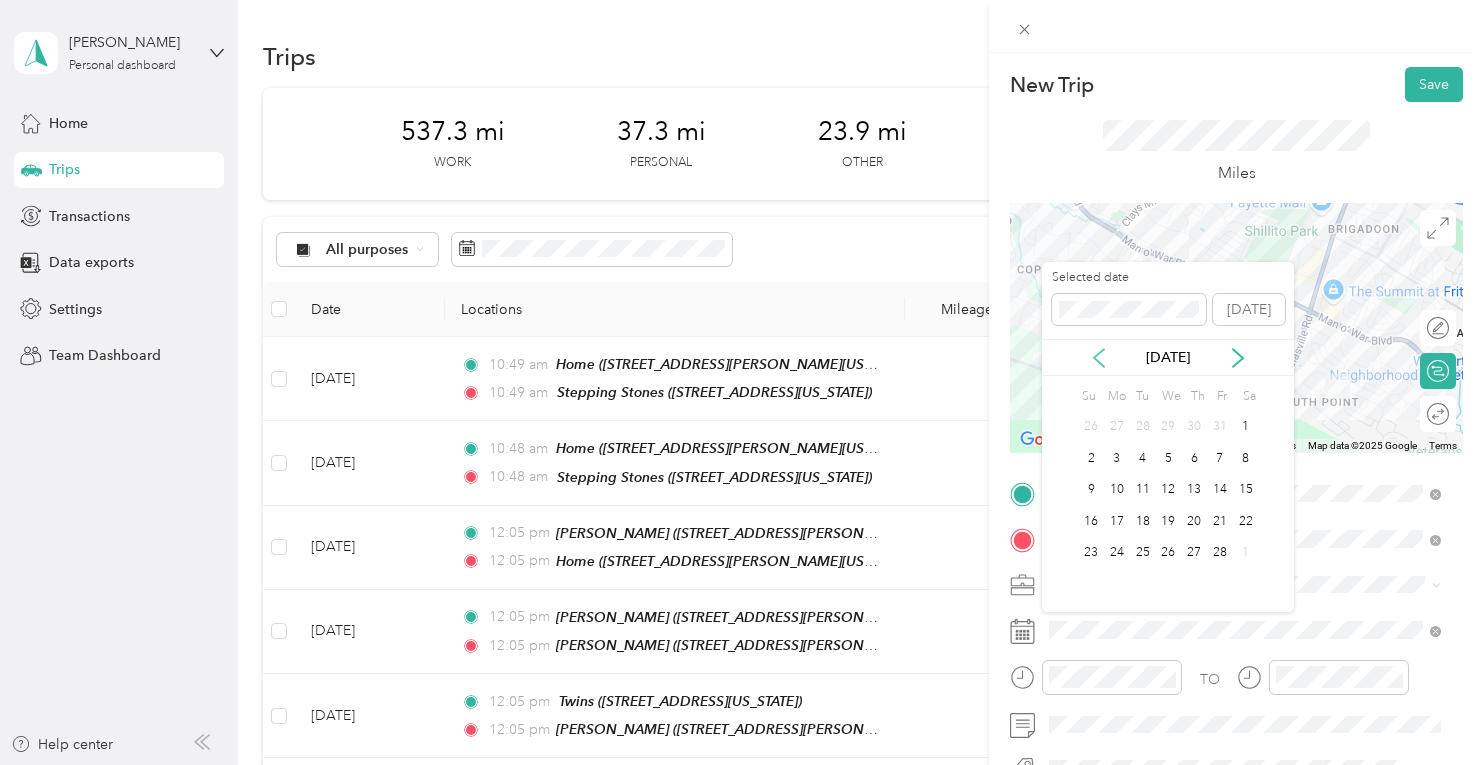 click 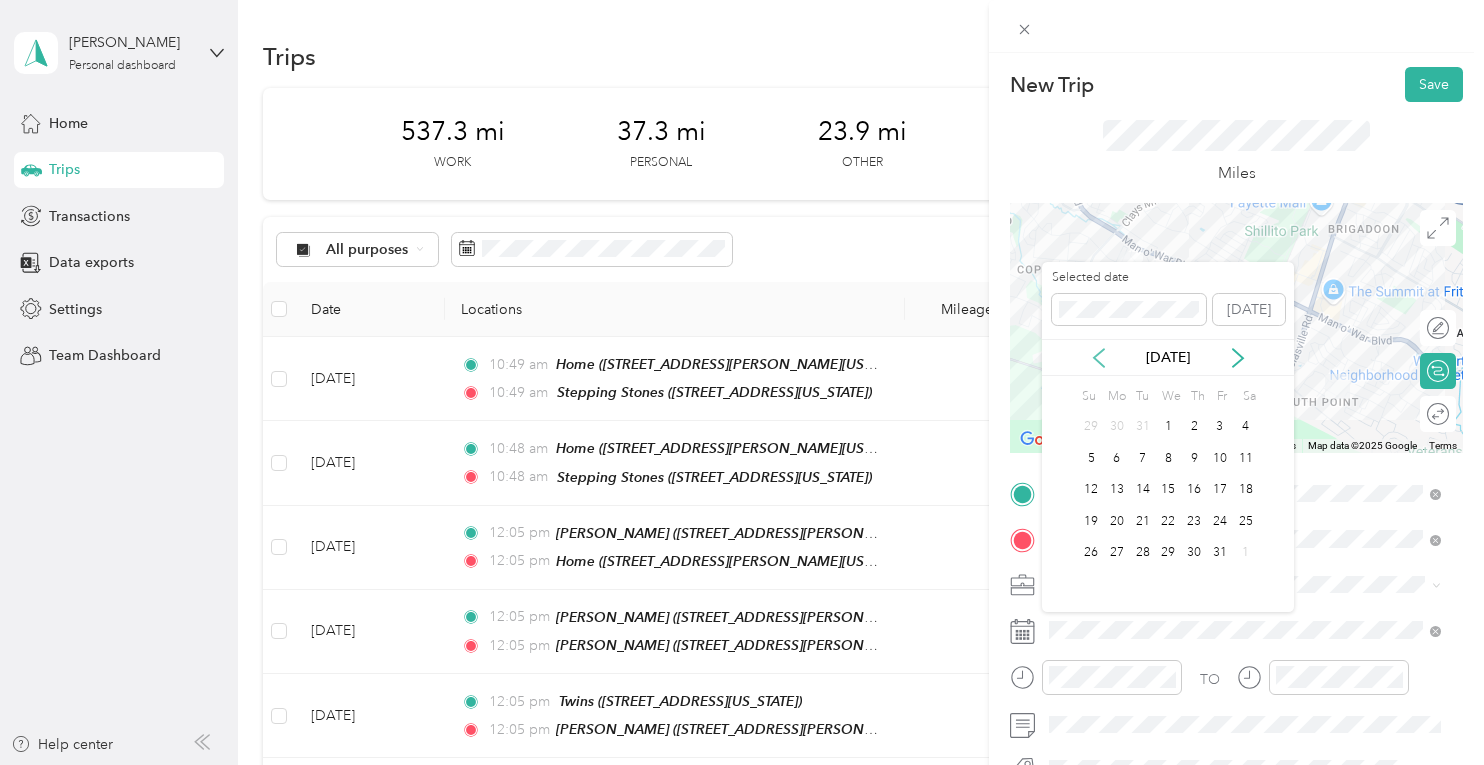 click 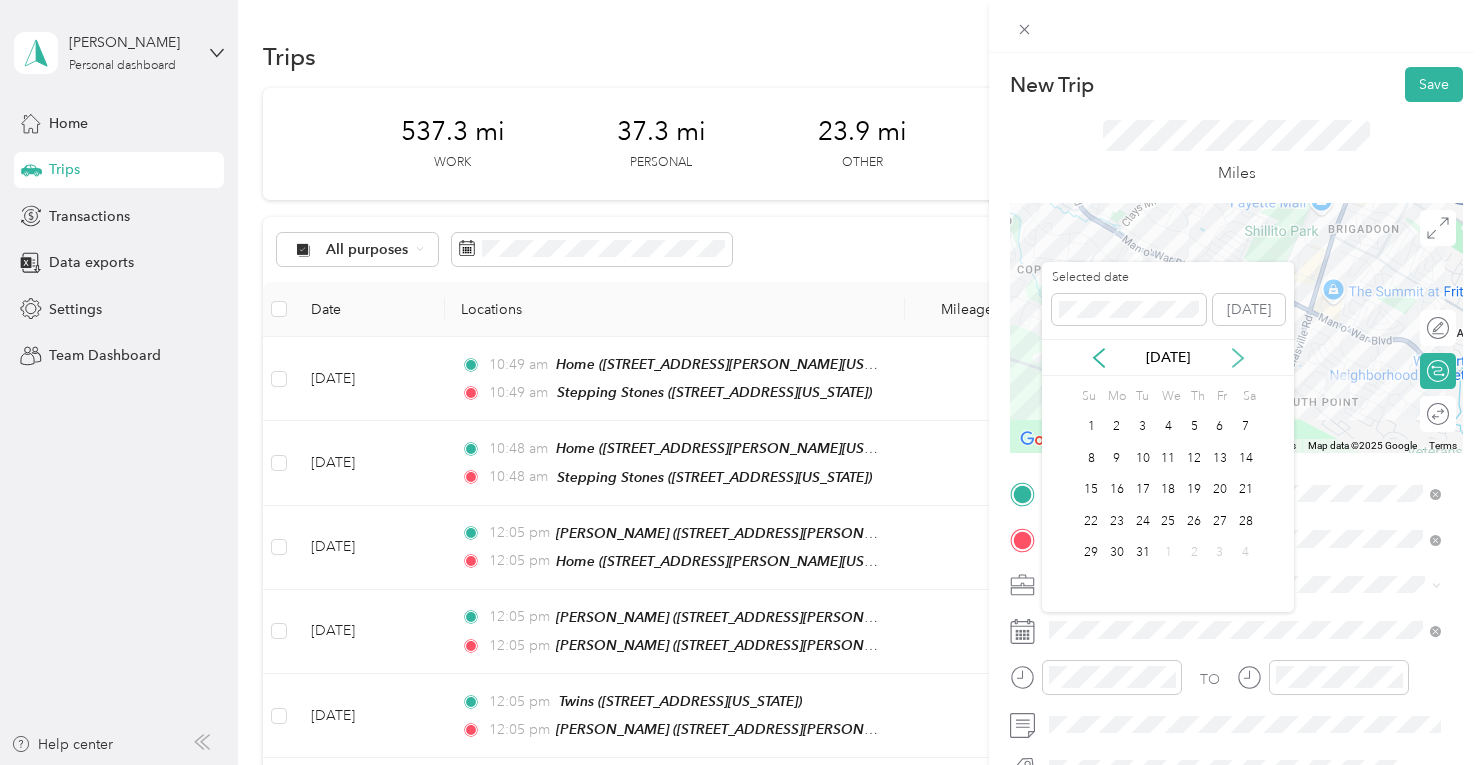 click 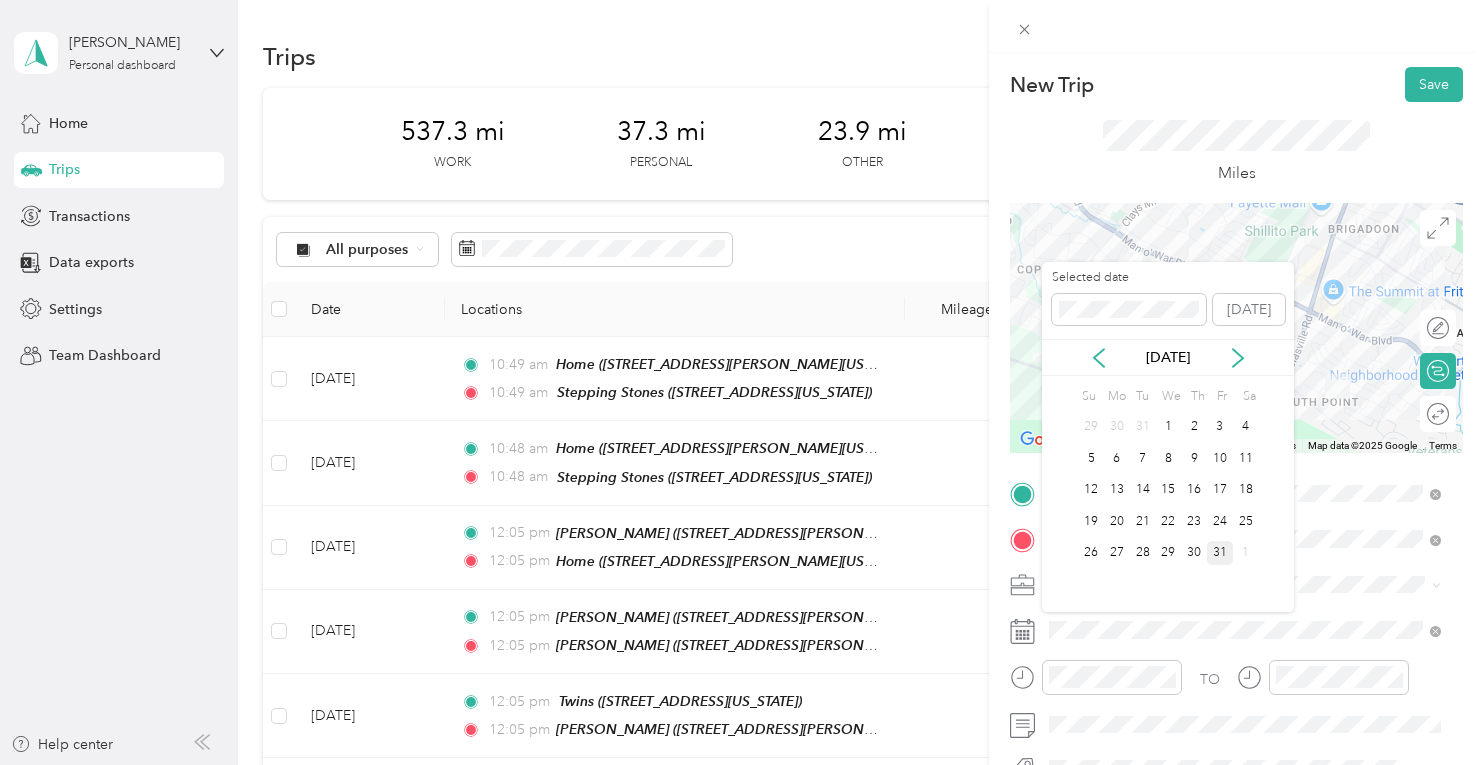 click on "31" at bounding box center (1220, 553) 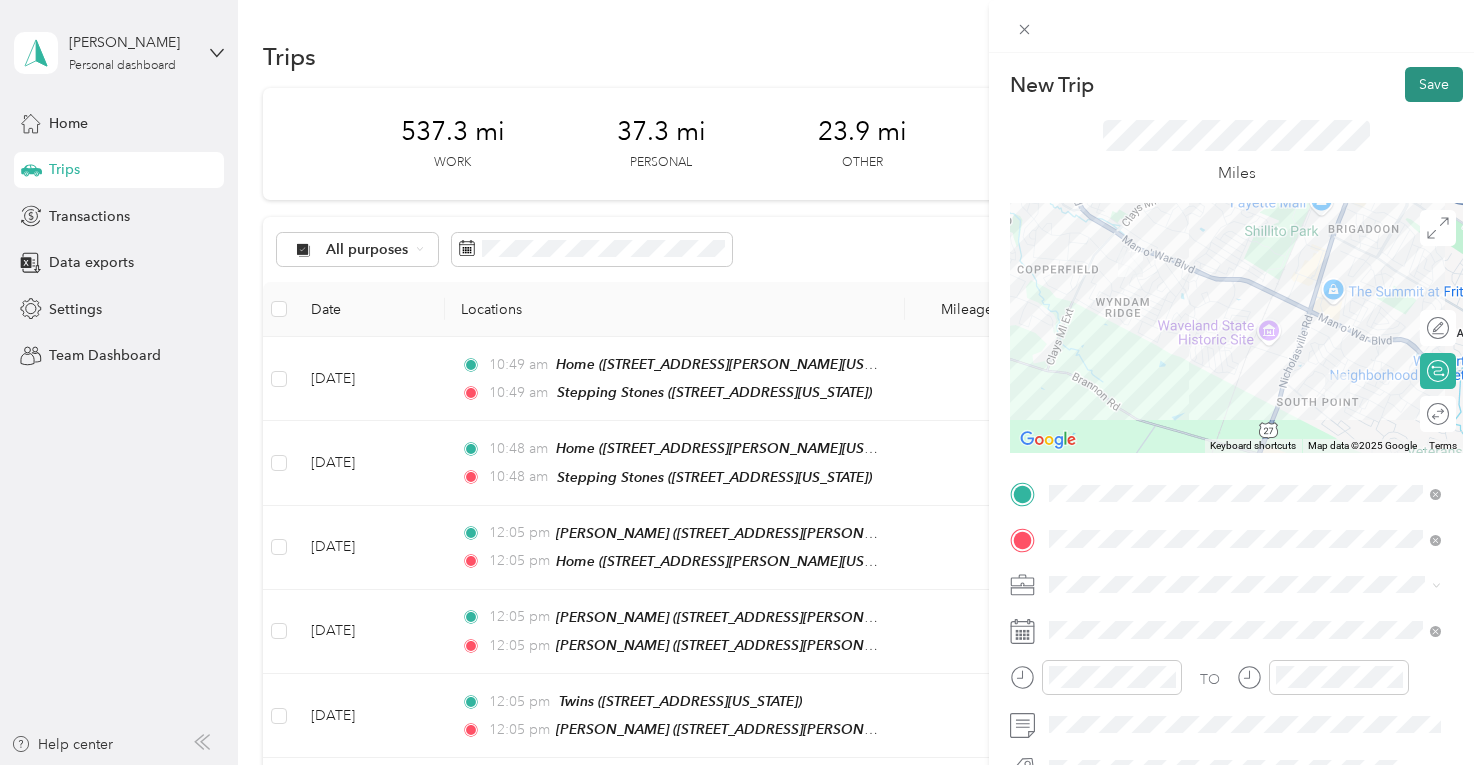 click on "Save" at bounding box center (1434, 84) 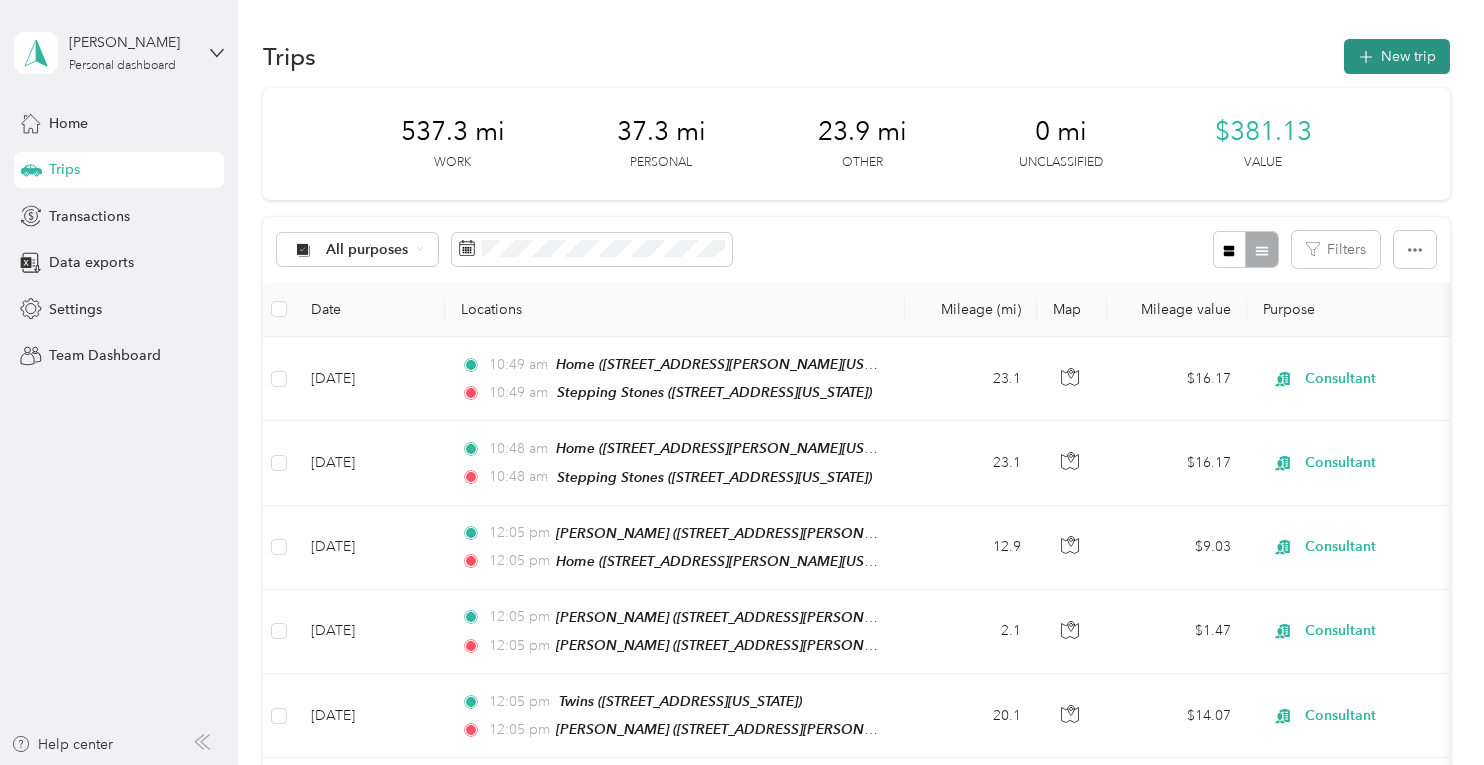 click on "New trip" at bounding box center (1397, 56) 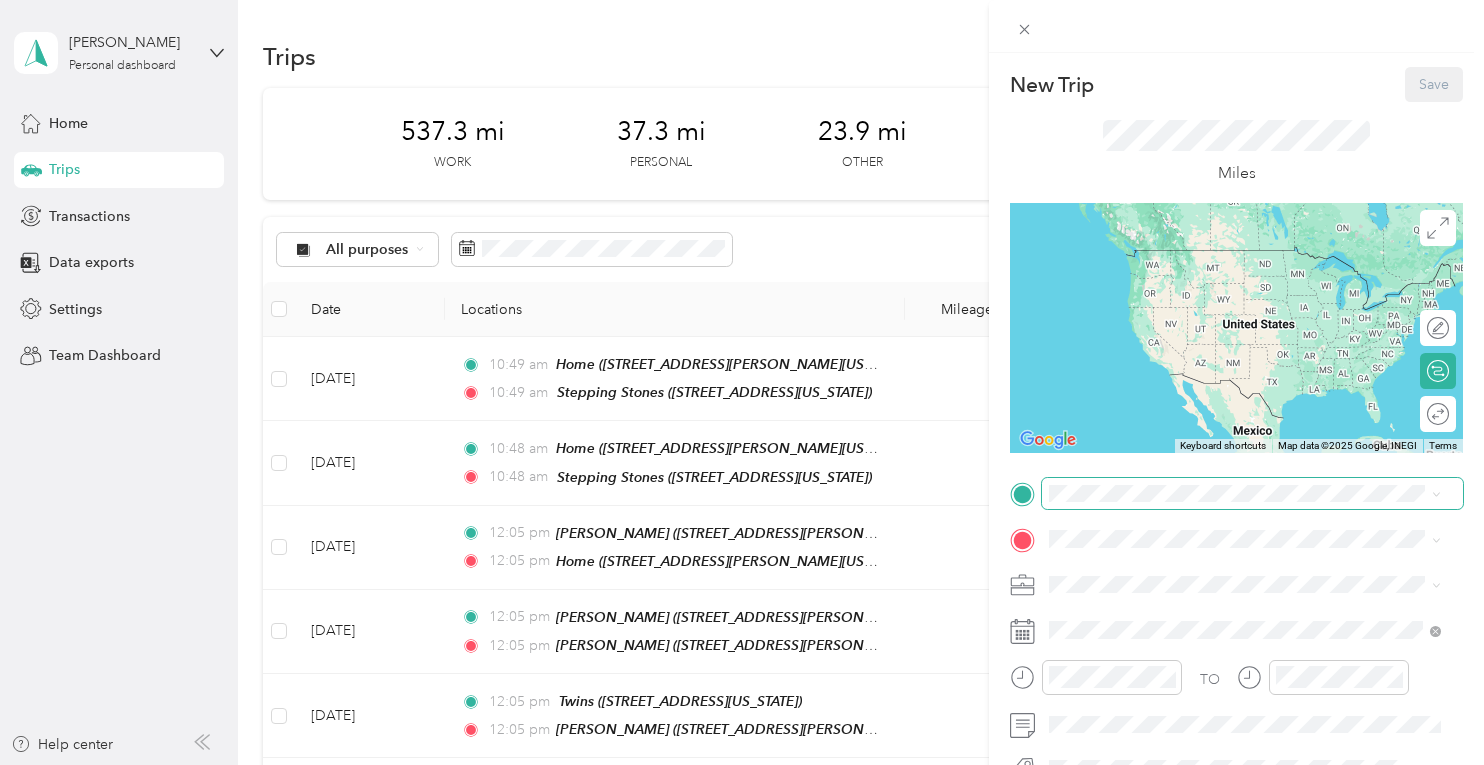 click at bounding box center [1252, 494] 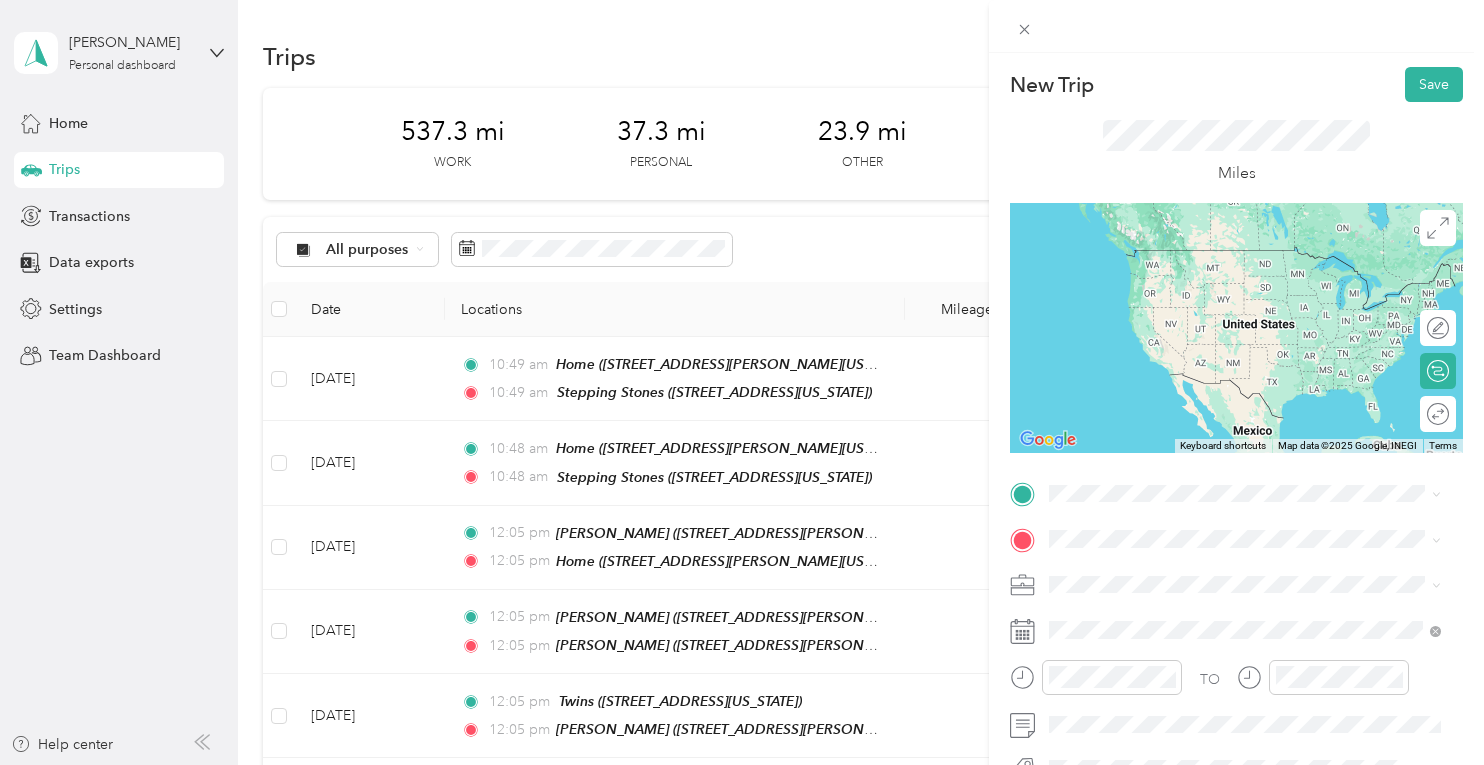 click on "MS [STREET_ADDRESS][US_STATE]" at bounding box center [1244, 263] 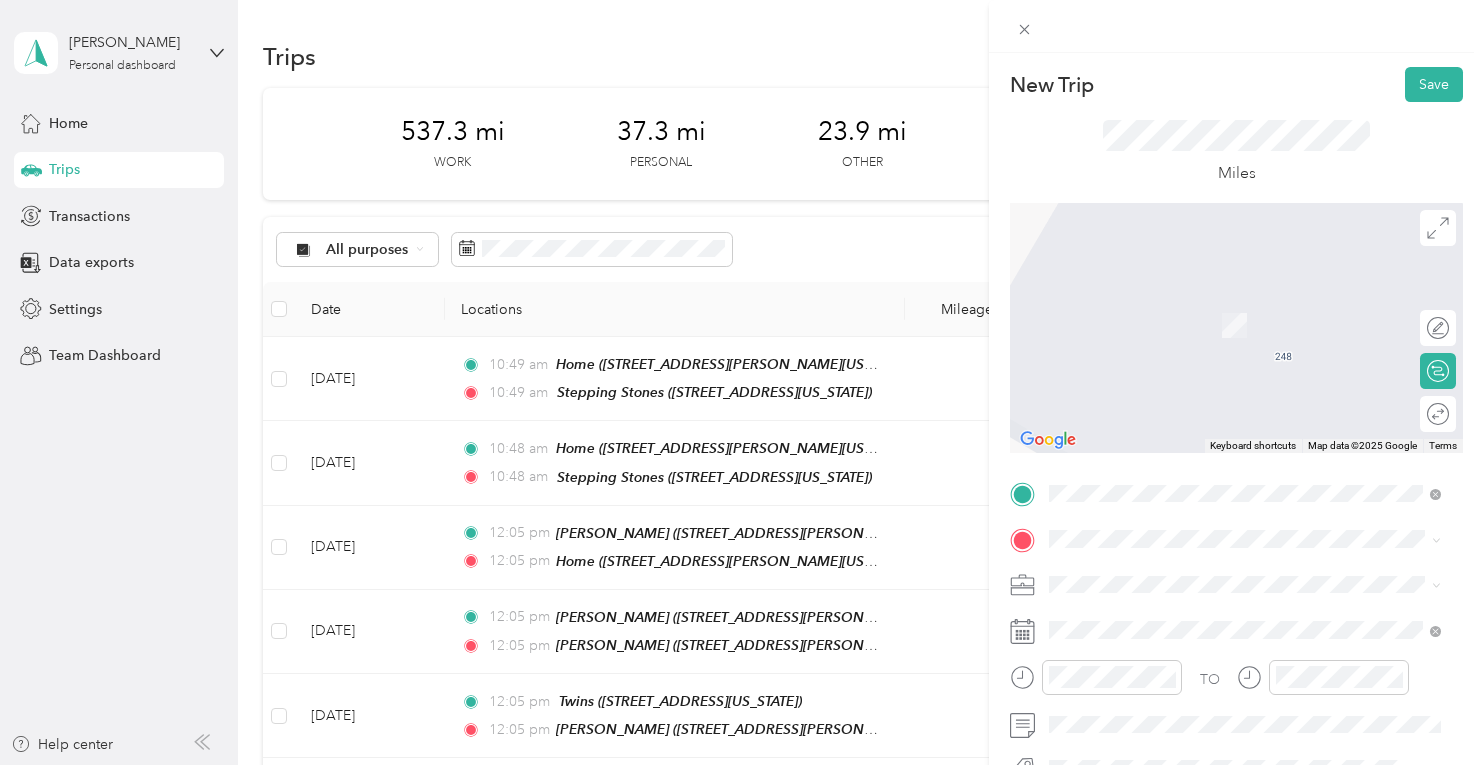 click on "Home [STREET_ADDRESS][PERSON_NAME][US_STATE]" at bounding box center (1242, 437) 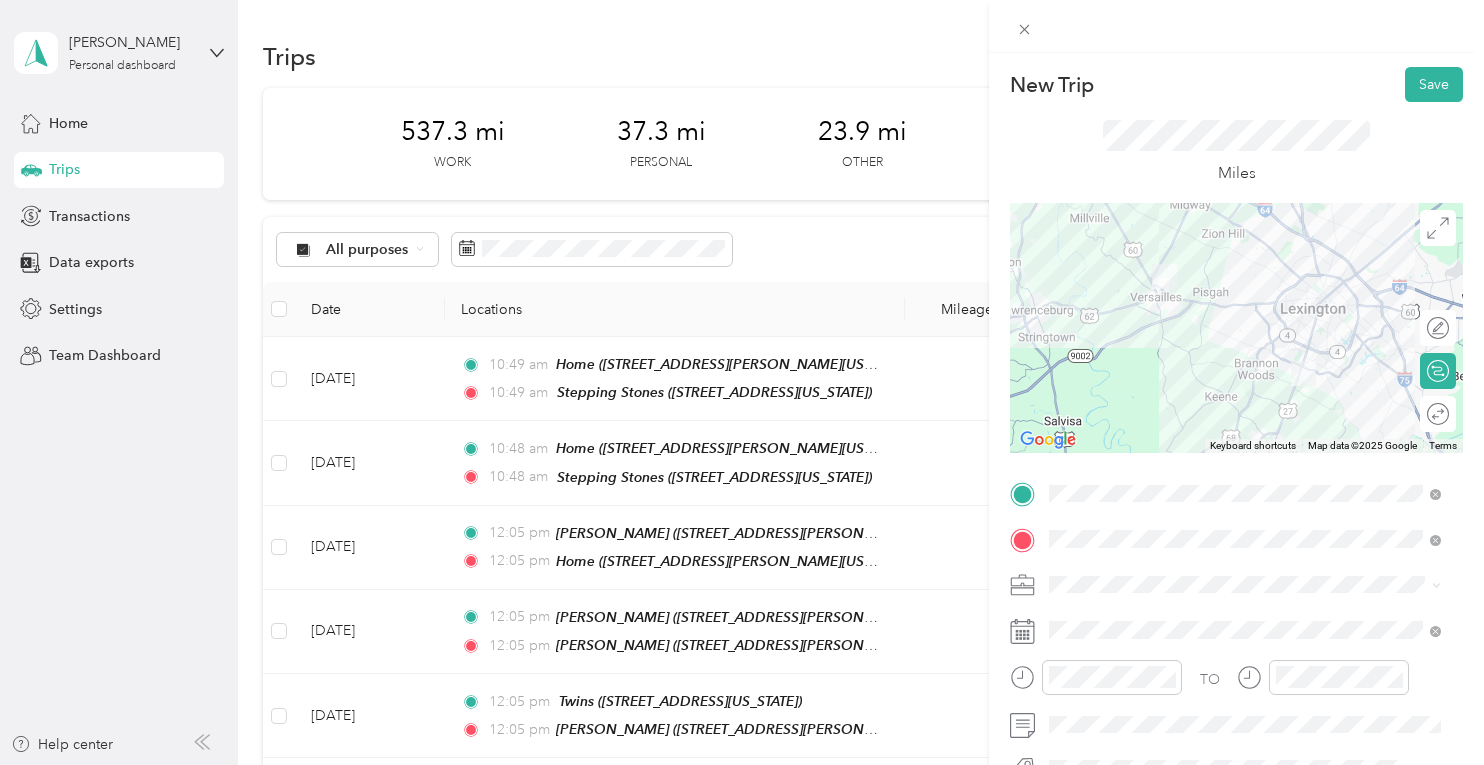 click on "Consultant" at bounding box center (1244, 363) 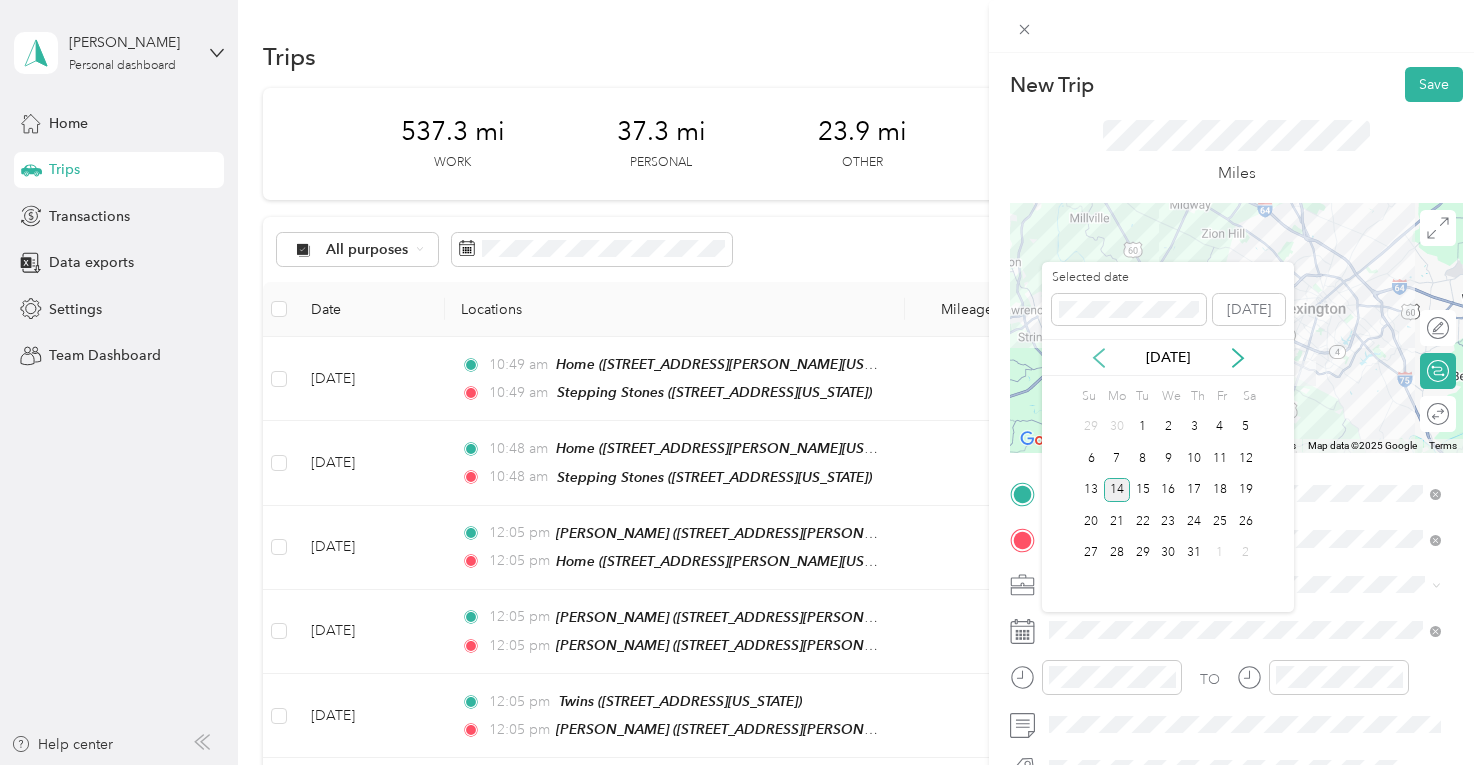 click 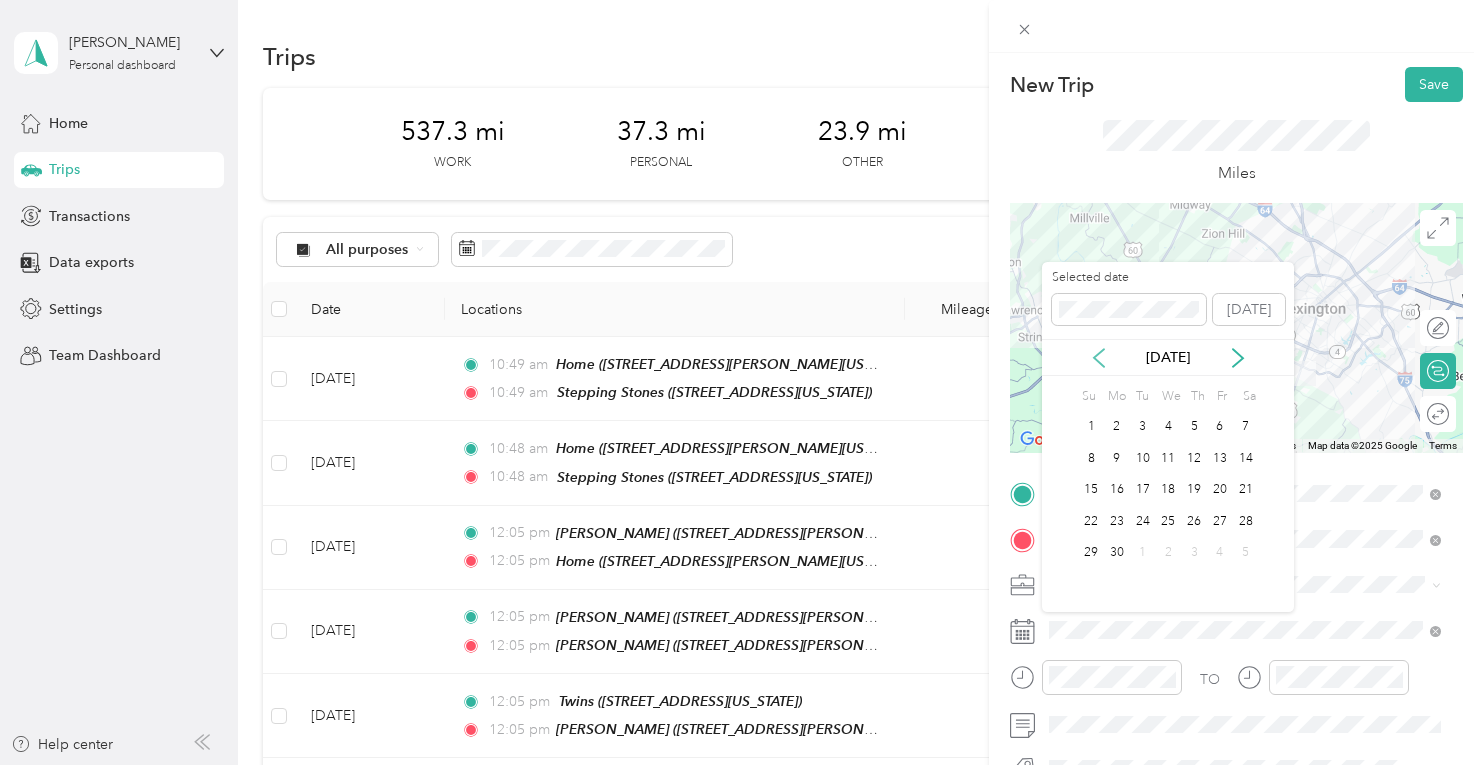 click 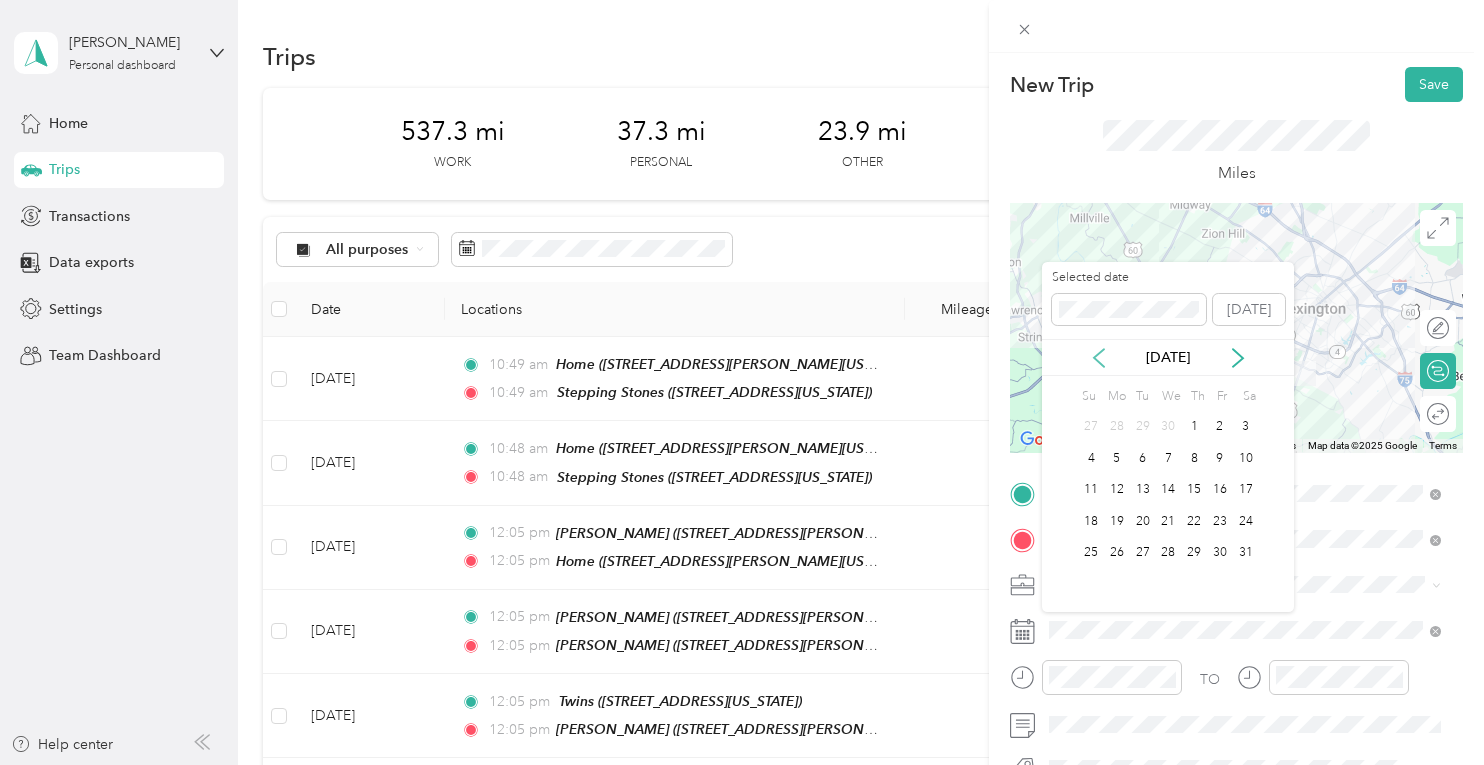 click 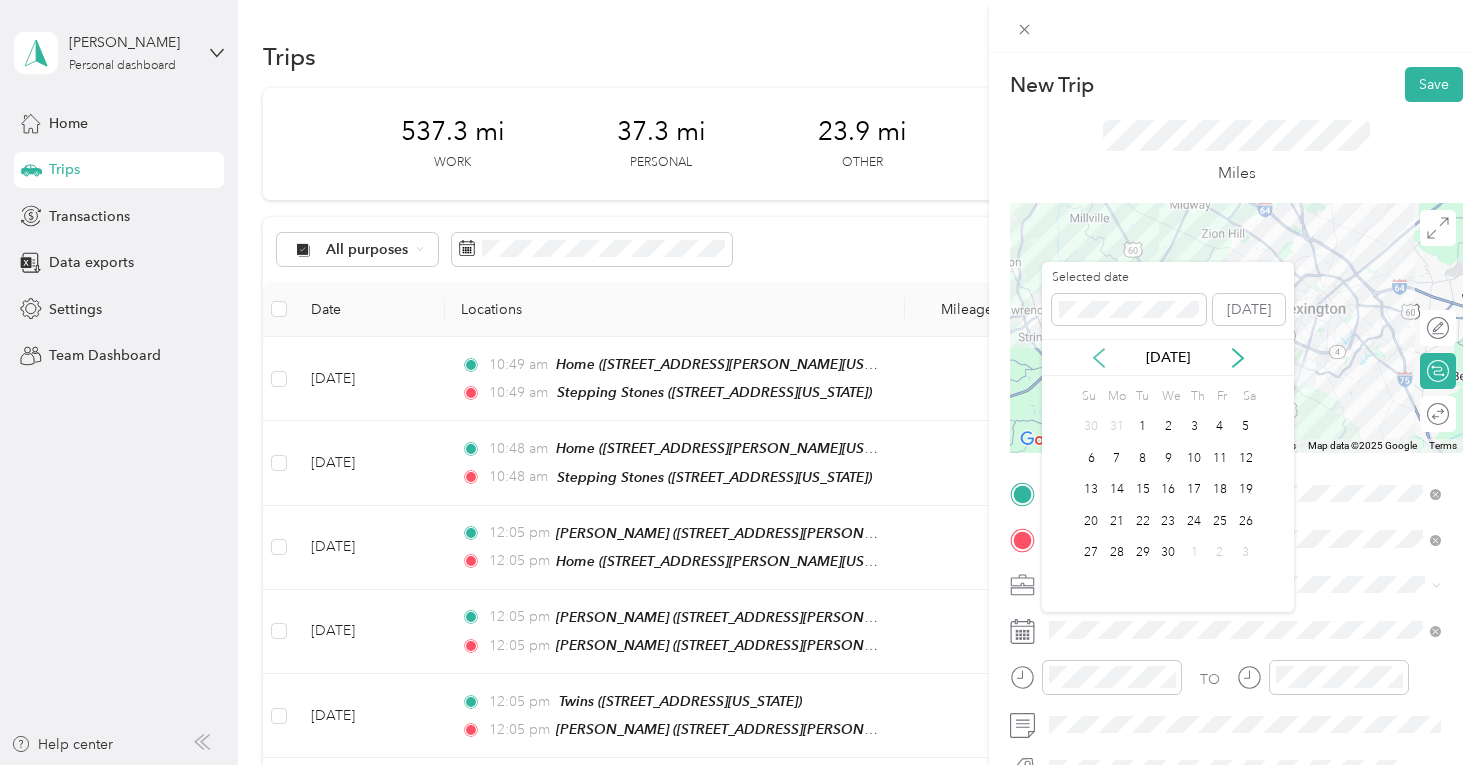 click 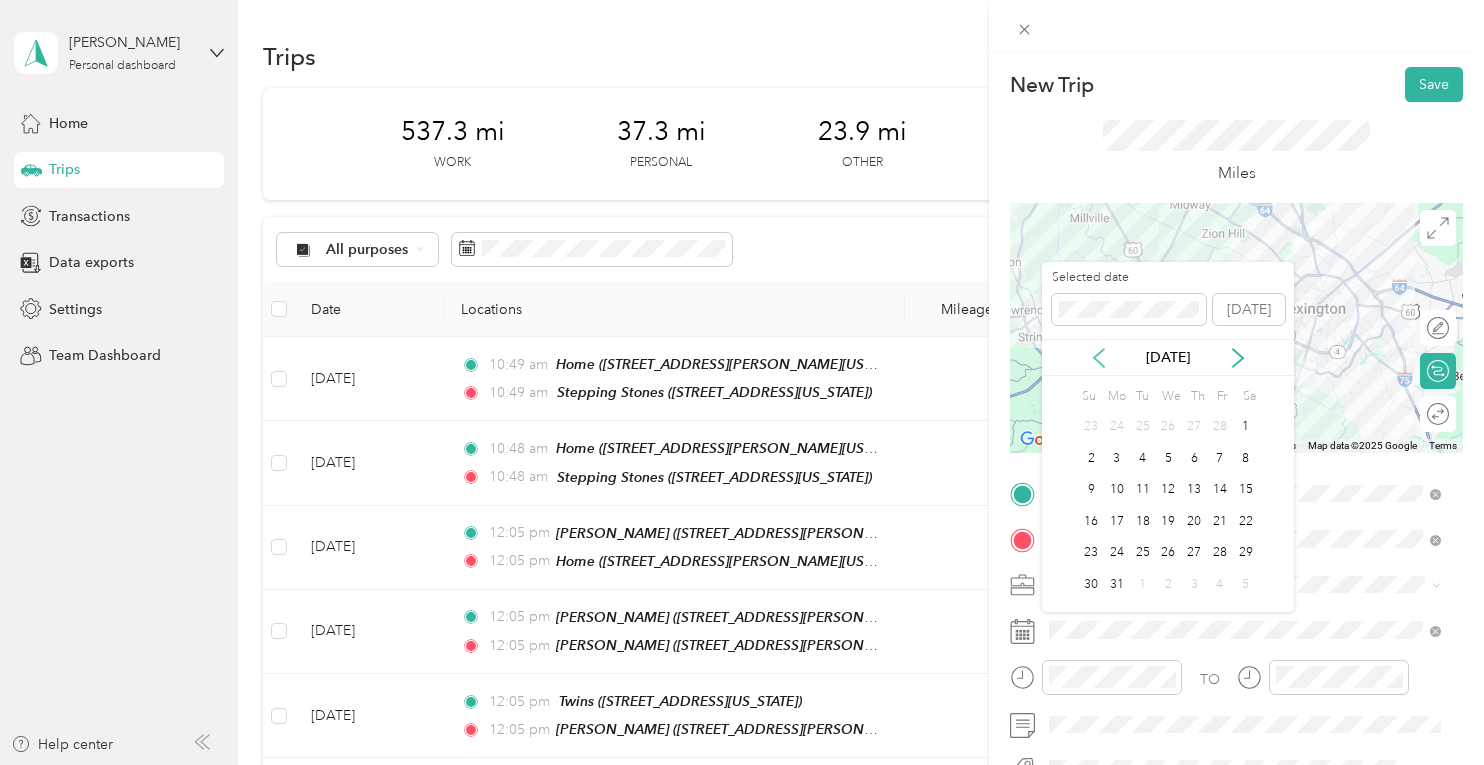 click 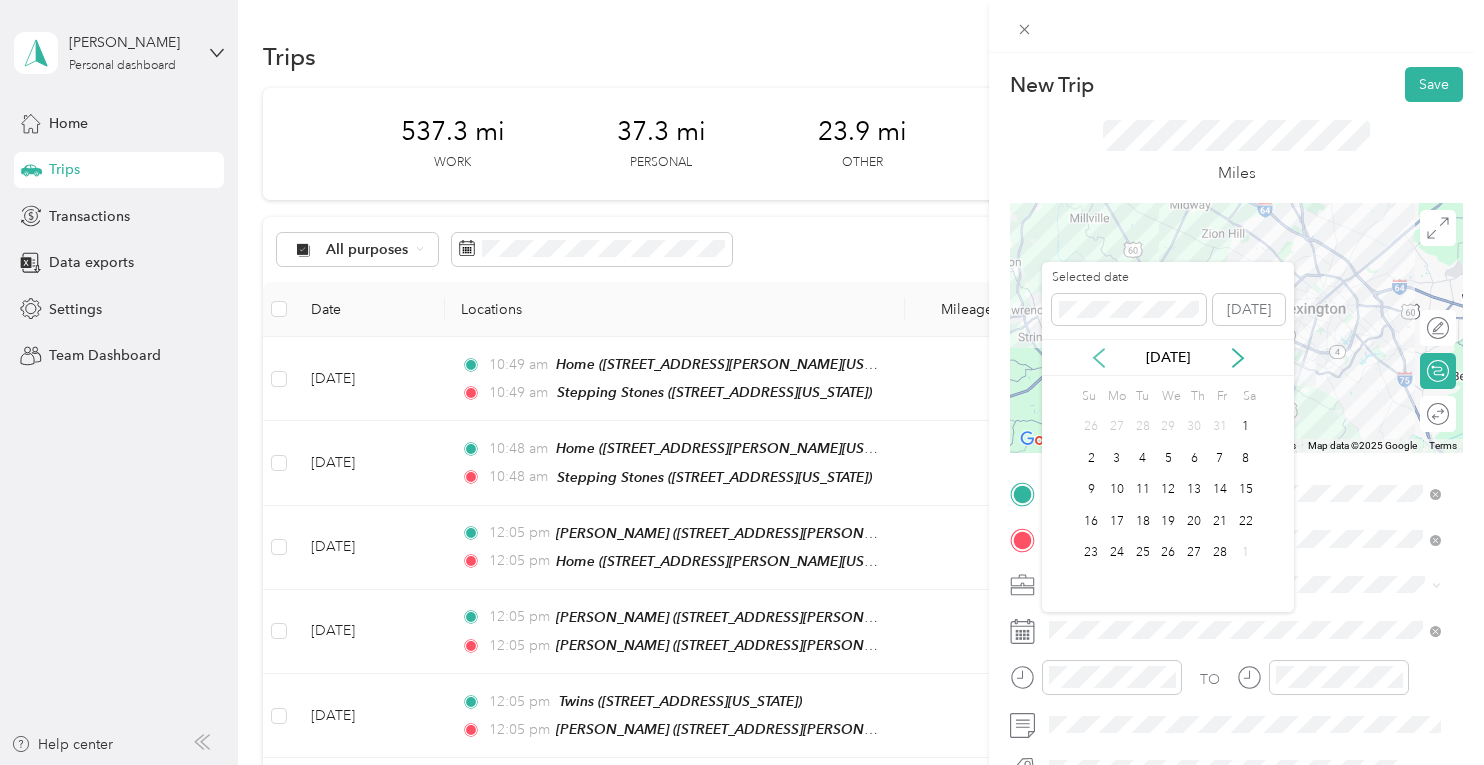 click 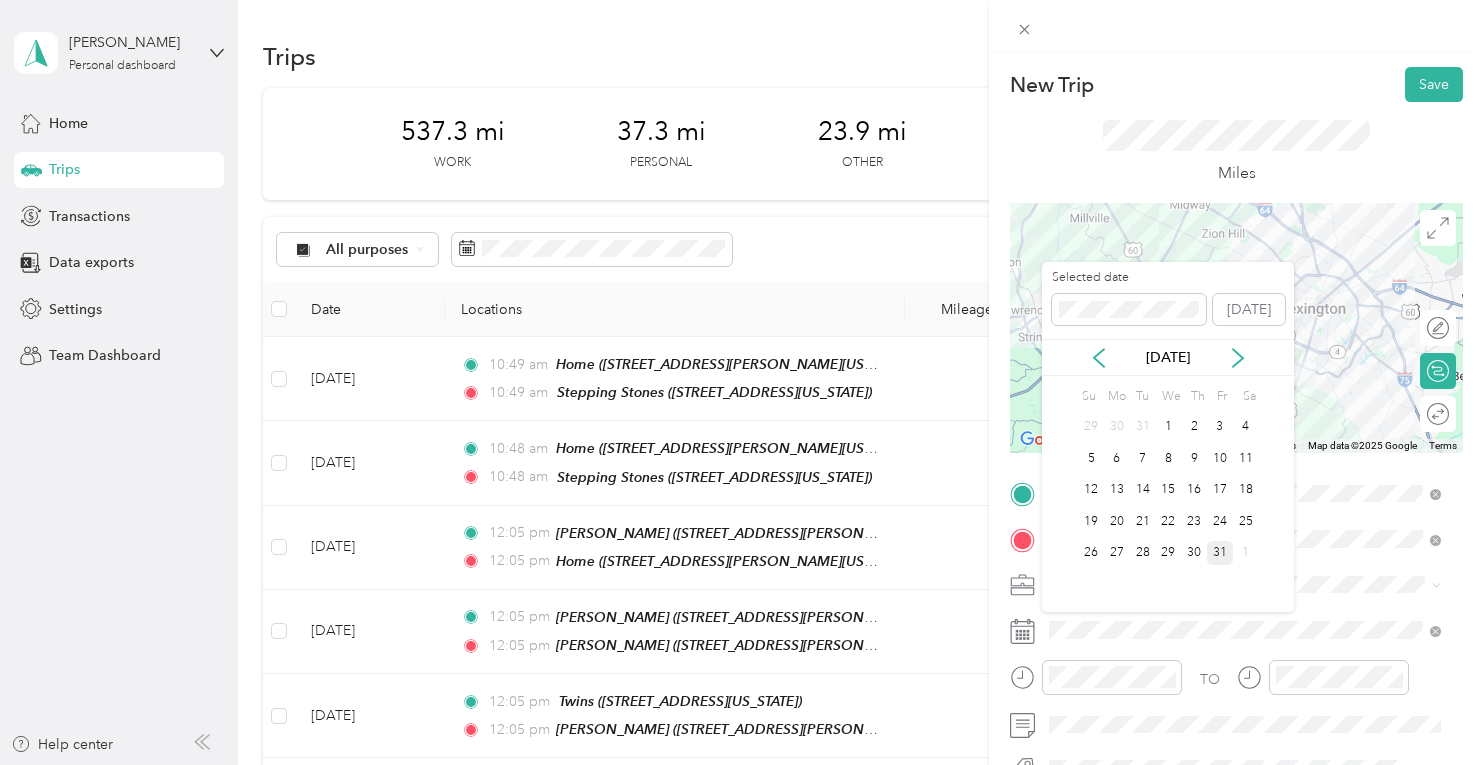click on "31" at bounding box center (1220, 553) 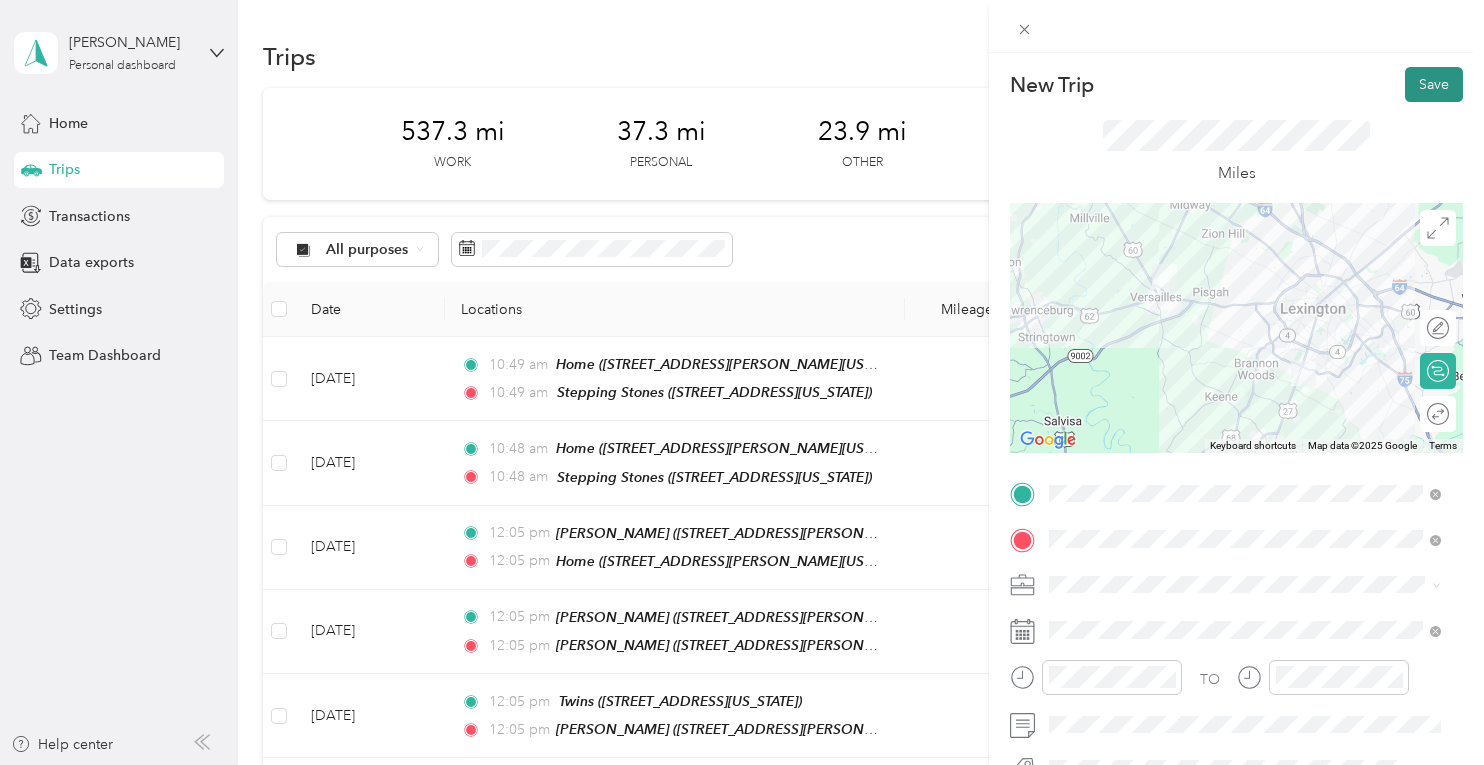click on "Save" at bounding box center [1434, 84] 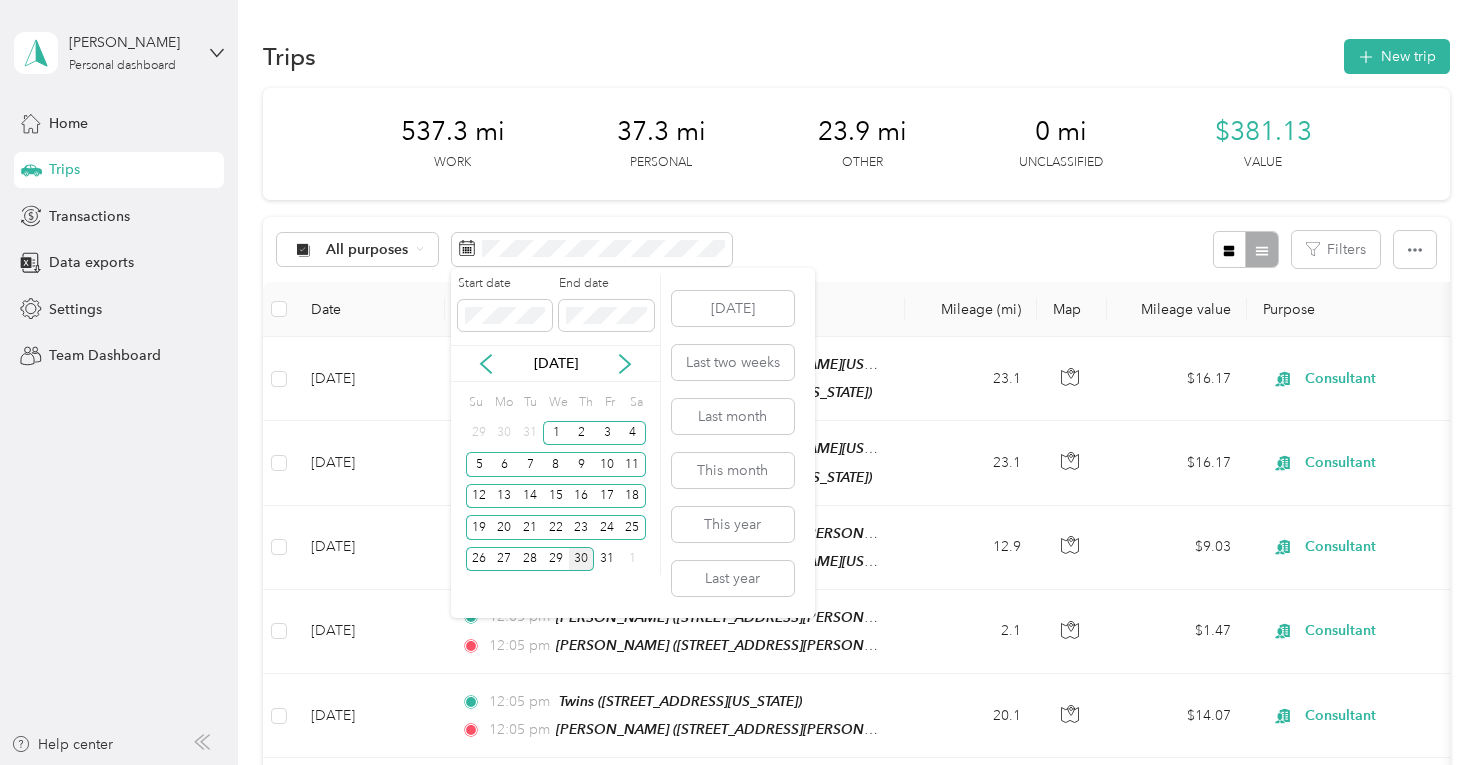 click on "30" at bounding box center (582, 559) 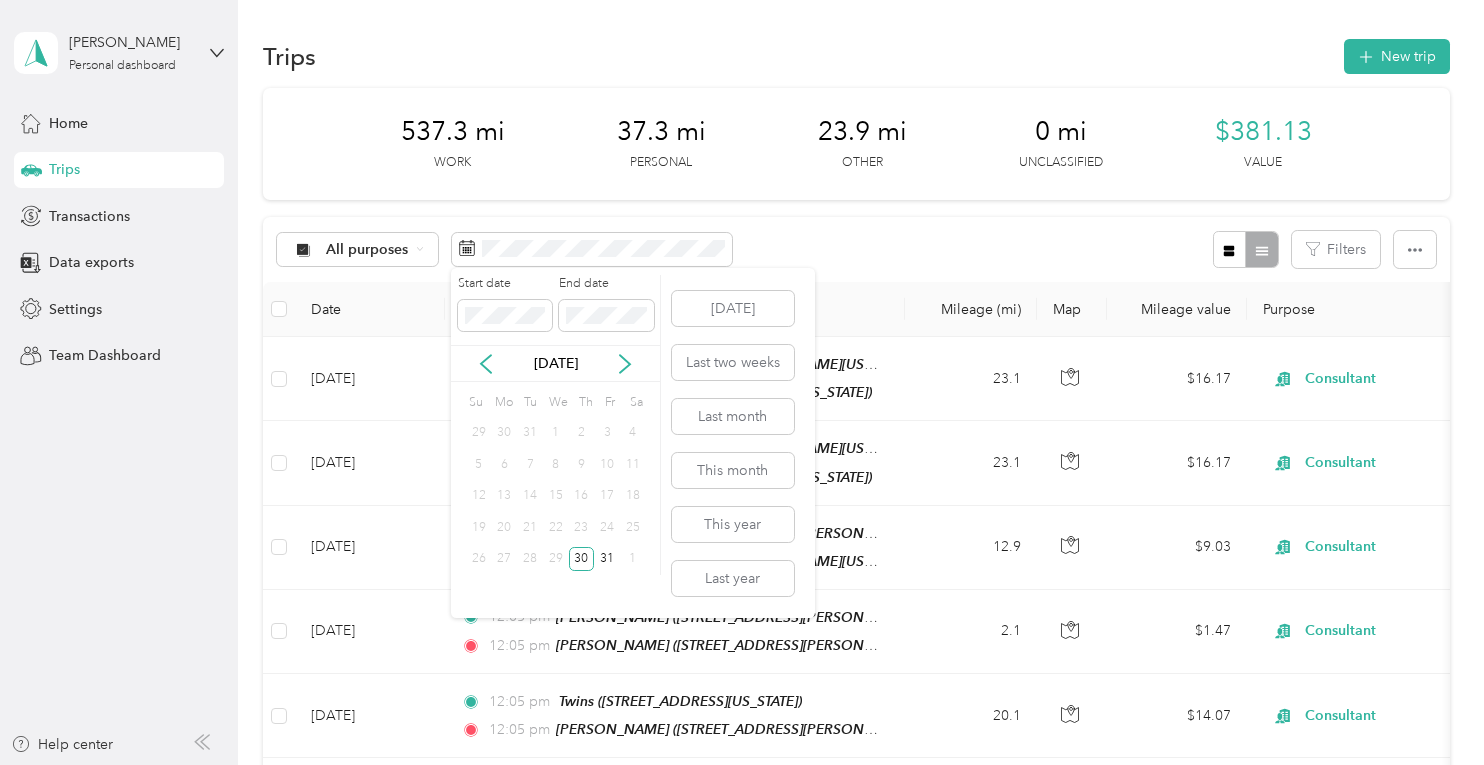 click on "[DATE]" at bounding box center [556, 363] 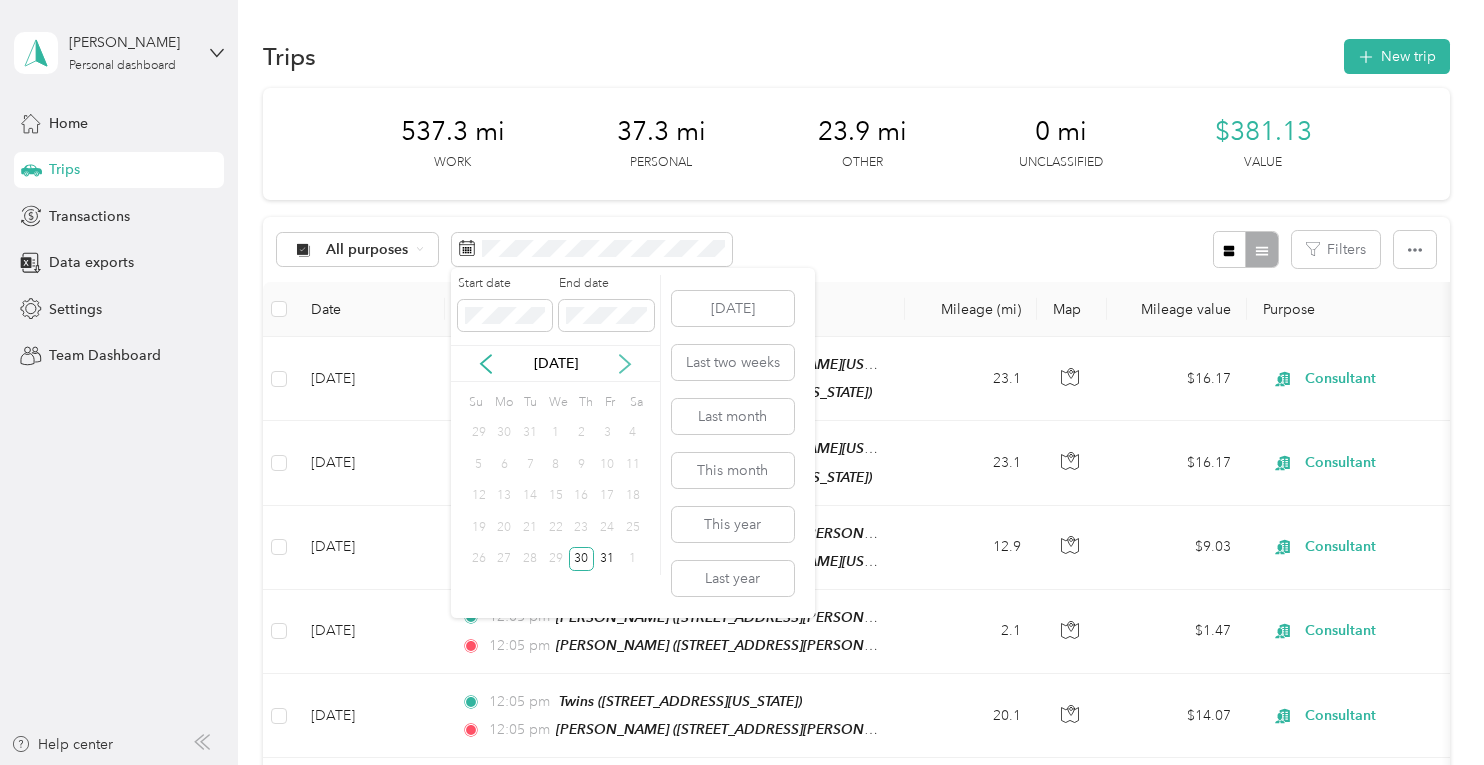 click 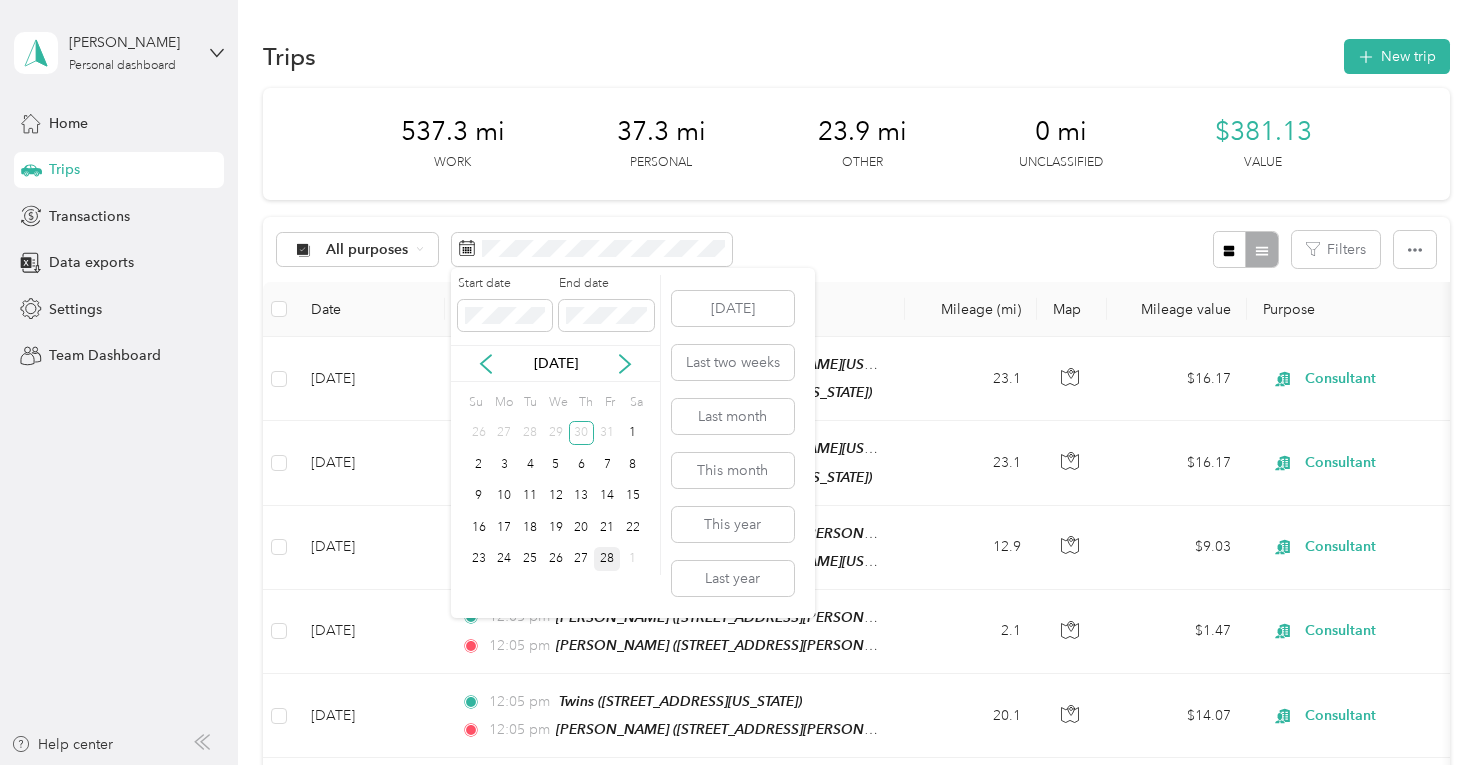 click on "28" at bounding box center [607, 559] 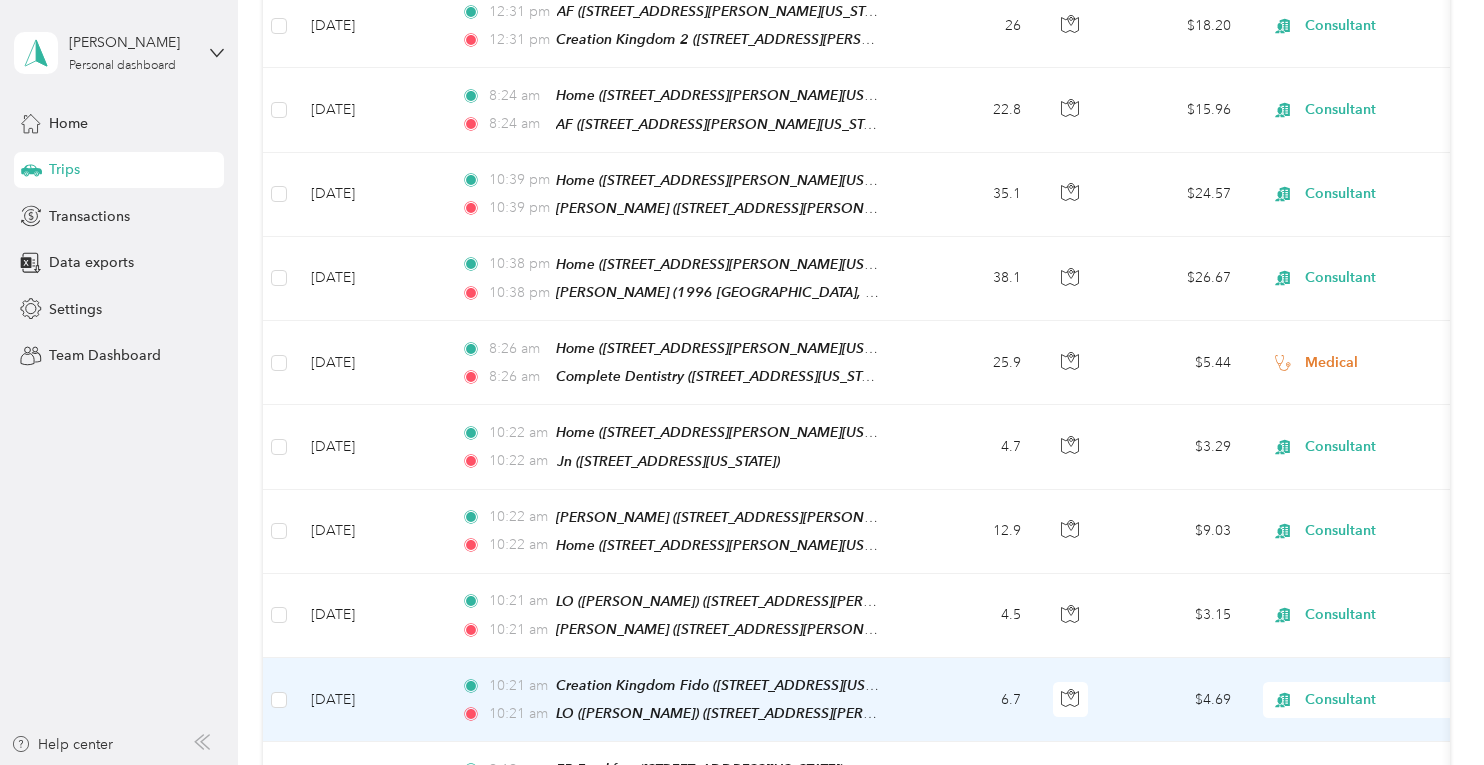 scroll, scrollTop: 0, scrollLeft: 0, axis: both 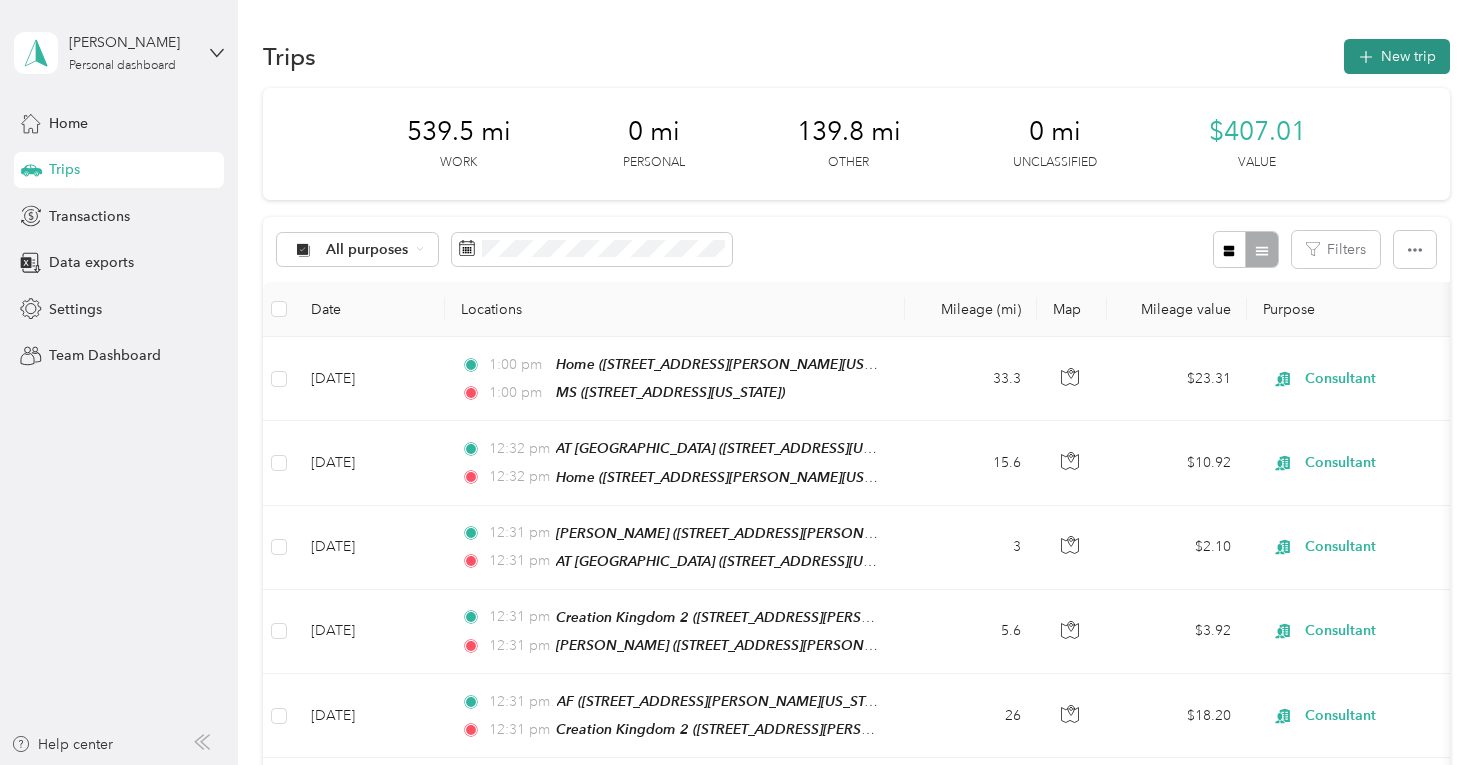 click on "New trip" at bounding box center [1397, 56] 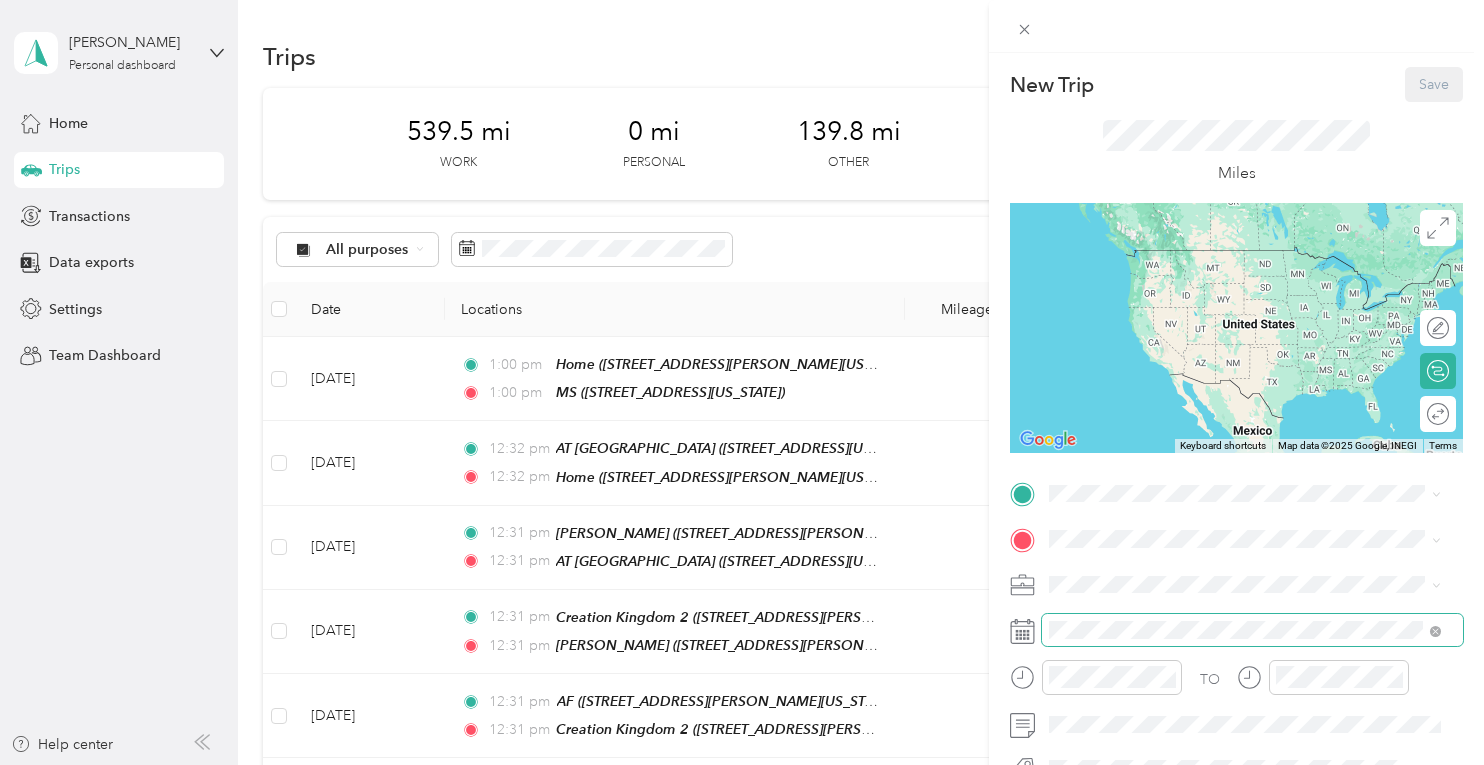 click at bounding box center (1252, 630) 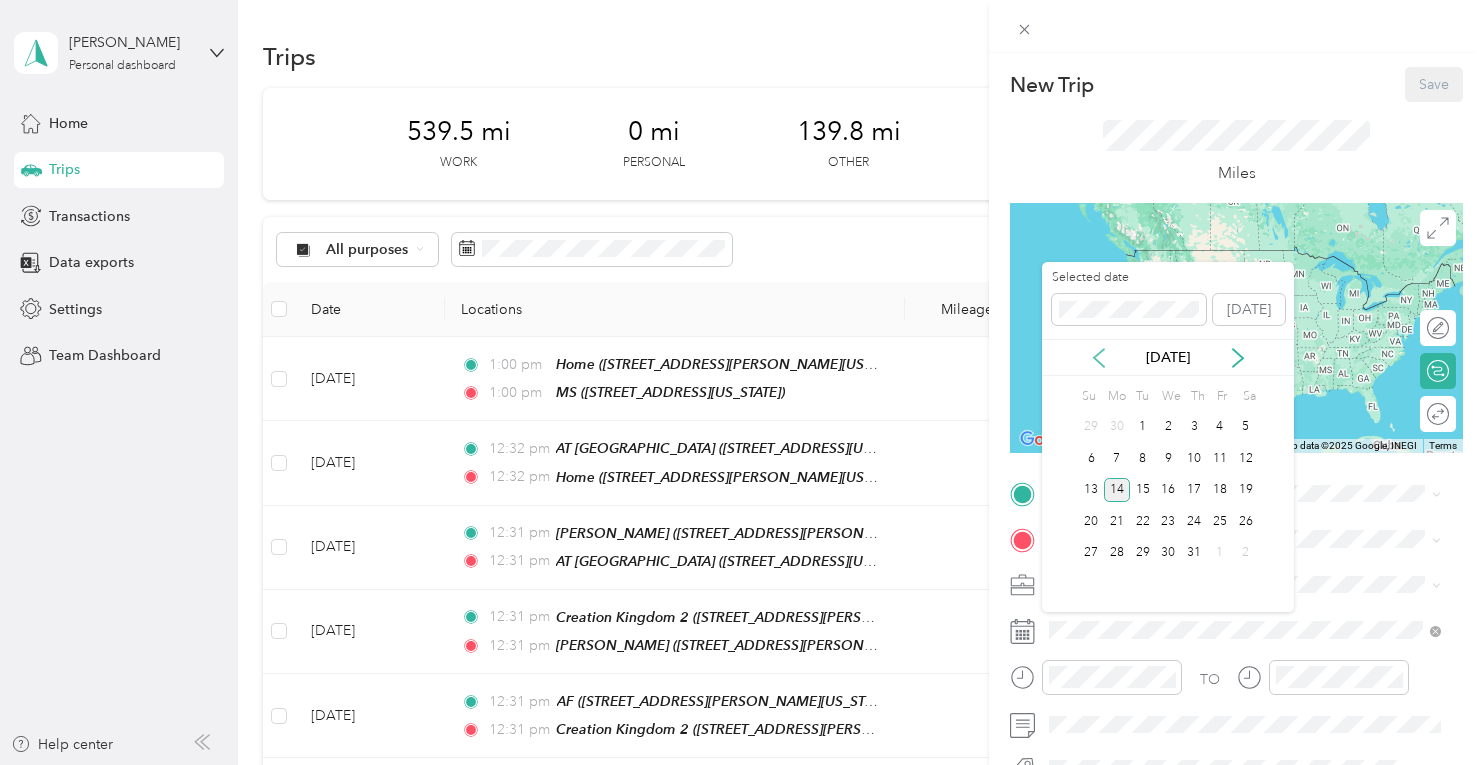 click 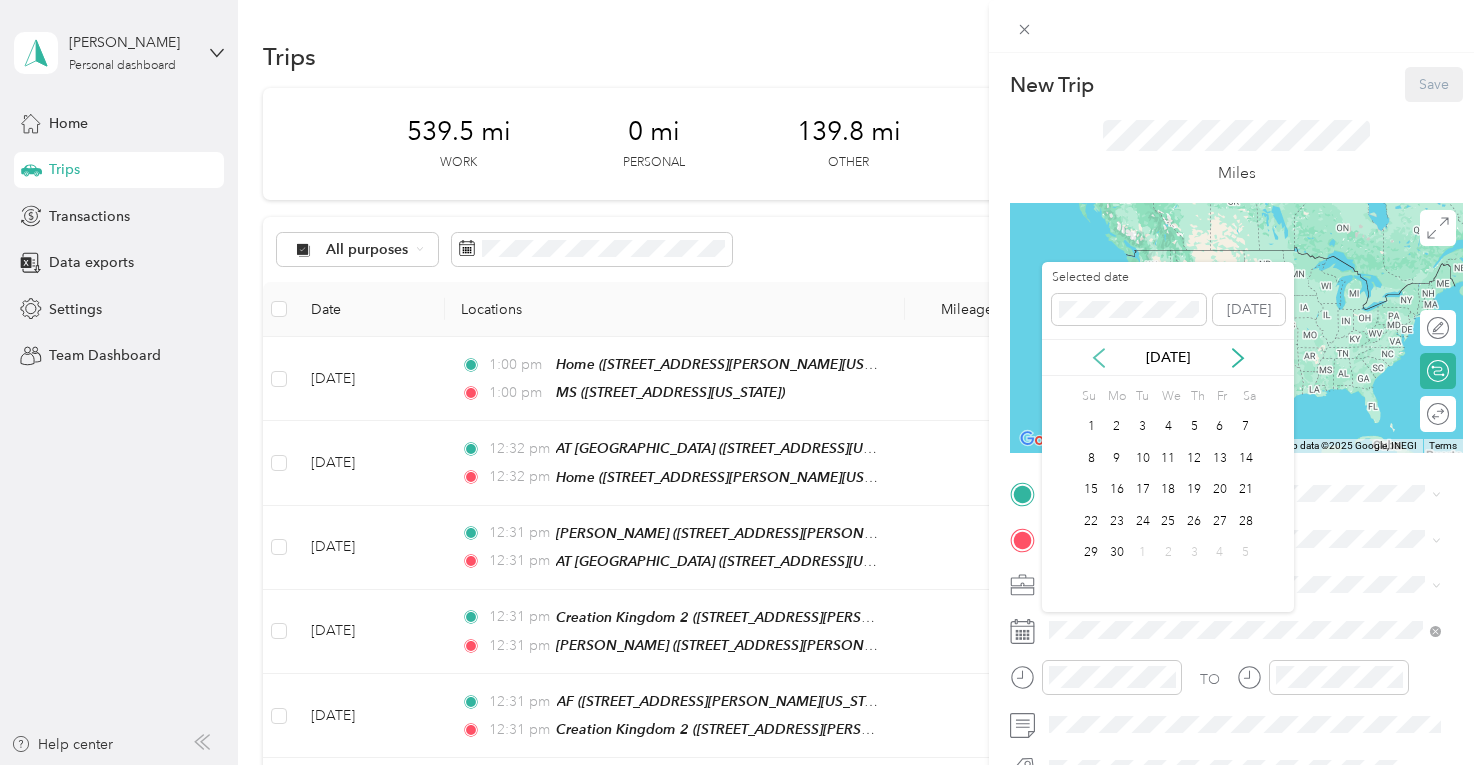 click 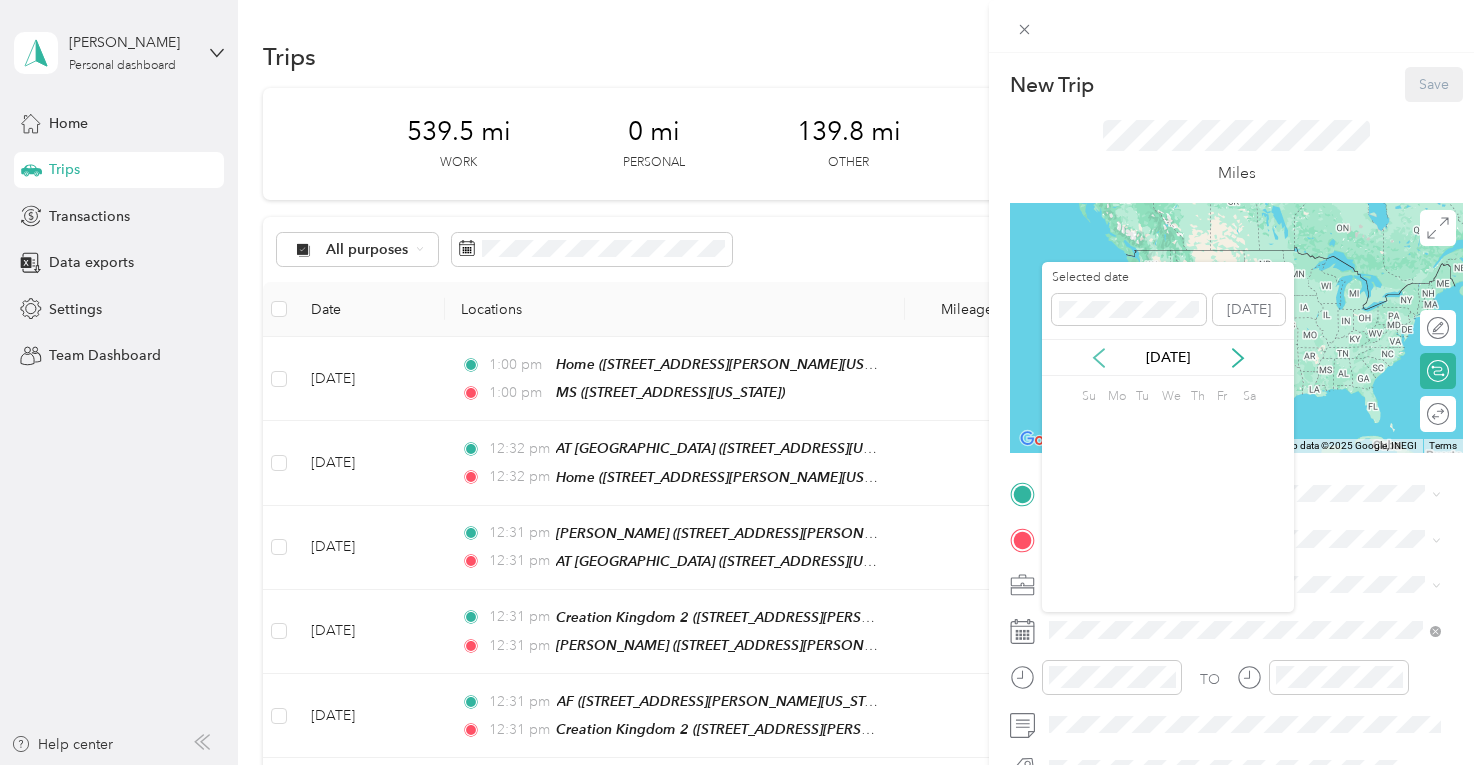 click 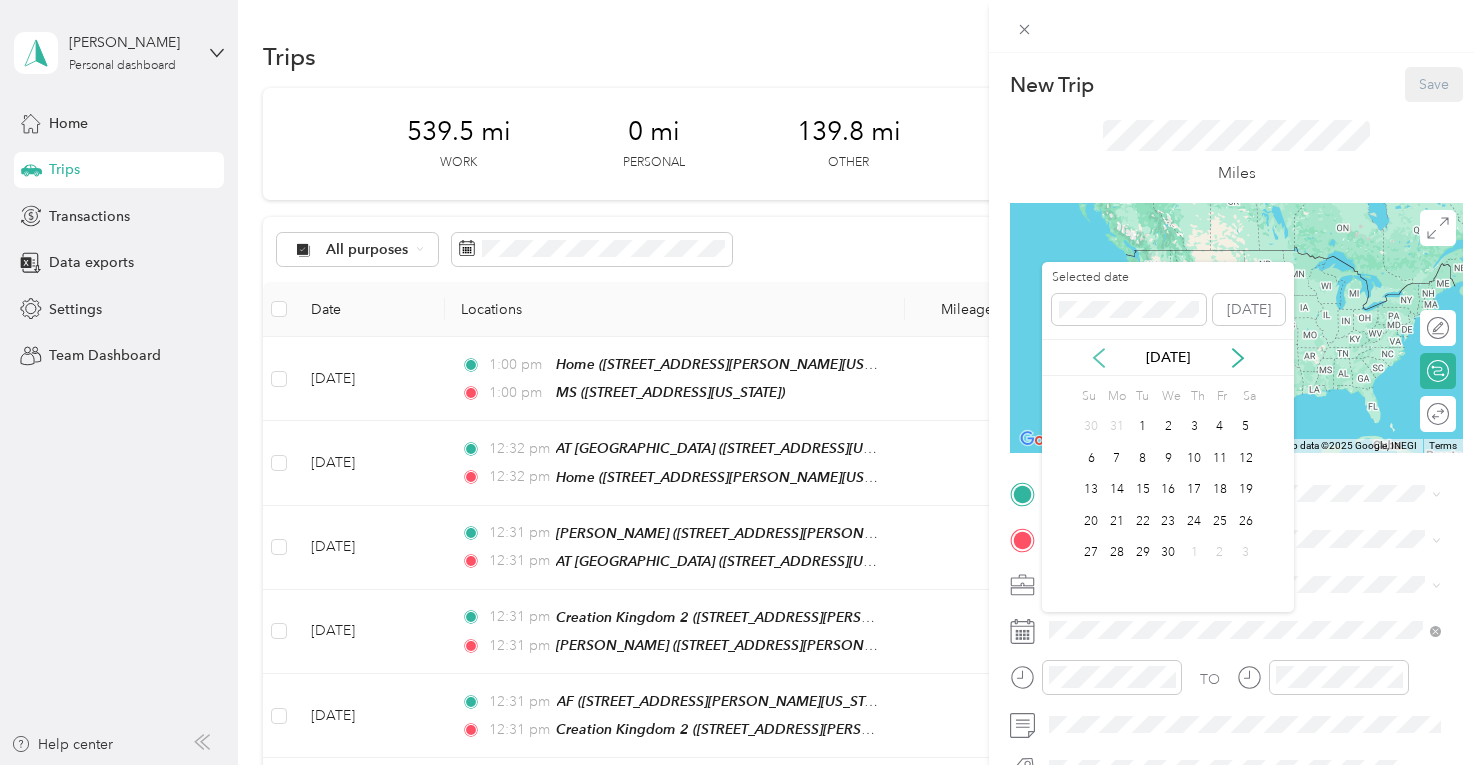 click 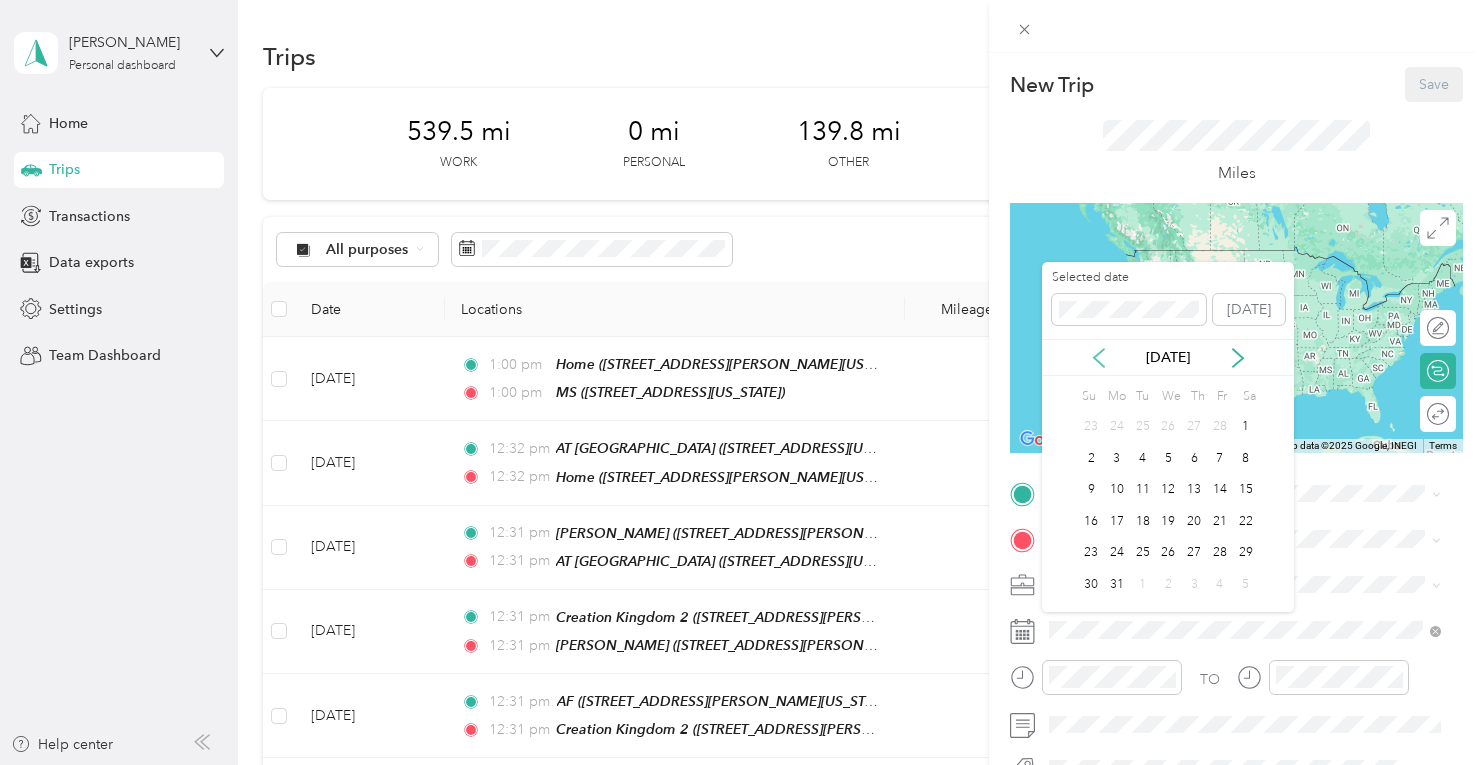 click 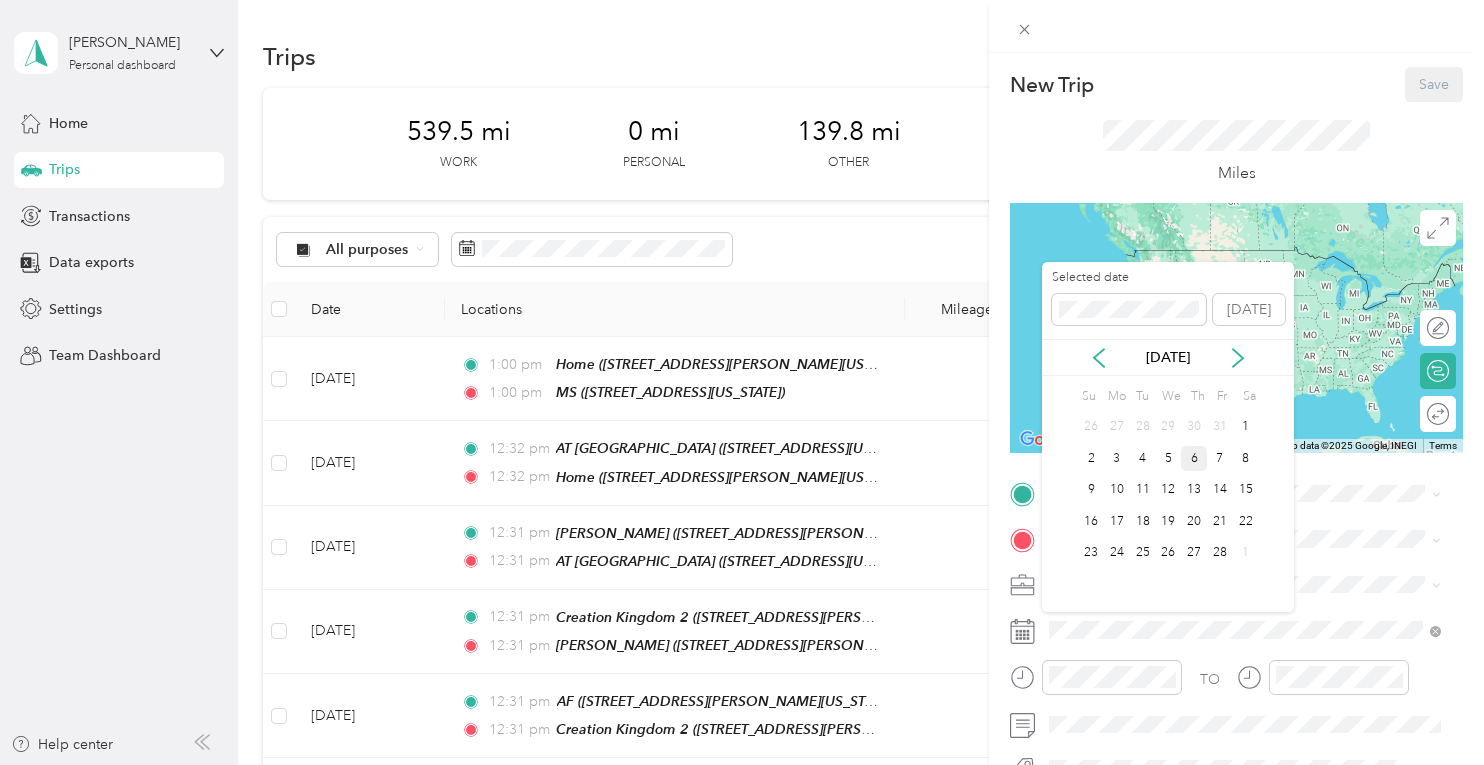 click on "6" at bounding box center [1194, 458] 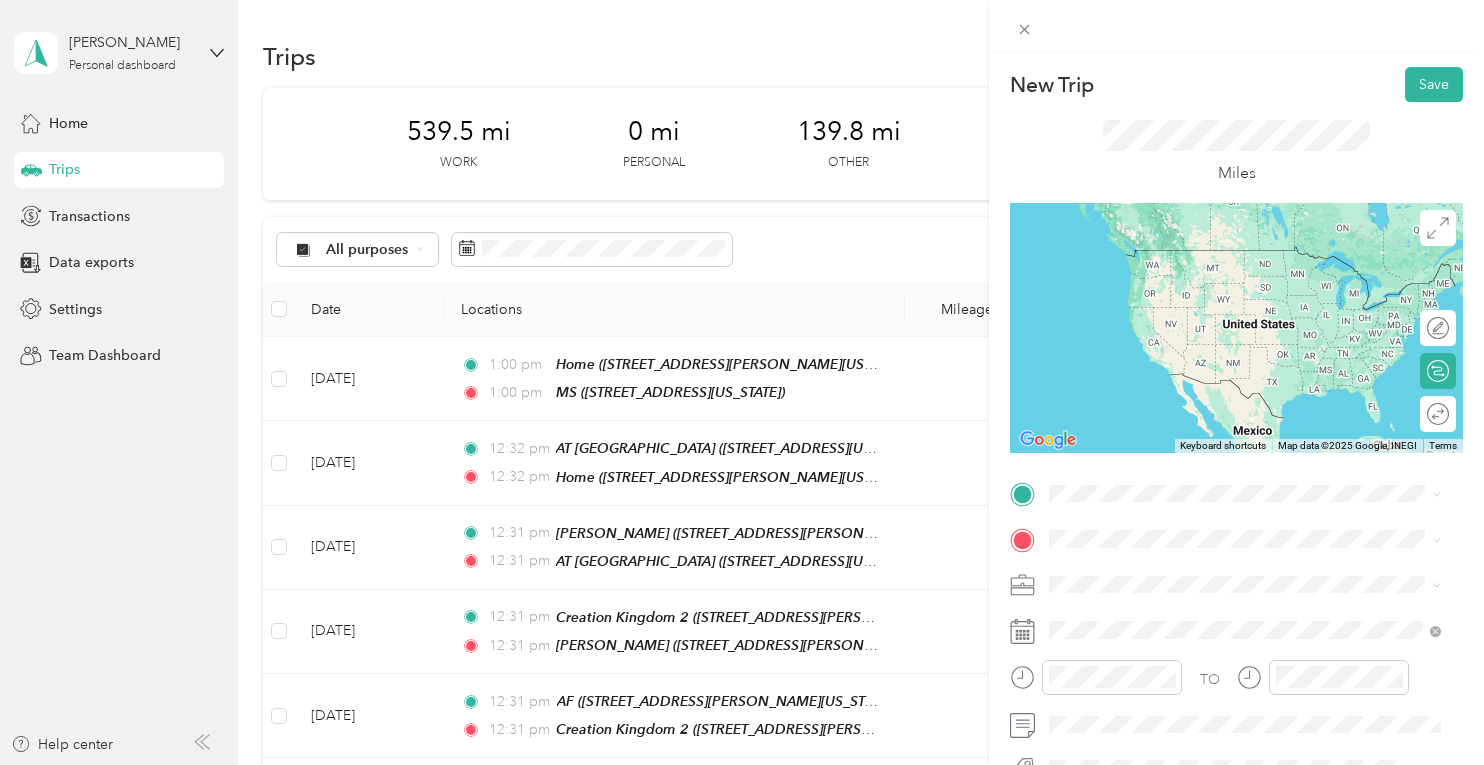 click on "[STREET_ADDRESS][PERSON_NAME][US_STATE]" at bounding box center (1242, 395) 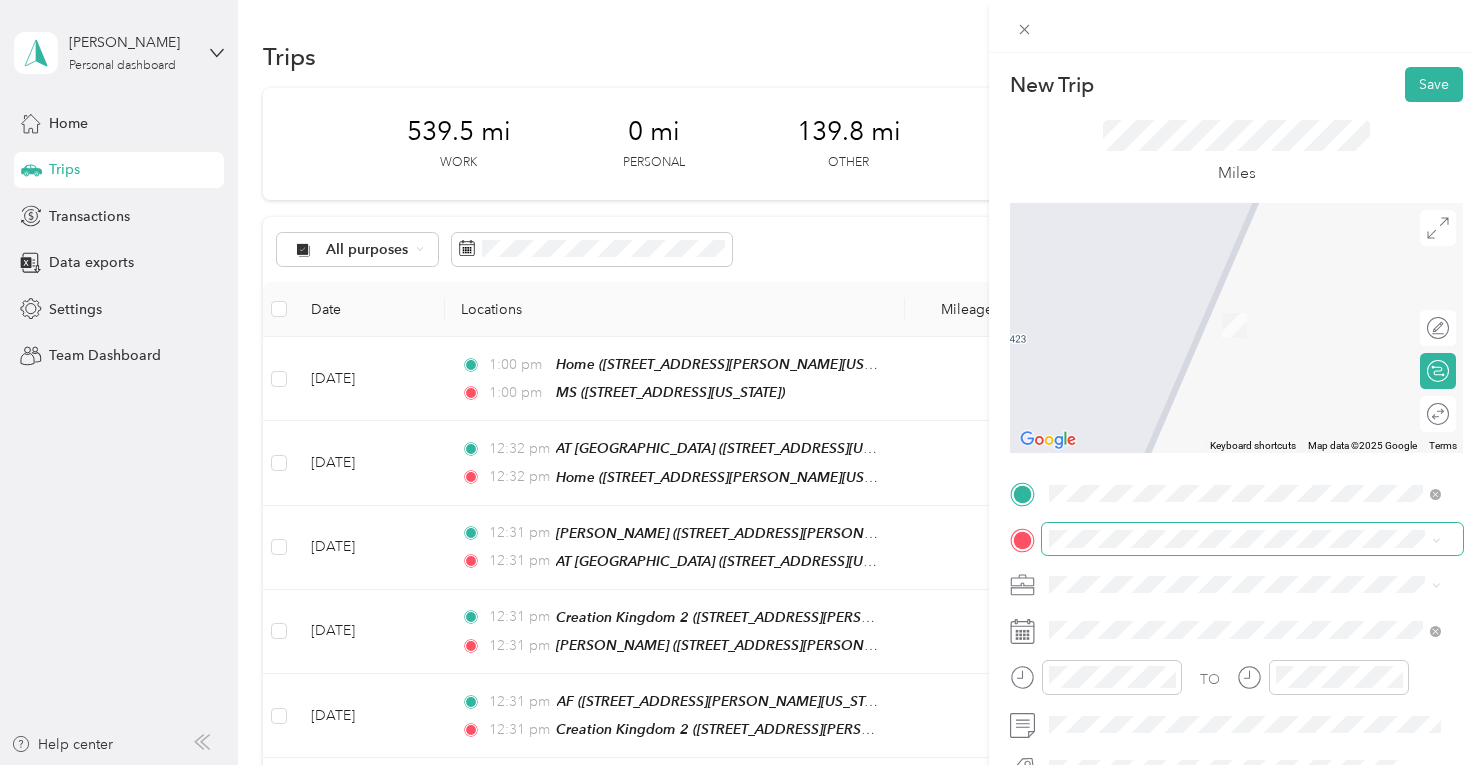 click at bounding box center (1252, 539) 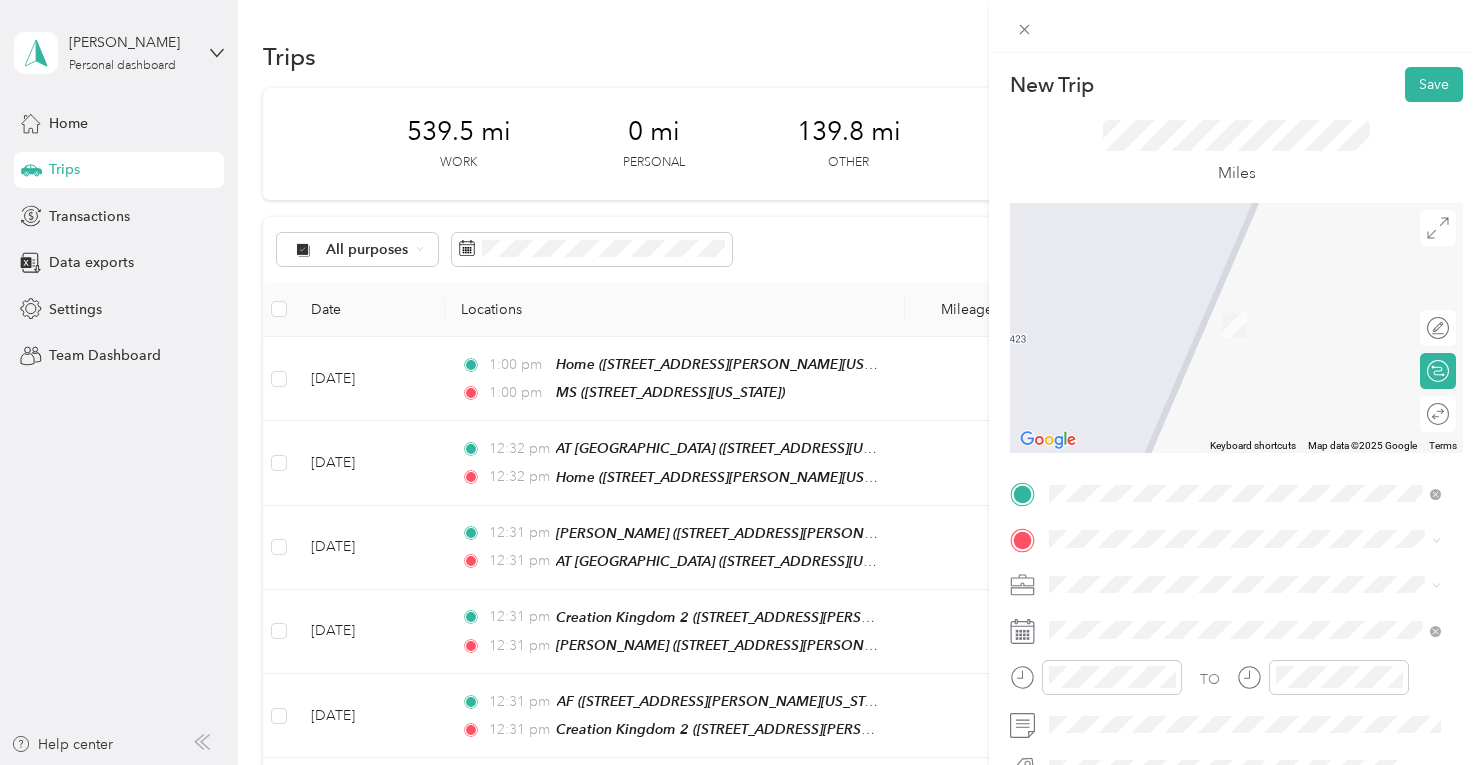 click on "Woodford DCBS [STREET_ADDRESS][PERSON_NAME][US_STATE]" at bounding box center [1242, 305] 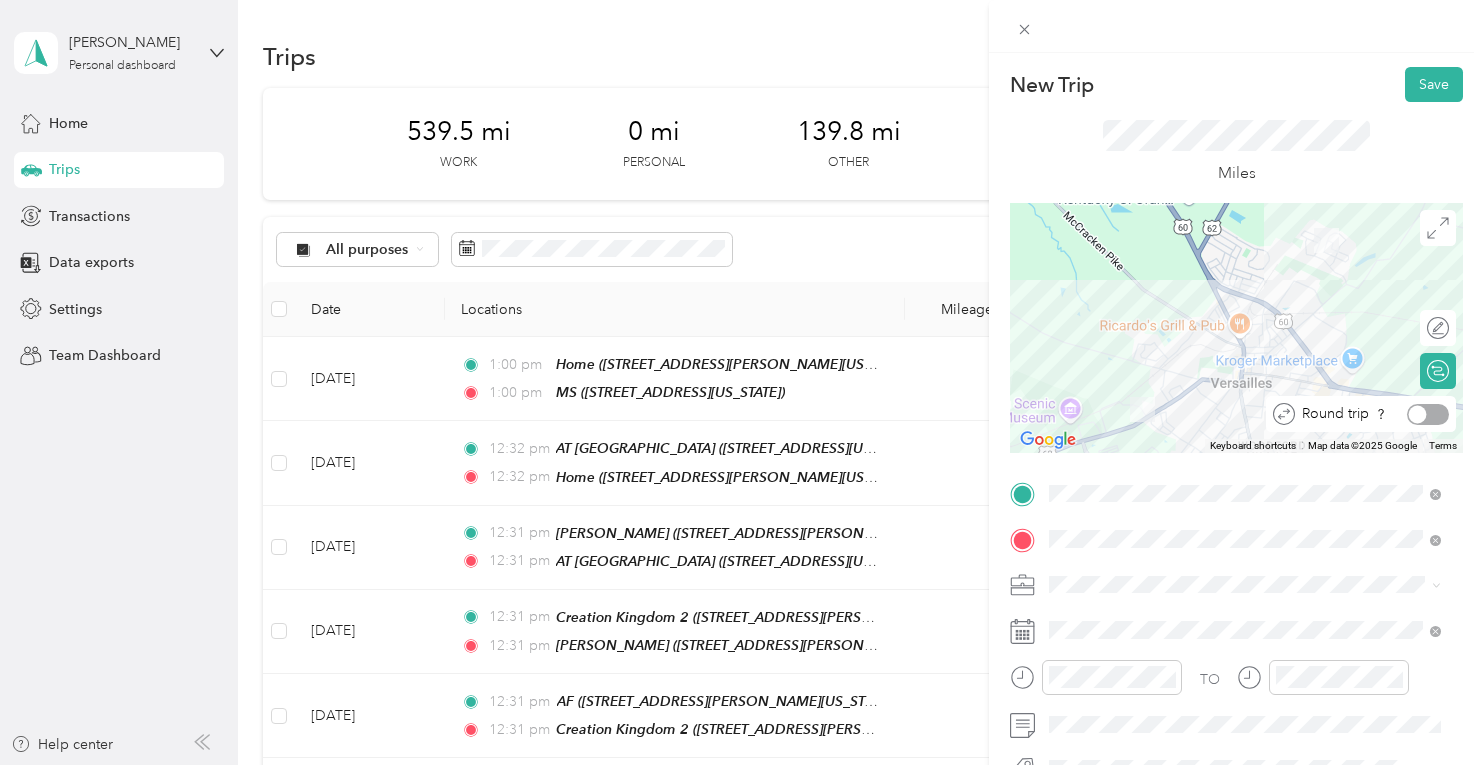 click at bounding box center [1428, 414] 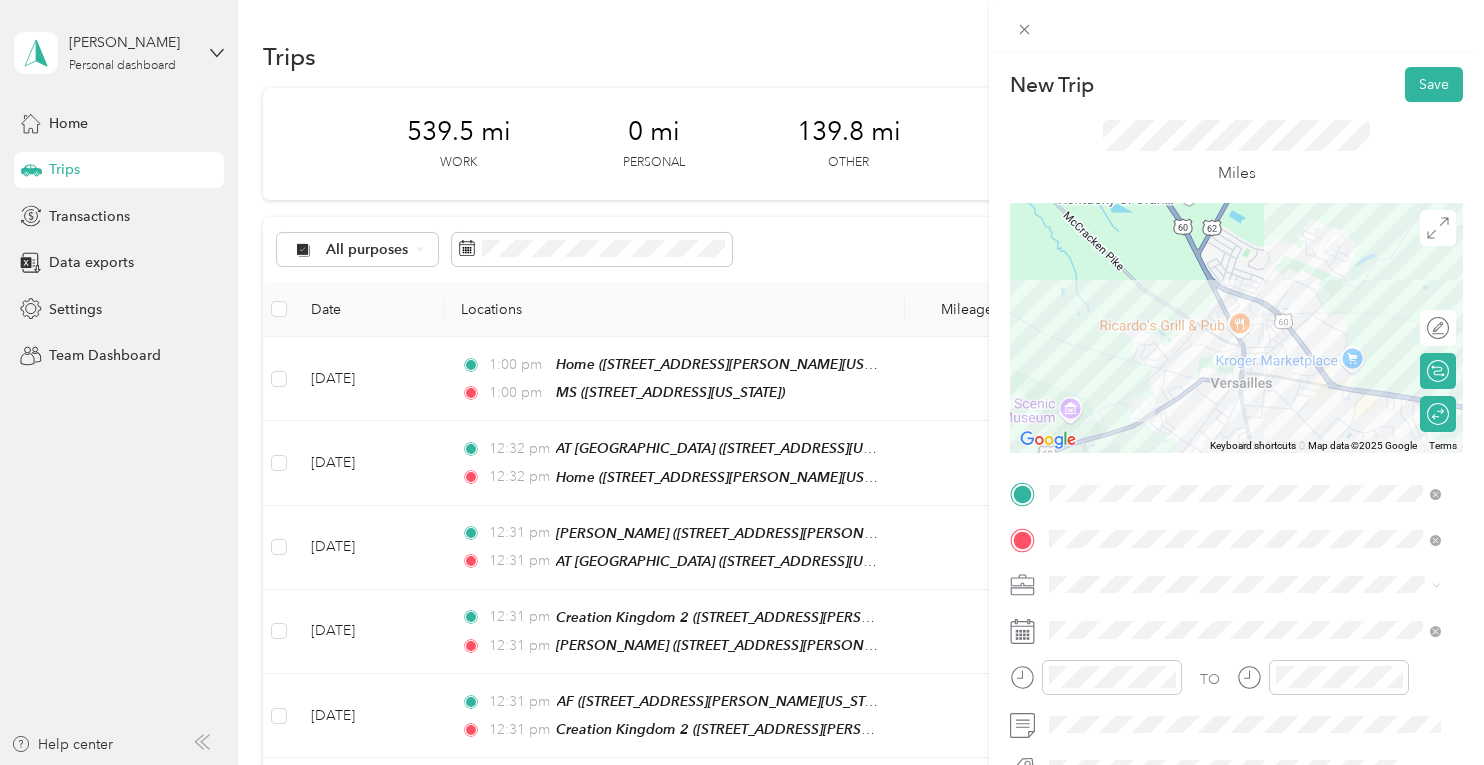 click on "Work Personal Consultant Other Charity Medical Moving Commute" at bounding box center (1244, 416) 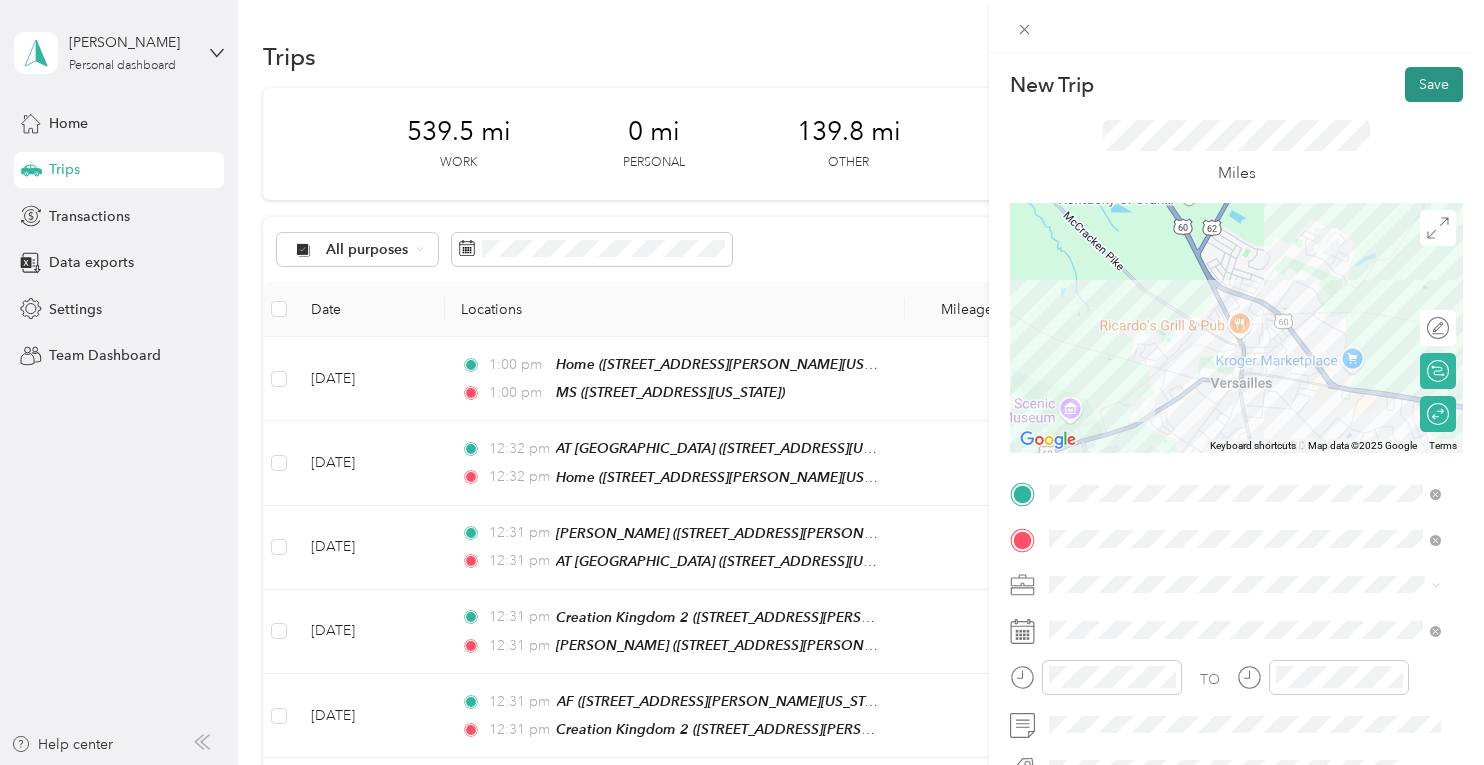 click on "Save" at bounding box center [1434, 84] 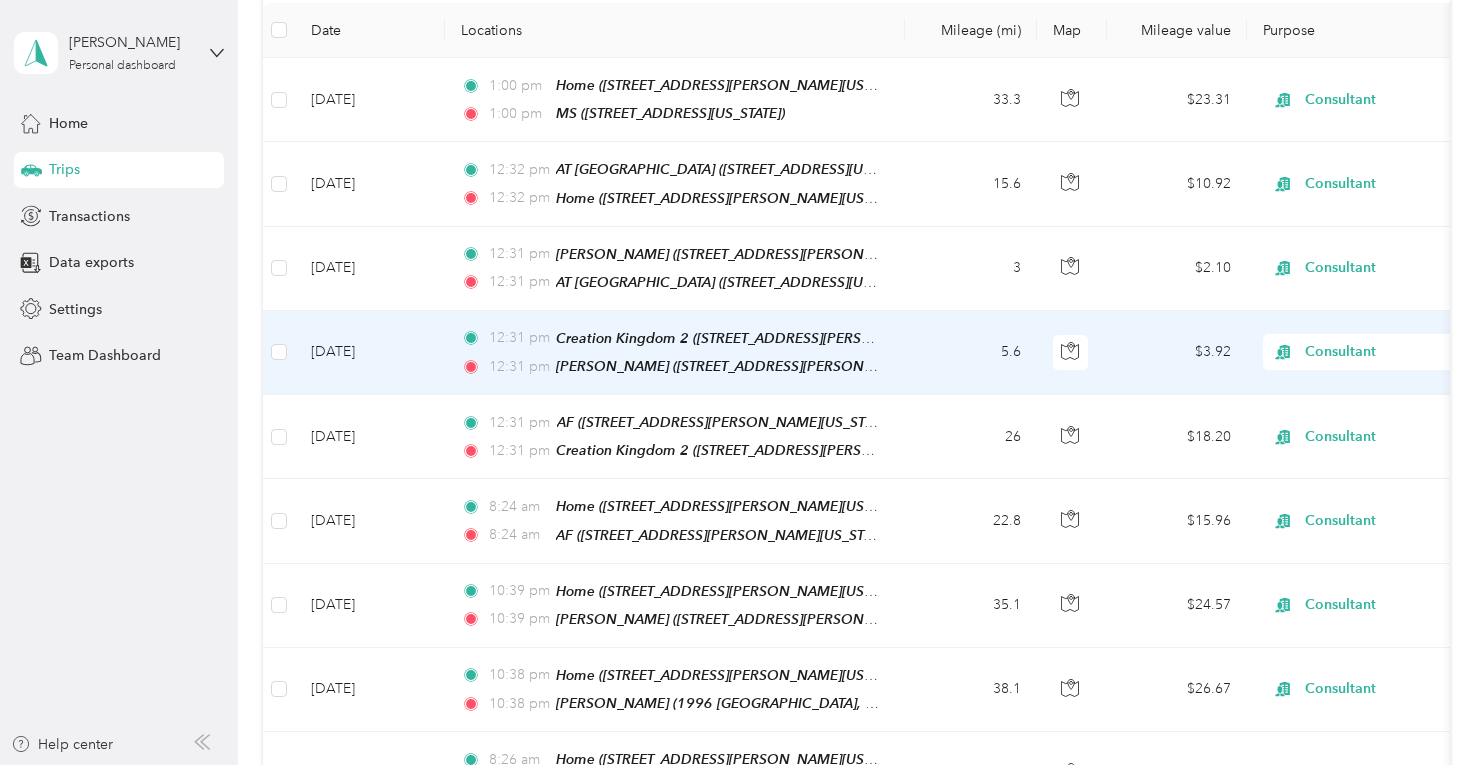 scroll, scrollTop: 0, scrollLeft: 0, axis: both 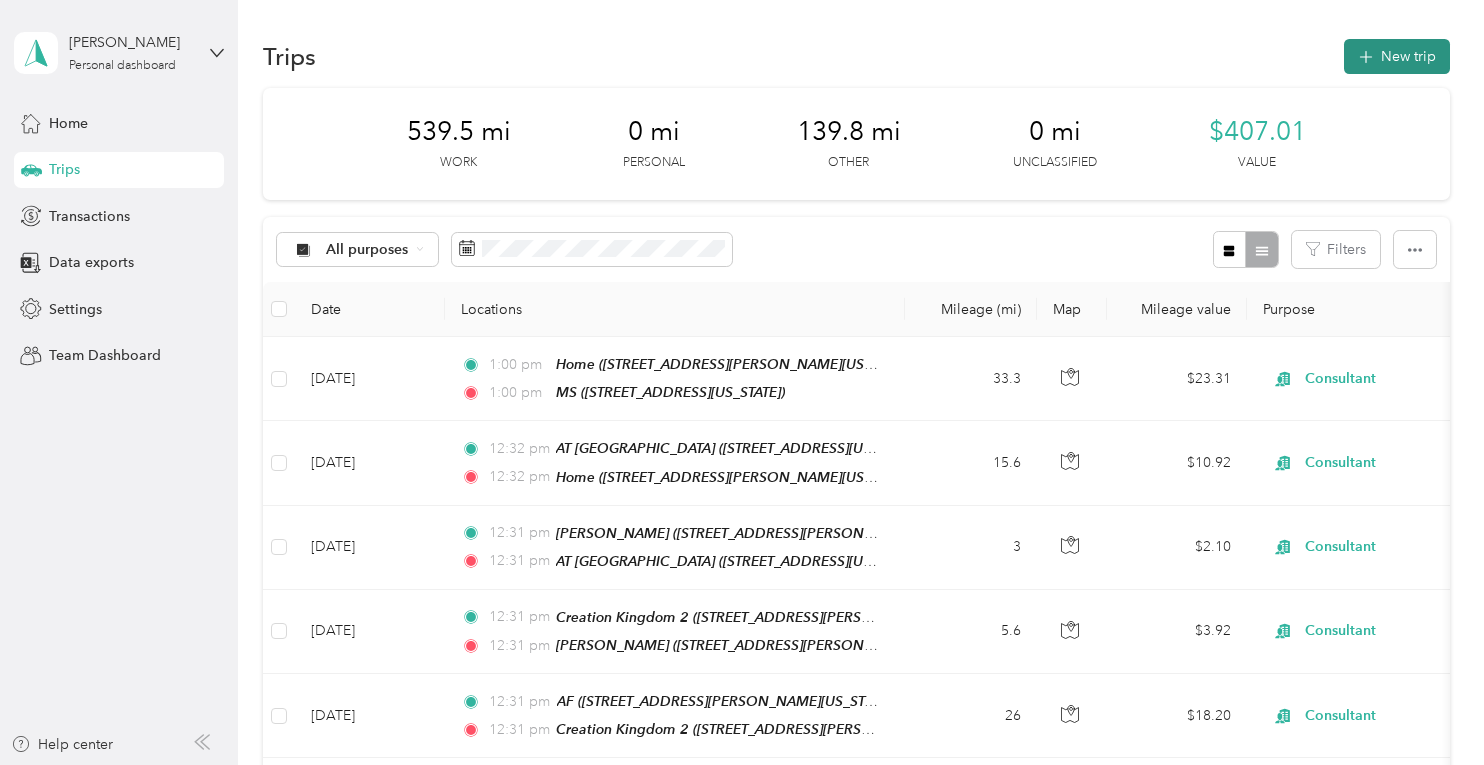 click on "New trip" at bounding box center (1397, 56) 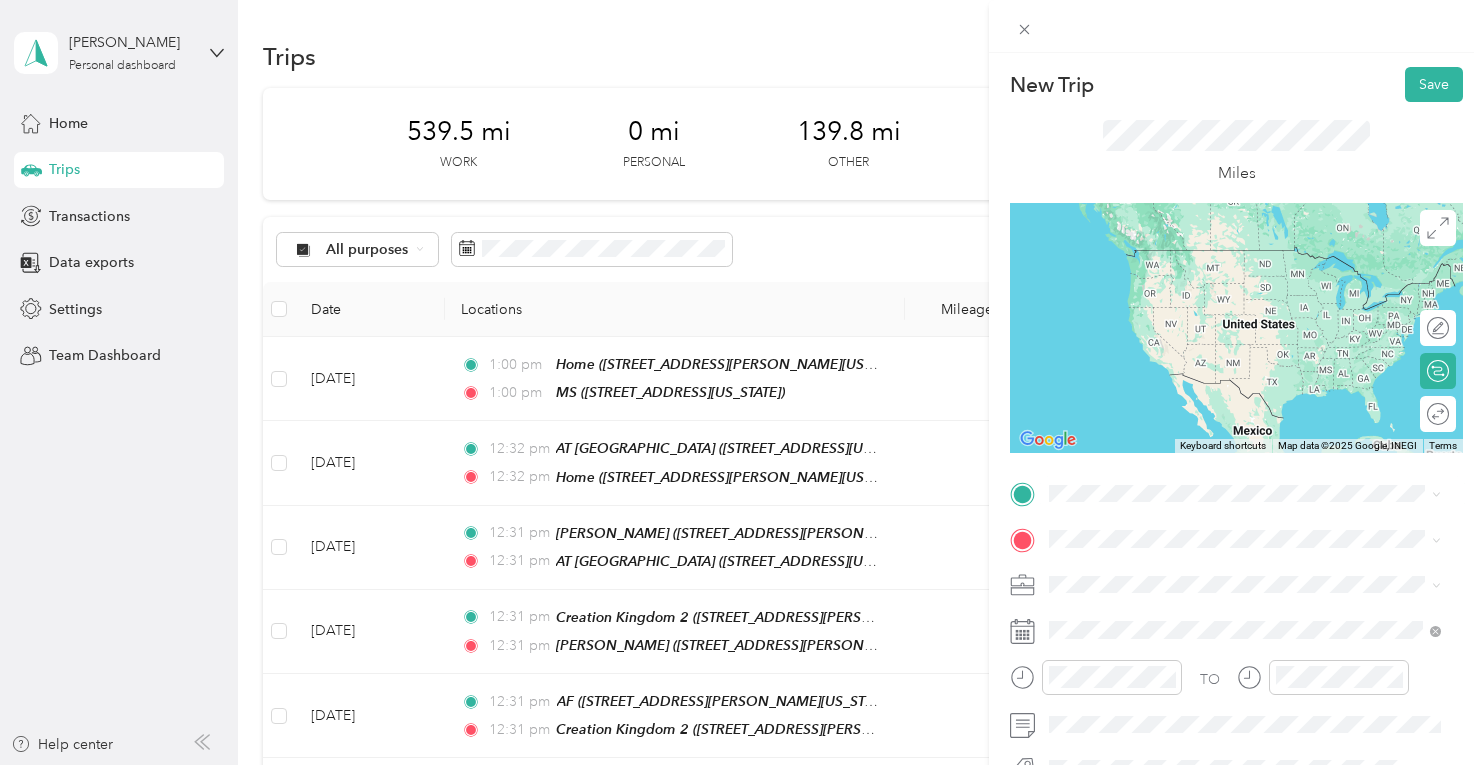 click on "Home [STREET_ADDRESS][PERSON_NAME][US_STATE]" at bounding box center (1242, 384) 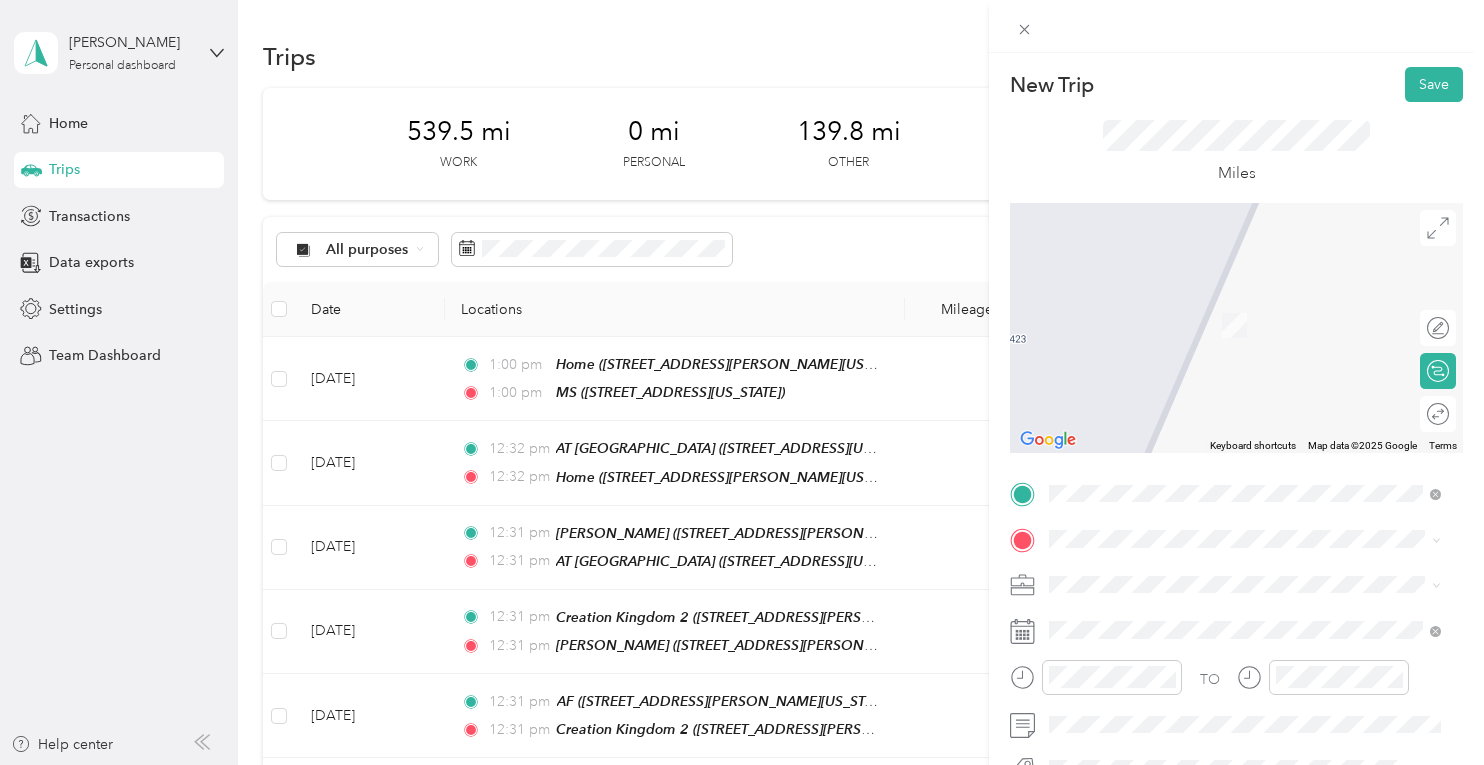 click on "Jn [STREET_ADDRESS][US_STATE]" at bounding box center [1187, 305] 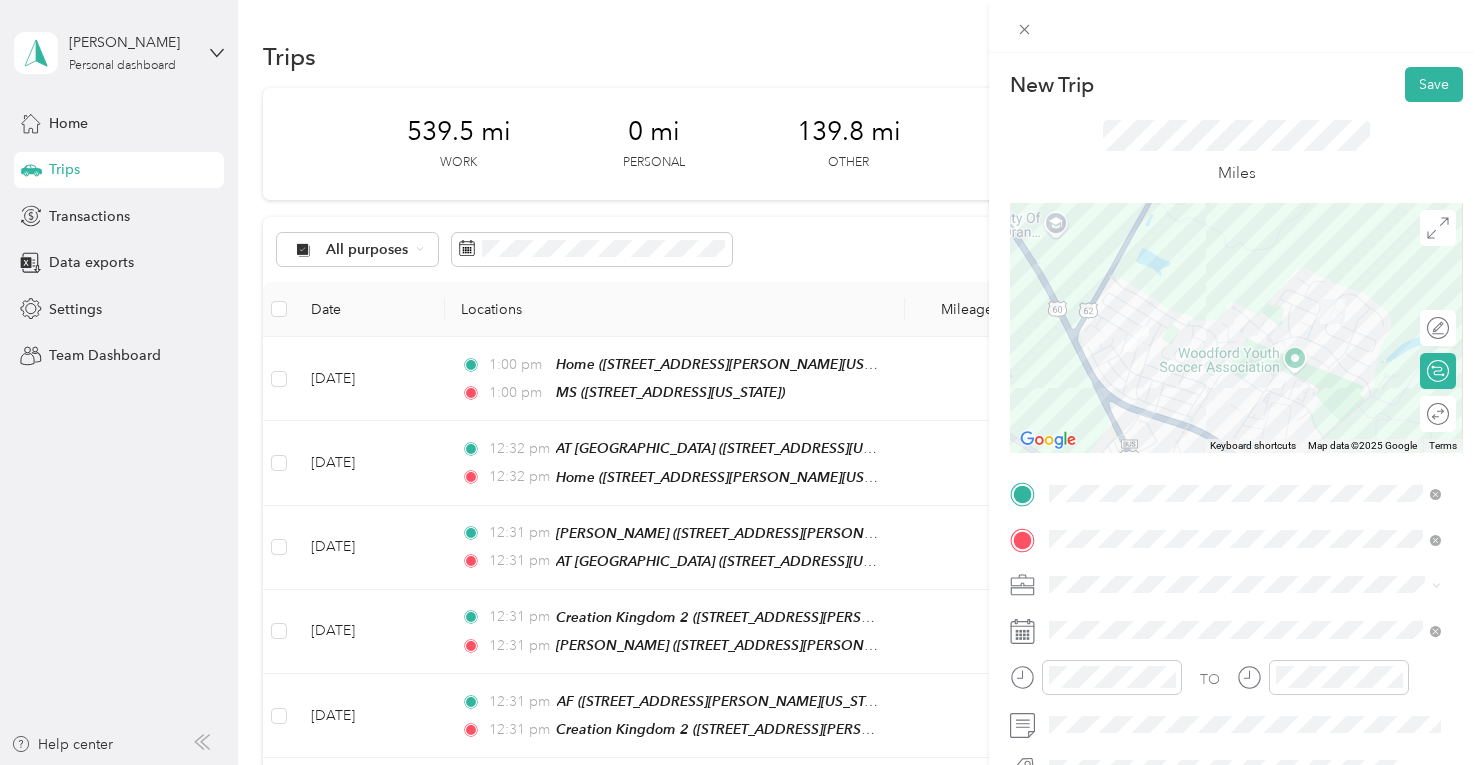 click on "Work Personal Consultant Other Charity Medical Moving Commute" at bounding box center [1244, 416] 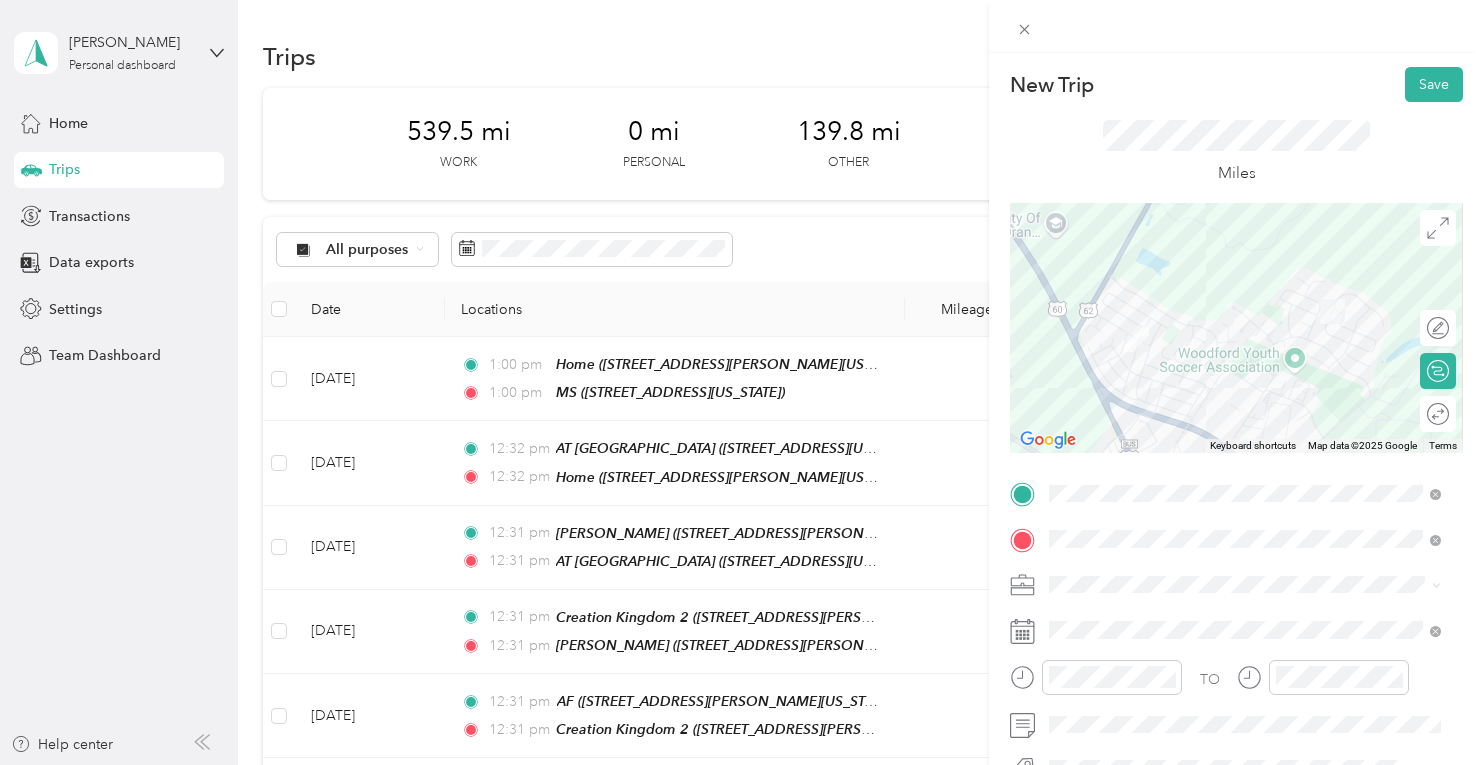 click on "Consultant" at bounding box center (1089, 368) 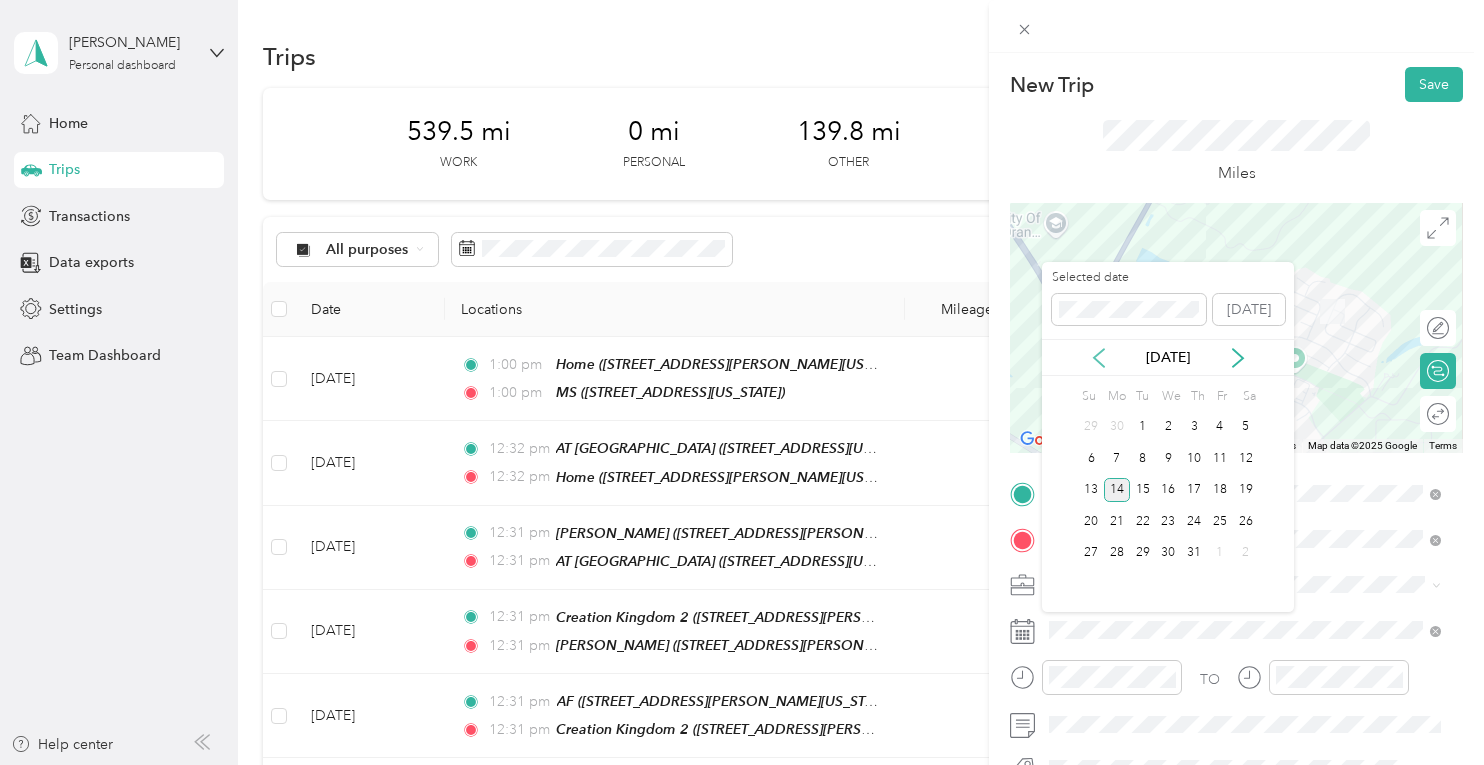 click 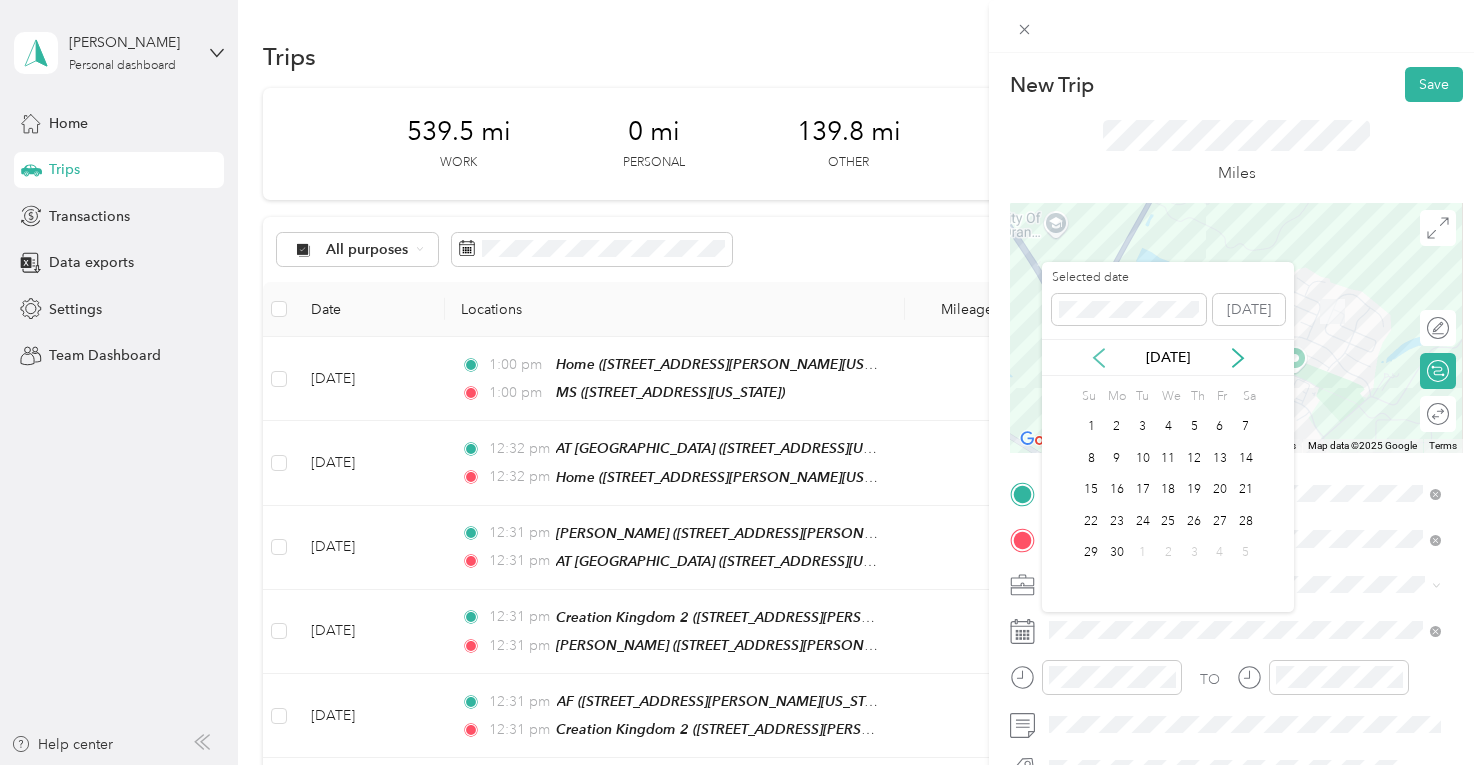 click 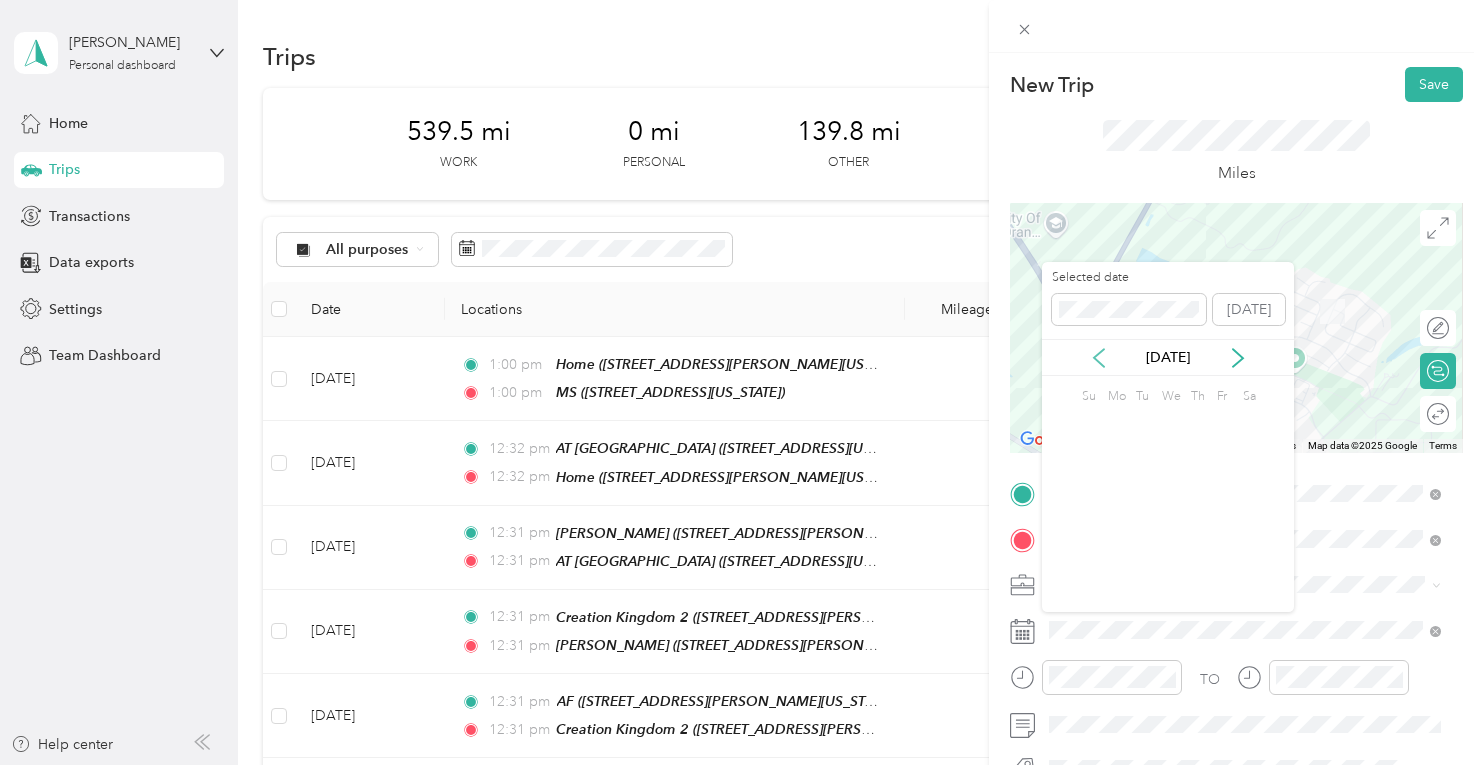 click 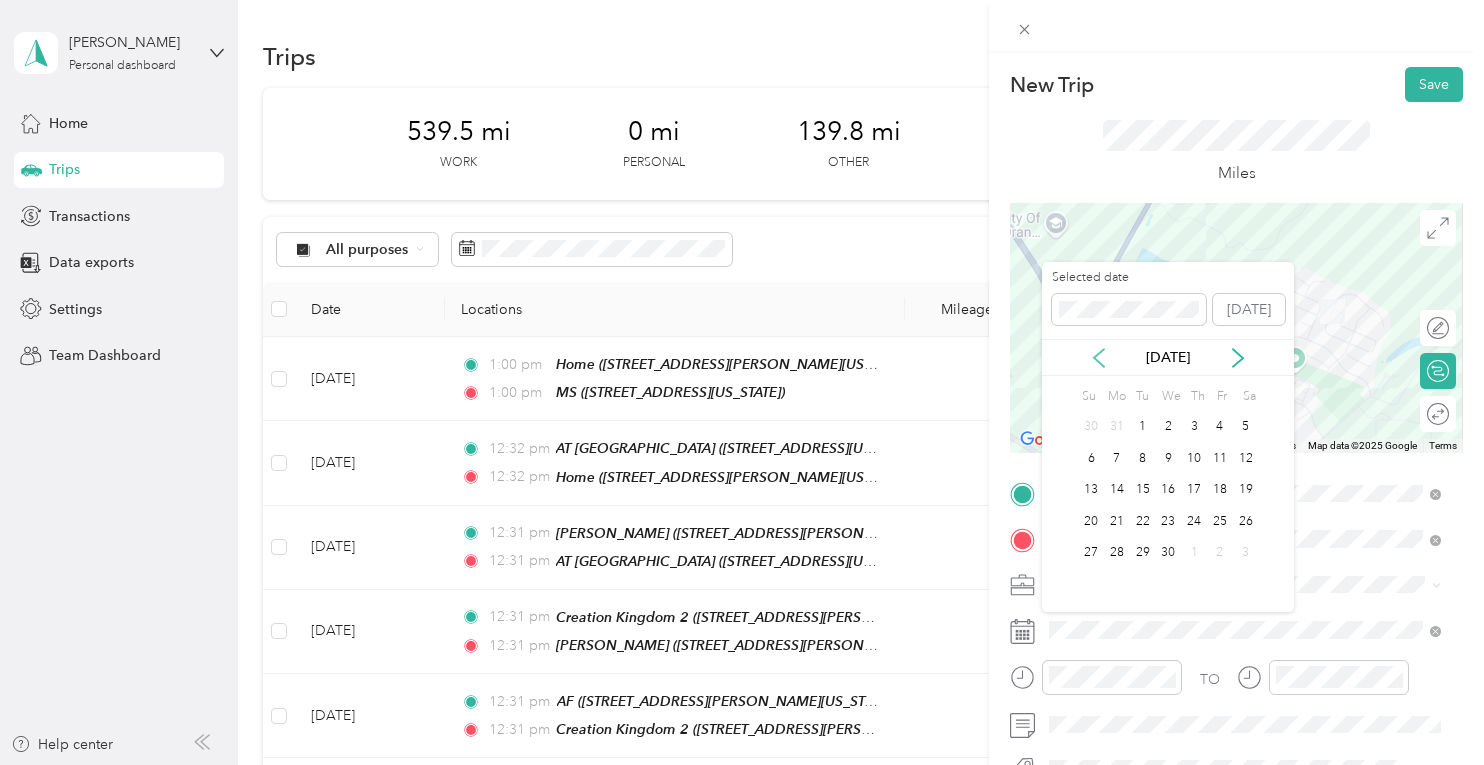 click 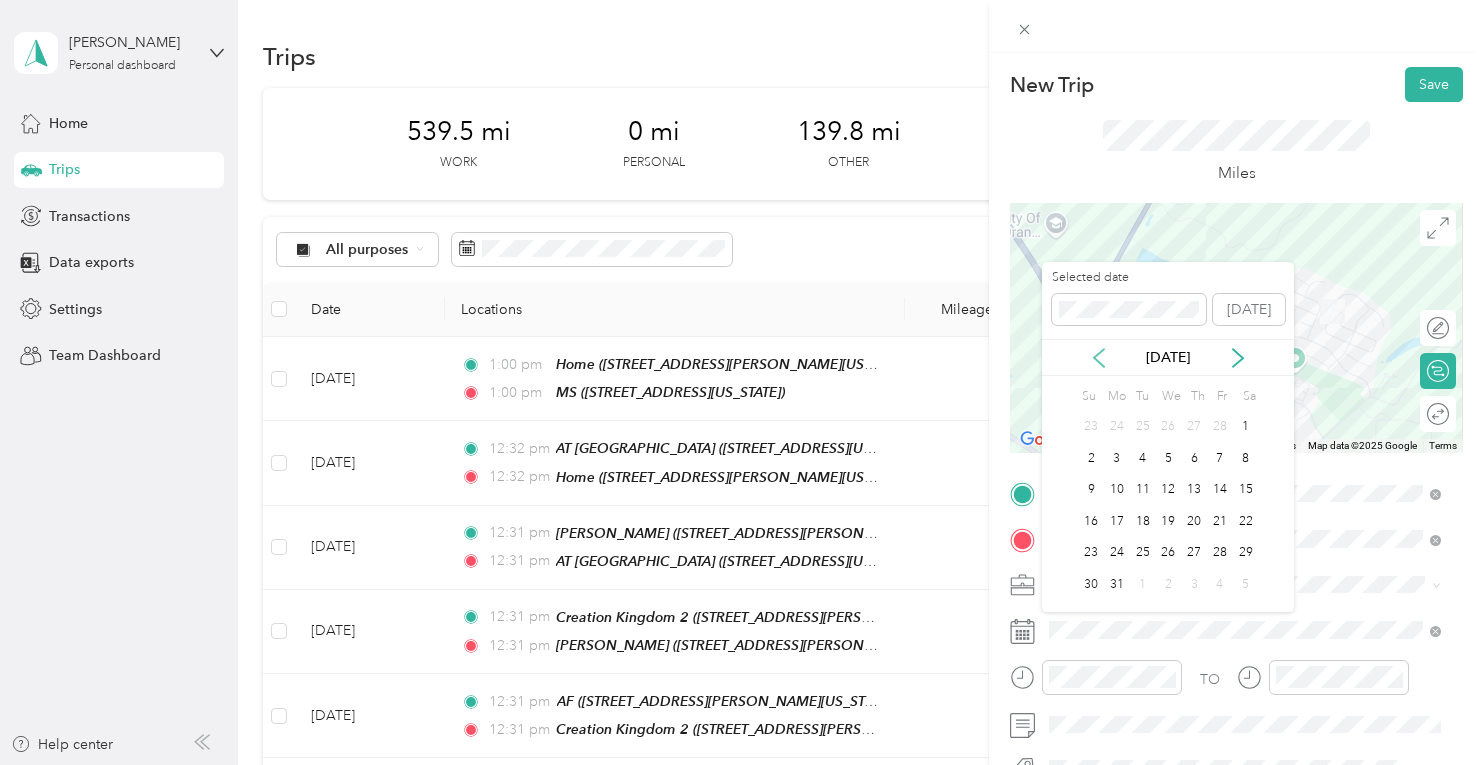 click 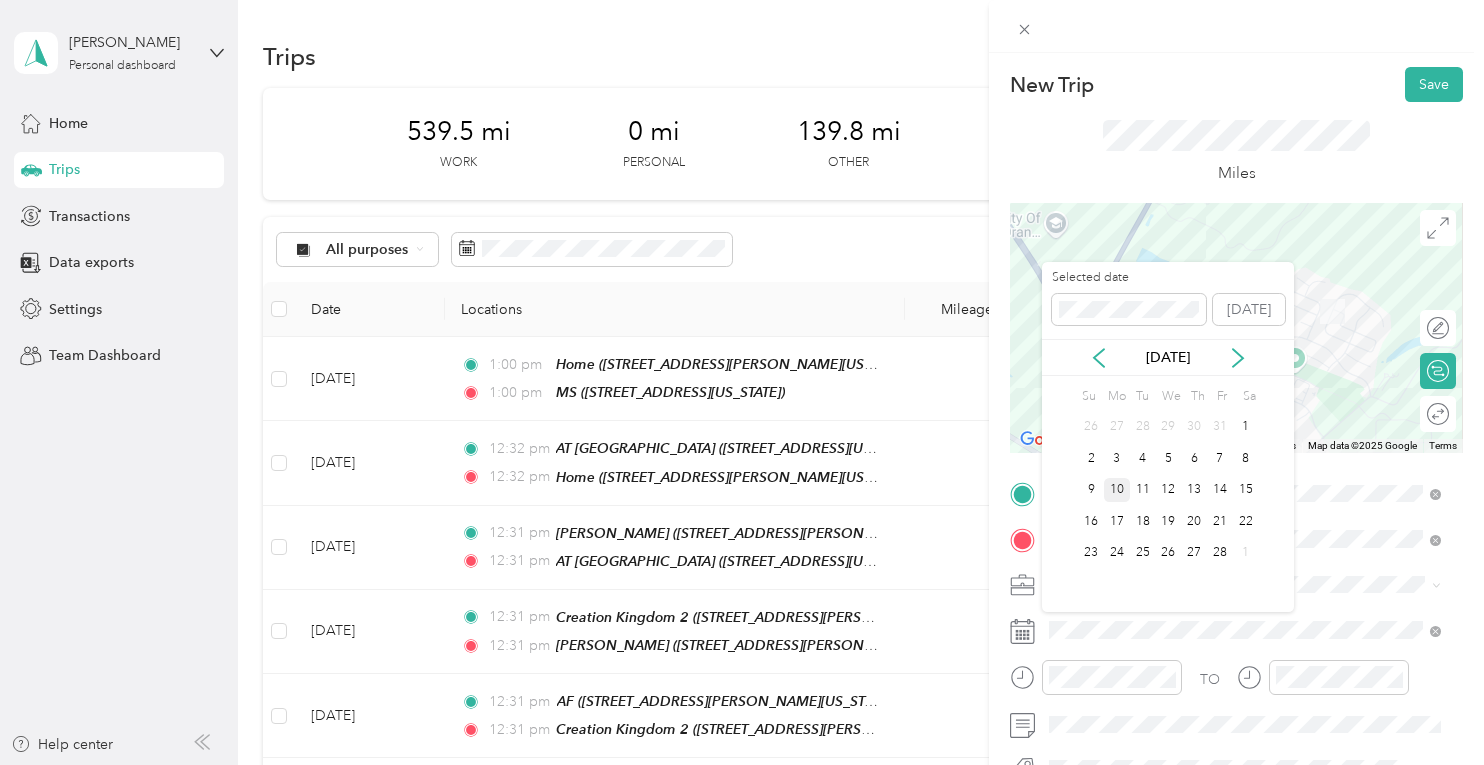 click on "10" at bounding box center (1117, 490) 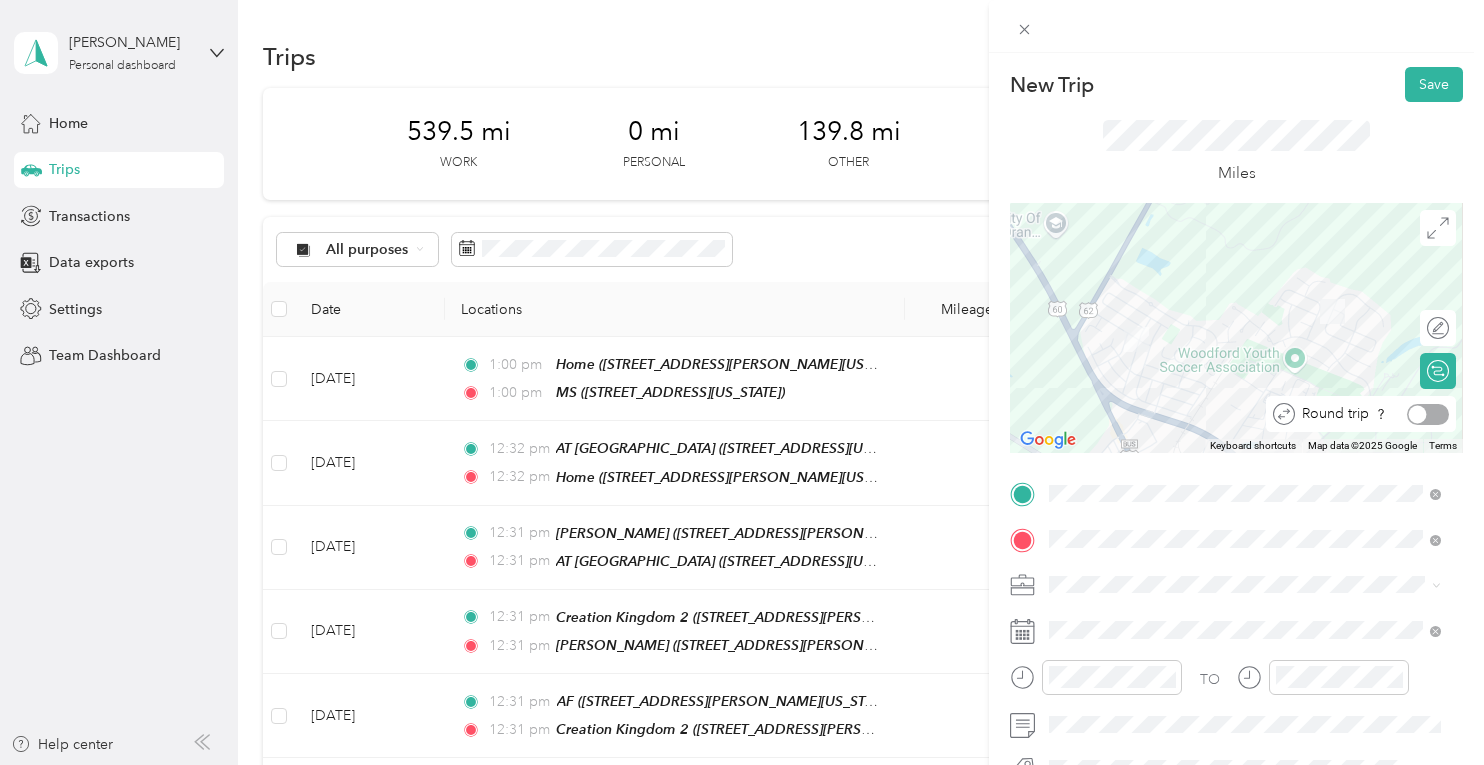 click at bounding box center [1428, 414] 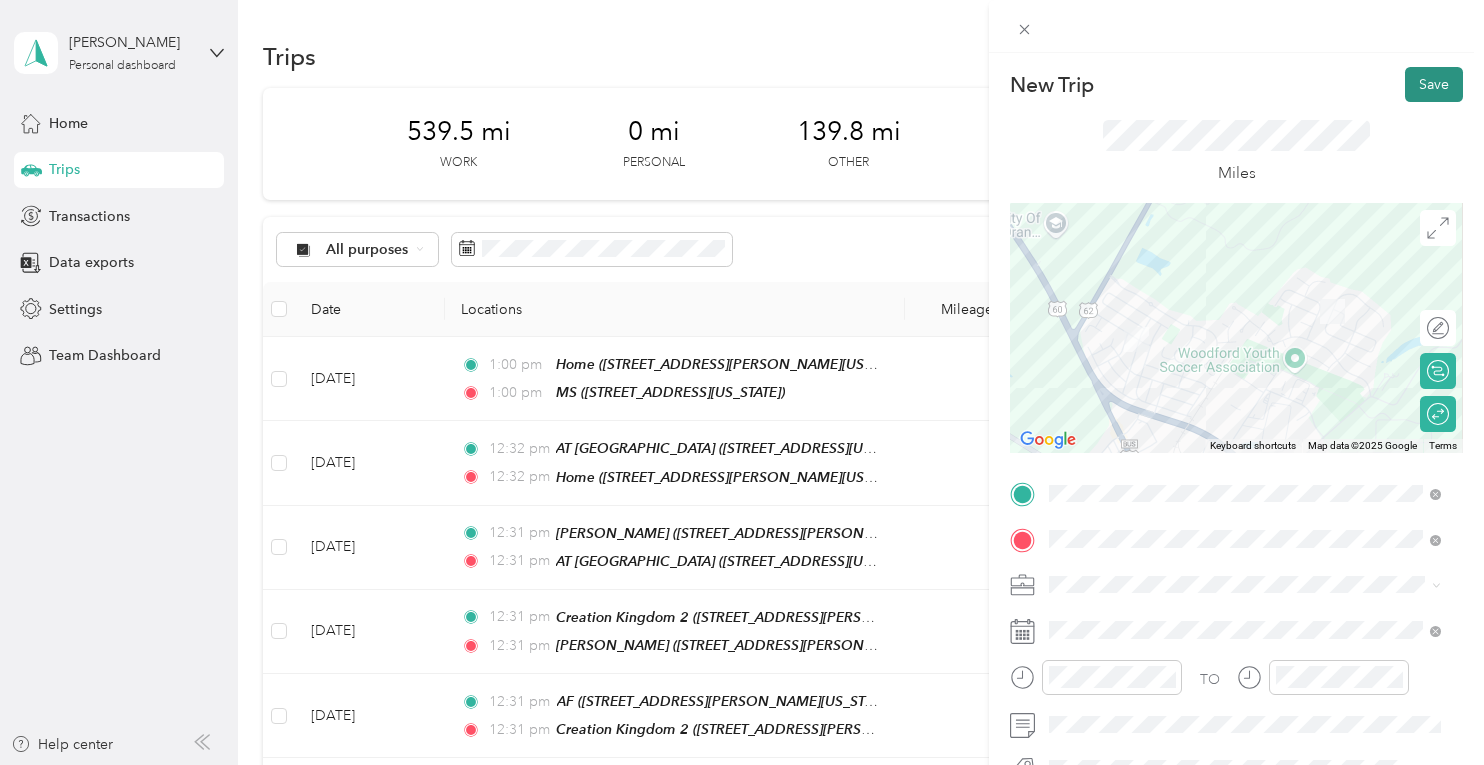 click on "Save" at bounding box center [1434, 84] 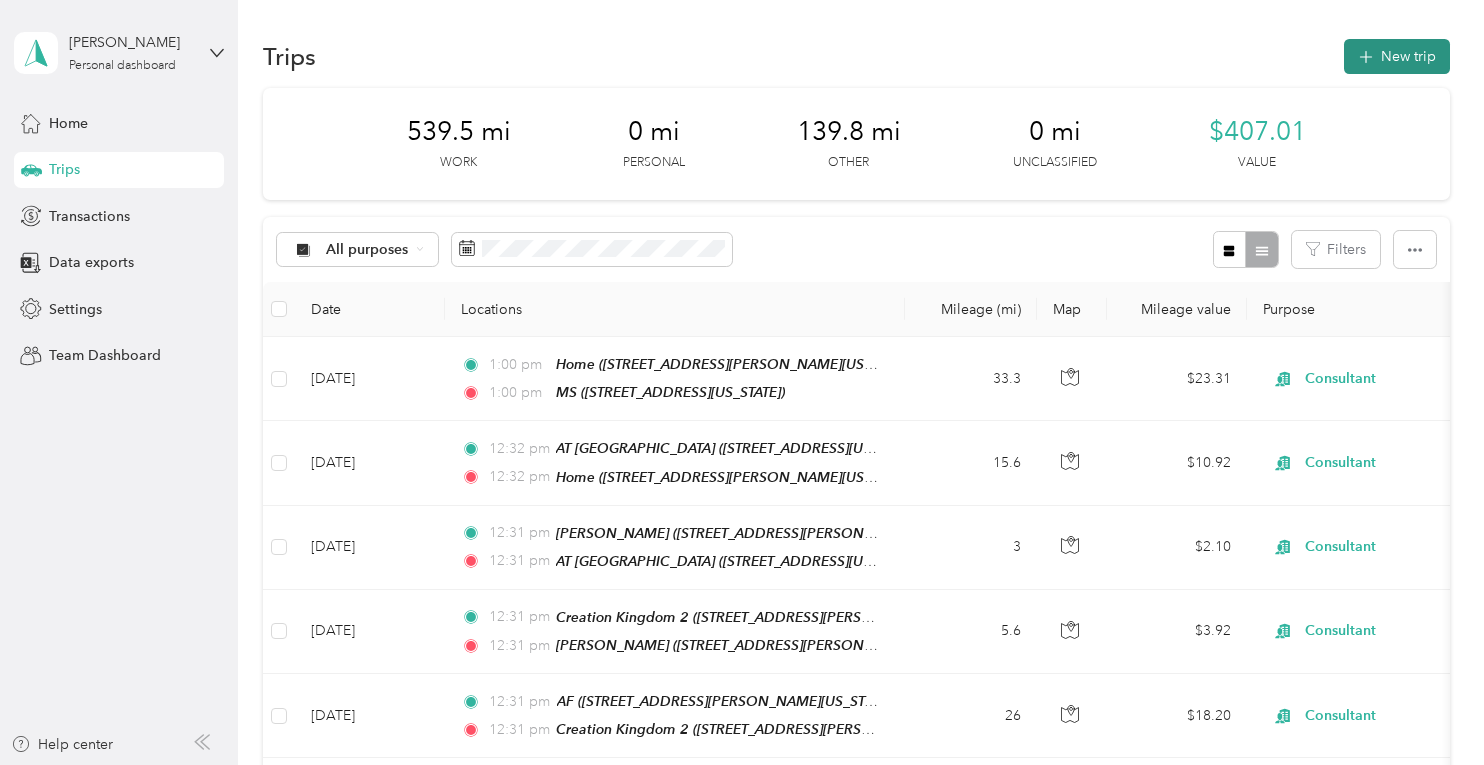 click on "New trip" at bounding box center (1397, 56) 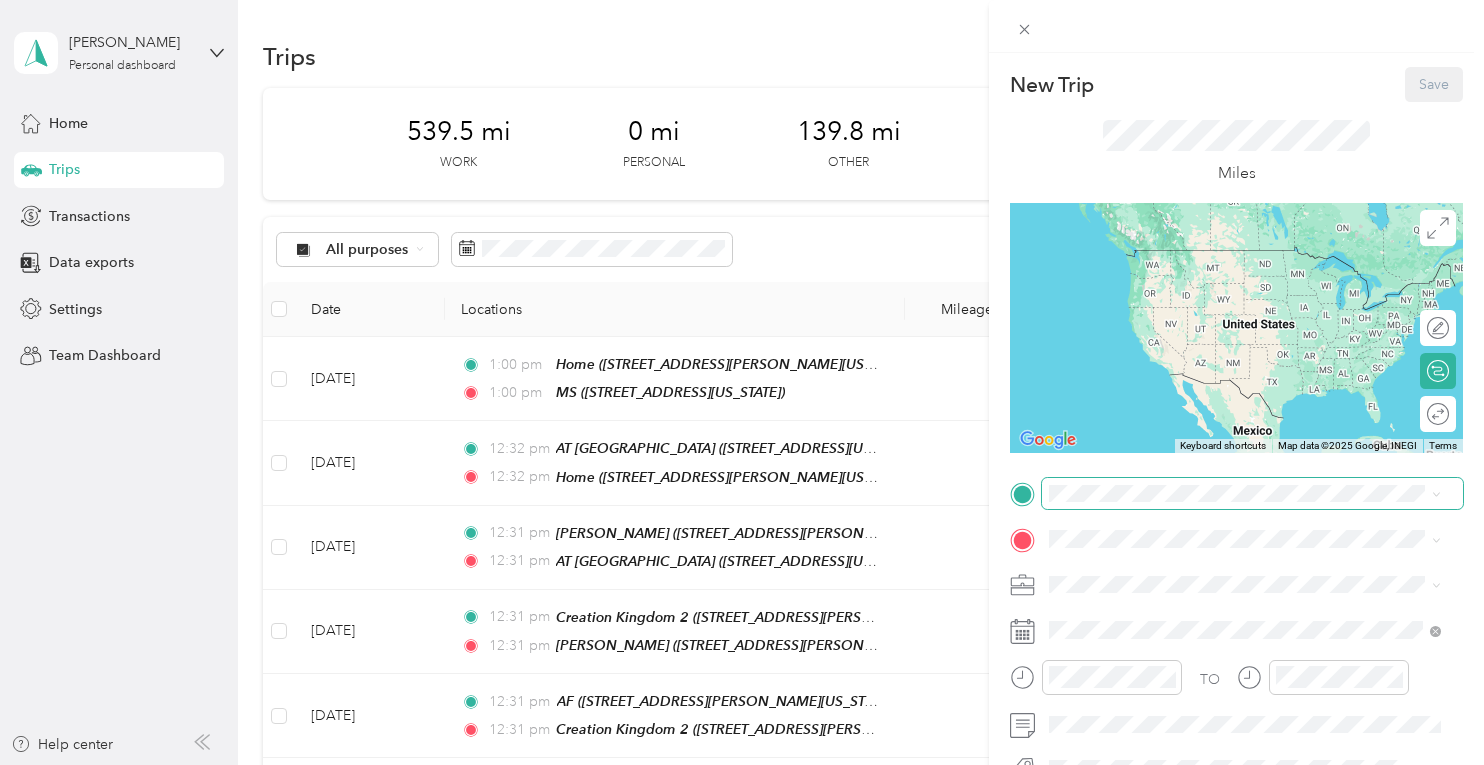 click at bounding box center (1252, 494) 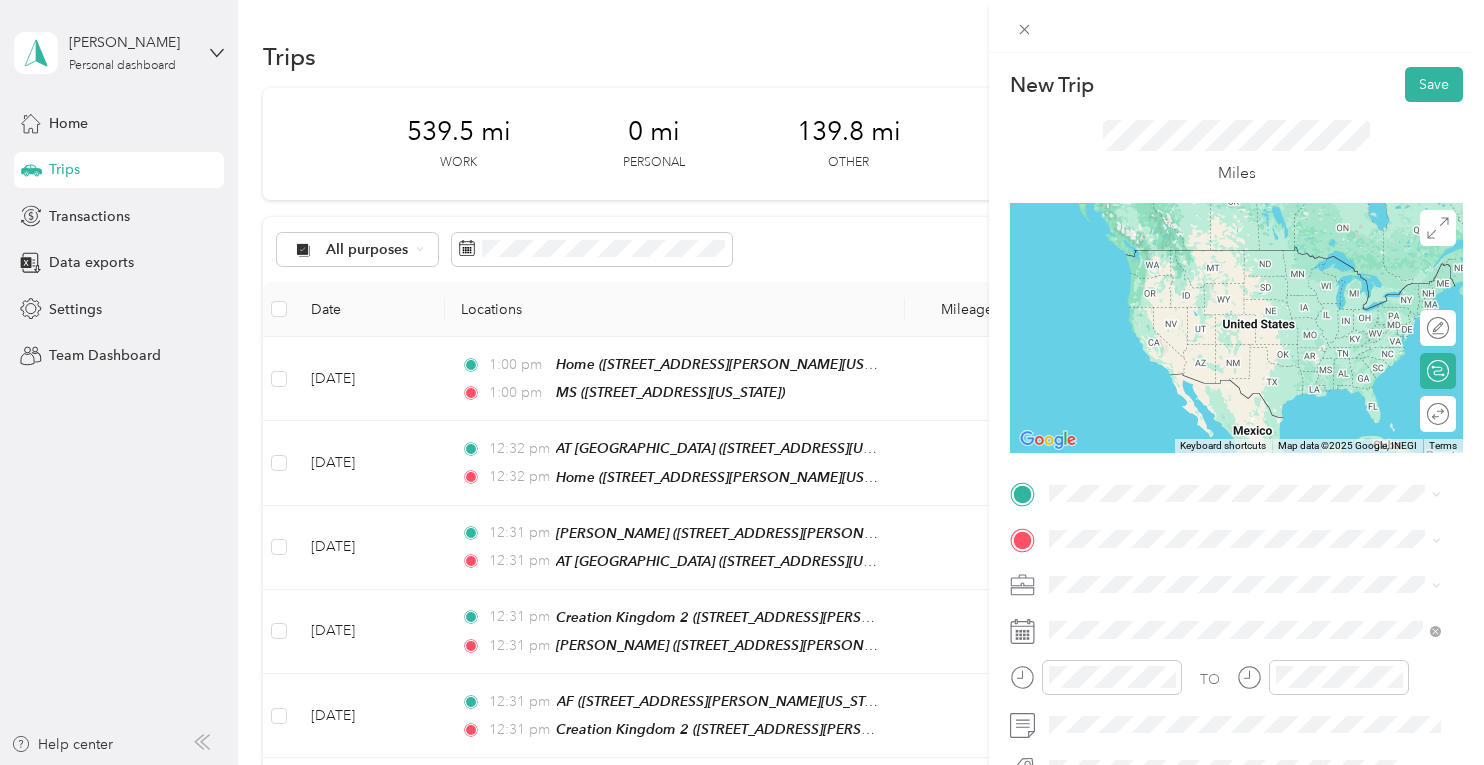 click on "[STREET_ADDRESS][PERSON_NAME][US_STATE]" at bounding box center (1242, 394) 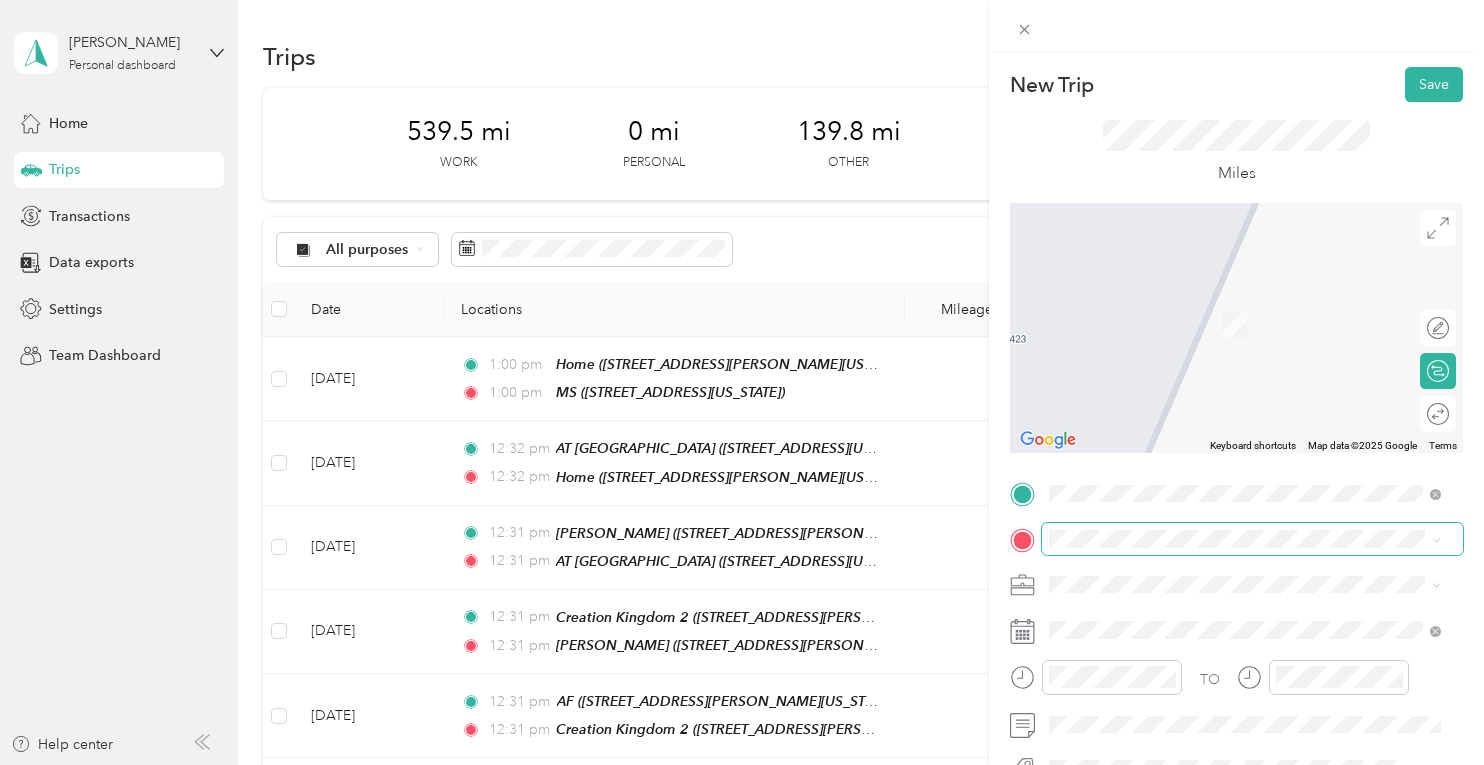 click at bounding box center (1252, 539) 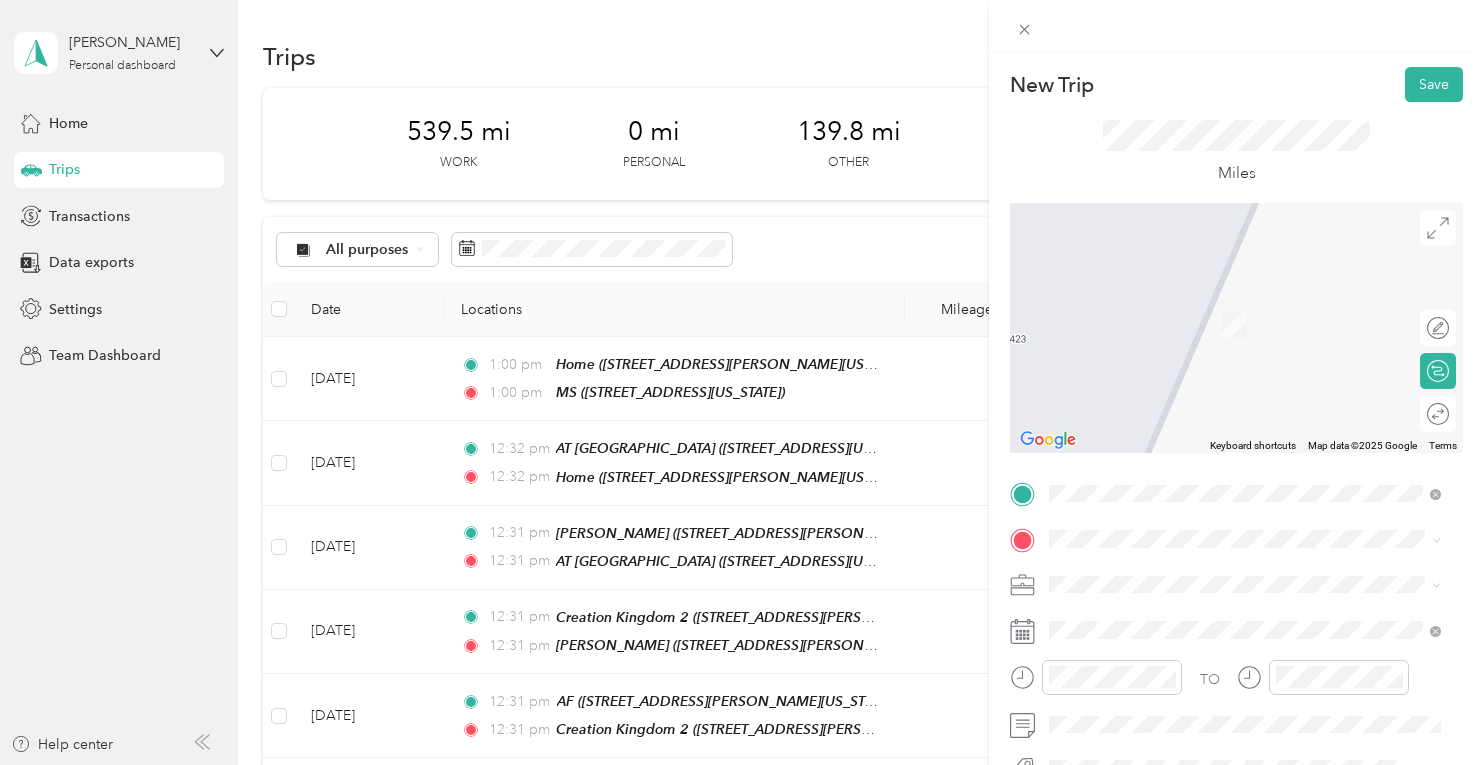 click on "NG [STREET_ADDRESS][PERSON_NAME][US_STATE]" at bounding box center [1242, 306] 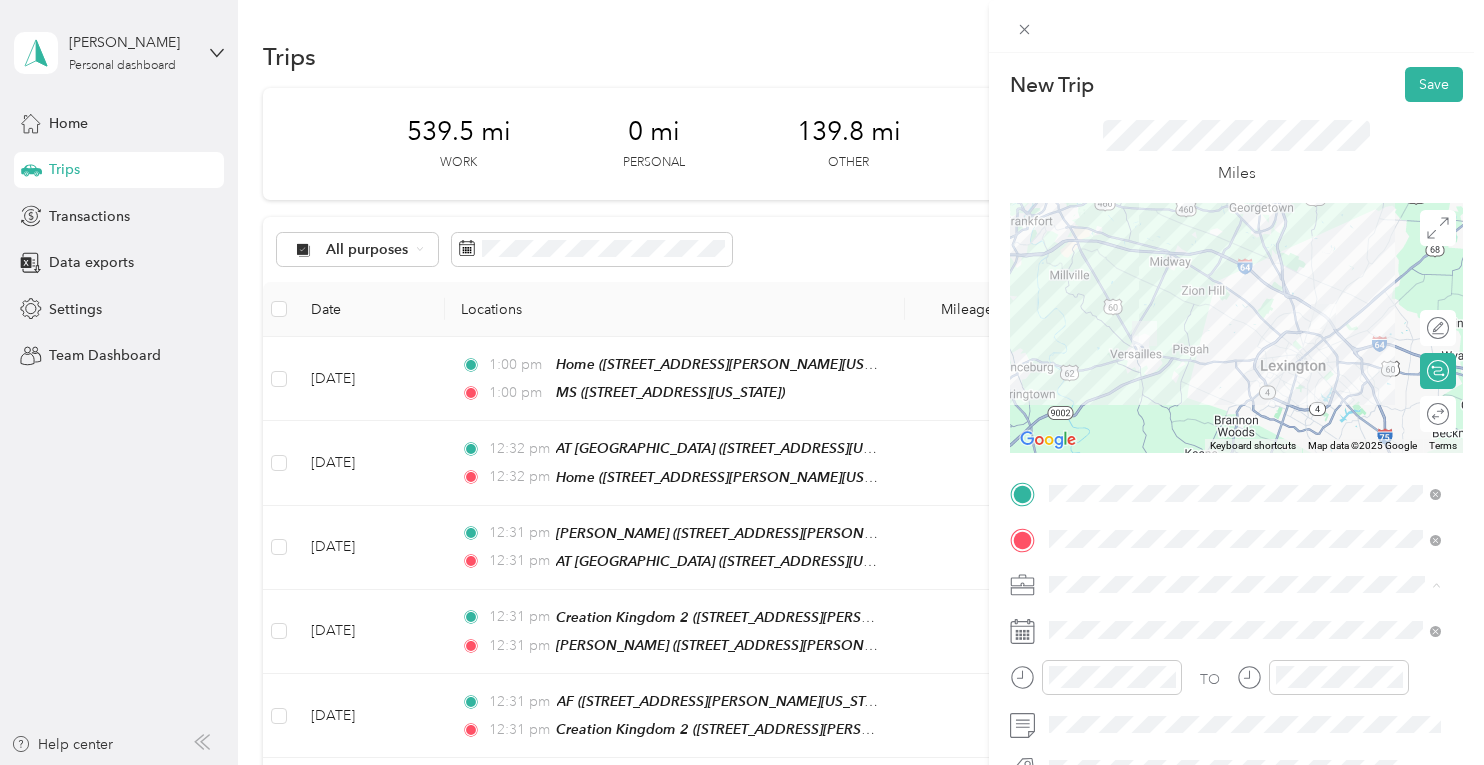 click on "Consultant" at bounding box center [1244, 374] 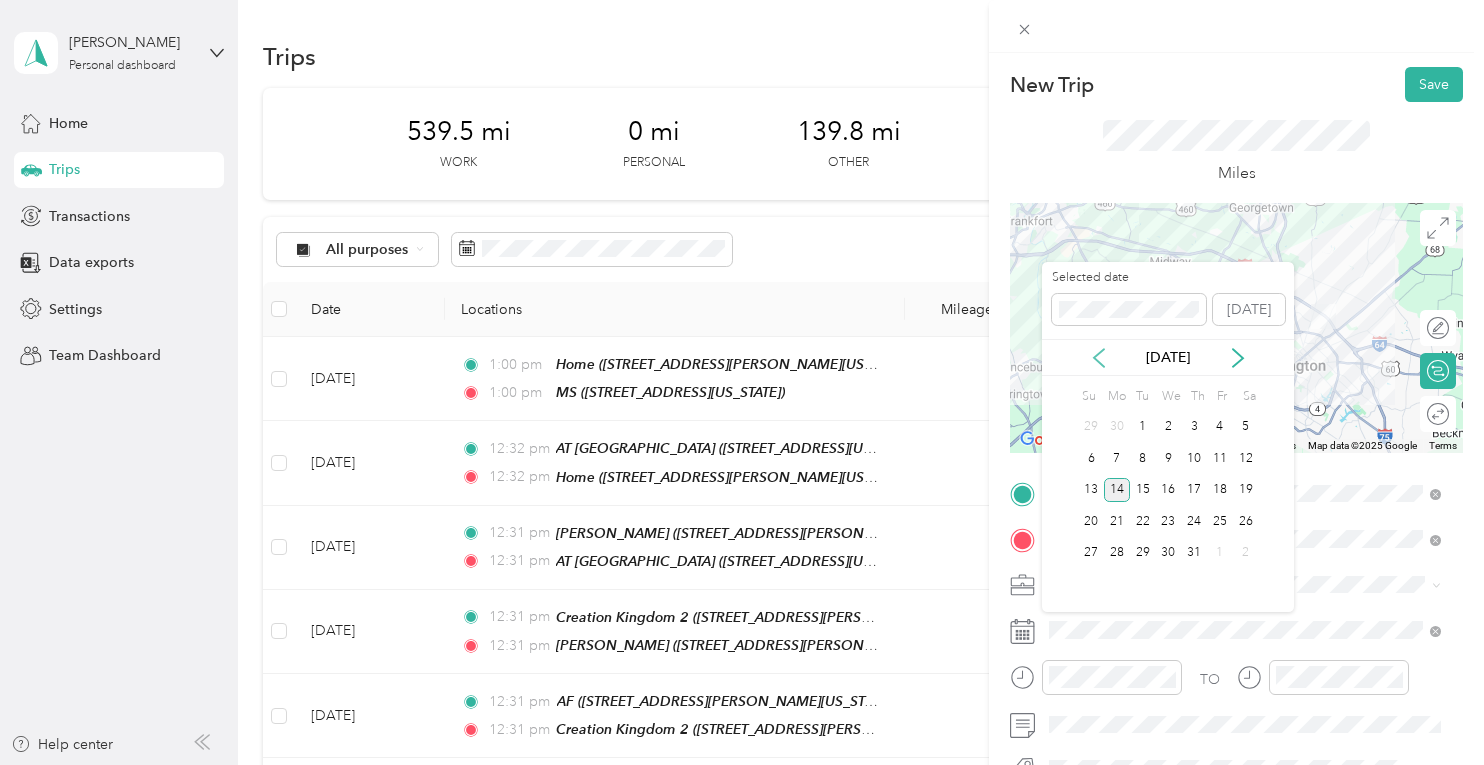 click 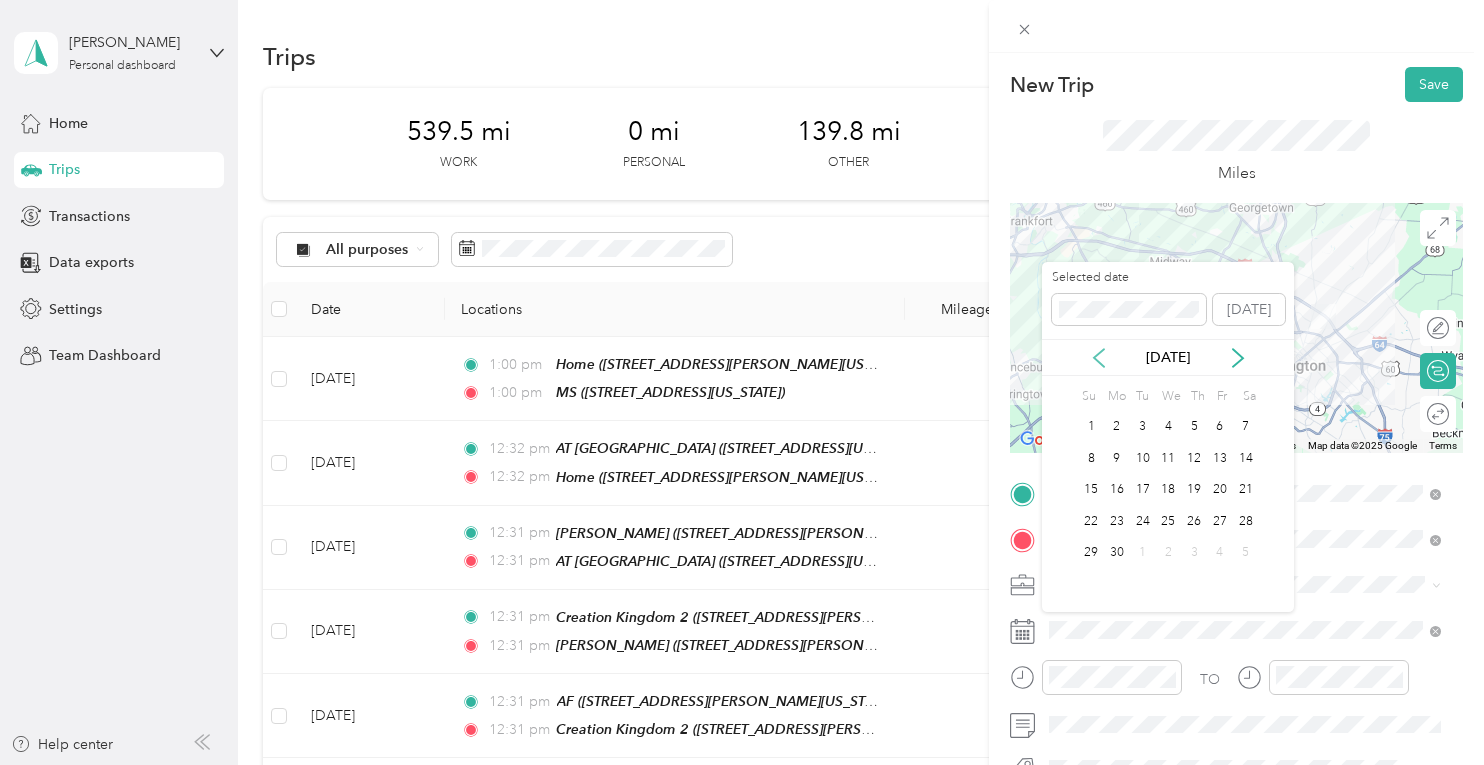 click 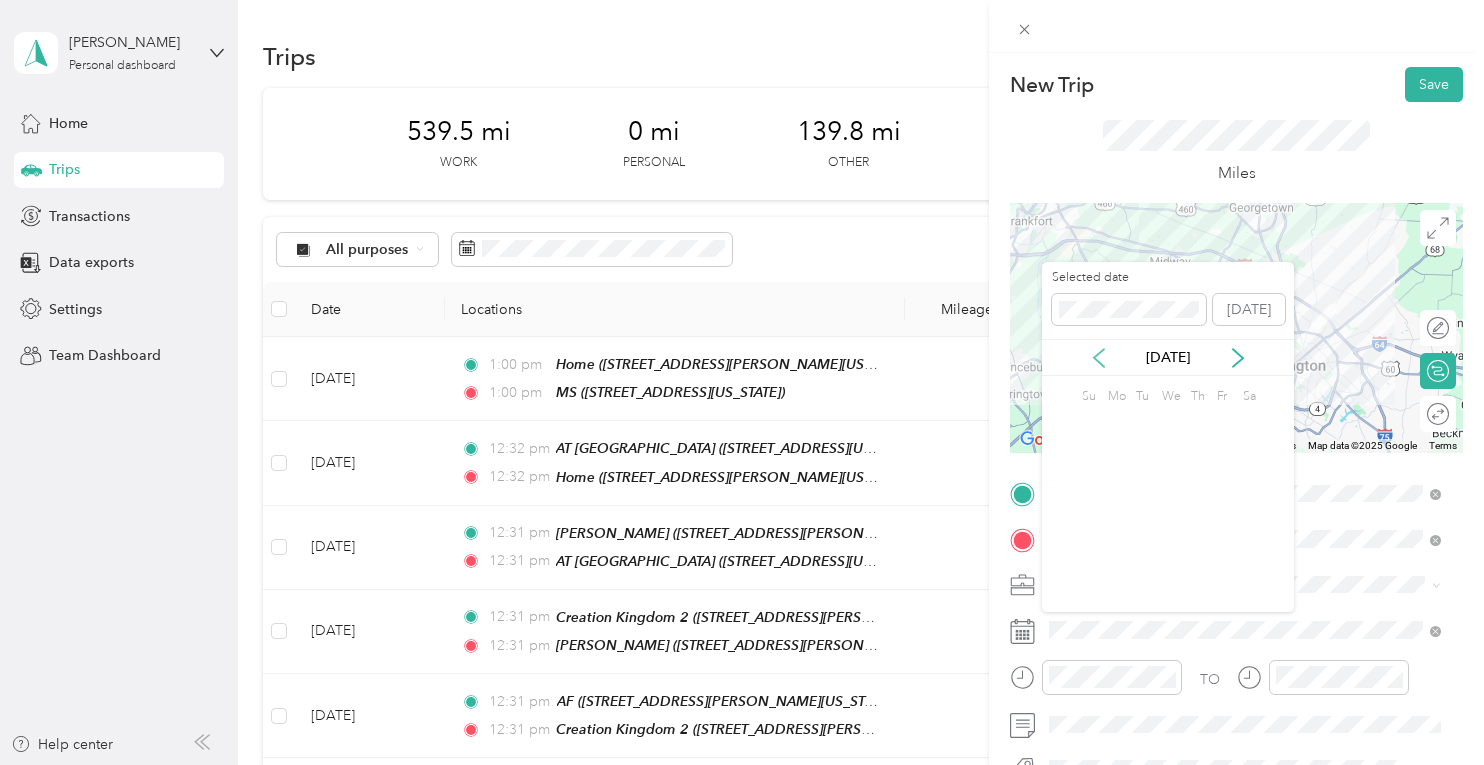 click 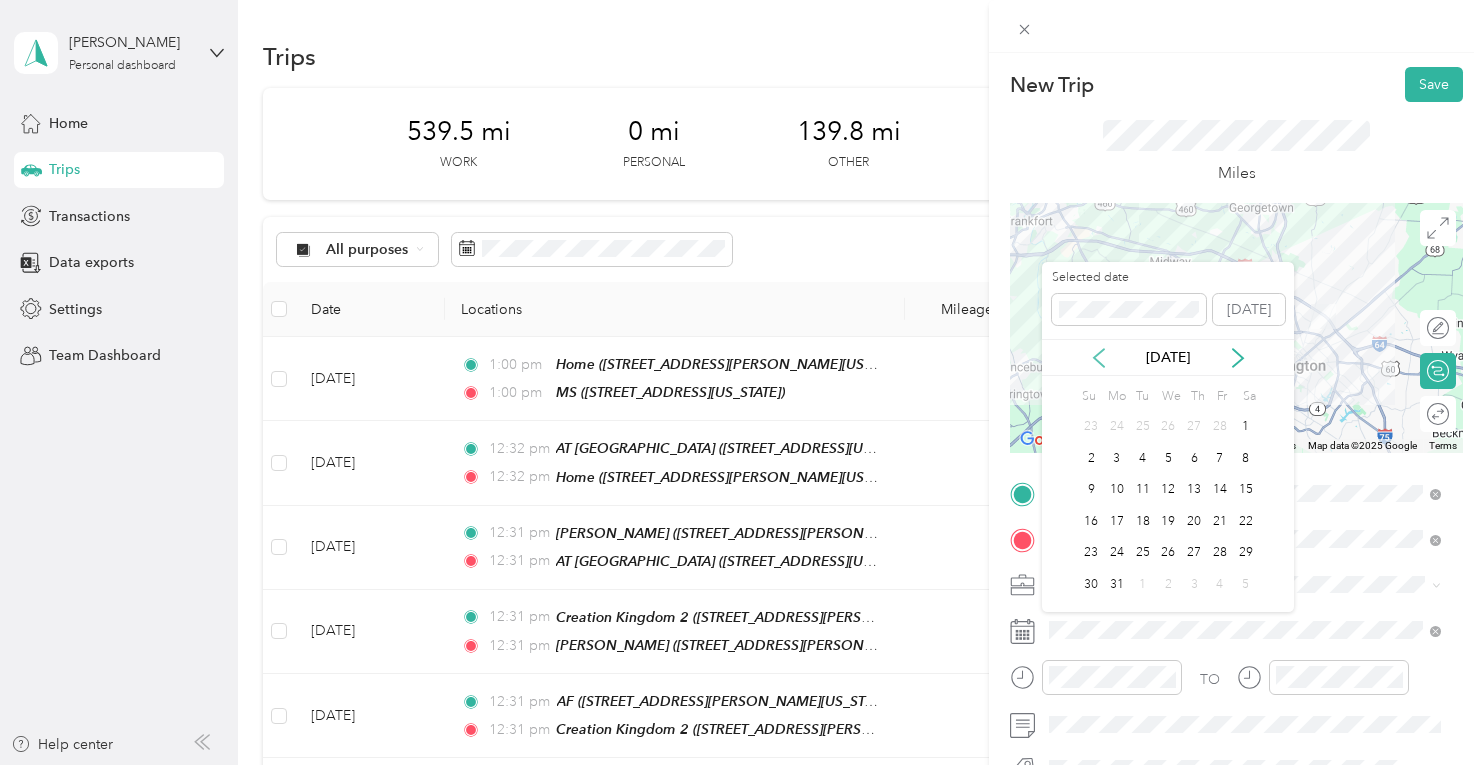 click 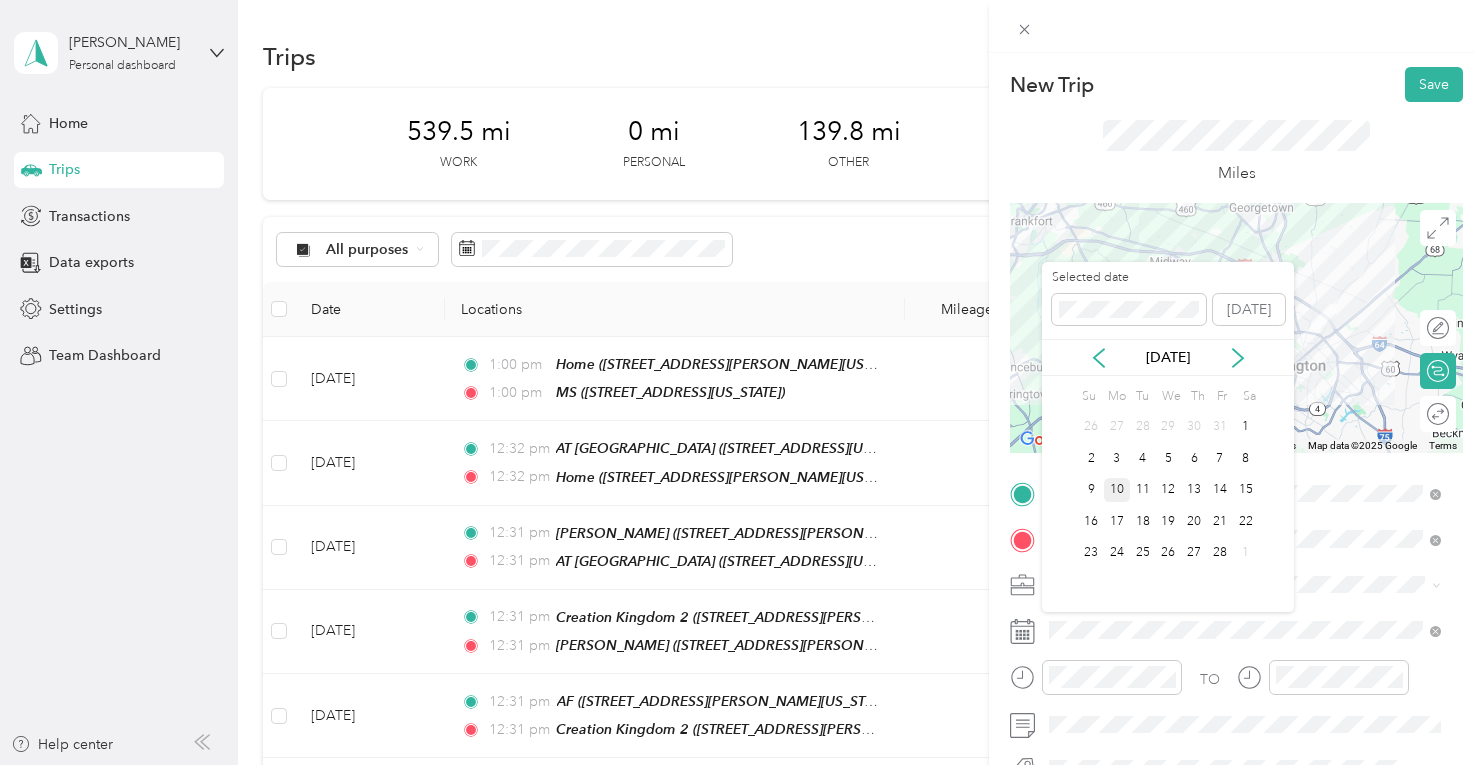 click on "10" at bounding box center [1117, 490] 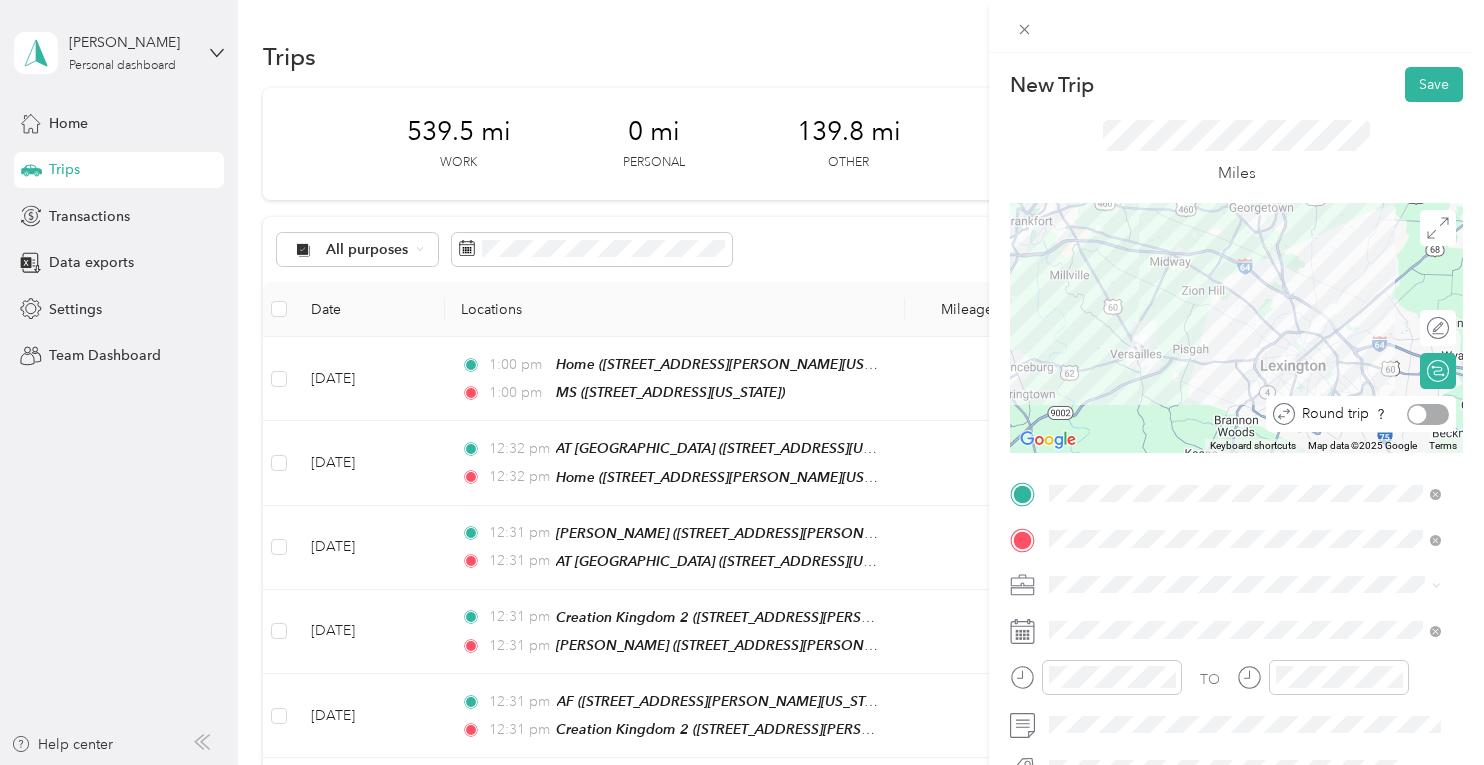 click at bounding box center [1428, 414] 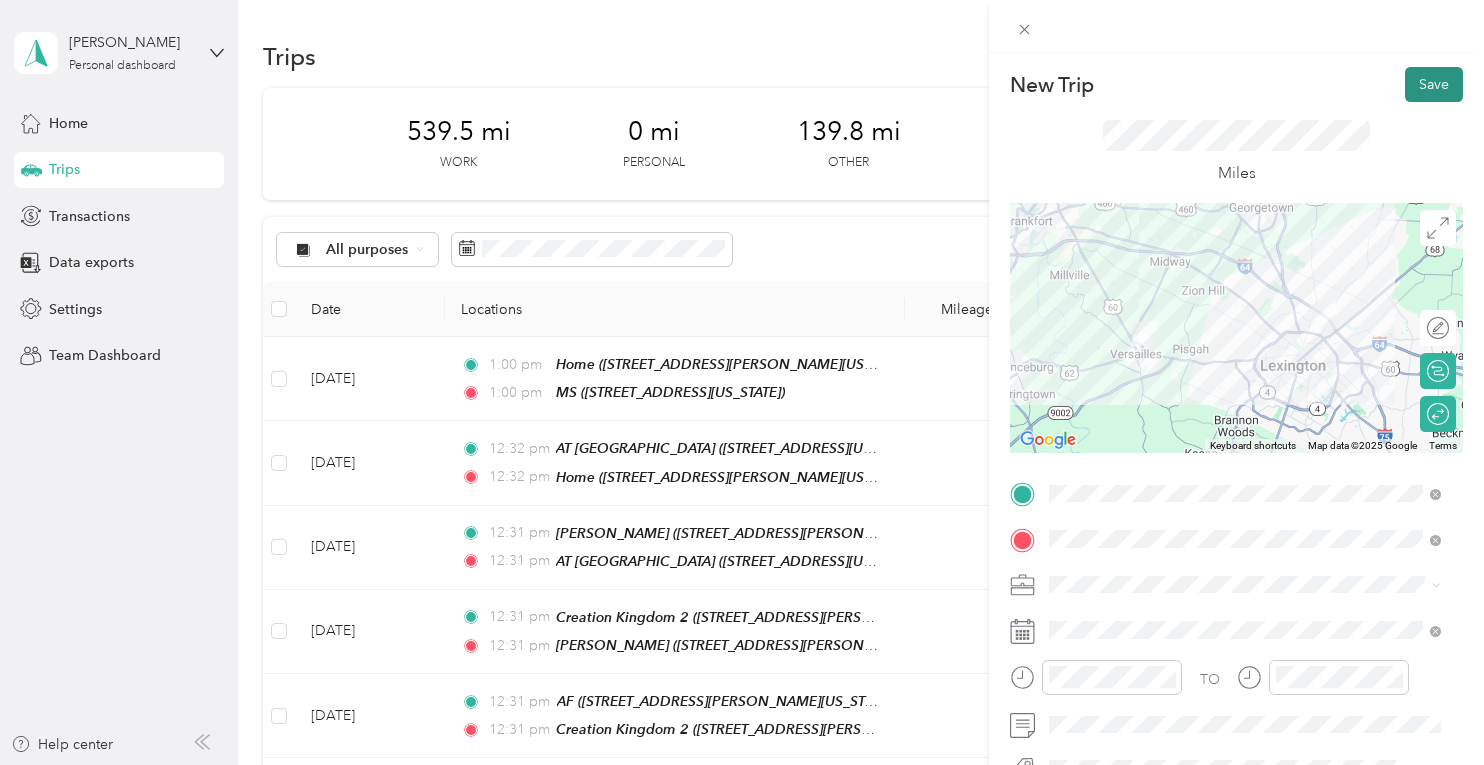 click on "Save" at bounding box center (1434, 84) 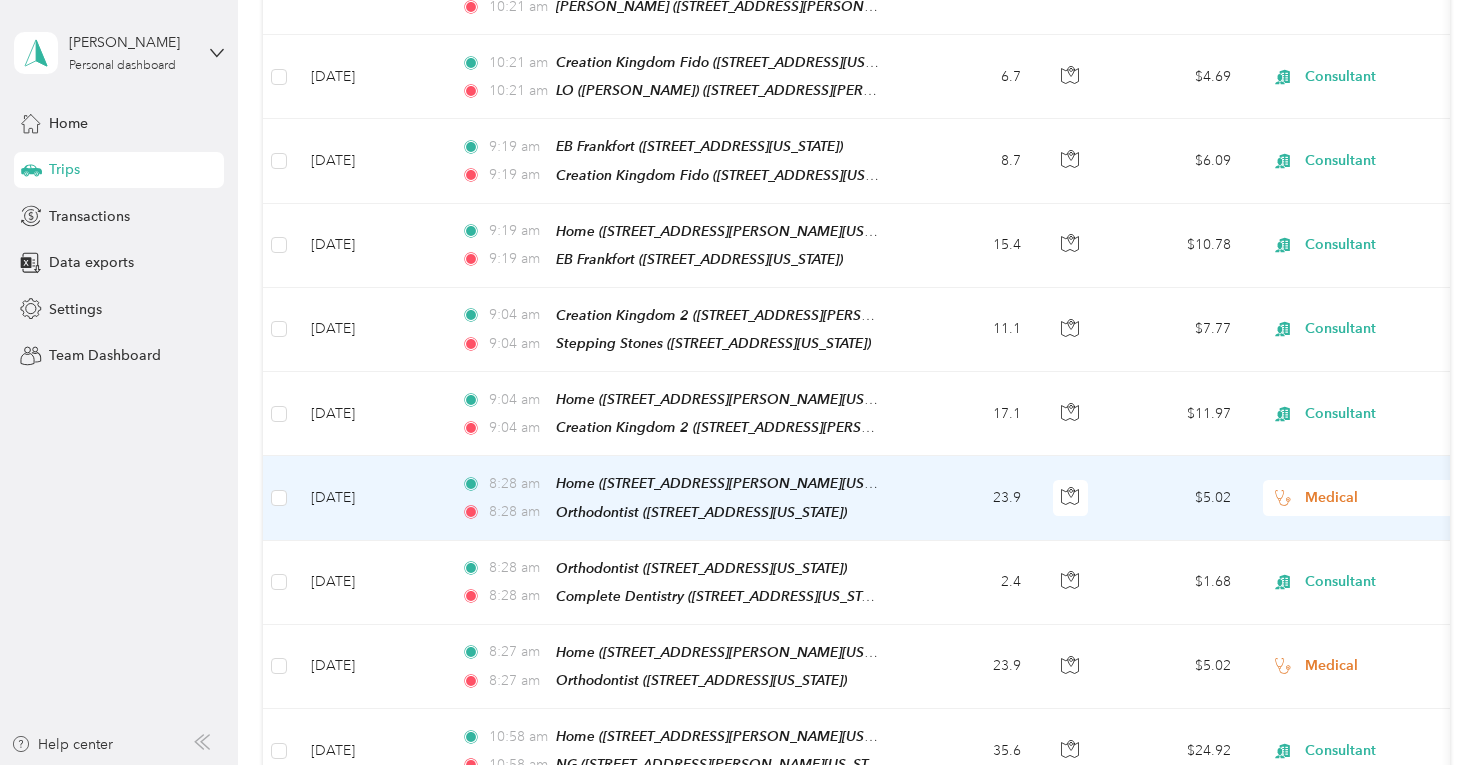 scroll, scrollTop: 1314, scrollLeft: 0, axis: vertical 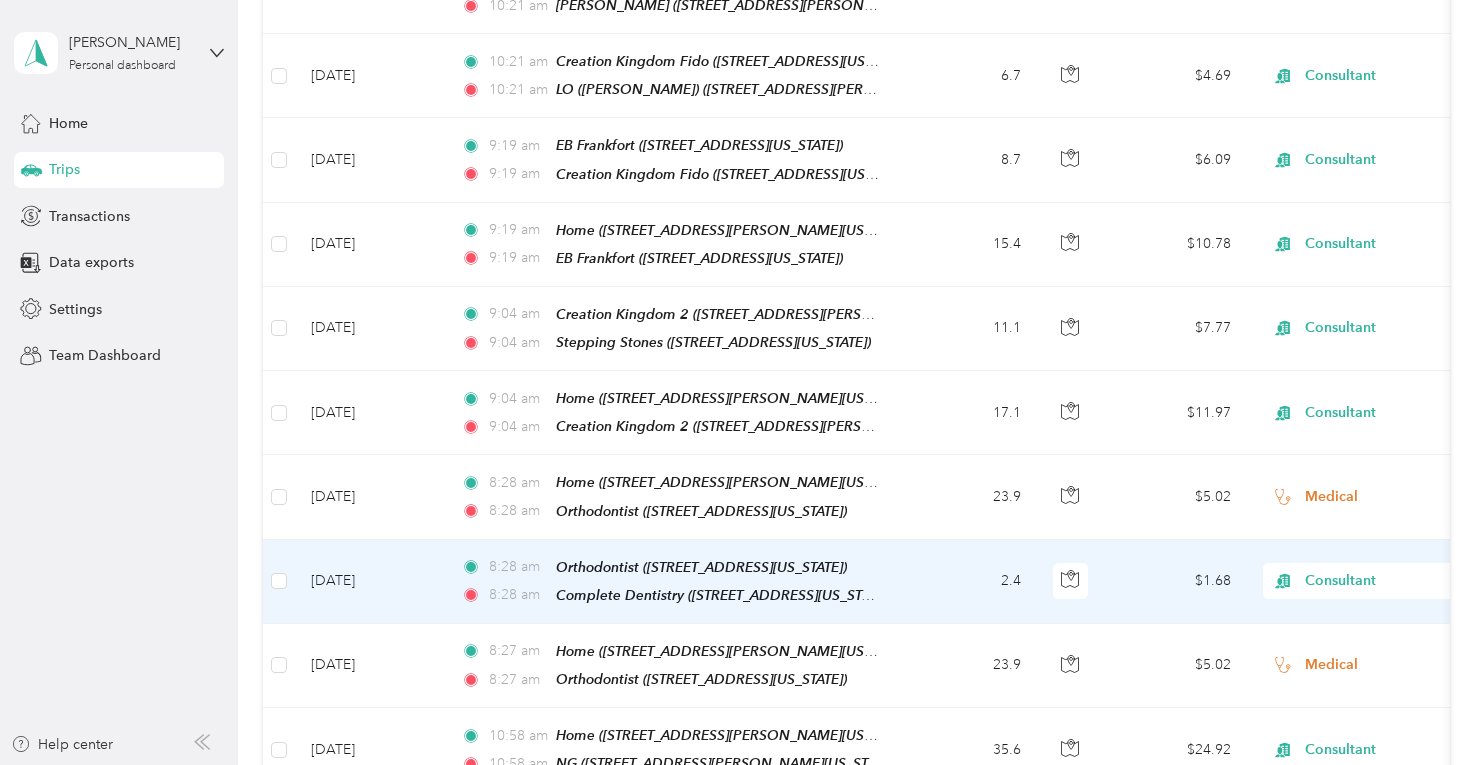 click on "Consultant" at bounding box center (1396, 581) 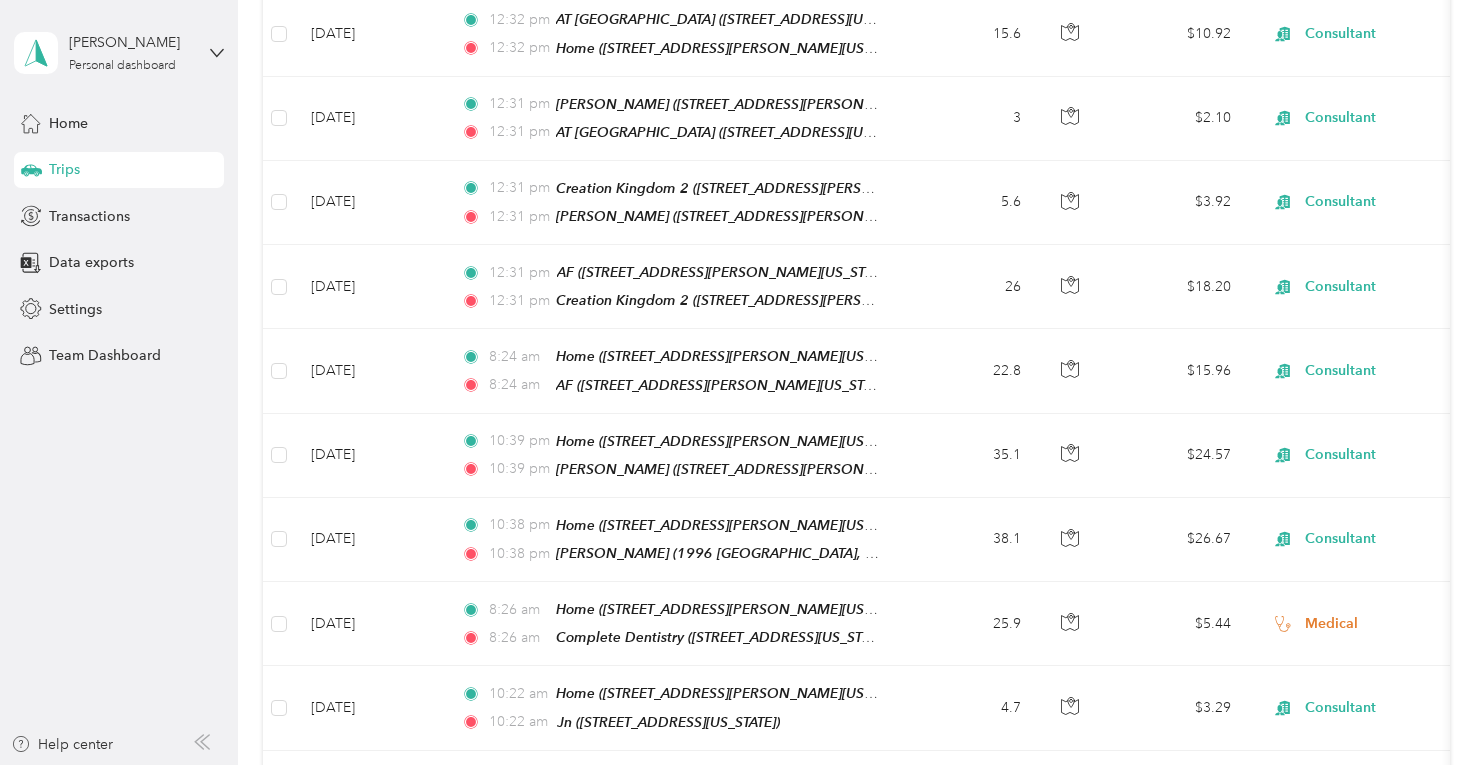 scroll, scrollTop: 0, scrollLeft: 0, axis: both 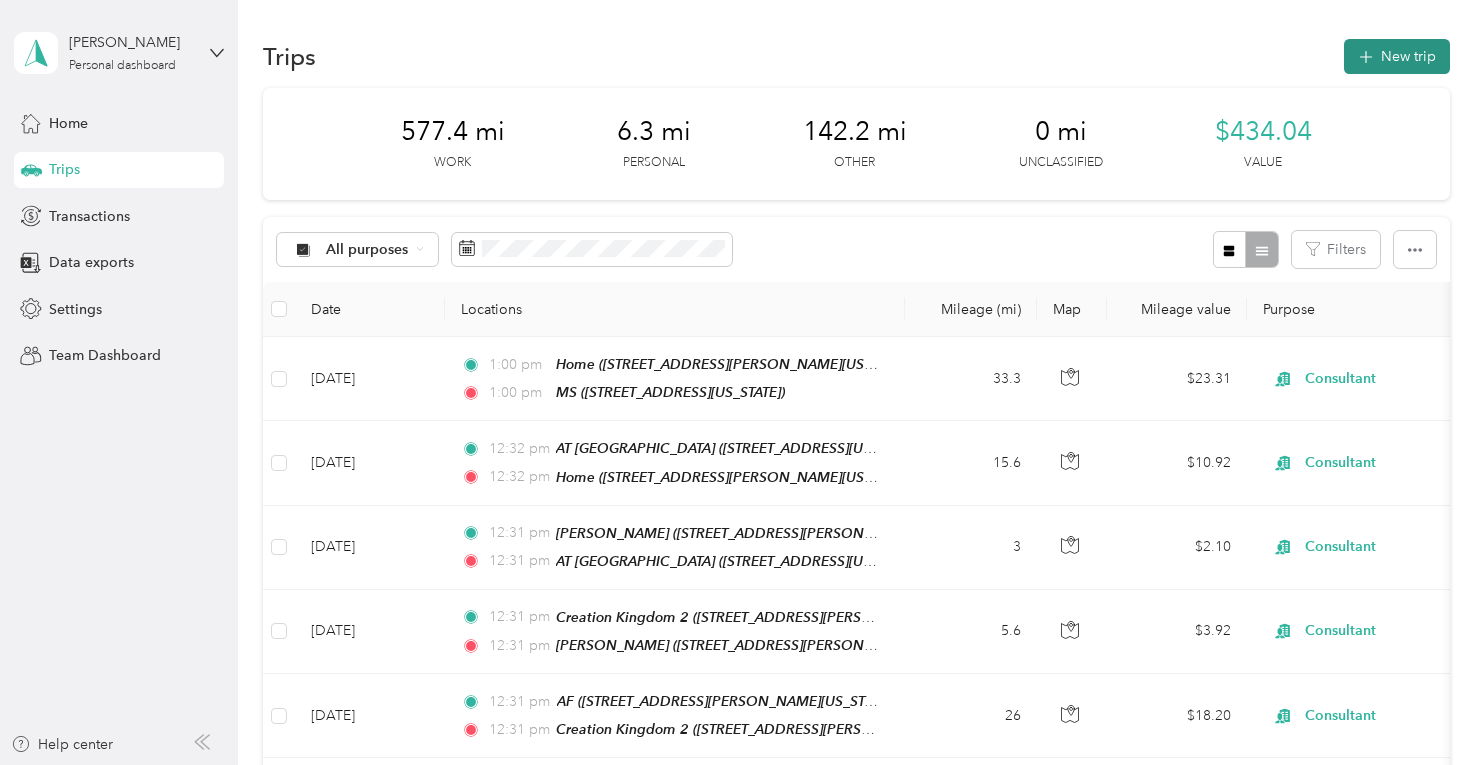 click on "New trip" at bounding box center [1397, 56] 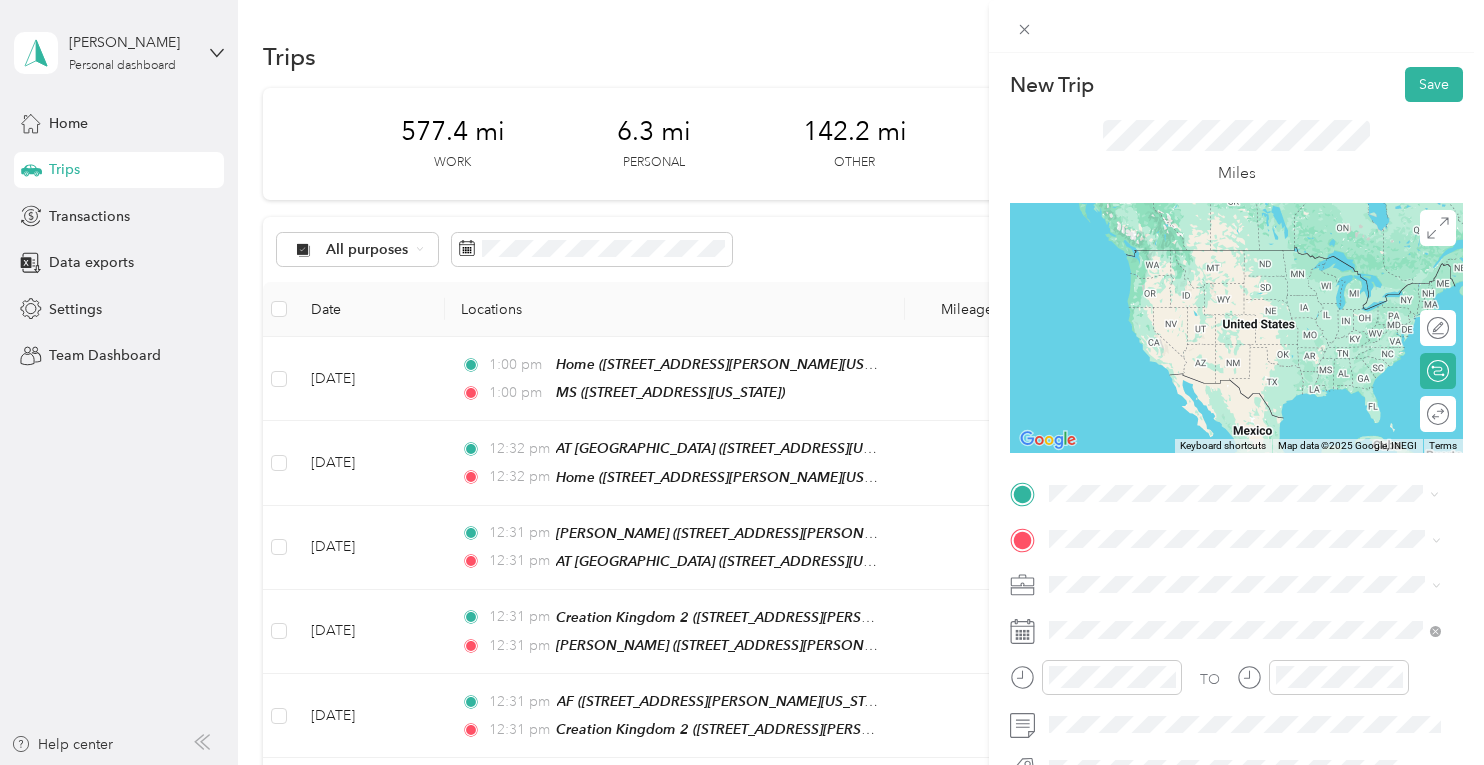 click on "Stepping Stones [STREET_ADDRESS][US_STATE]" at bounding box center [1187, 269] 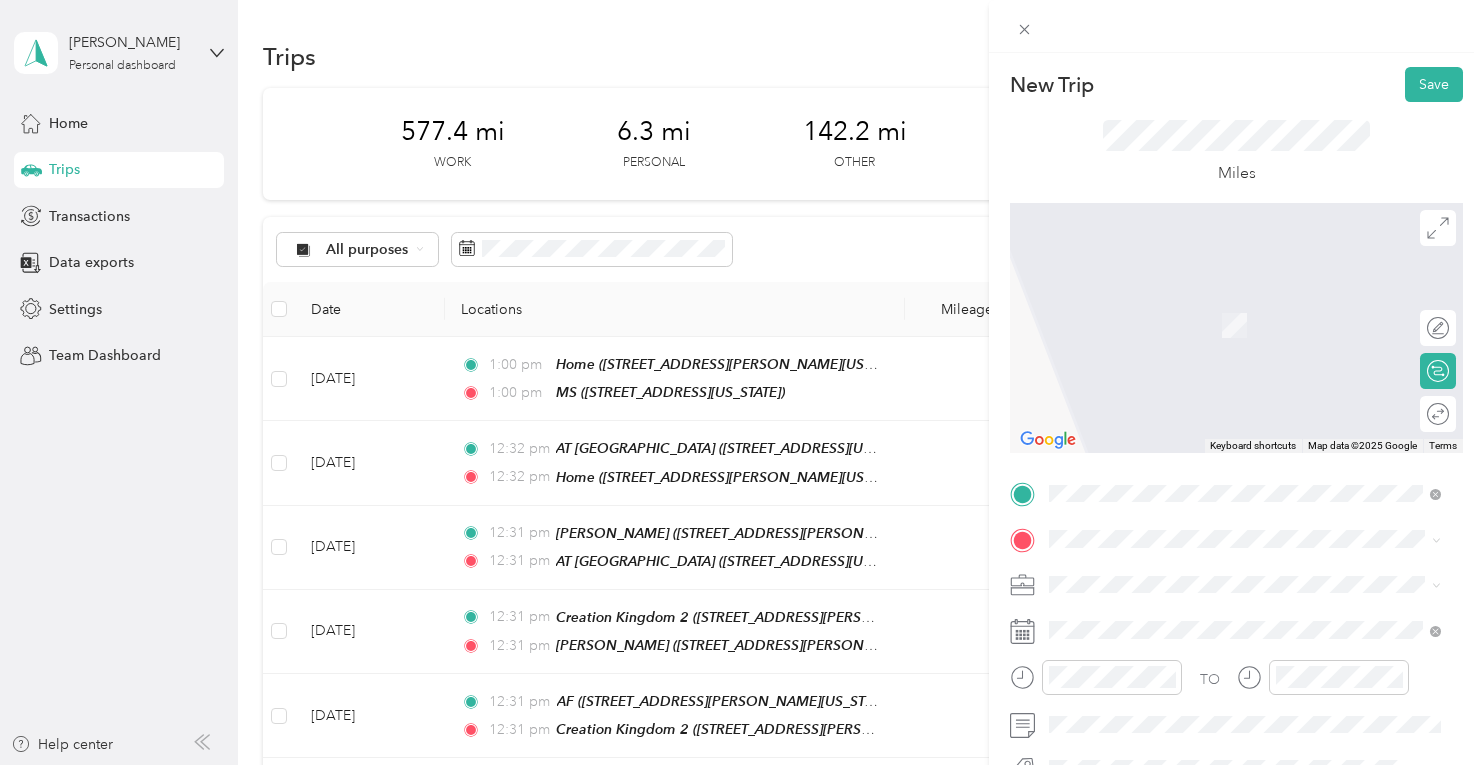 click on "[PERSON_NAME]  [STREET_ADDRESS][PERSON_NAME][US_STATE]" at bounding box center [1187, 305] 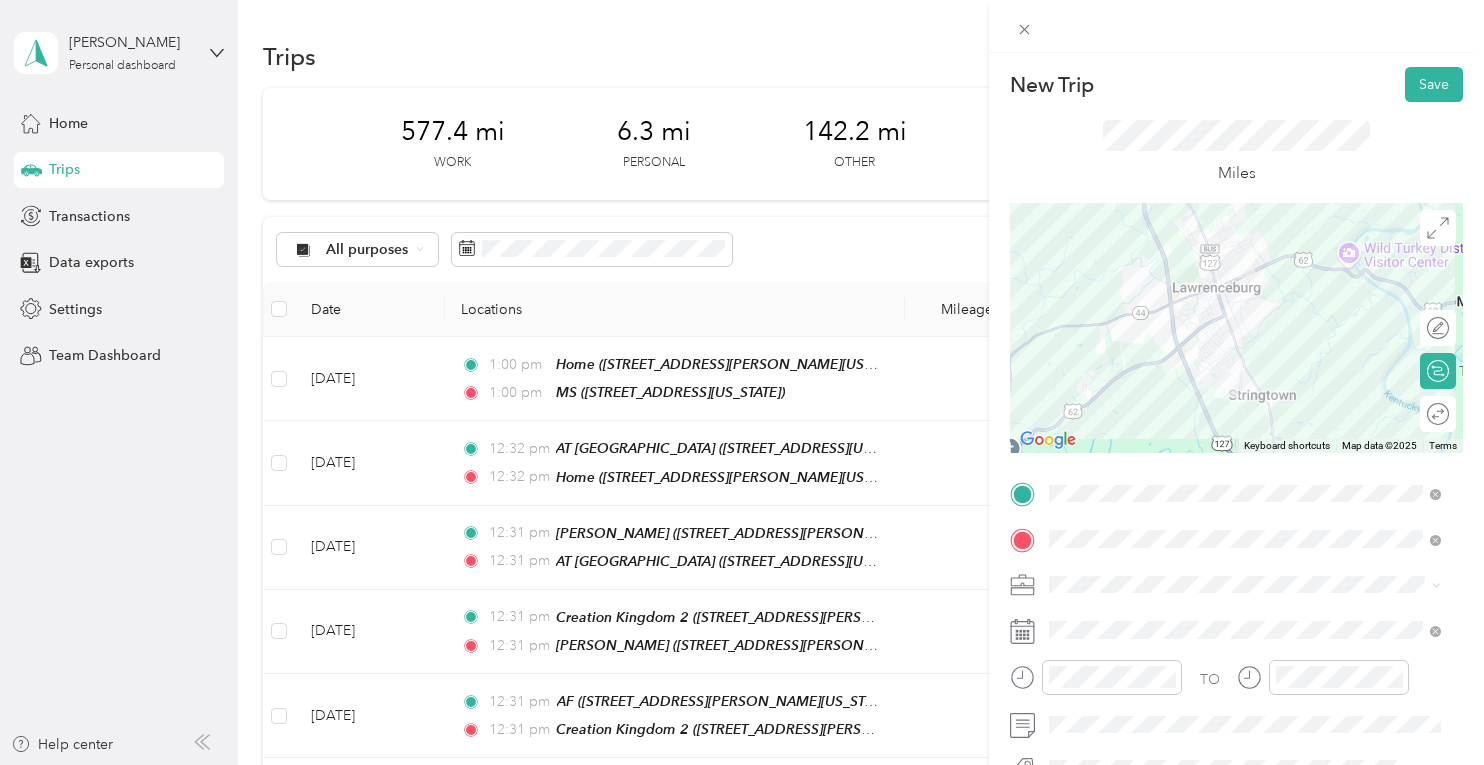 click on "Consultant" at bounding box center (1244, 364) 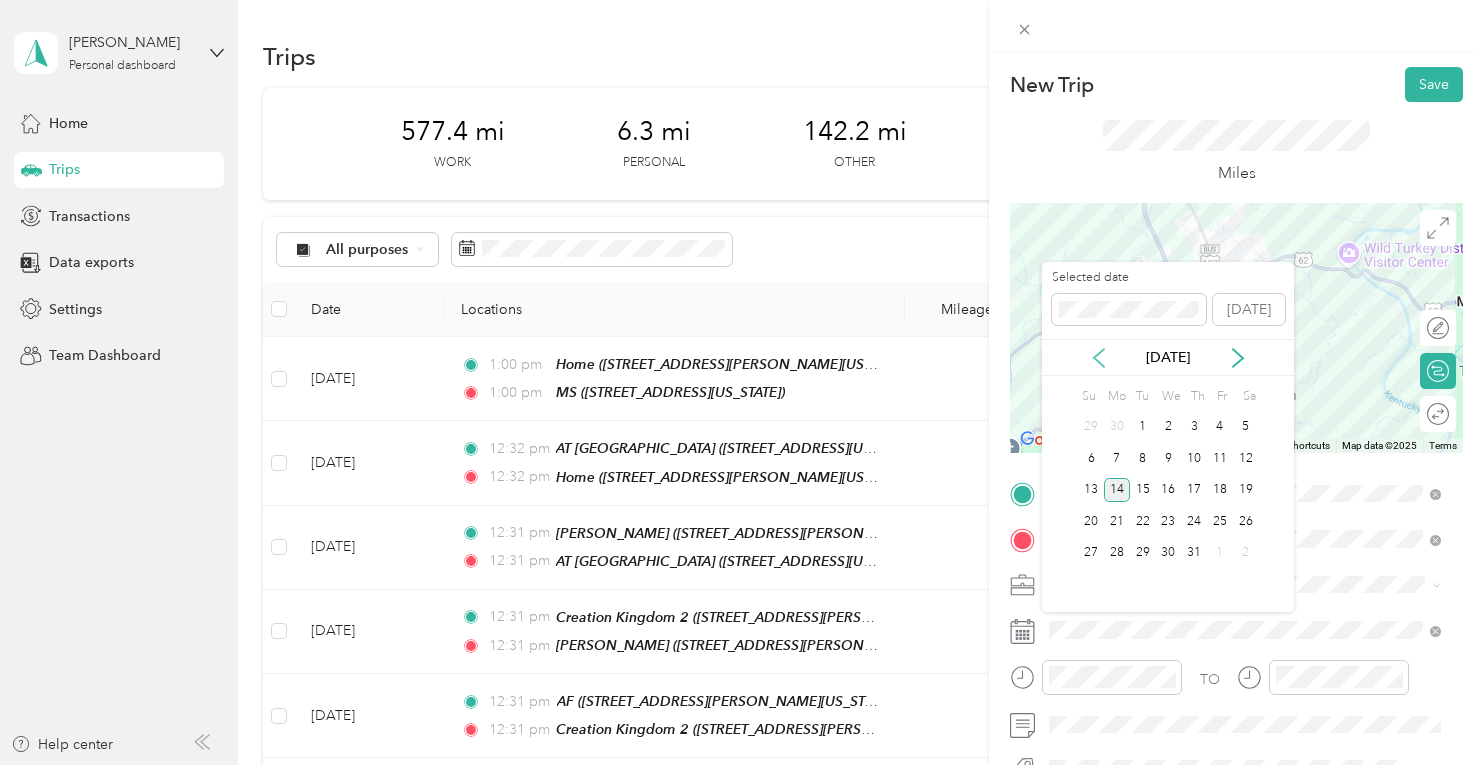 click 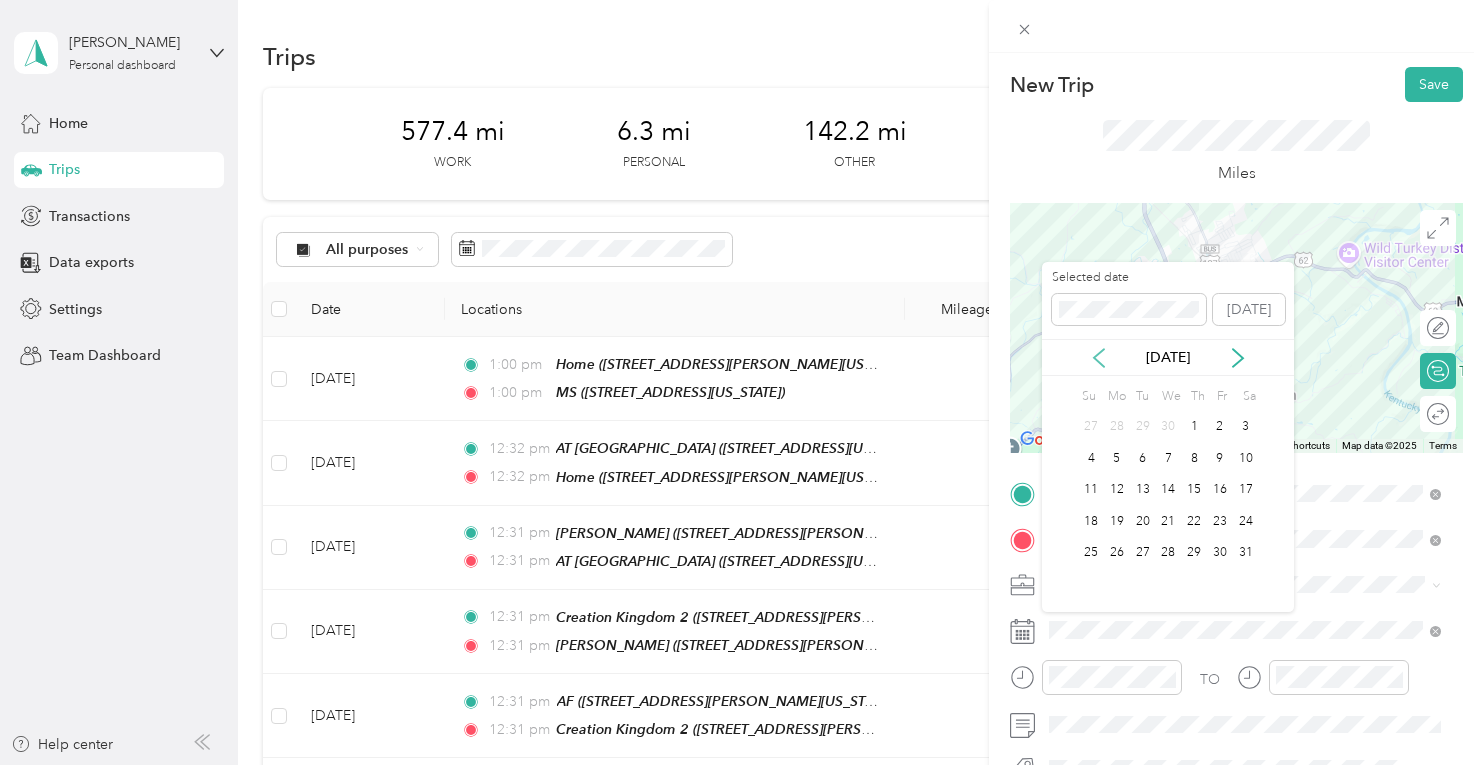 click 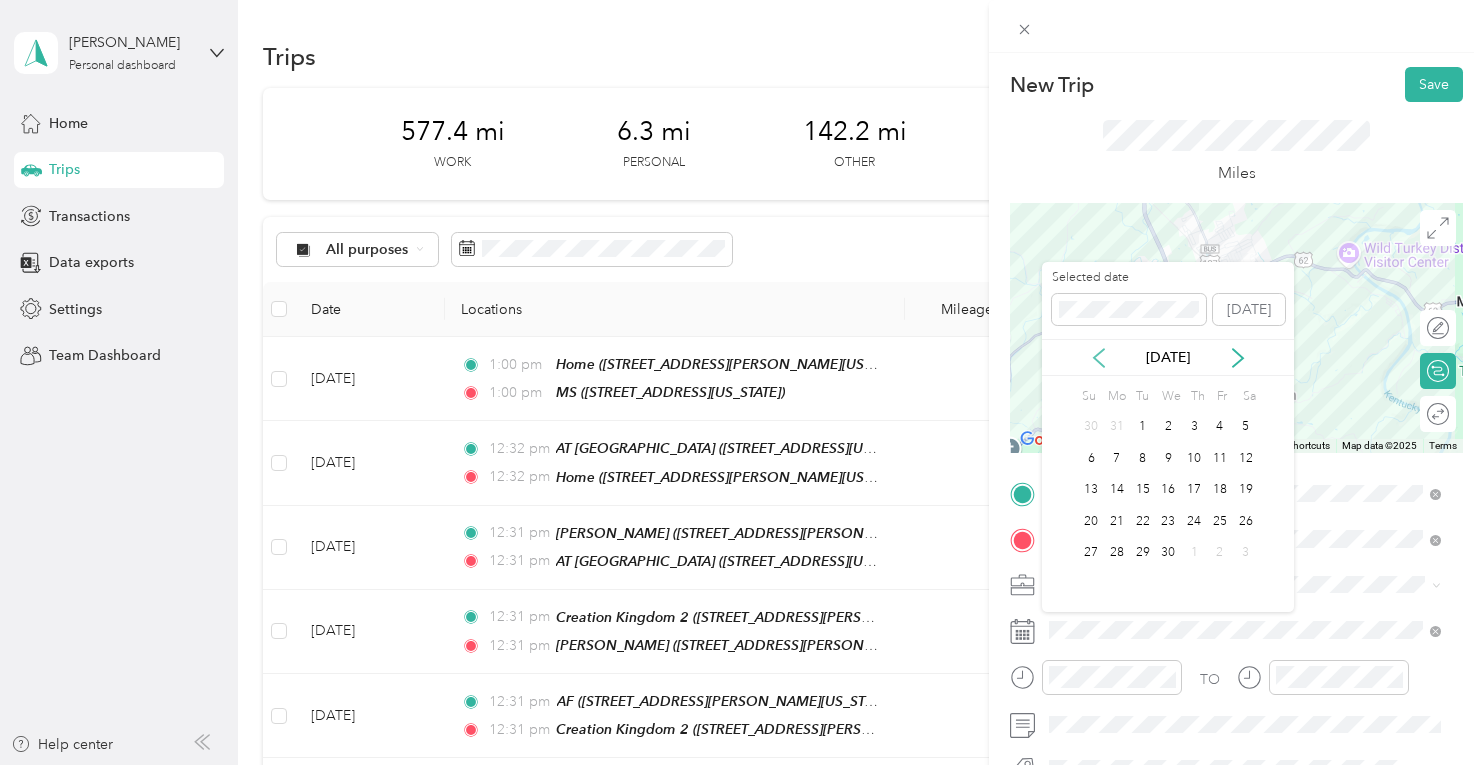 click 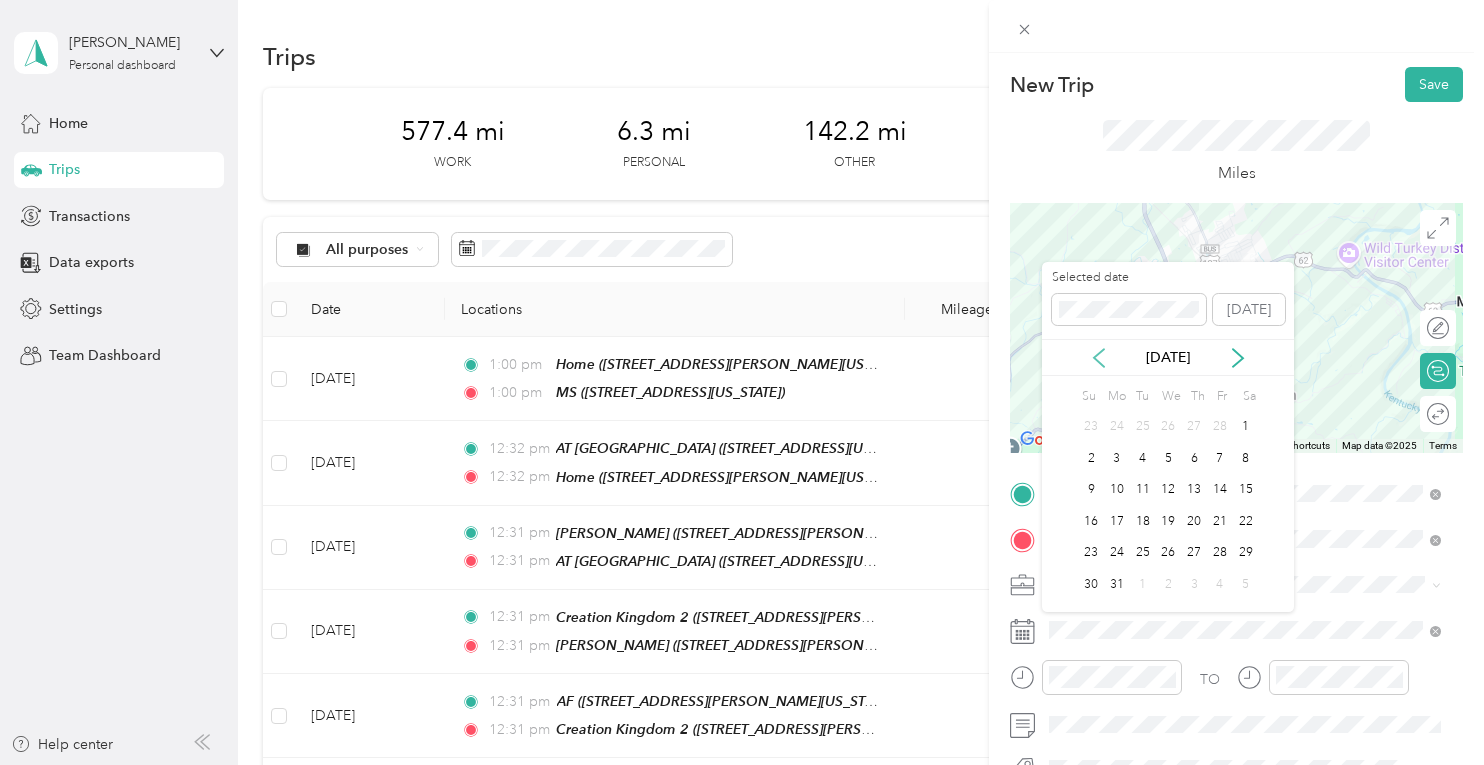 click 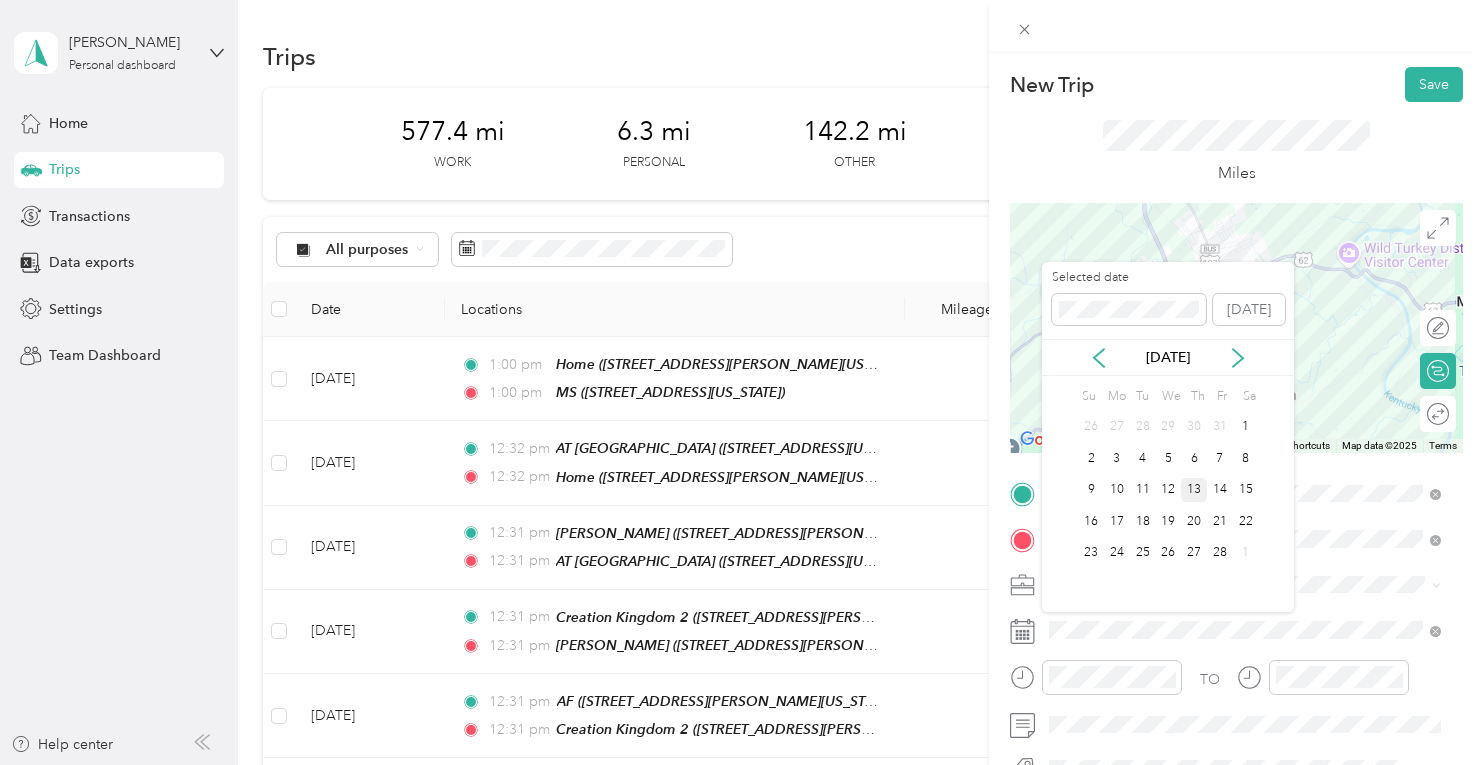 click on "13" at bounding box center (1194, 490) 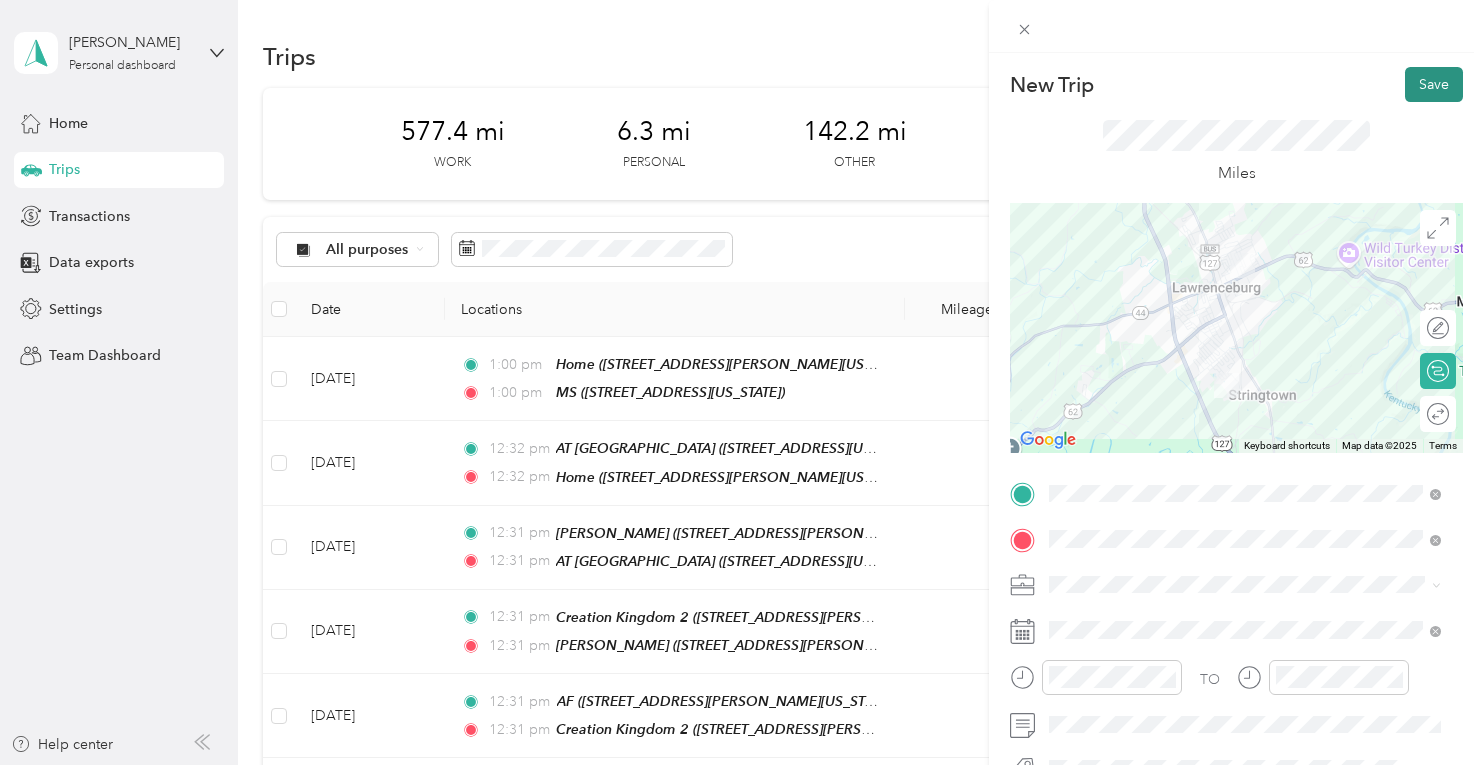 click on "Save" at bounding box center (1434, 84) 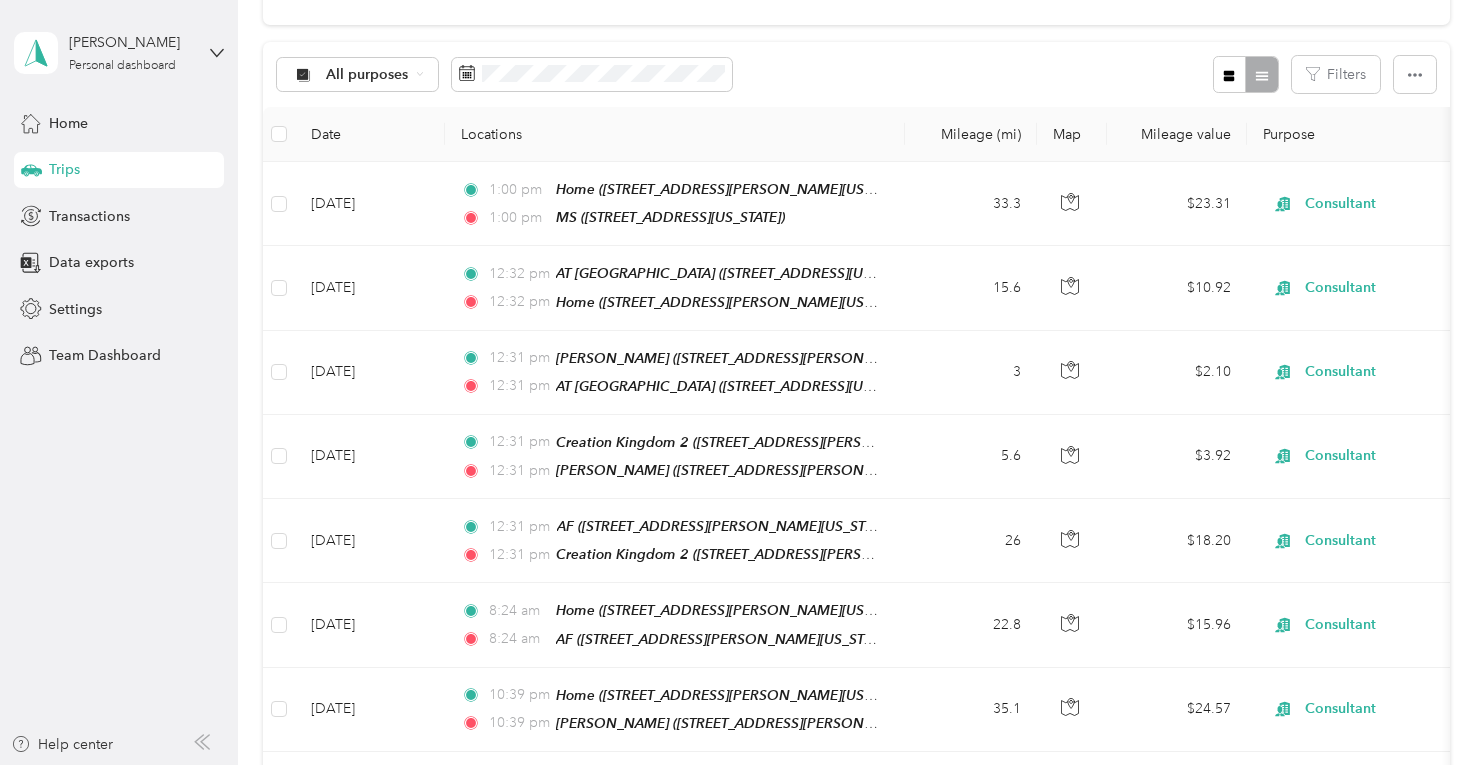 scroll, scrollTop: 0, scrollLeft: 0, axis: both 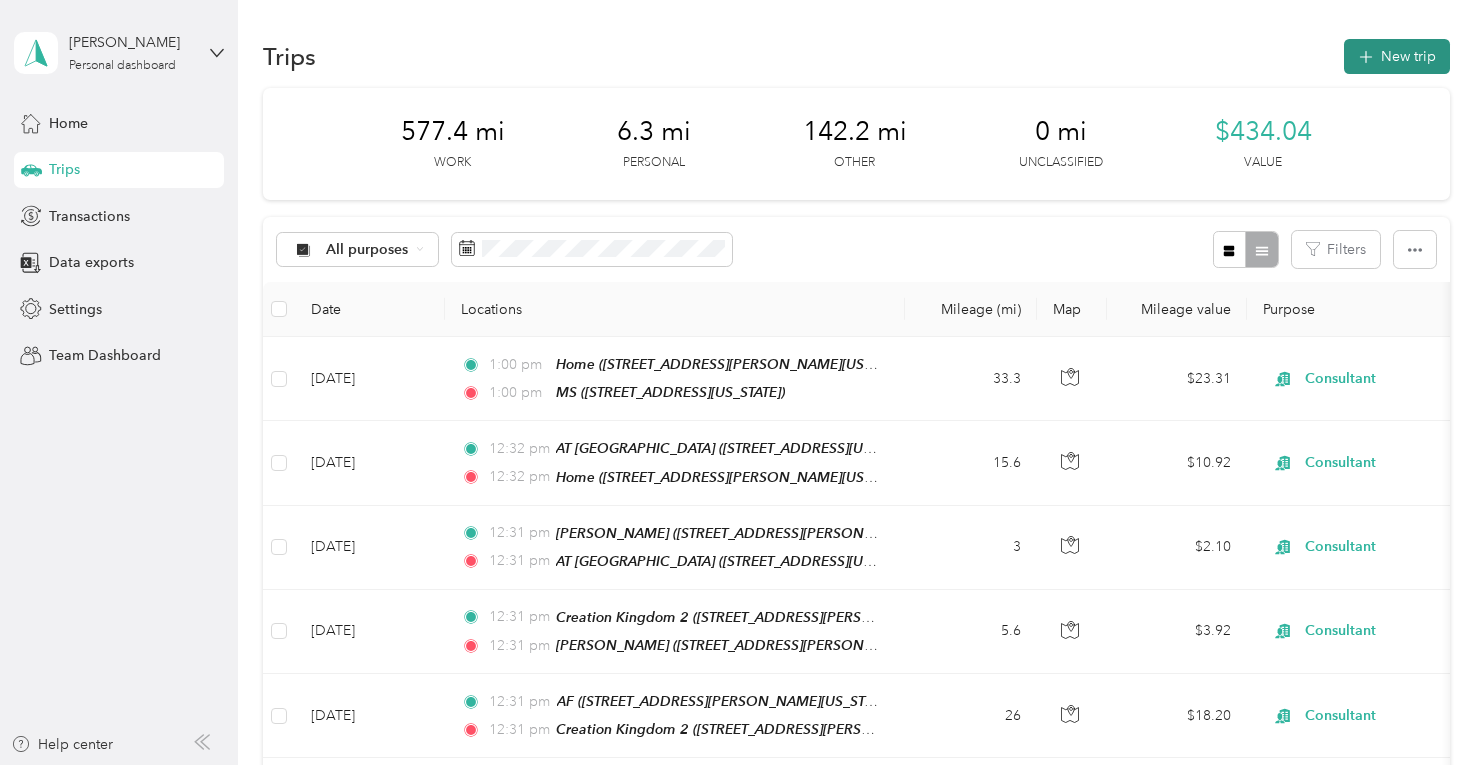 click on "New trip" at bounding box center (1397, 56) 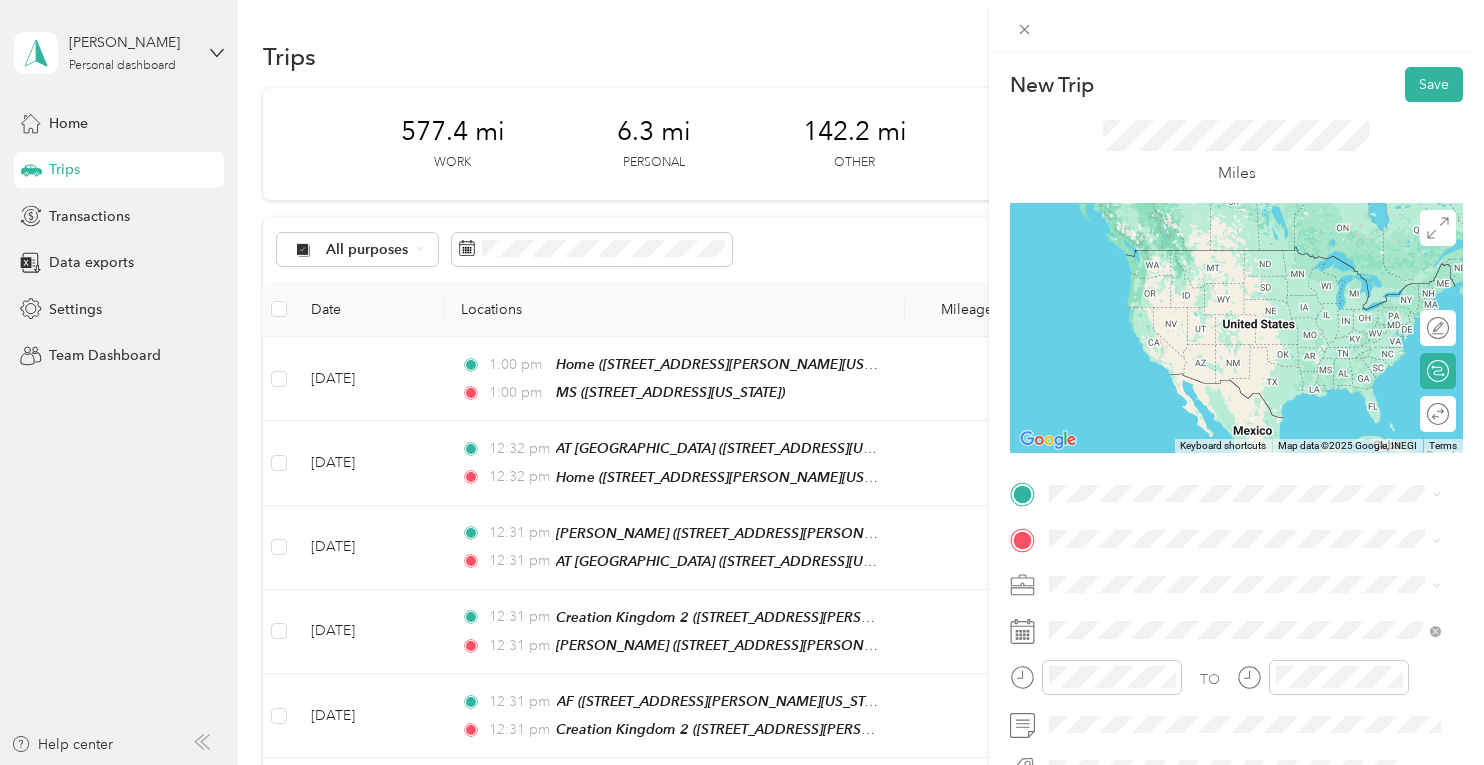 click on "[PERSON_NAME]  [STREET_ADDRESS][PERSON_NAME][US_STATE]" at bounding box center (1187, 258) 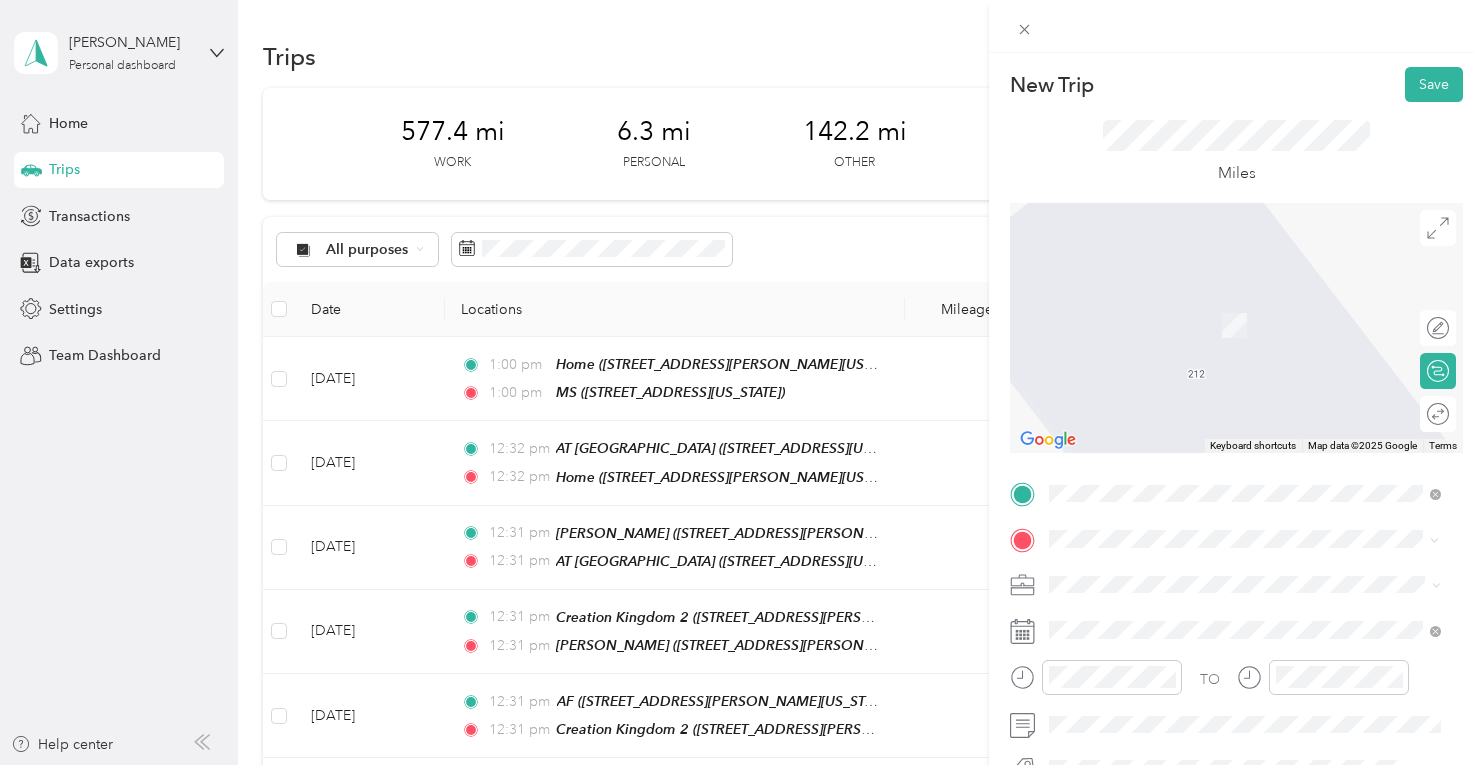 click on "Home [STREET_ADDRESS][PERSON_NAME][US_STATE]" at bounding box center [1242, 440] 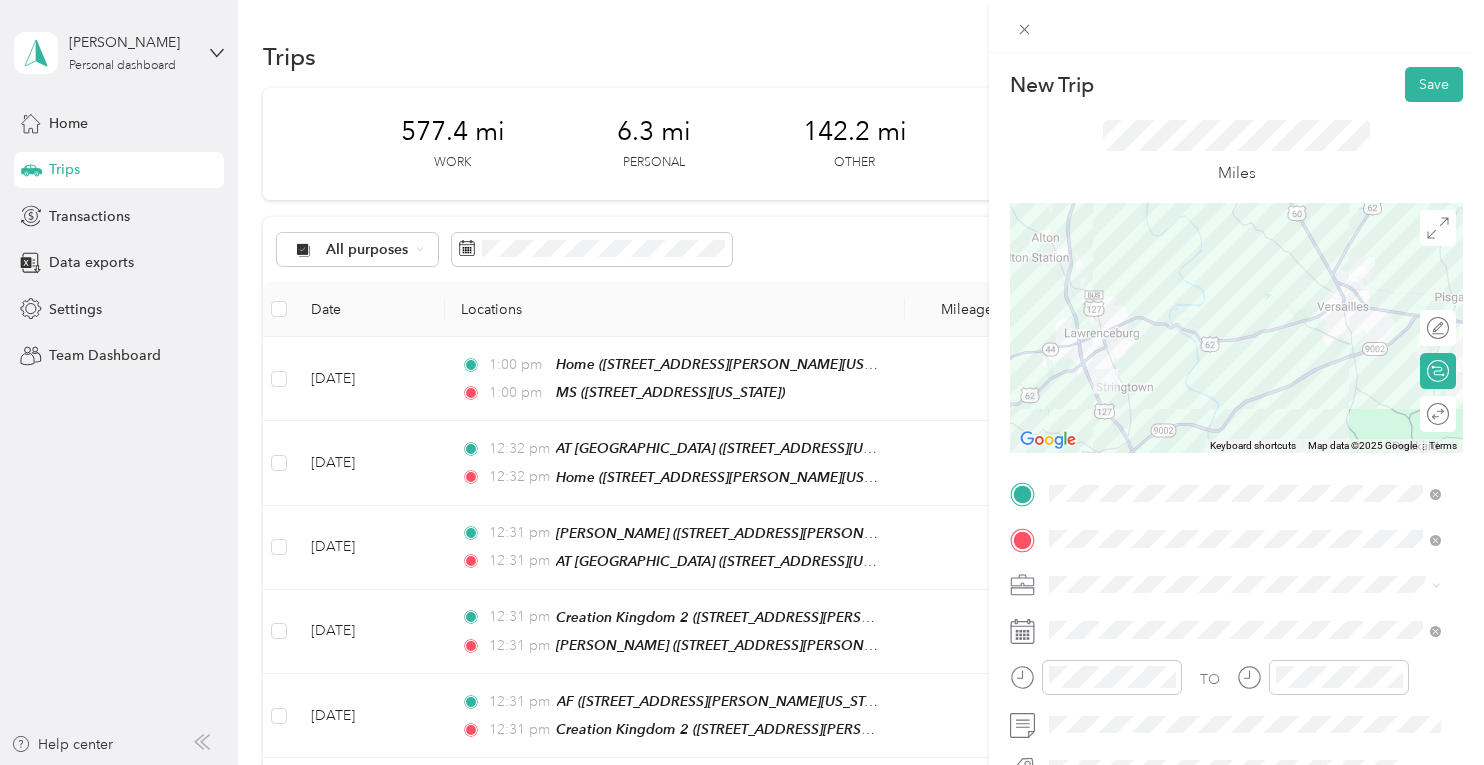 click on "Consultant" at bounding box center (1244, 373) 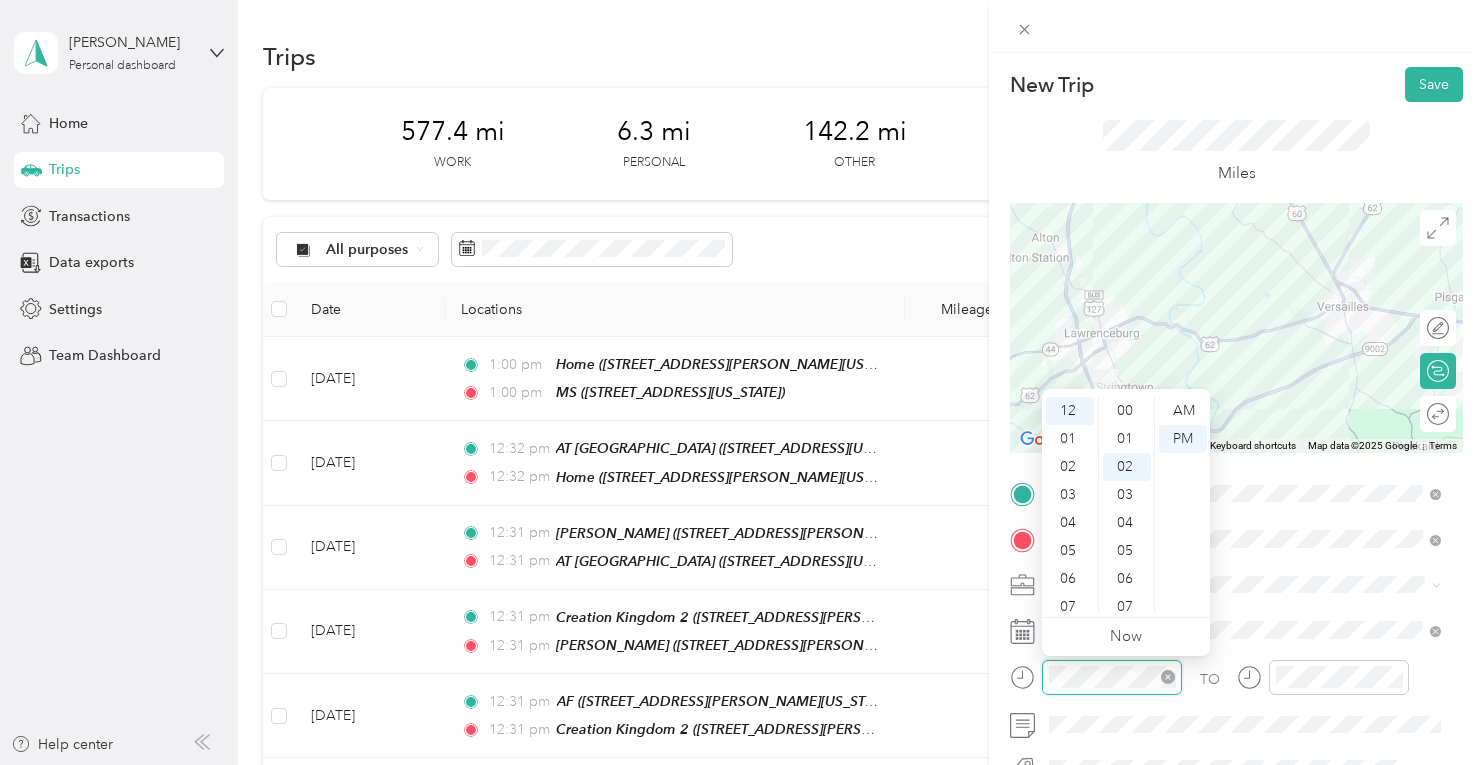 scroll, scrollTop: 56, scrollLeft: 0, axis: vertical 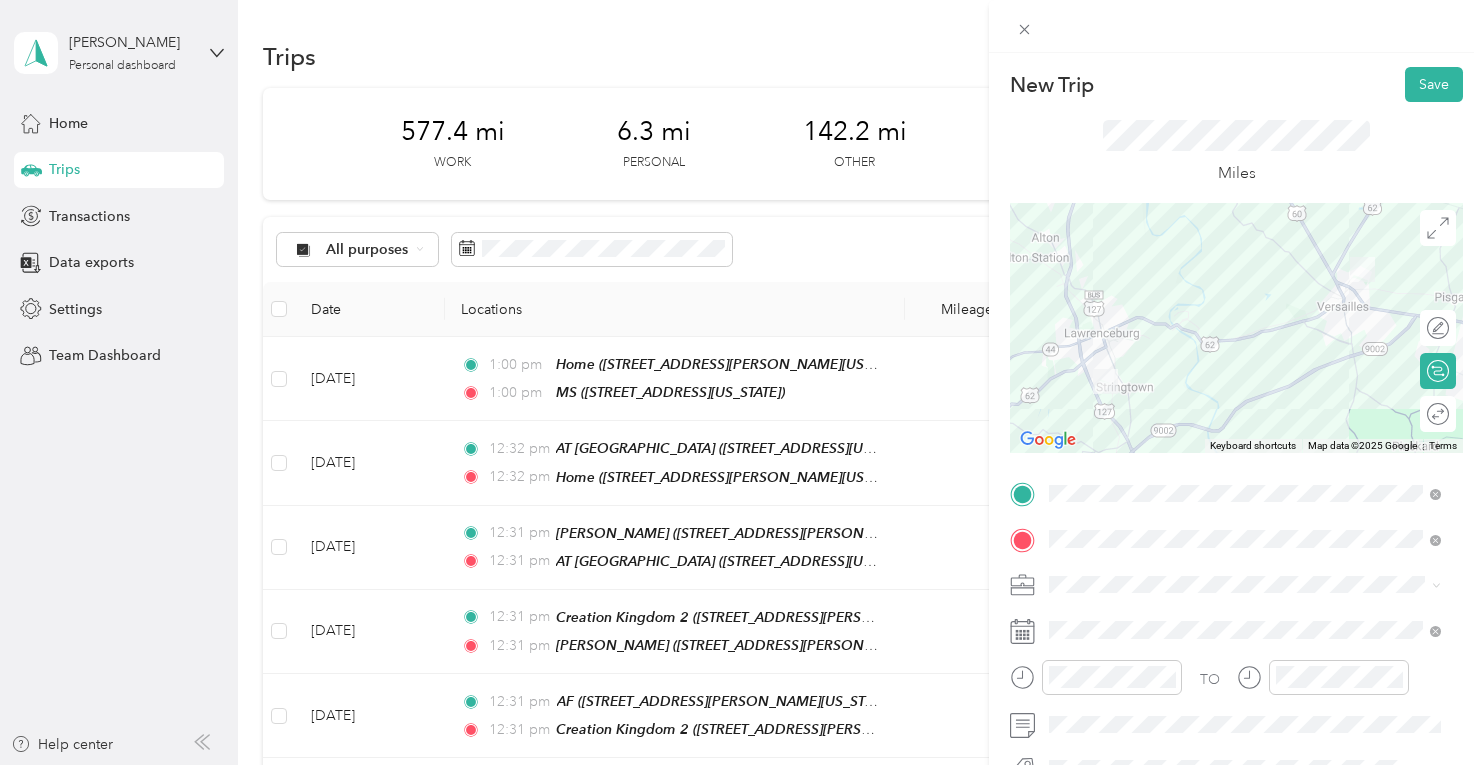 click on "TO Add photo" at bounding box center (1236, 697) 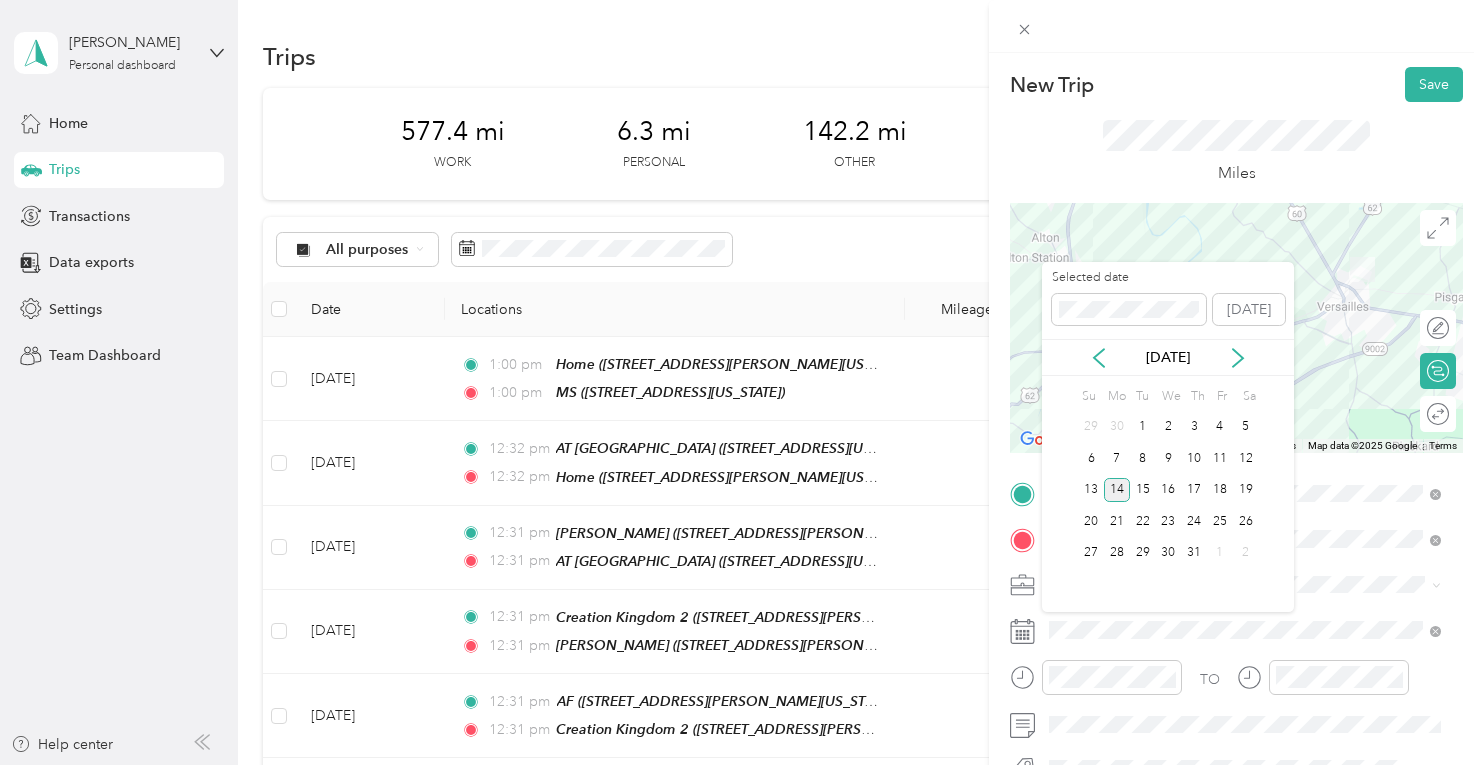 click on "[DATE]" at bounding box center (1168, 357) 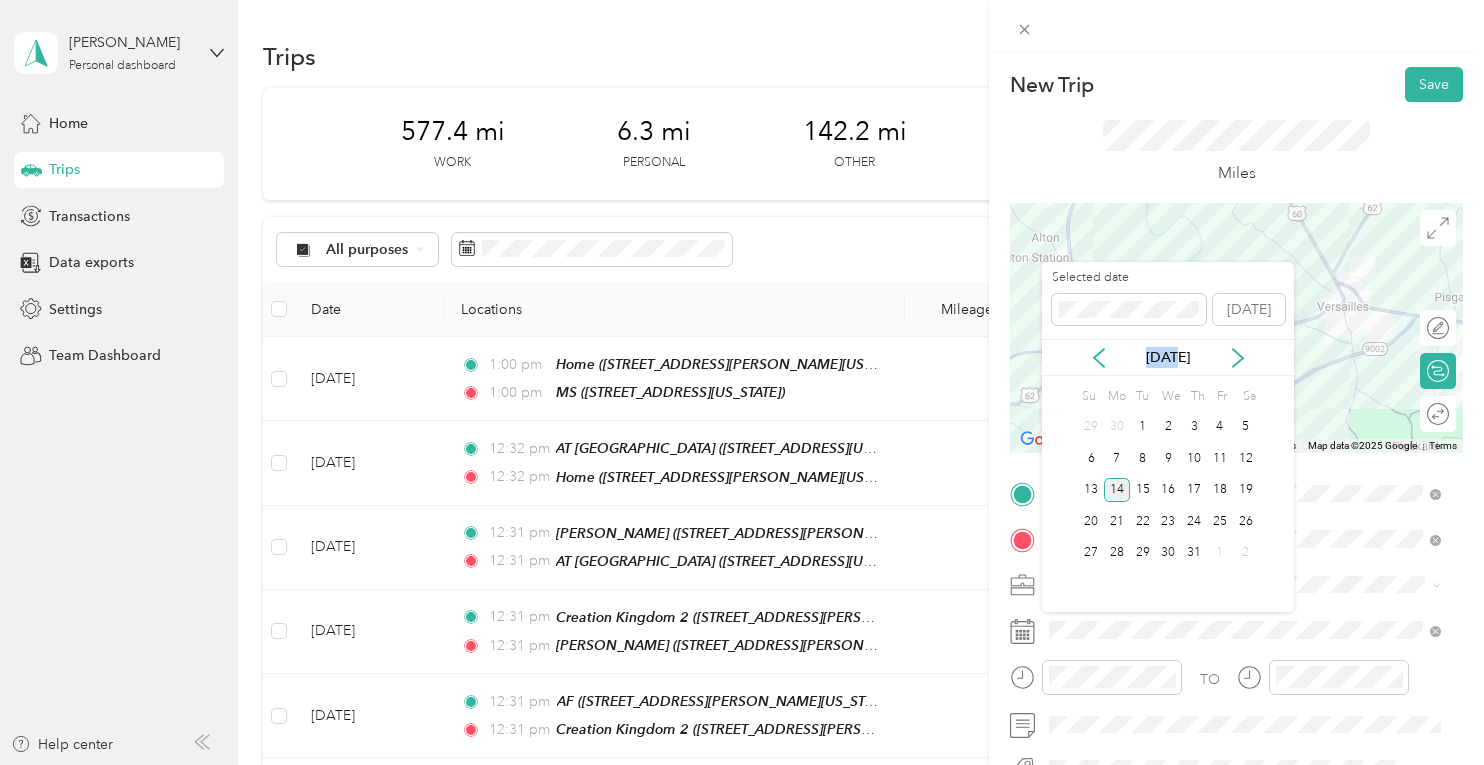 click on "[DATE]" at bounding box center [1168, 357] 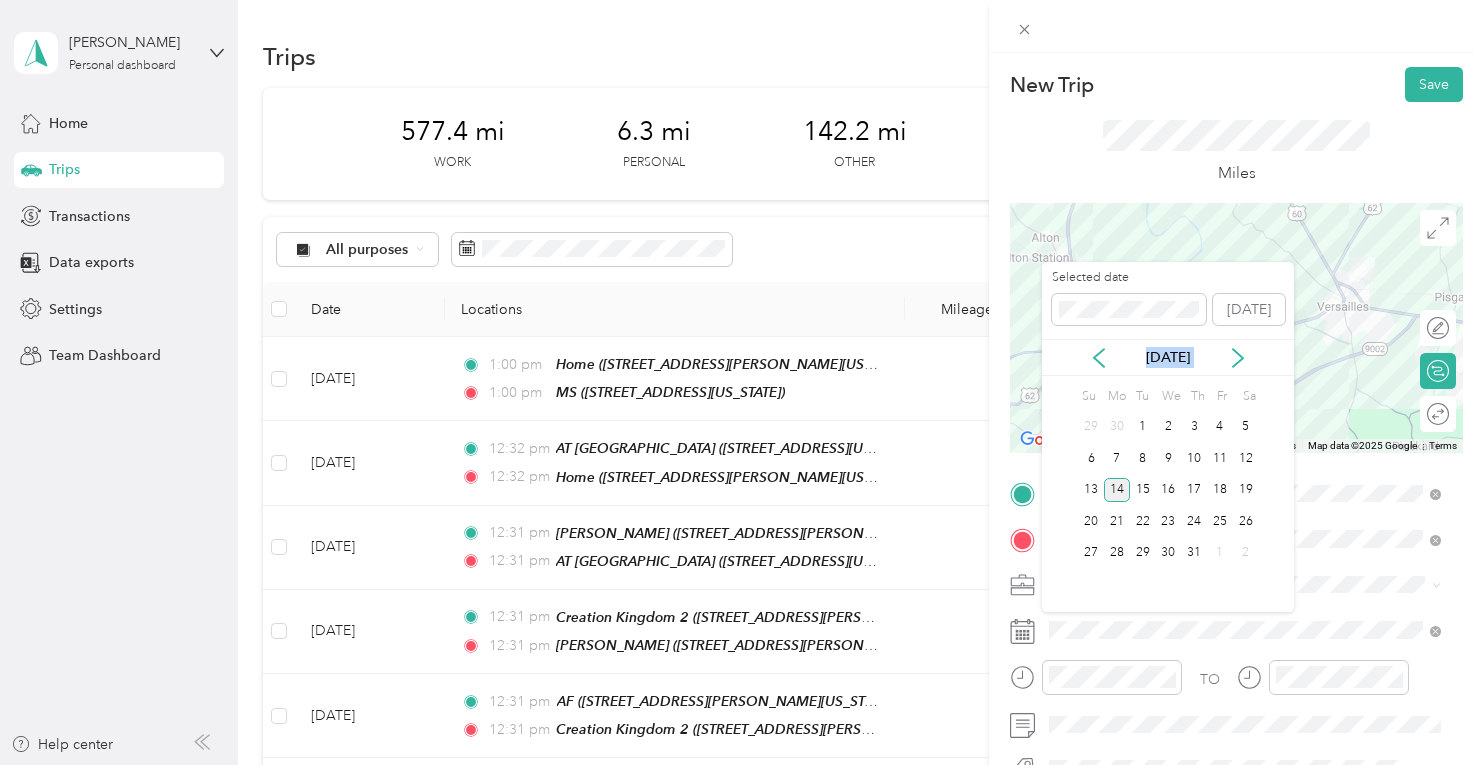 click on "[DATE]" at bounding box center (1168, 357) 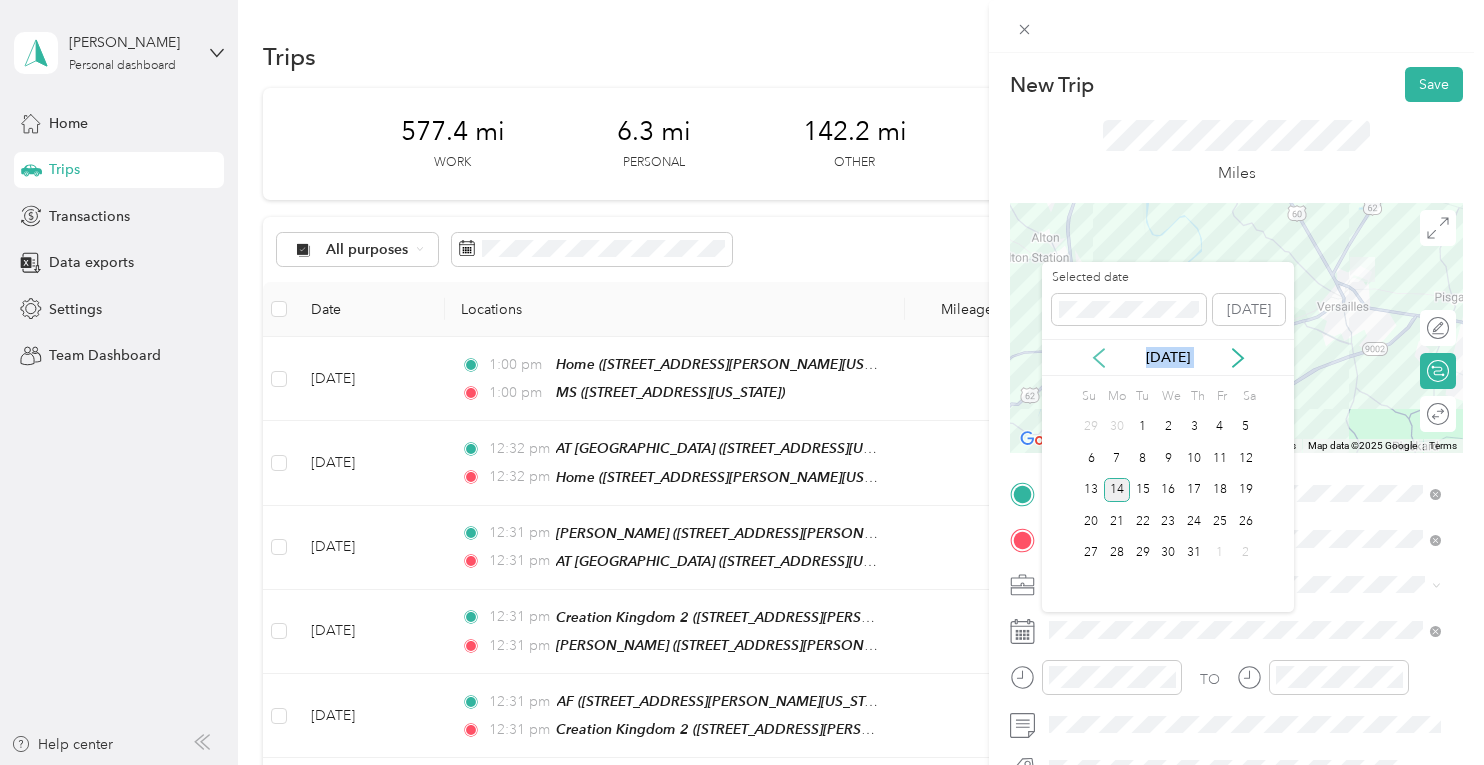 click 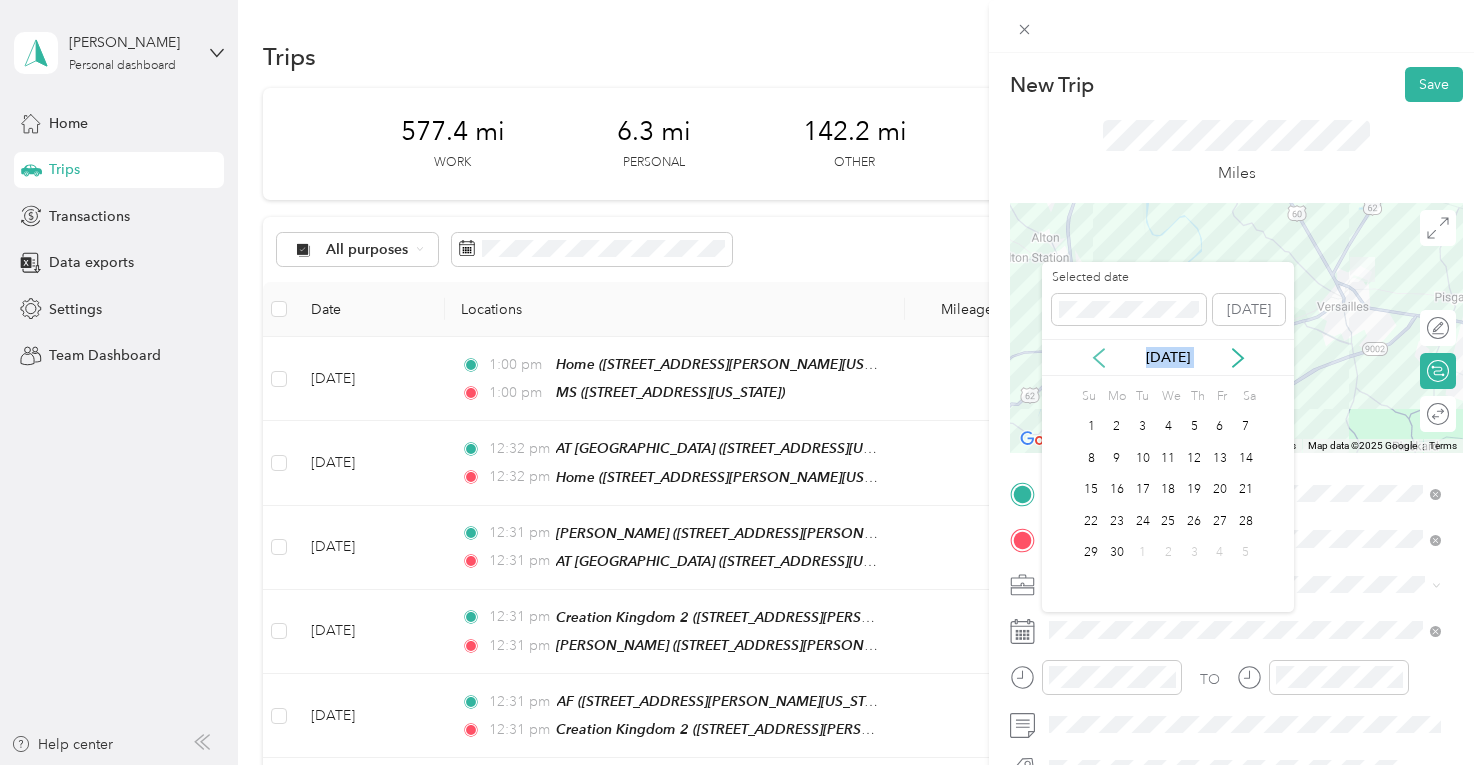 click 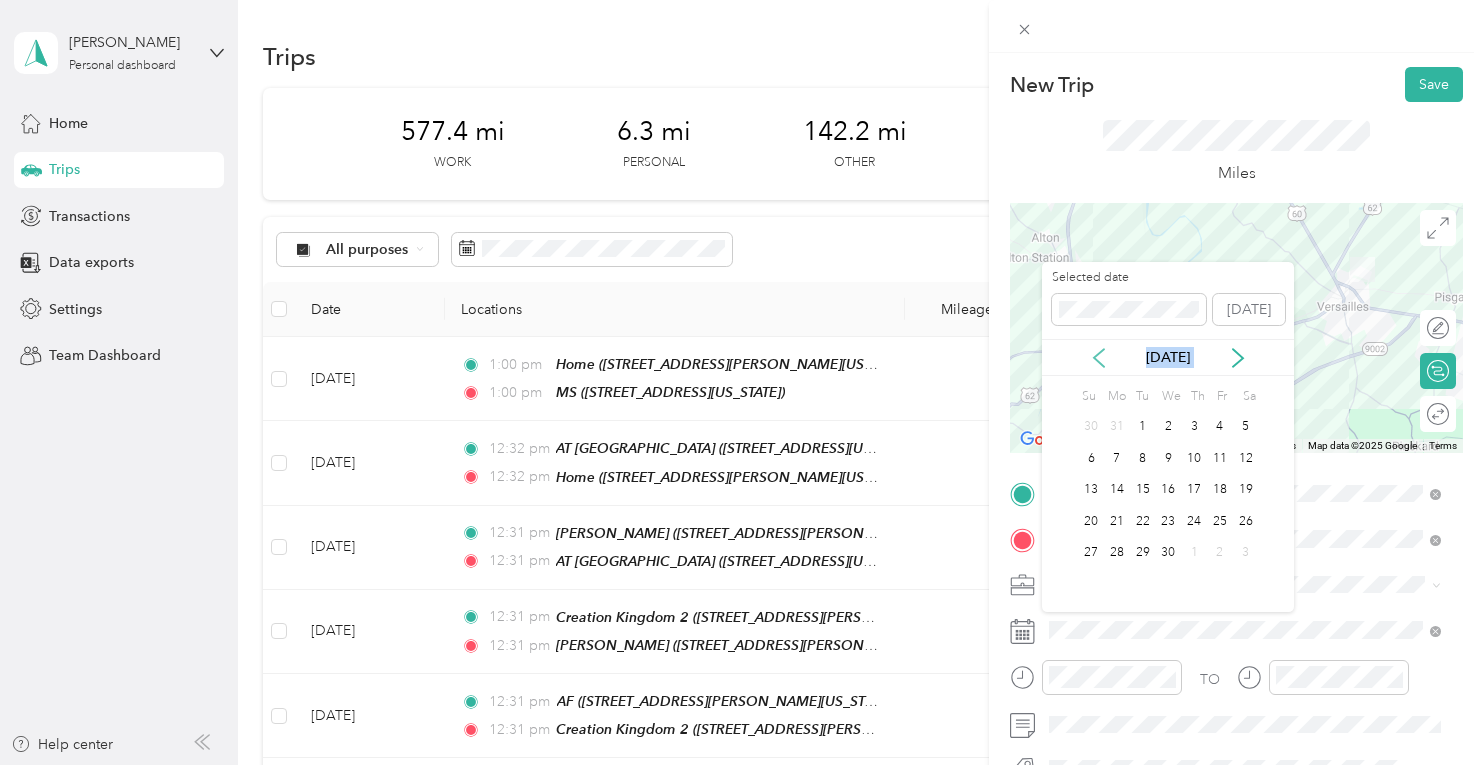 click 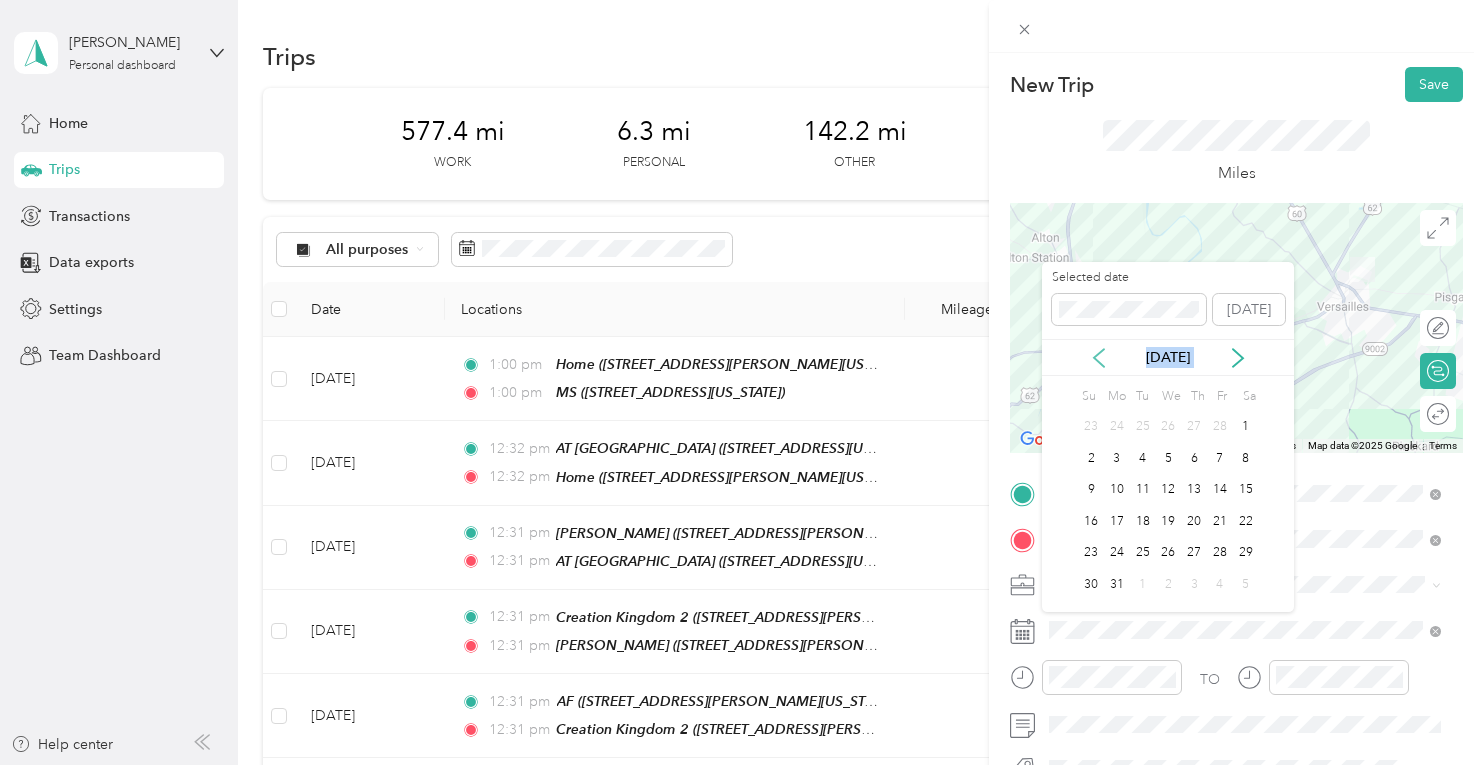 click 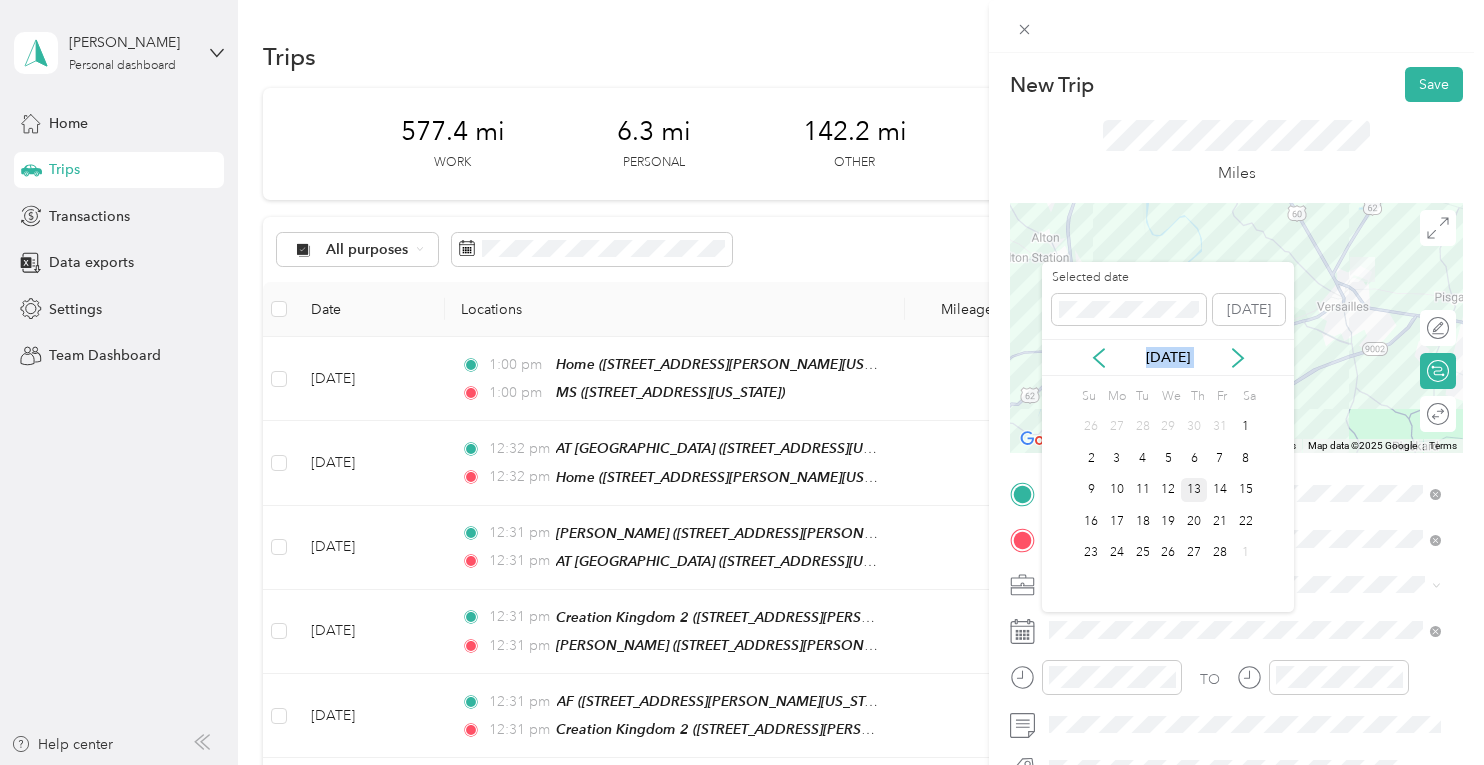 click on "13" at bounding box center [1194, 490] 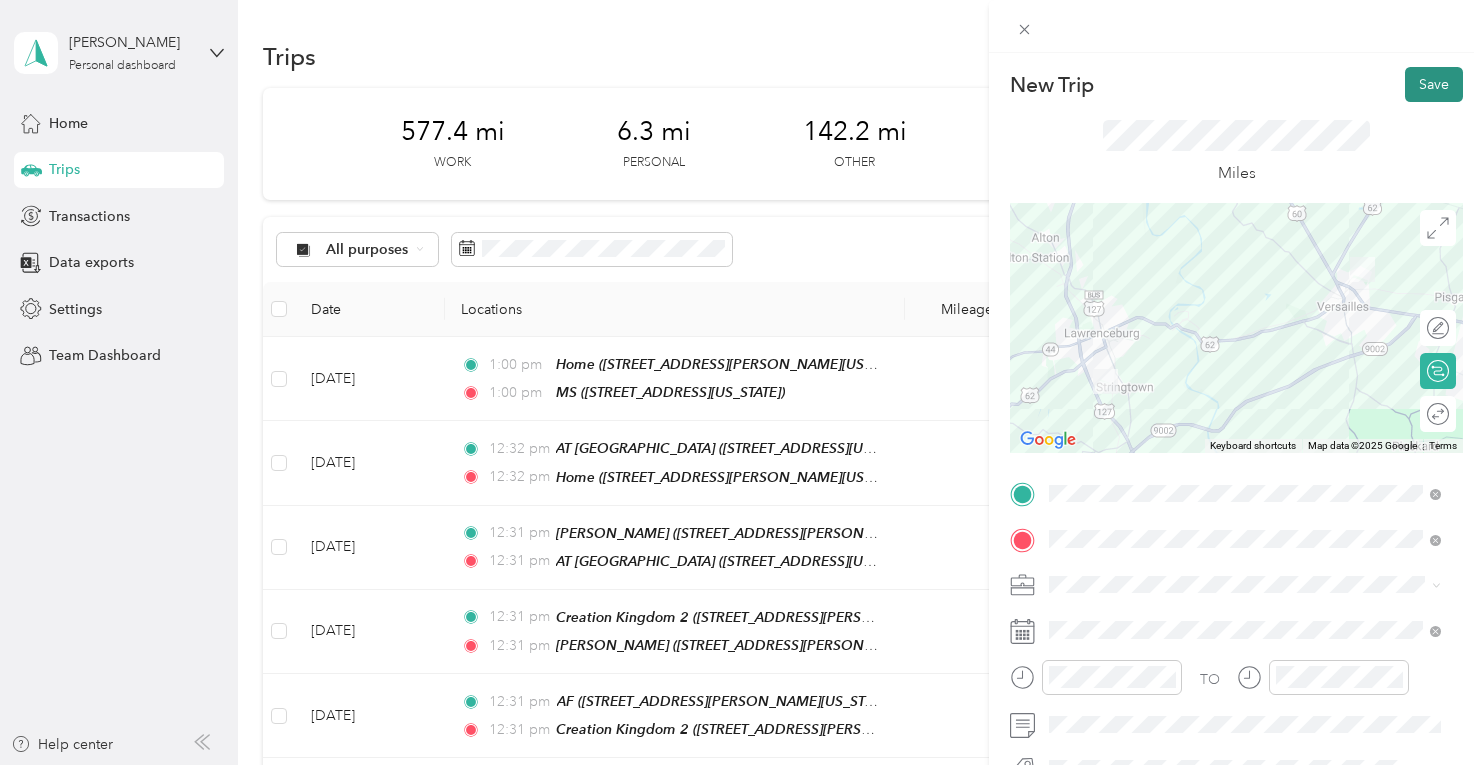 click on "Save" at bounding box center (1434, 84) 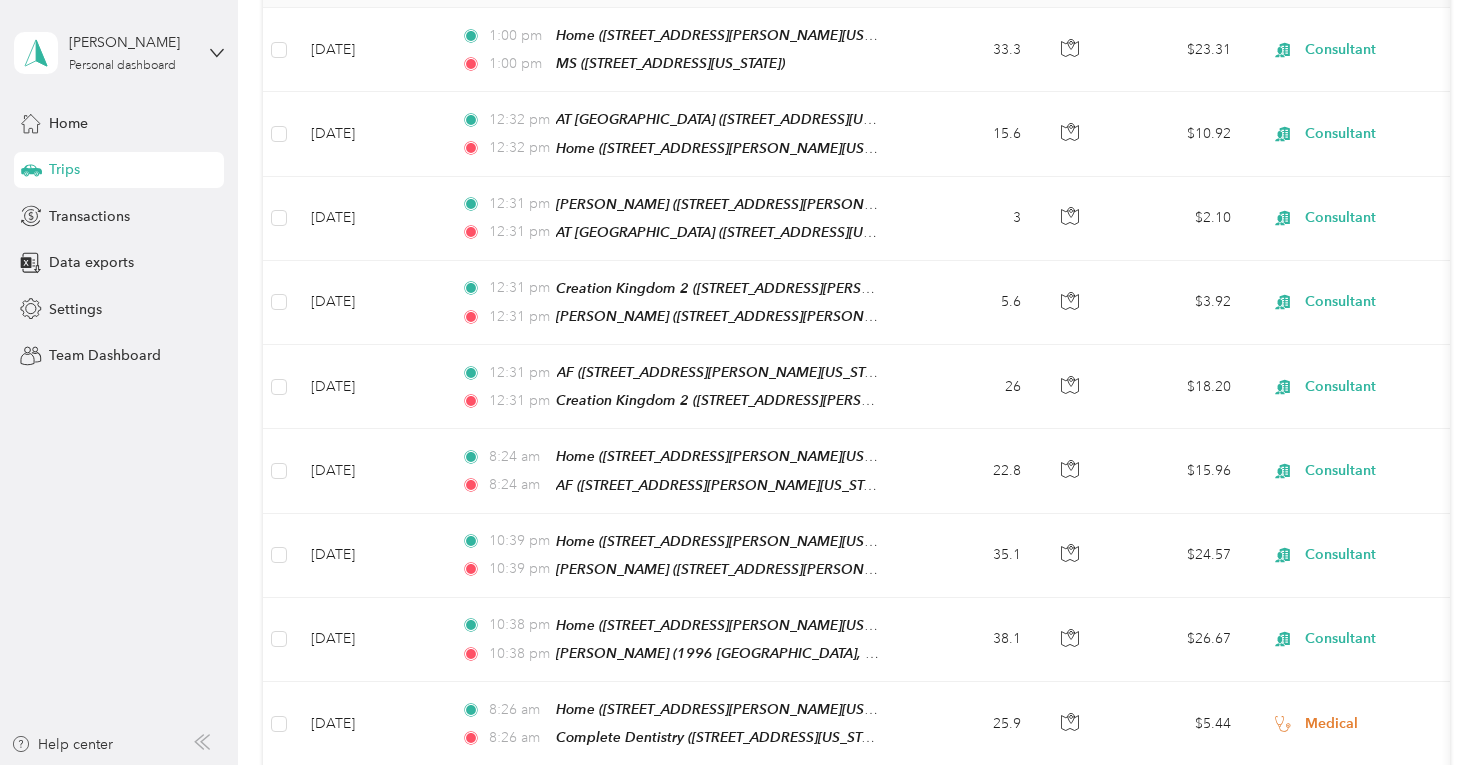 scroll, scrollTop: 0, scrollLeft: 0, axis: both 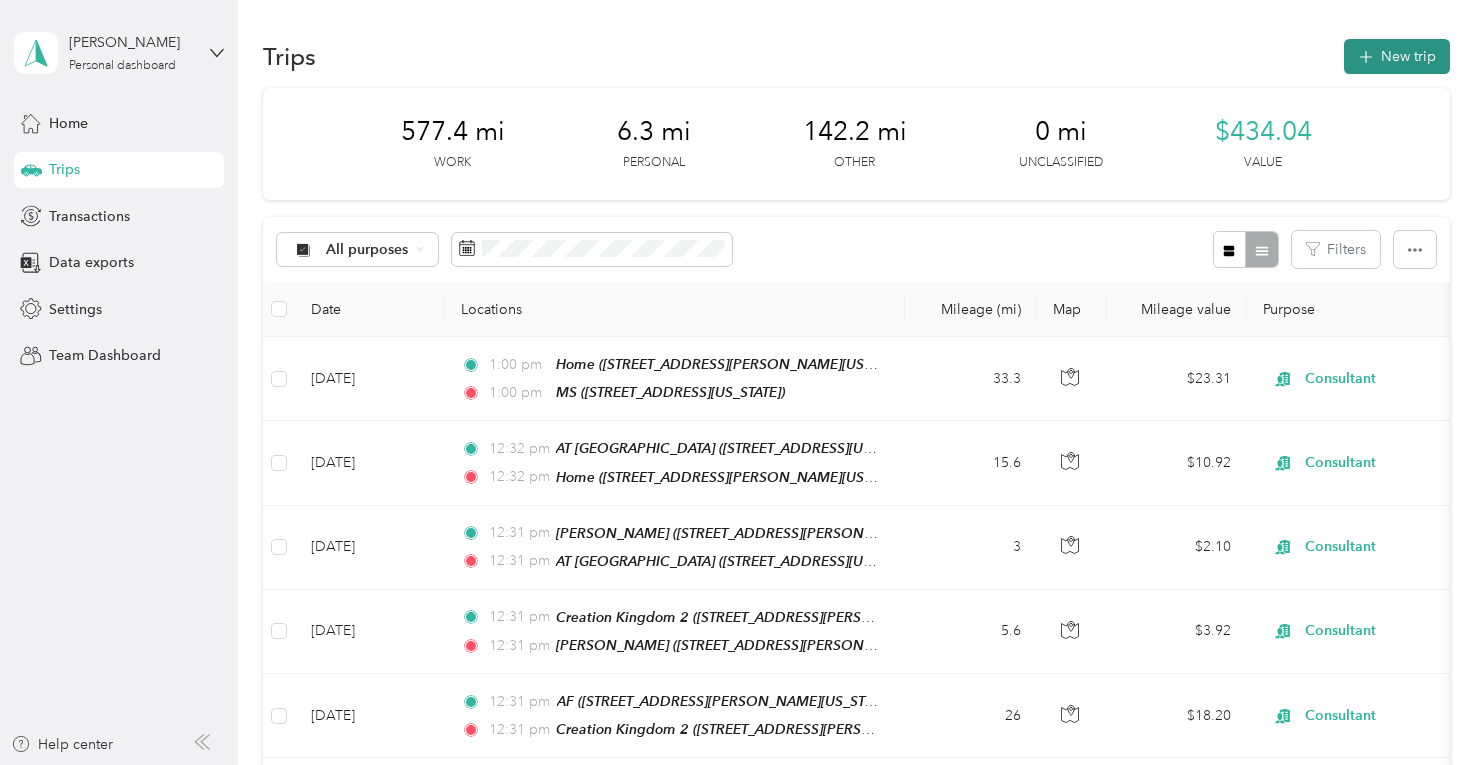 click on "New trip" at bounding box center [1397, 56] 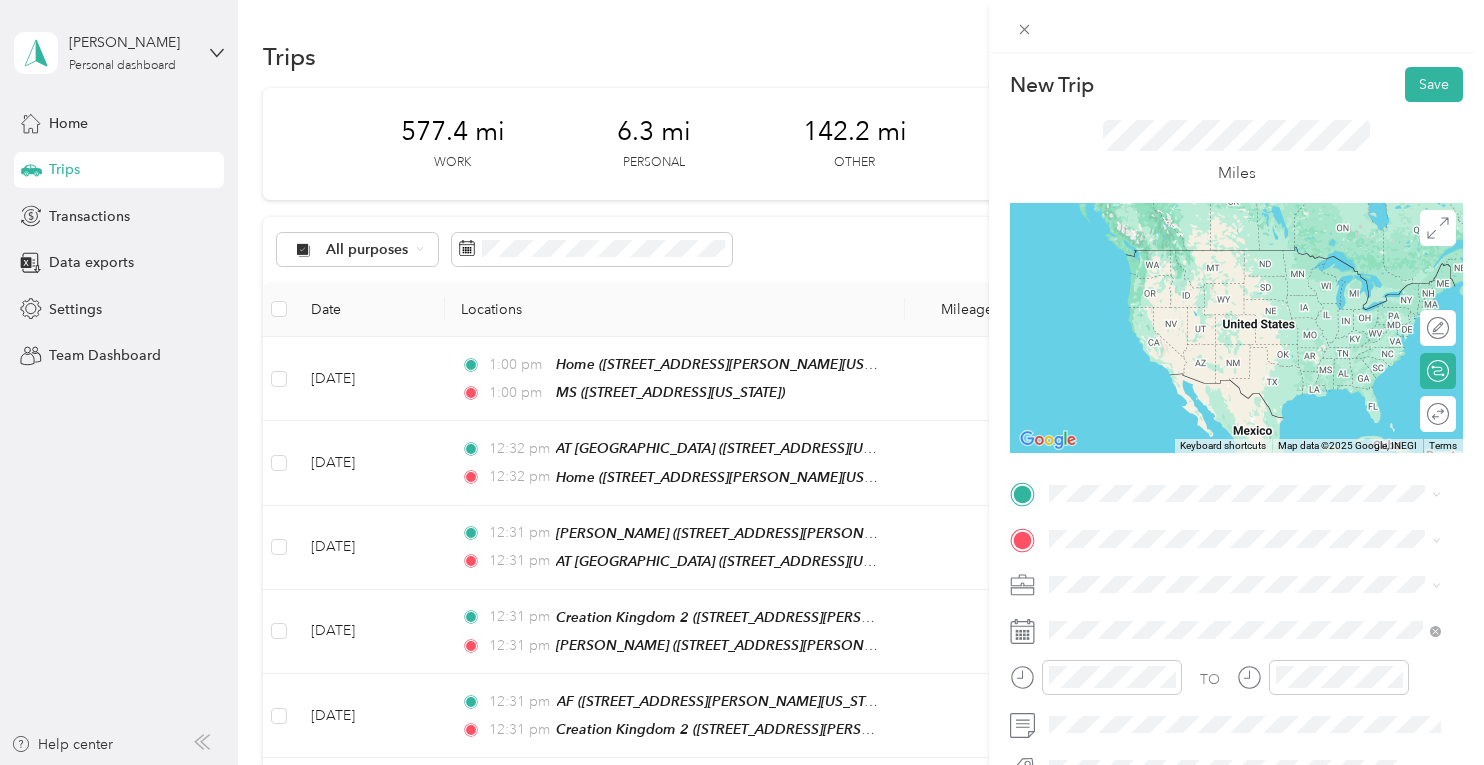 click on "From your Favorite places KJ home  [STREET_ADDRESS][US_STATE] [GEOGRAPHIC_DATA] Home [STREET_ADDRESS][US_STATE] Home [STREET_ADDRESS][PERSON_NAME][US_STATE] SS Home [STREET_ADDRESS][US_STATE] From search results [GEOGRAPHIC_DATA]
[US_STATE], [GEOGRAPHIC_DATA] [GEOGRAPHIC_DATA]
[US_STATE], [GEOGRAPHIC_DATA] [GEOGRAPHIC_DATA]
[US_STATE], [GEOGRAPHIC_DATA] [GEOGRAPHIC_DATA]
[US_STATE], [GEOGRAPHIC_DATA] [GEOGRAPHIC_DATA]
[US_STATE], [GEOGRAPHIC_DATA]" at bounding box center (1244, 332) 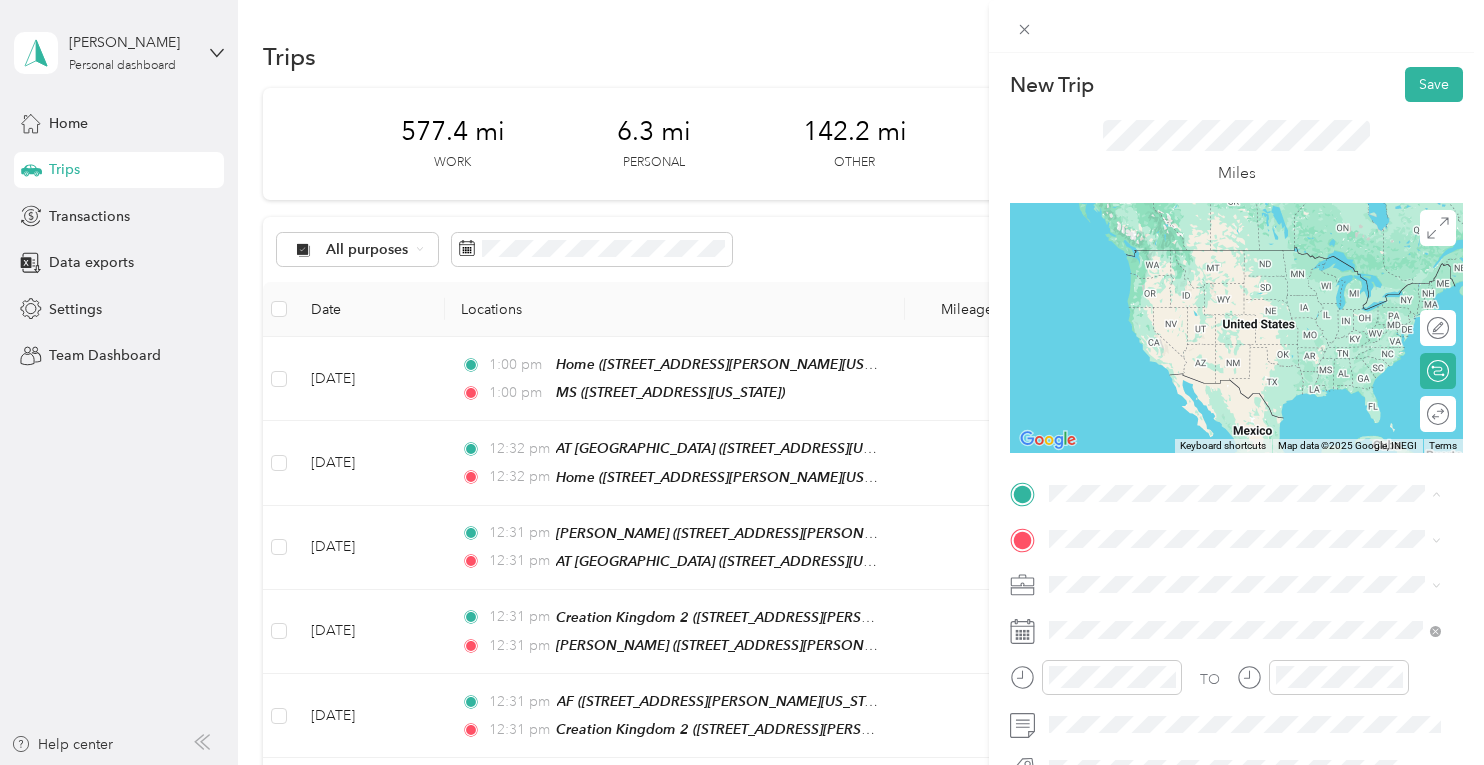 click on "[STREET_ADDRESS][PERSON_NAME][US_STATE]" at bounding box center (1242, 405) 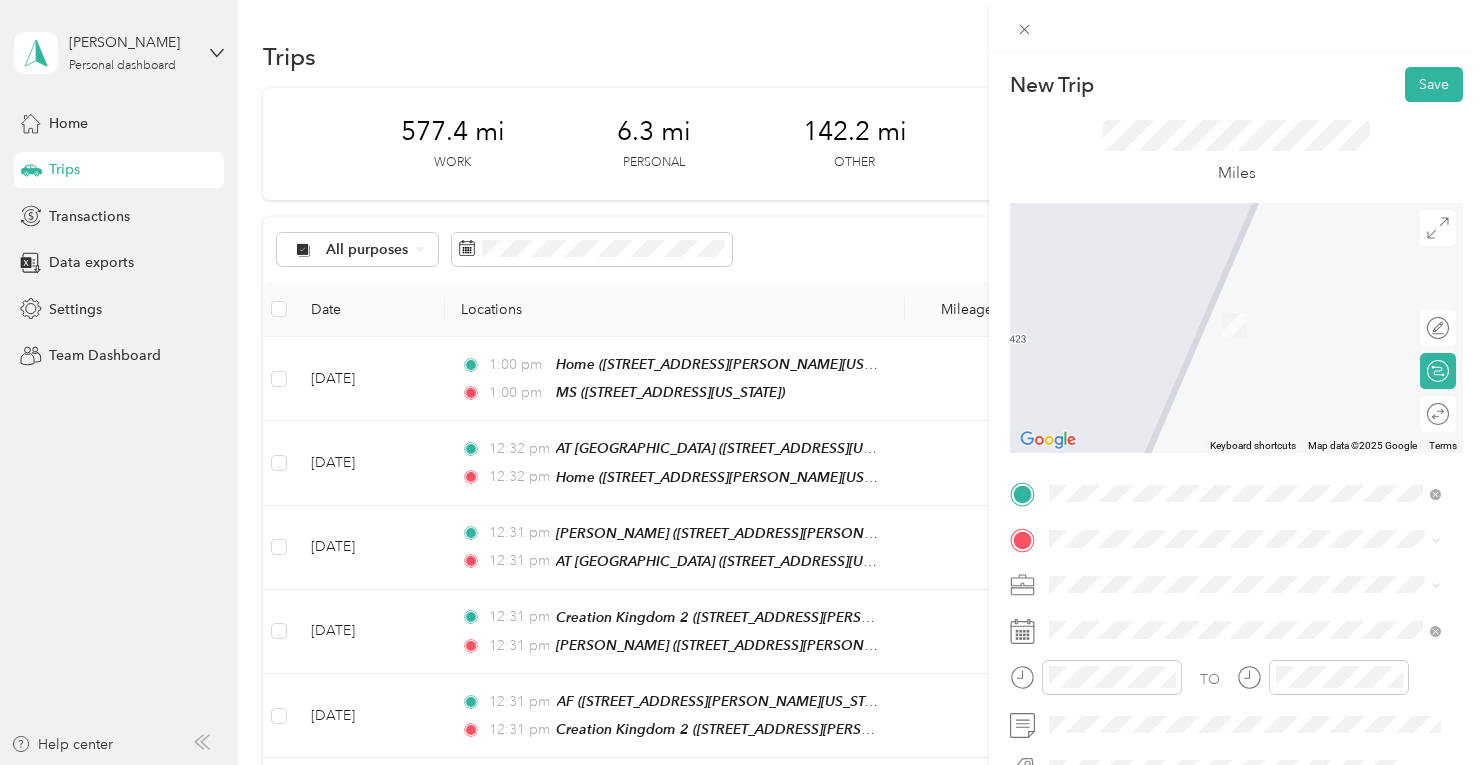 click on "[STREET_ADDRESS][PERSON_NAME][US_STATE]" at bounding box center [1242, 319] 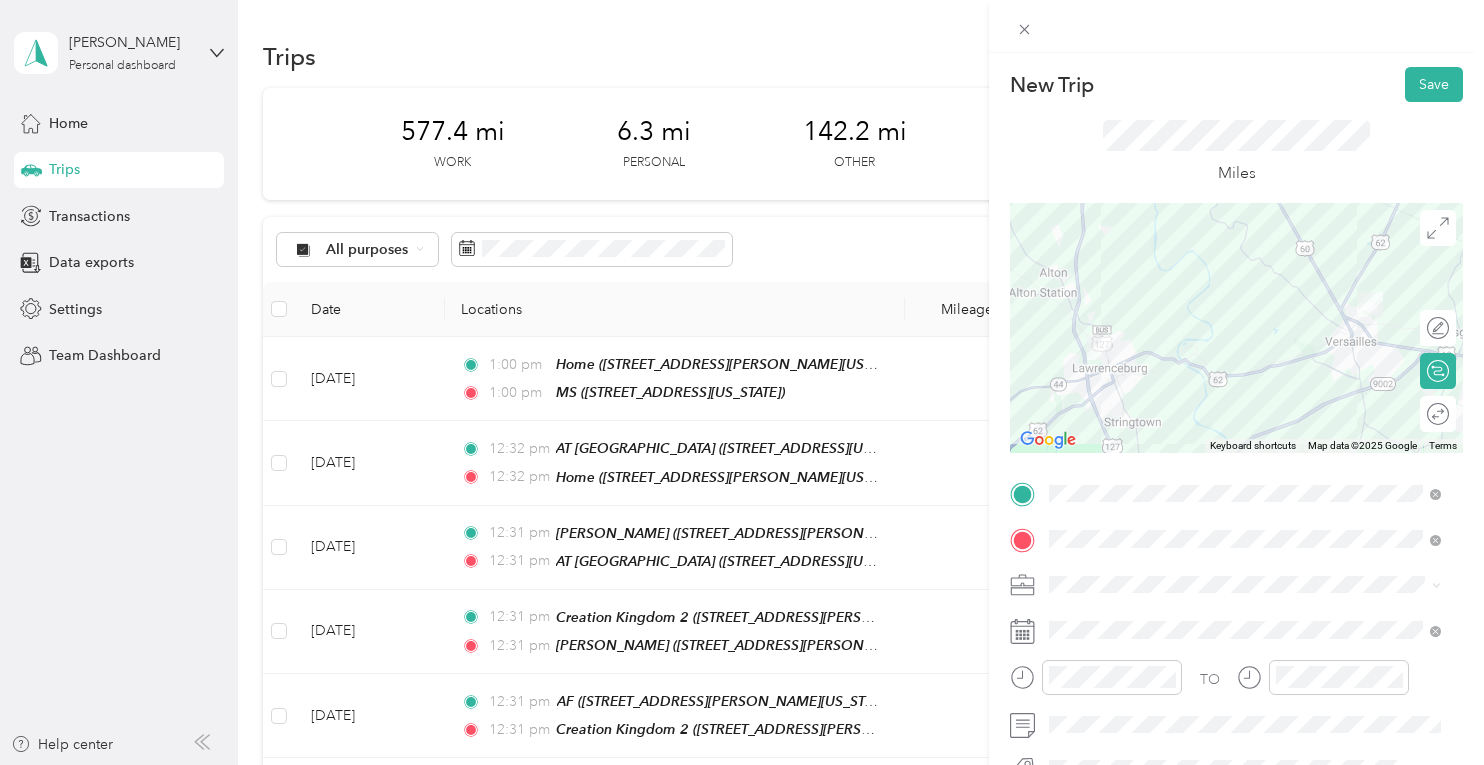 click on "Consultant" at bounding box center (1244, 363) 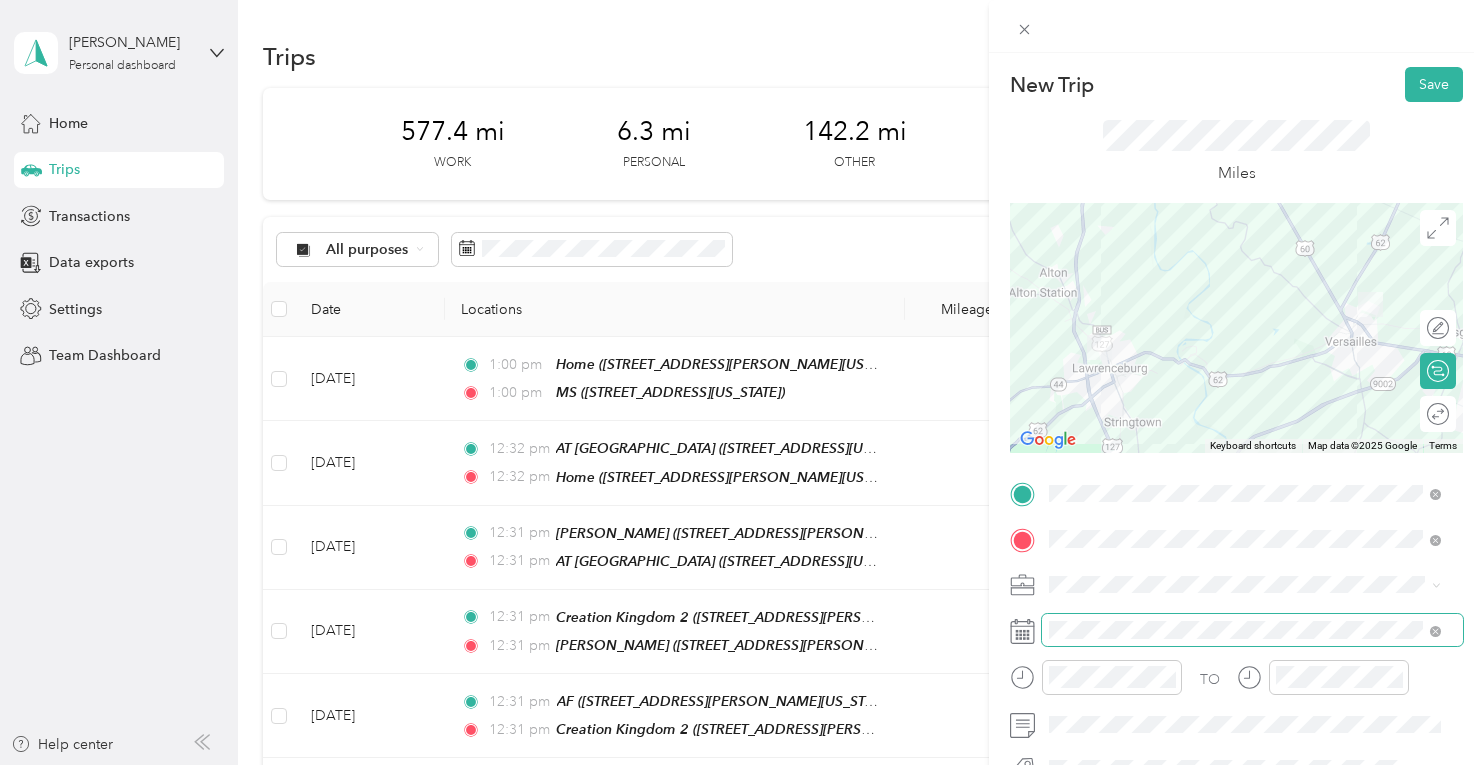 click at bounding box center (1252, 630) 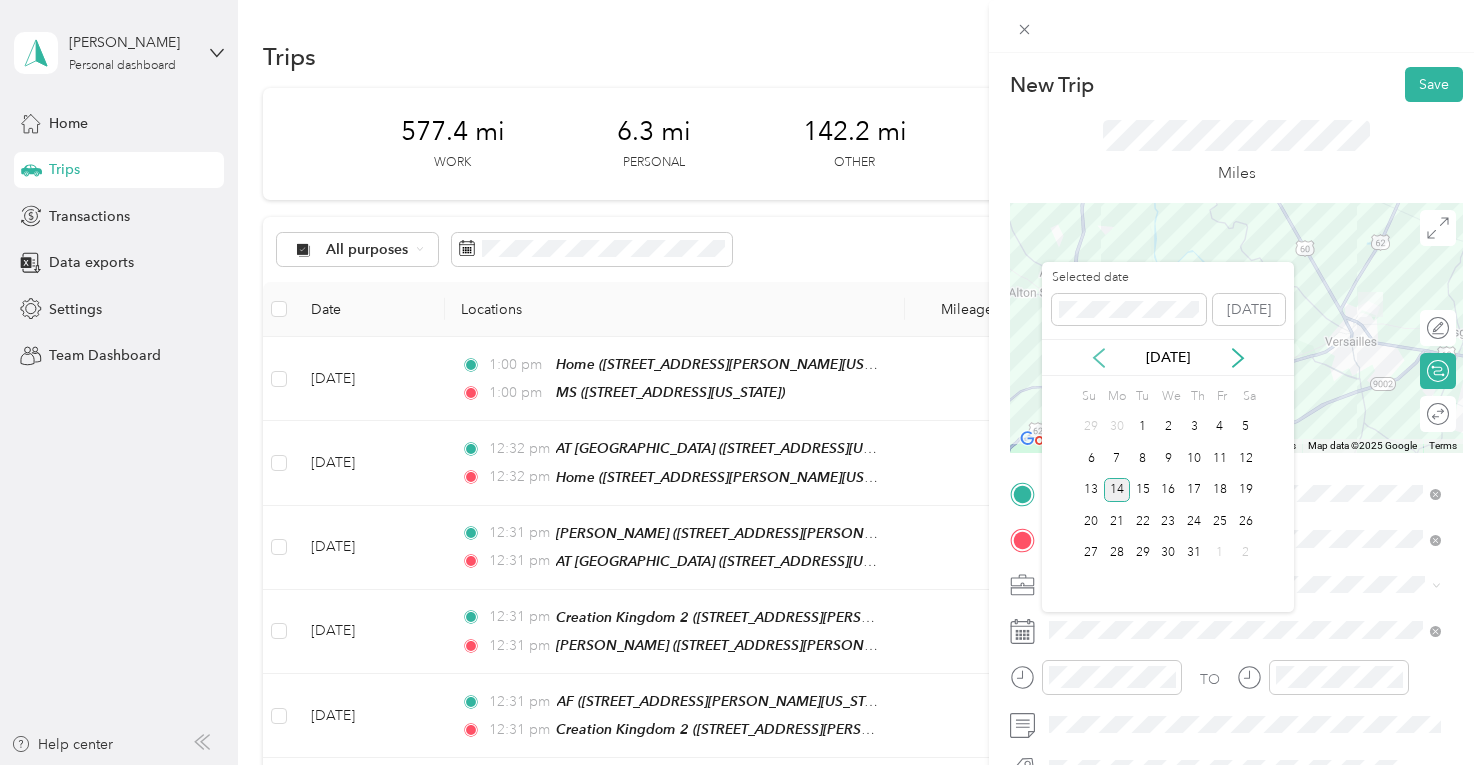 click 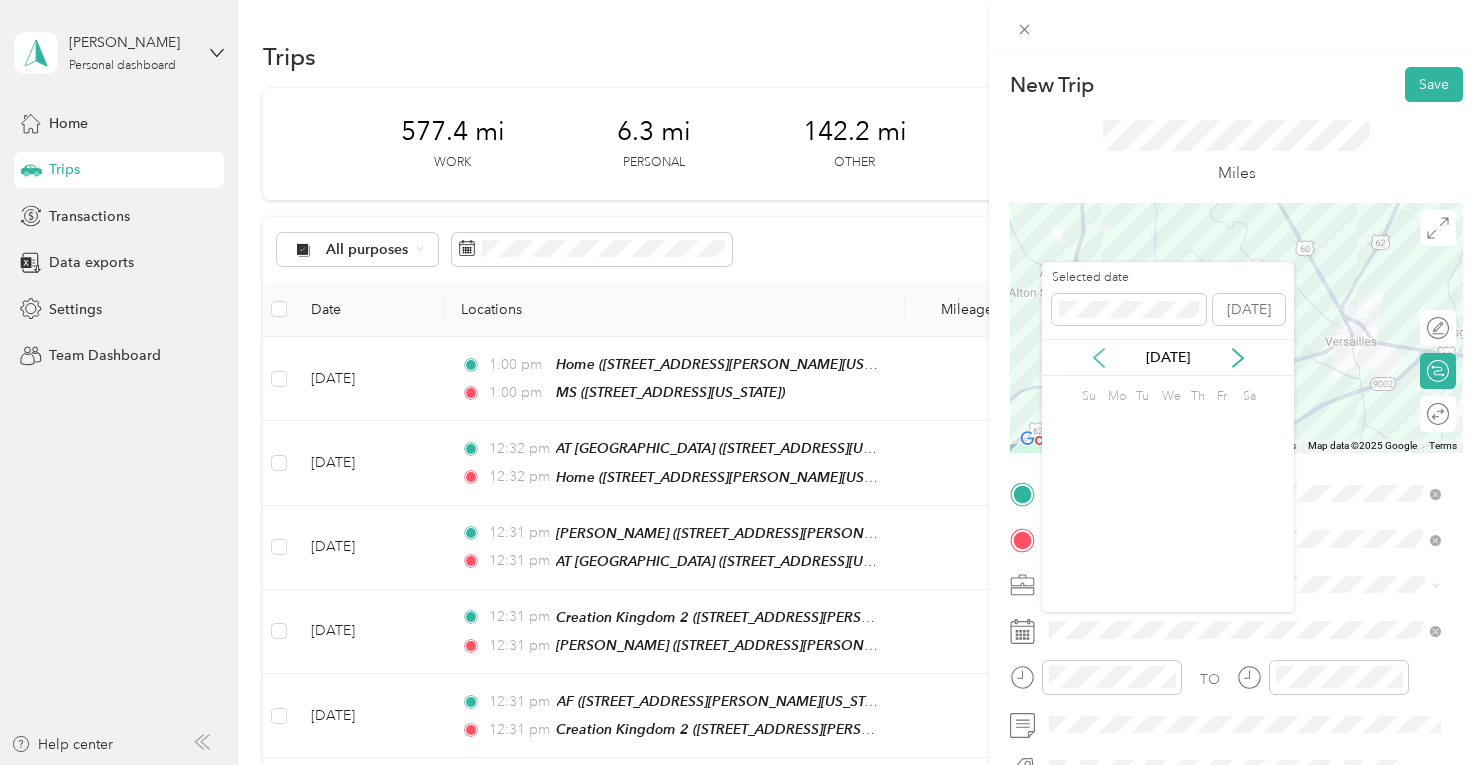 click 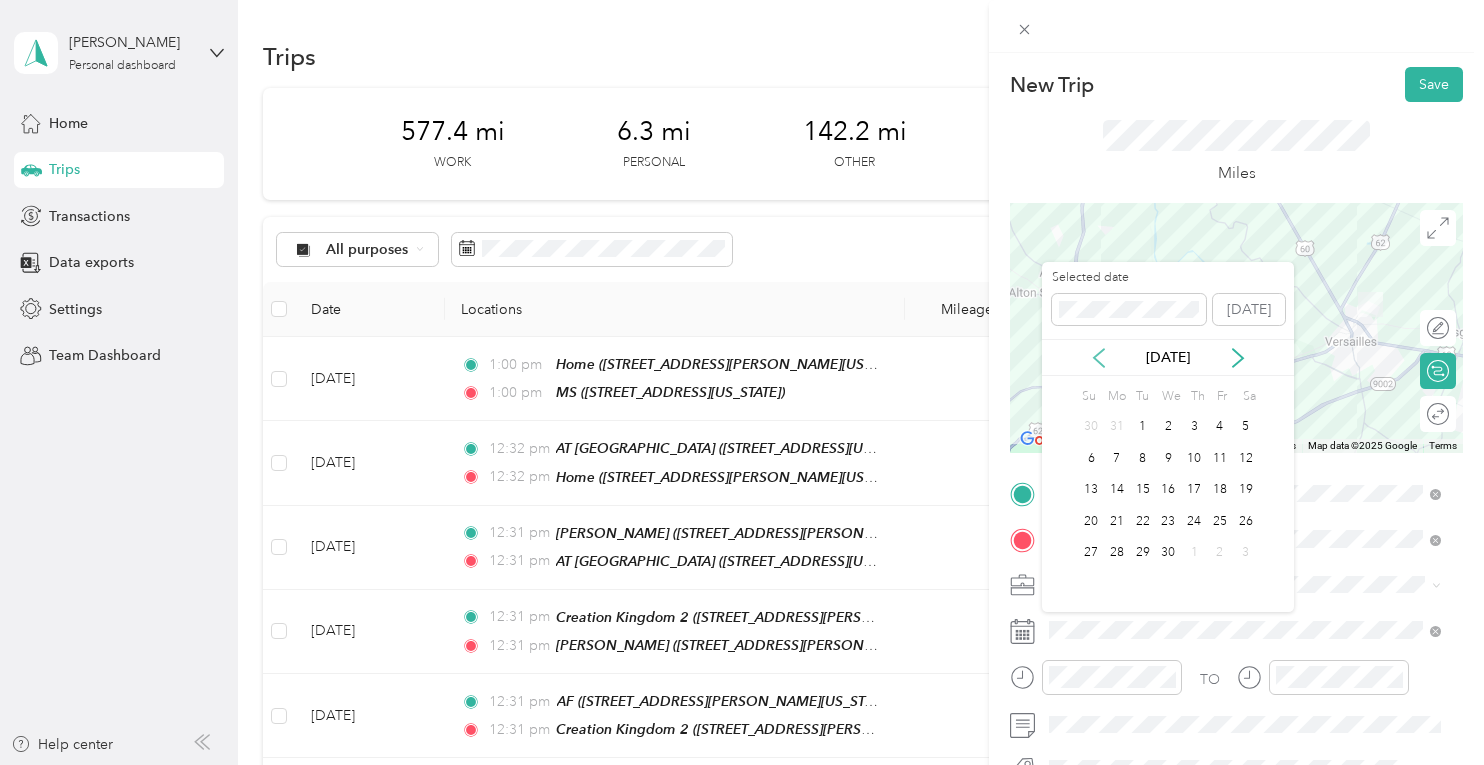 click 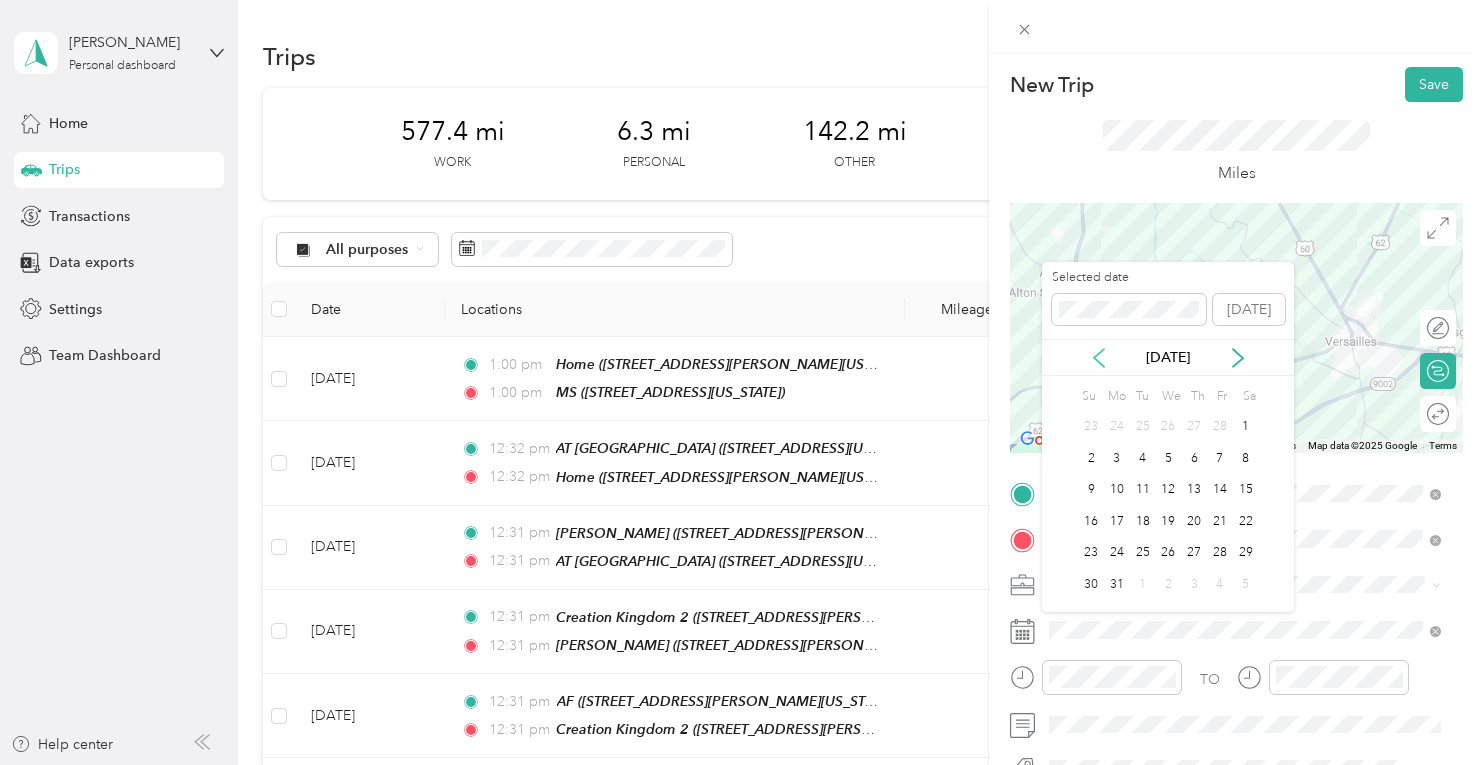 click 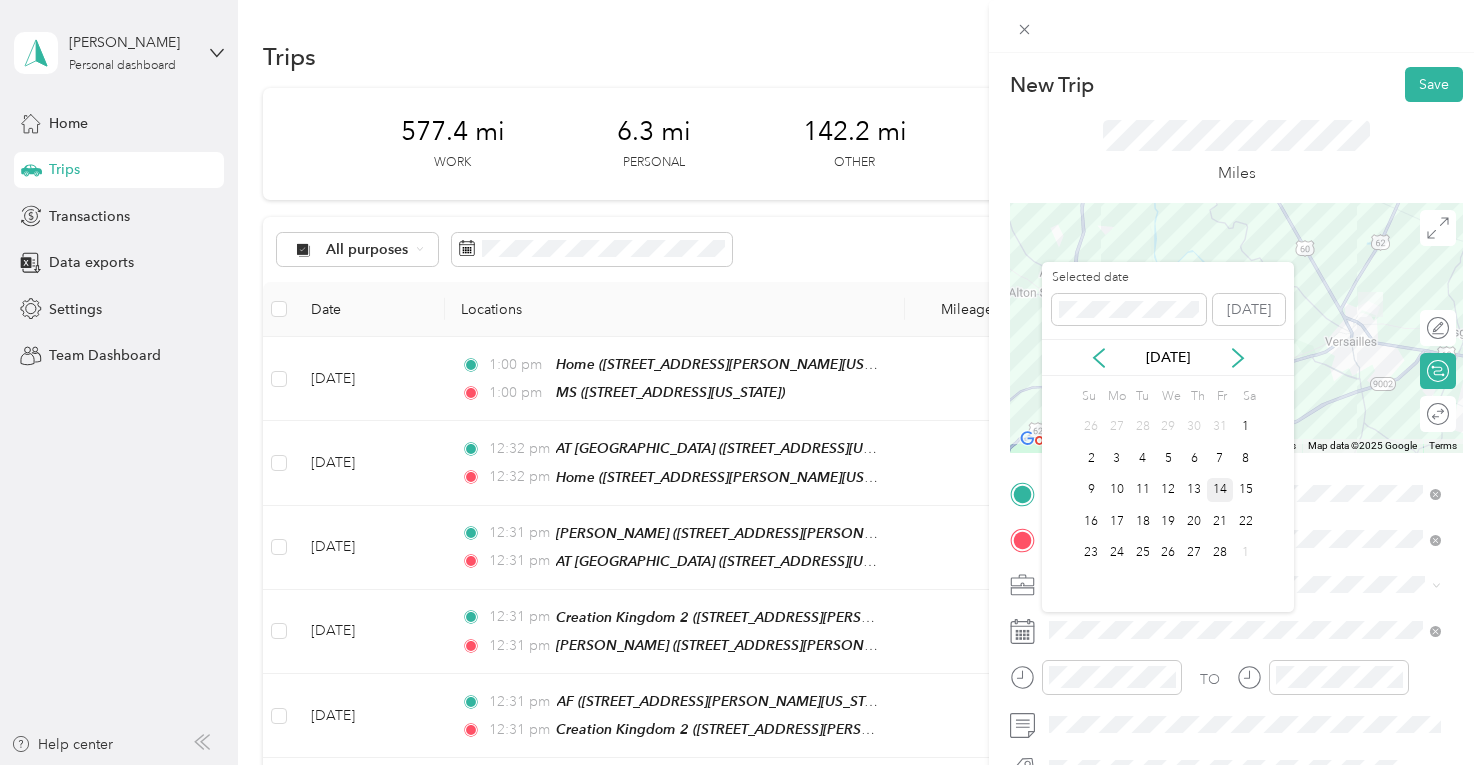 click on "14" at bounding box center [1220, 490] 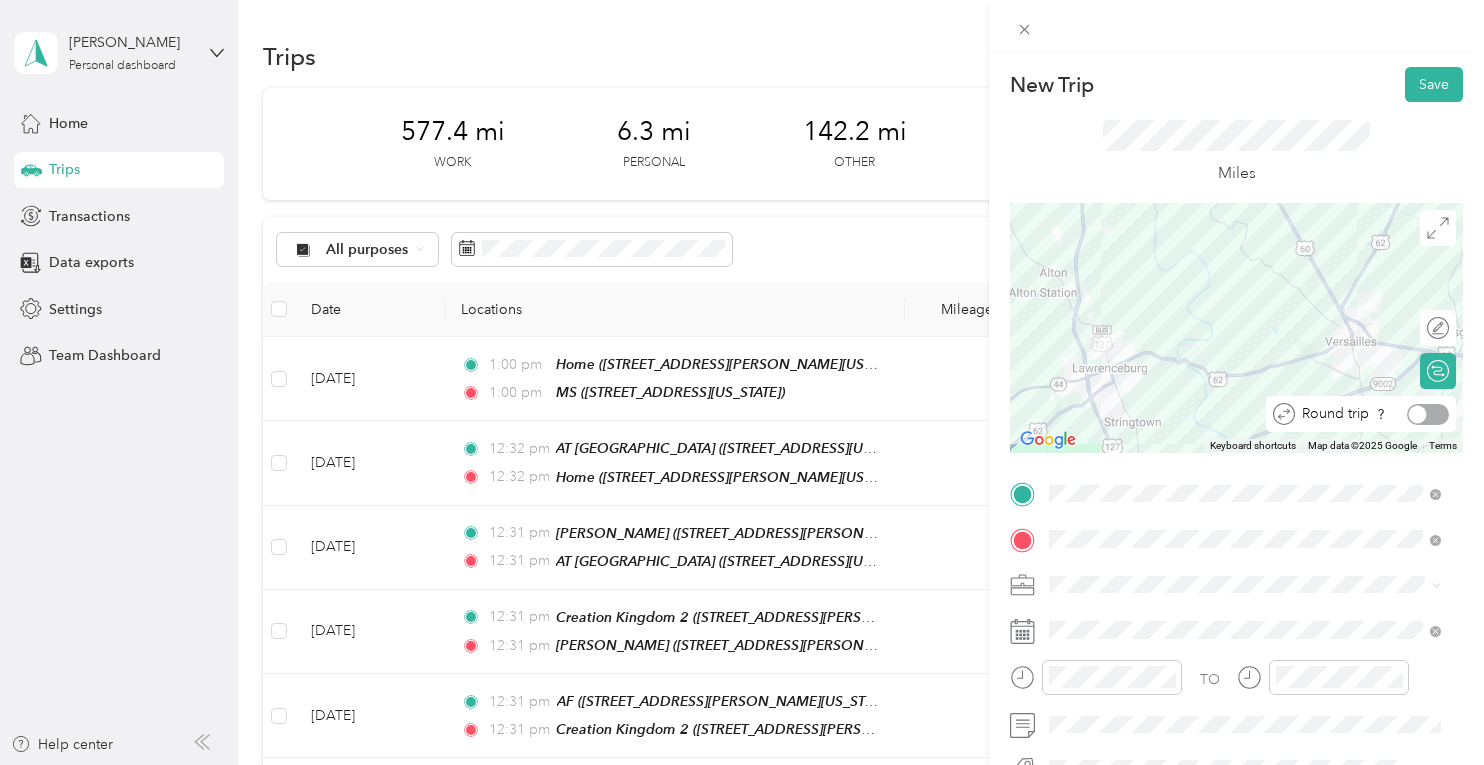 click at bounding box center (1428, 414) 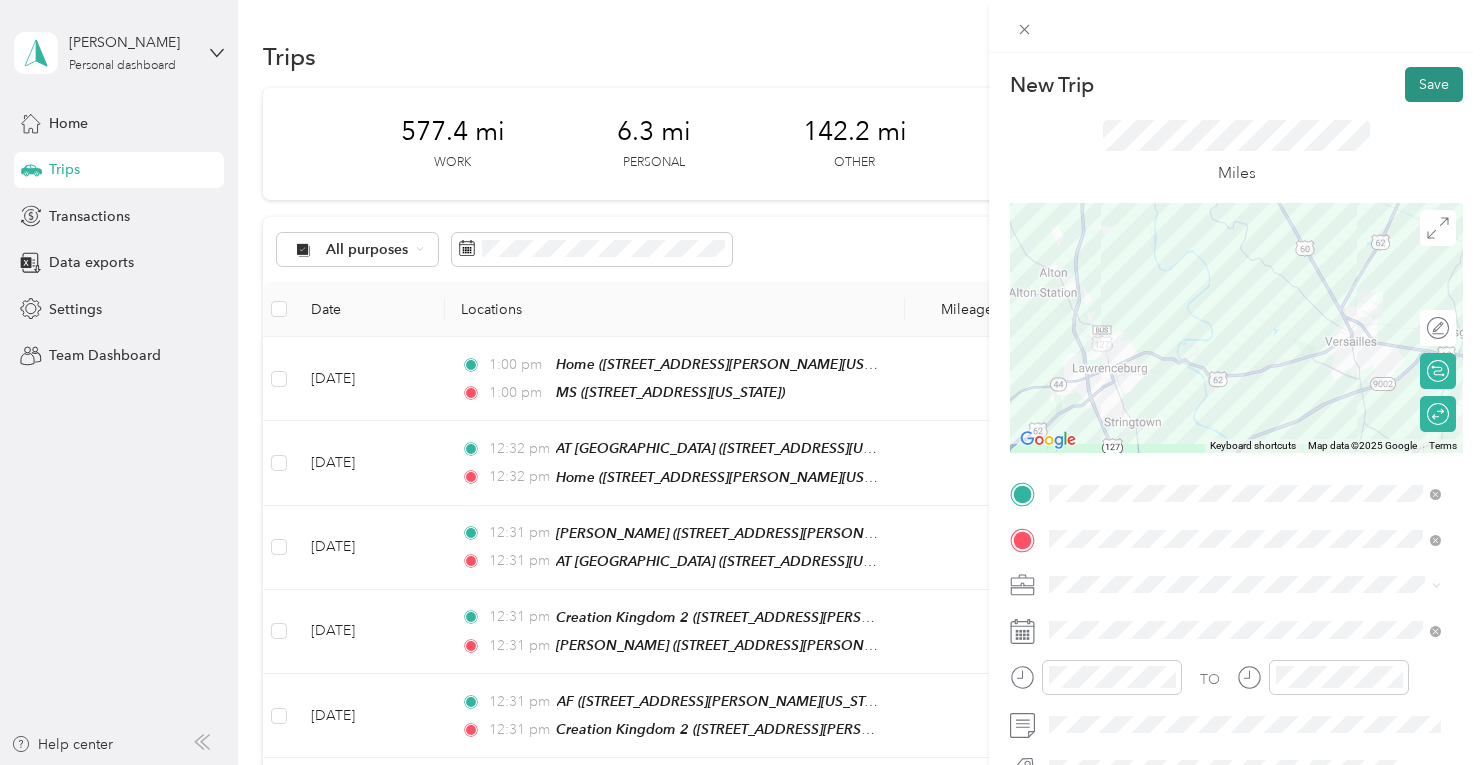 click on "Save" at bounding box center (1434, 84) 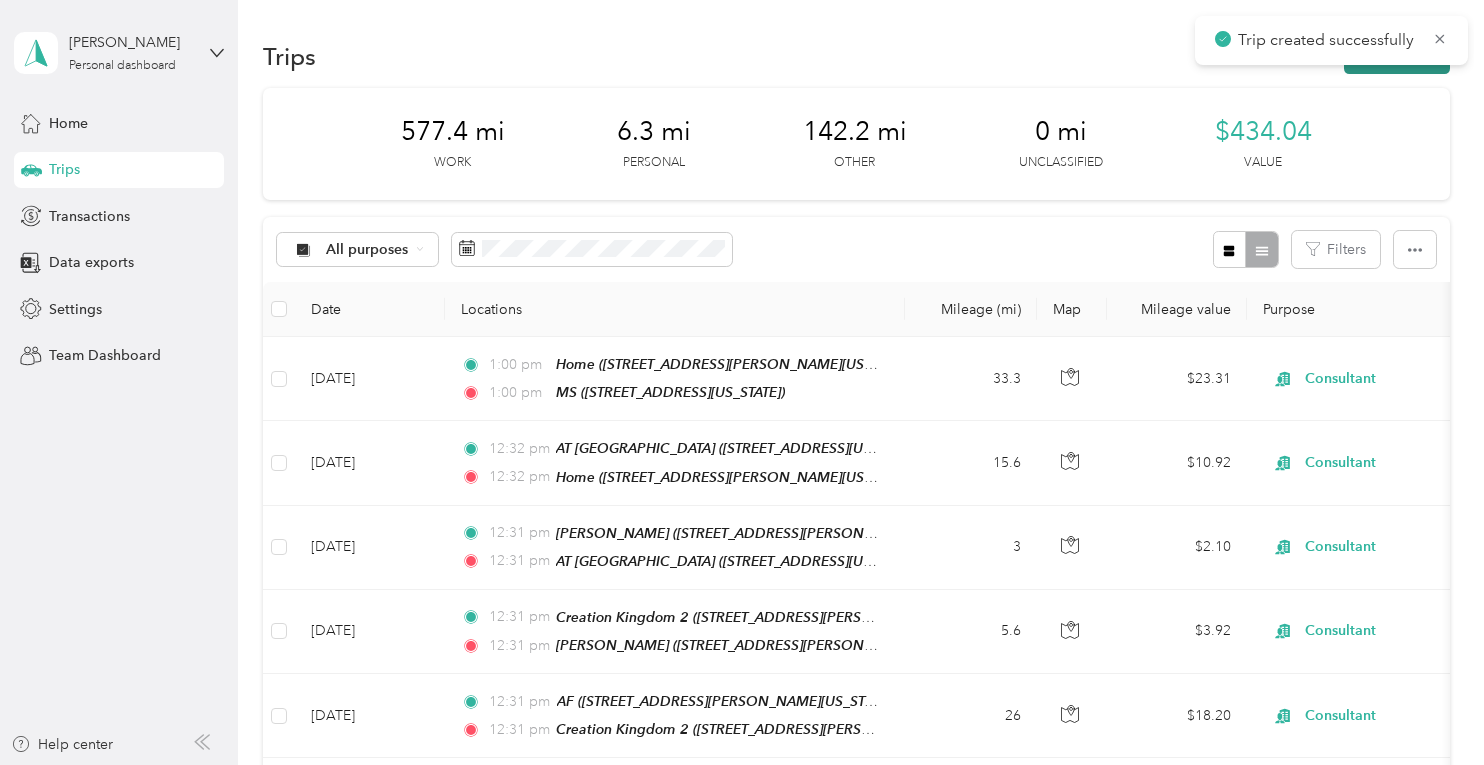 click on "New trip" at bounding box center [1397, 56] 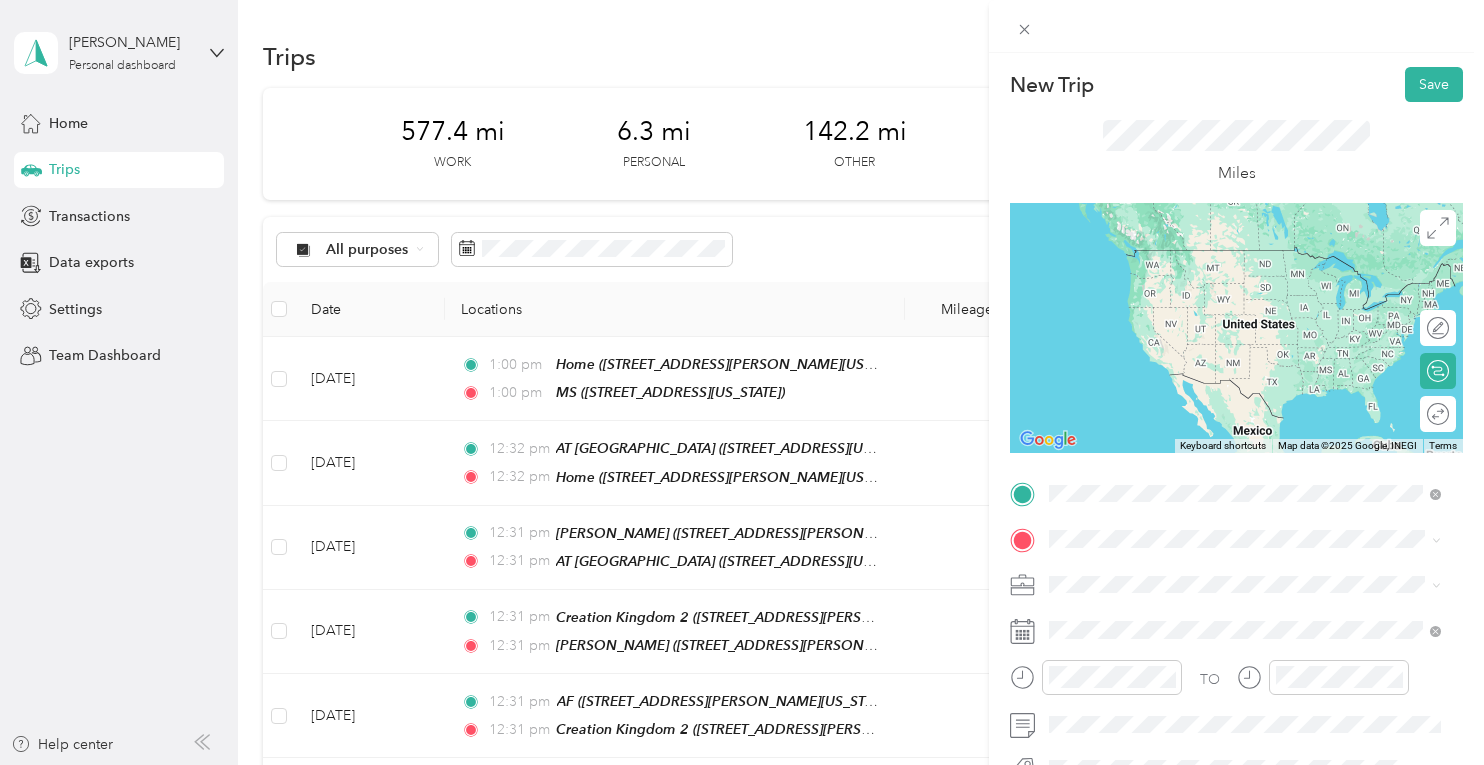 click on "Home [STREET_ADDRESS][PERSON_NAME][US_STATE]" at bounding box center [1242, 395] 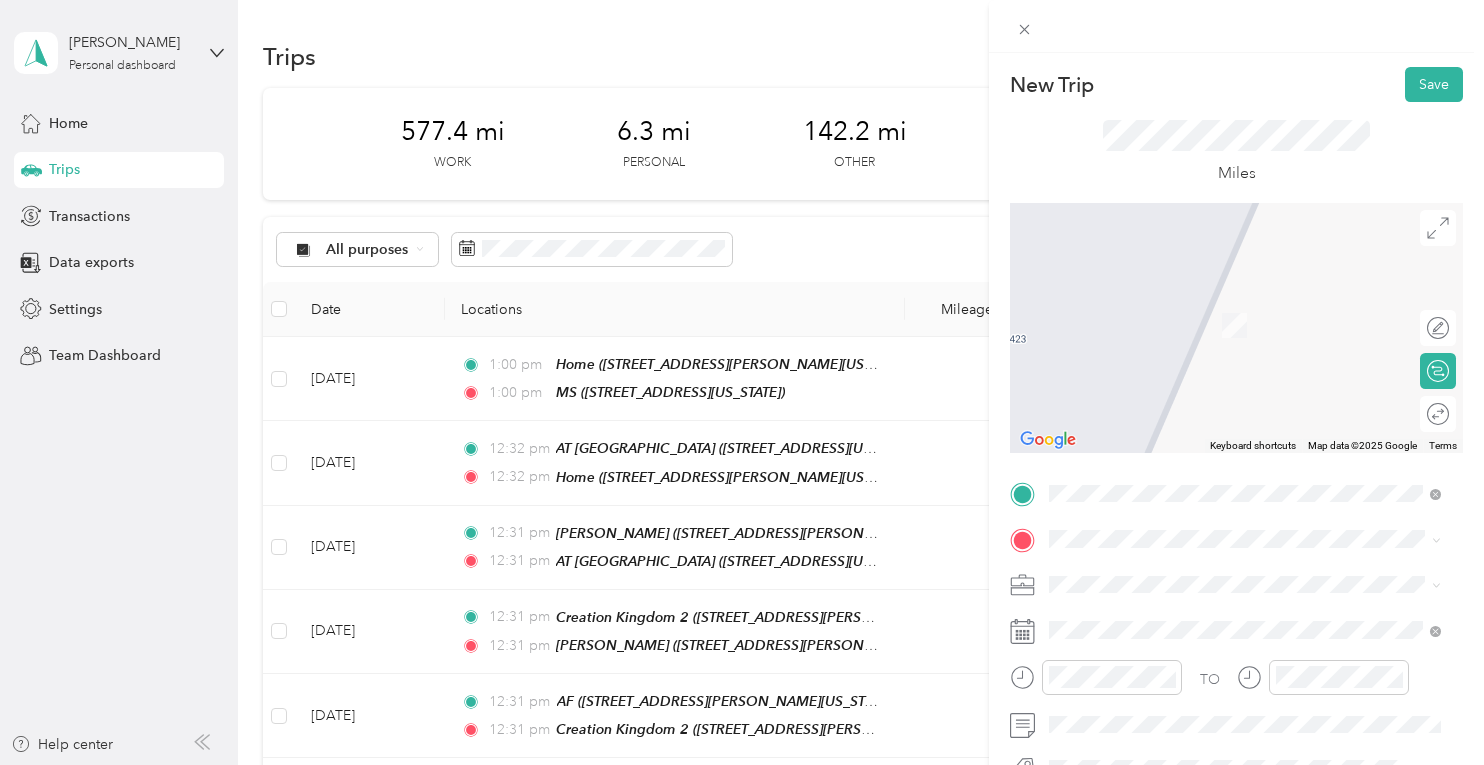 click on "[PERSON_NAME] 1996 [GEOGRAPHIC_DATA], [GEOGRAPHIC_DATA], [US_STATE], [GEOGRAPHIC_DATA]" at bounding box center [1260, 314] 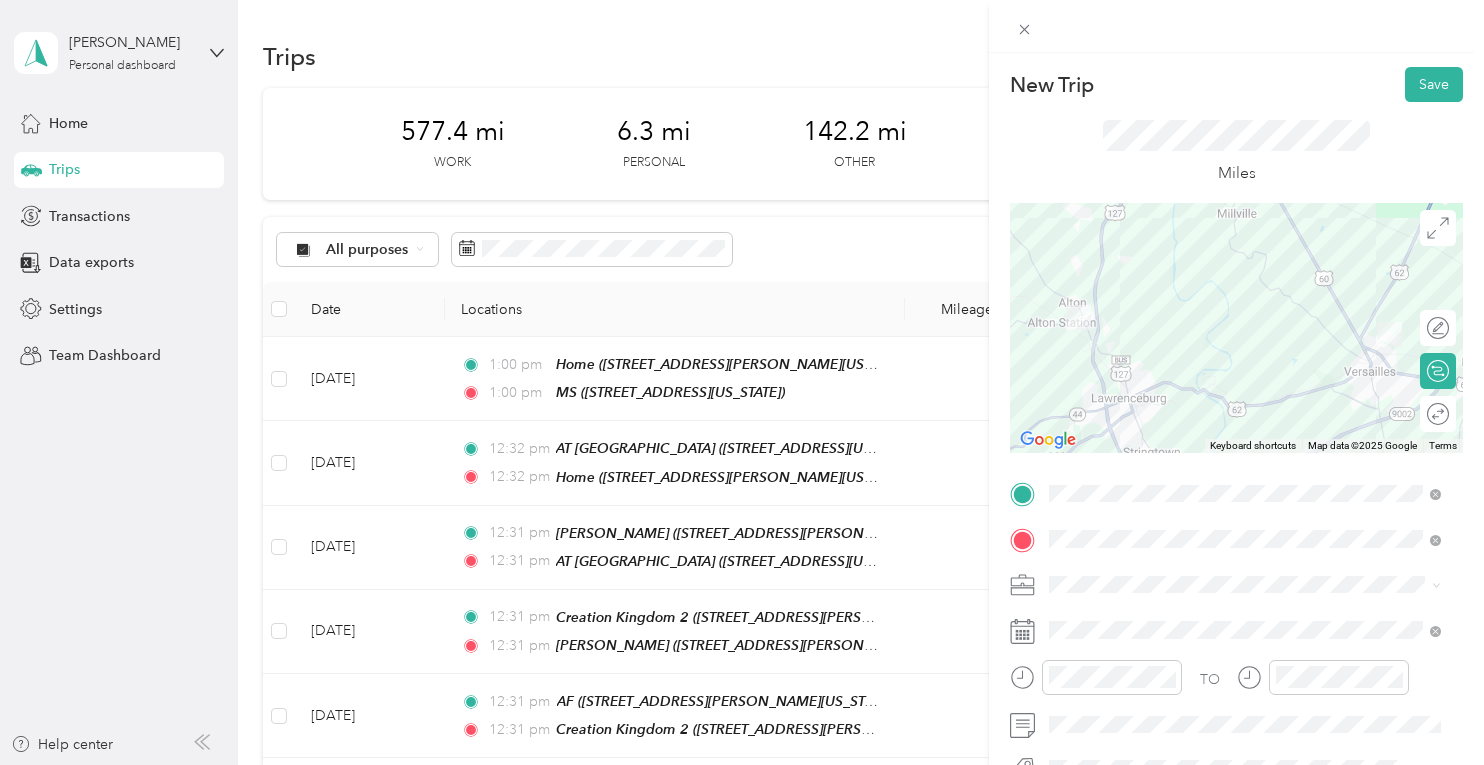 click on "Consultant" at bounding box center (1089, 363) 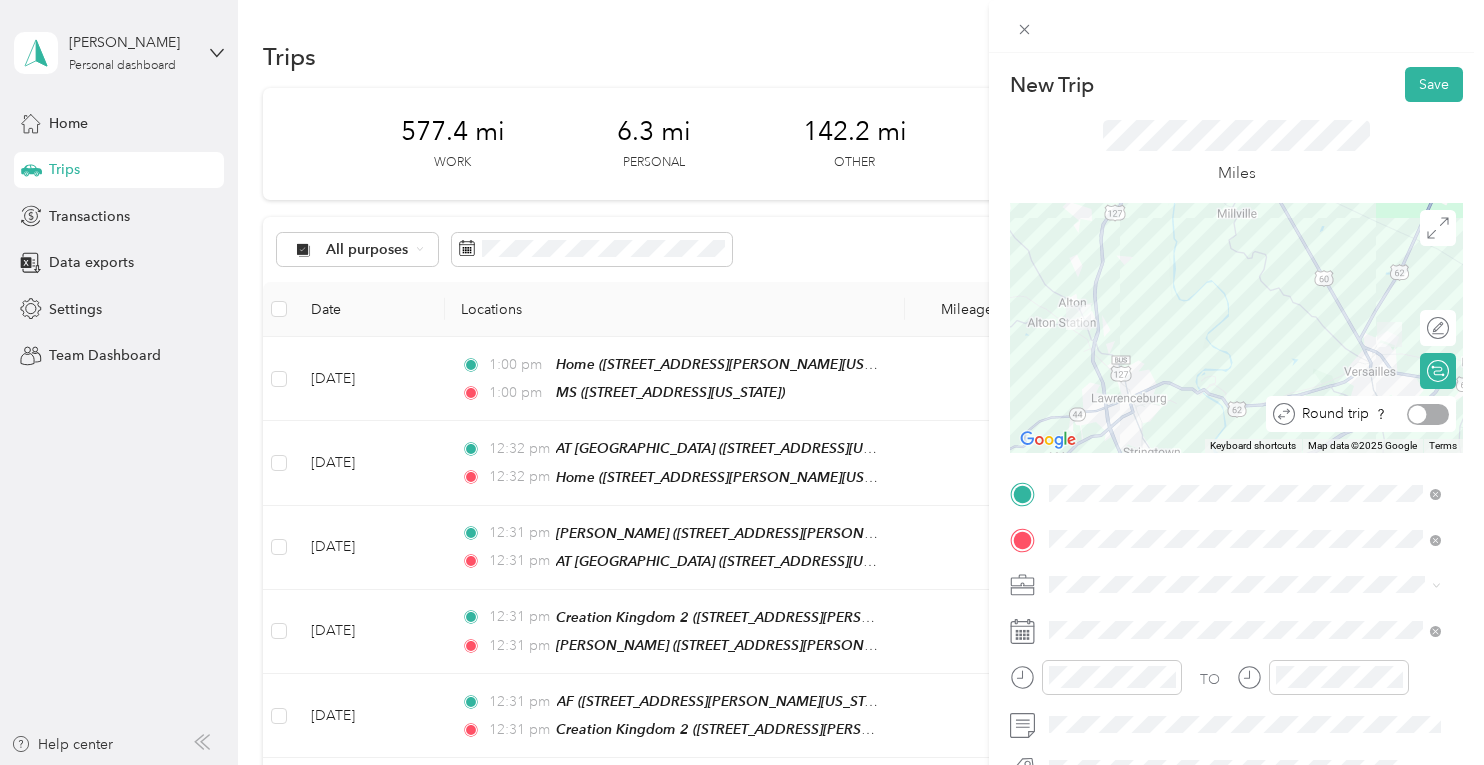 click at bounding box center (1428, 414) 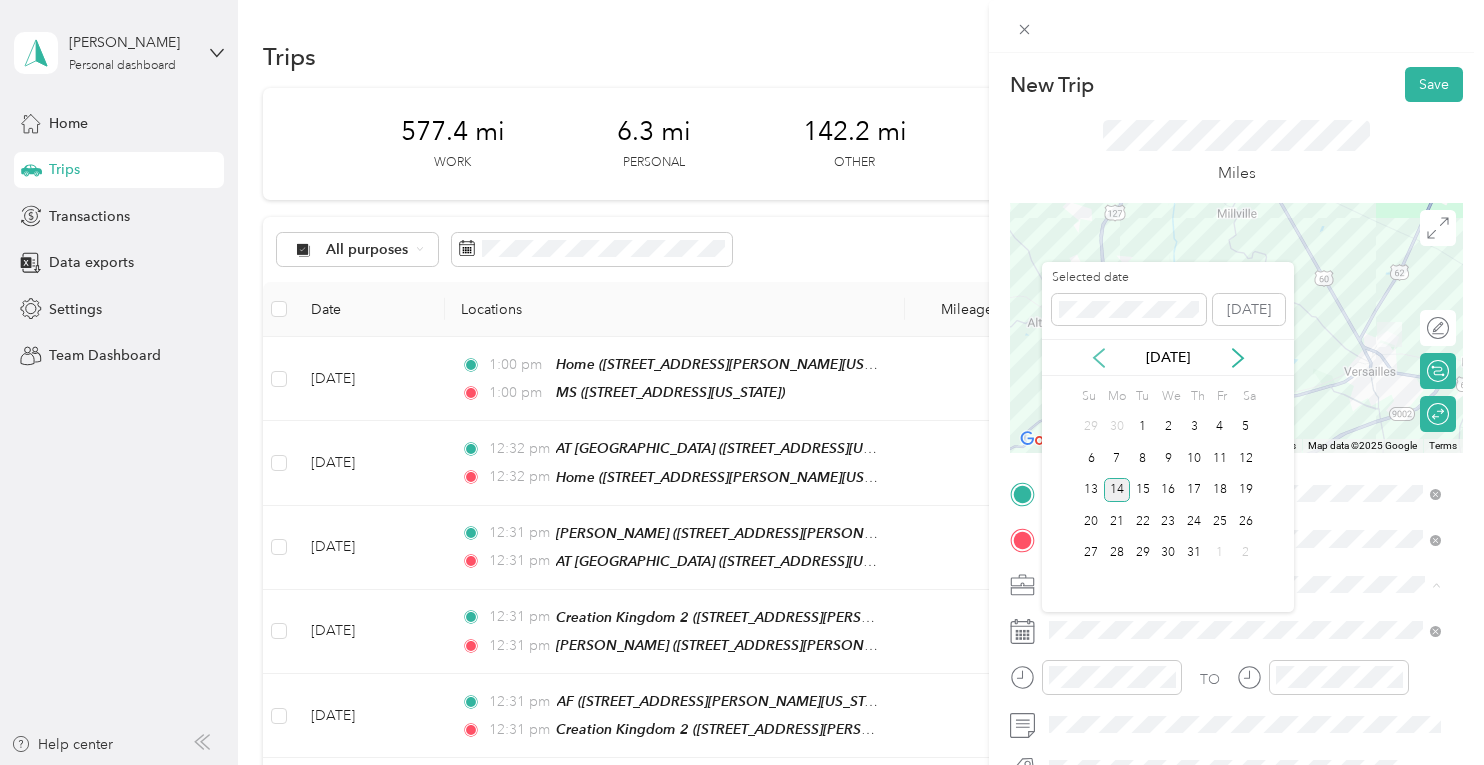 click 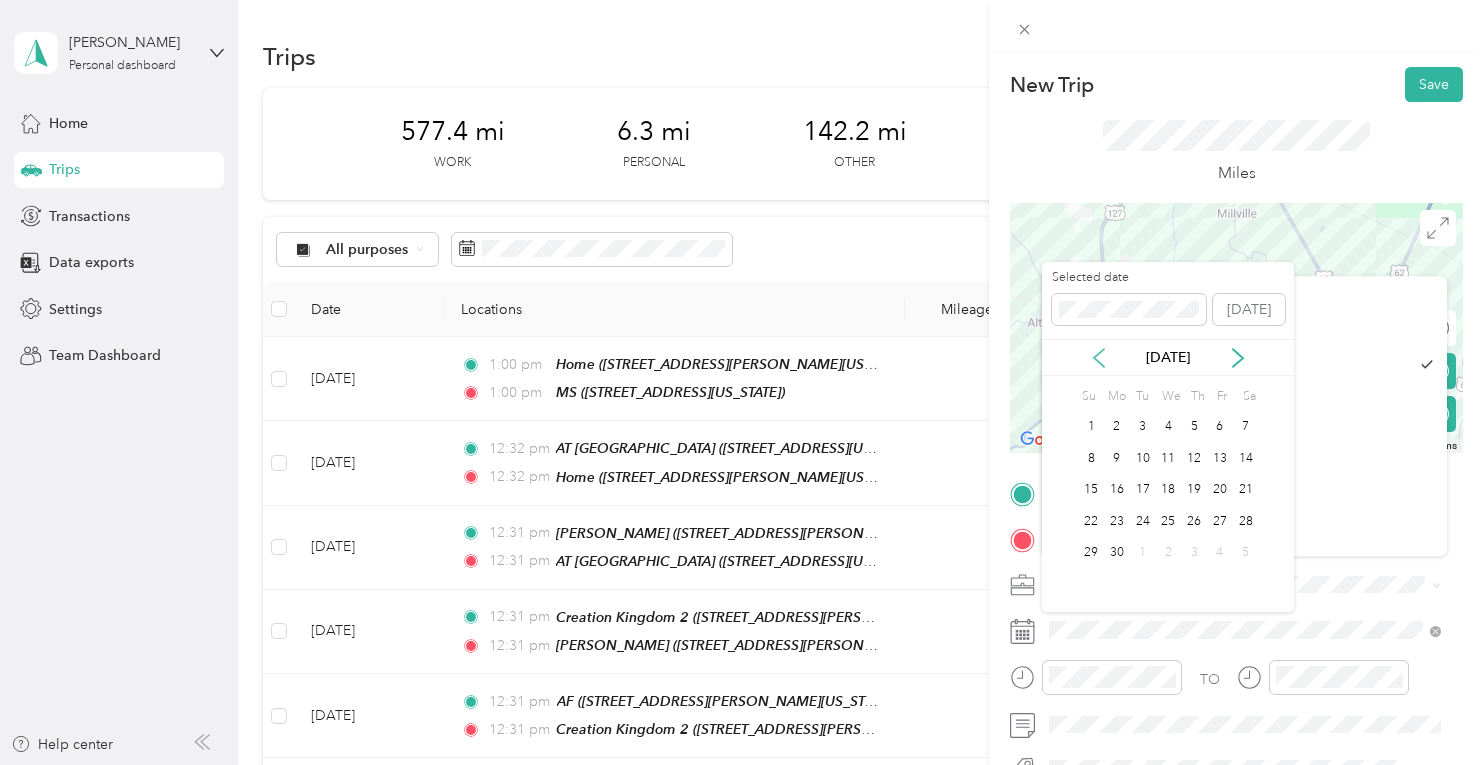 click 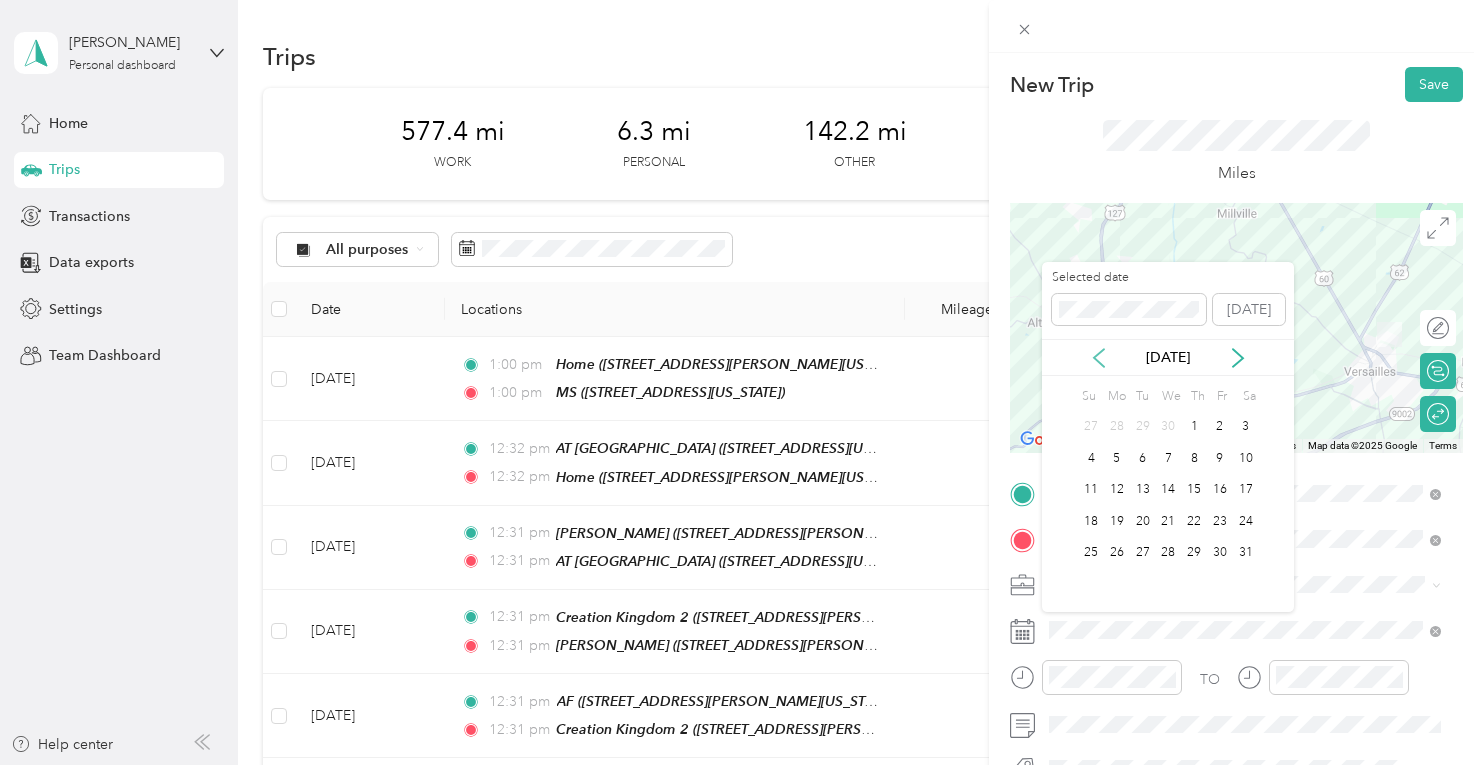 click 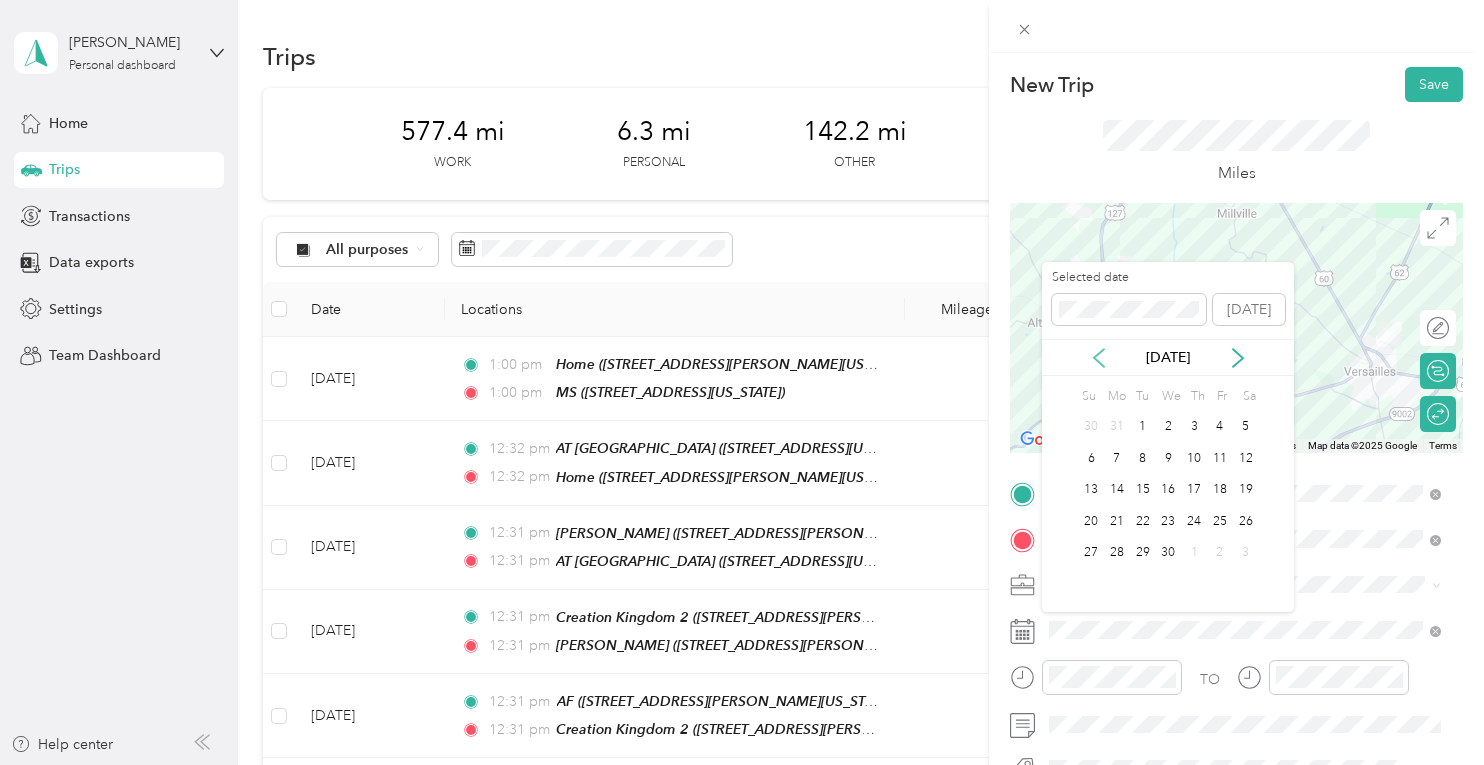 click 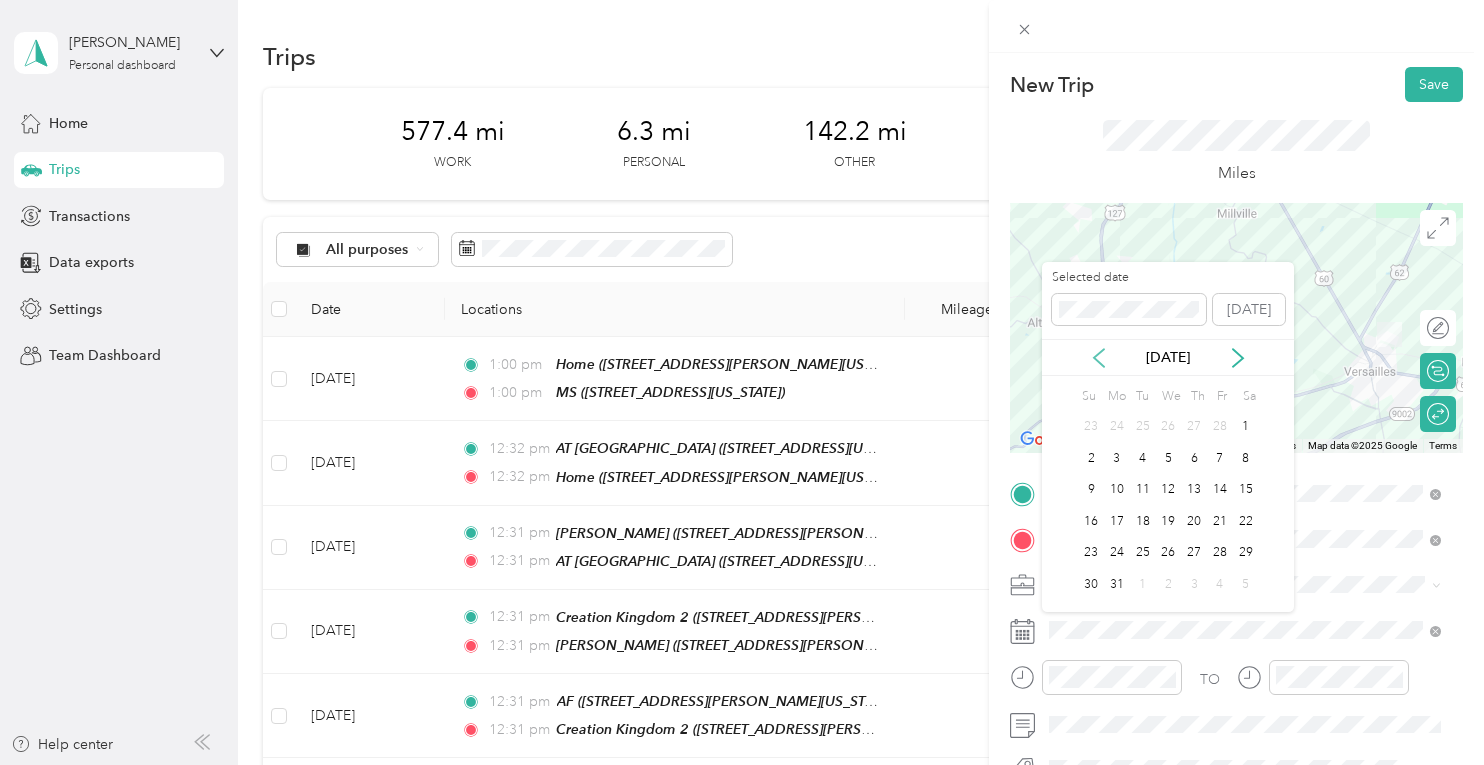 click 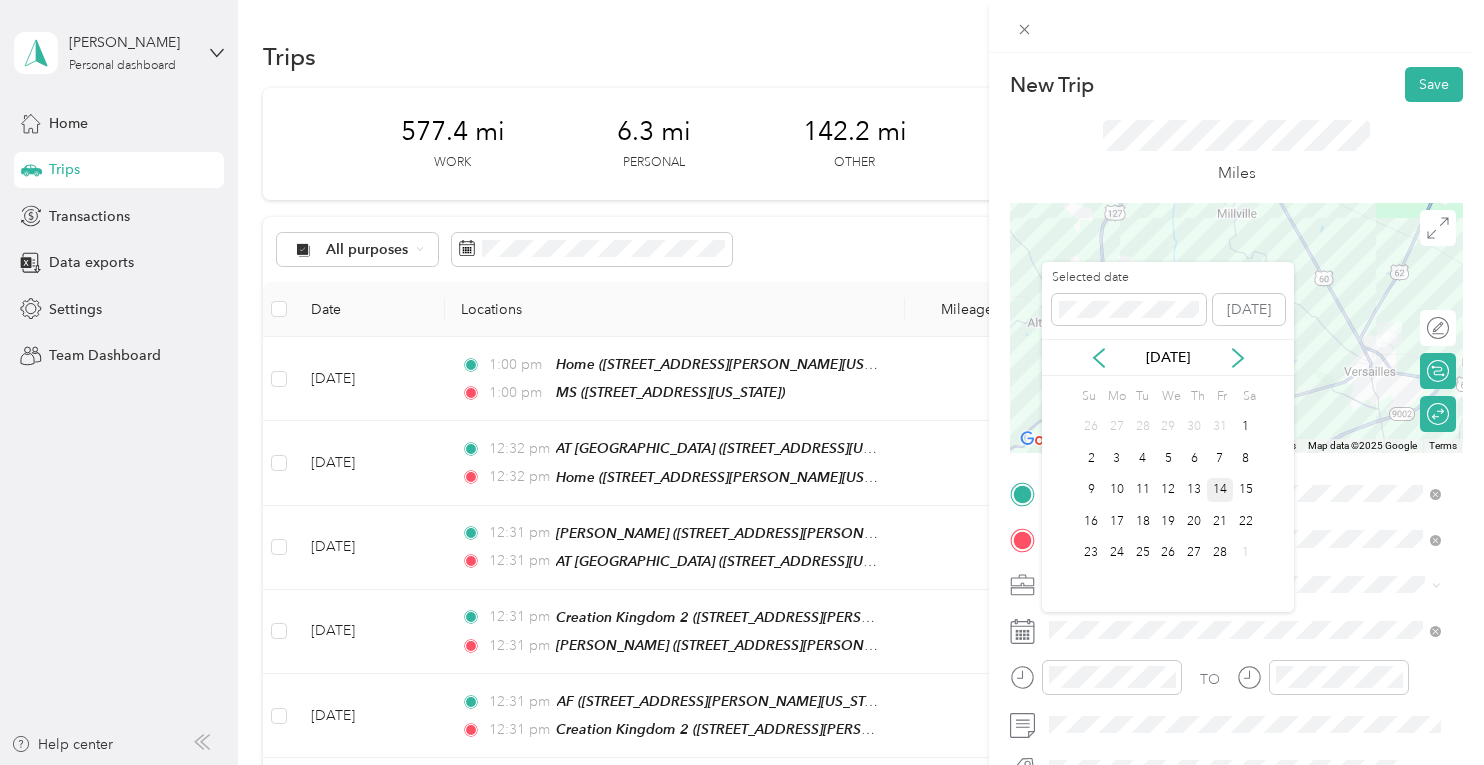 click on "14" at bounding box center (1220, 490) 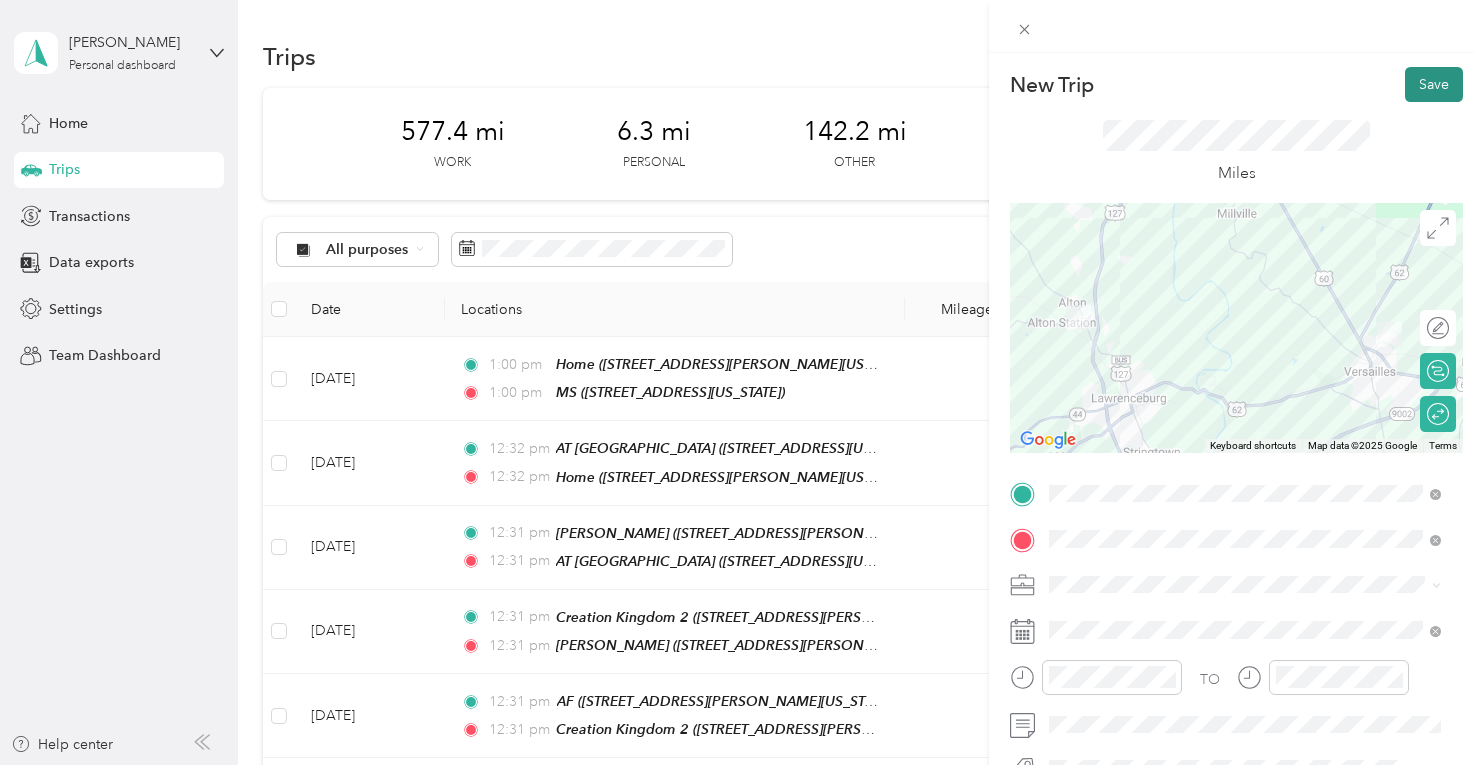 click on "Save" at bounding box center [1434, 84] 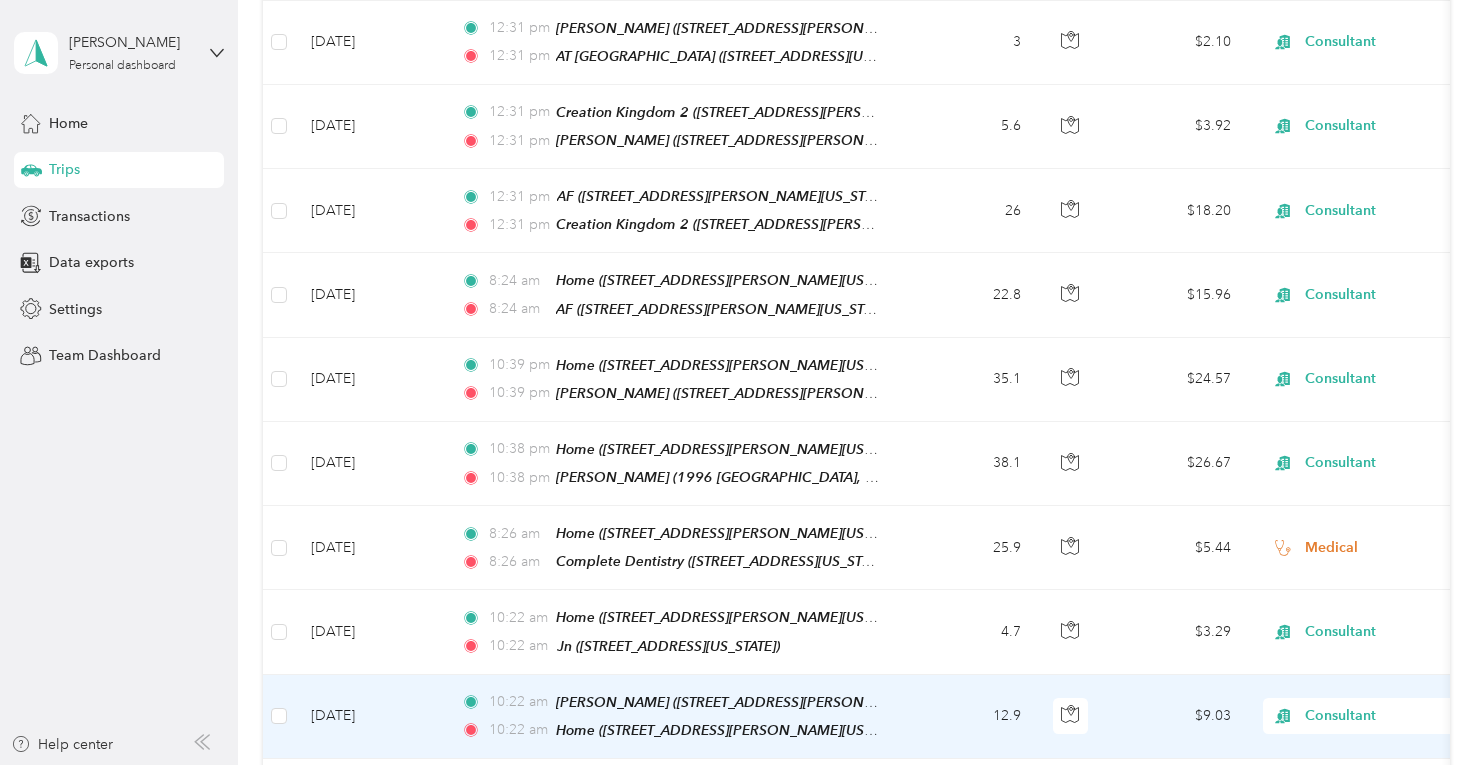 scroll, scrollTop: 0, scrollLeft: 0, axis: both 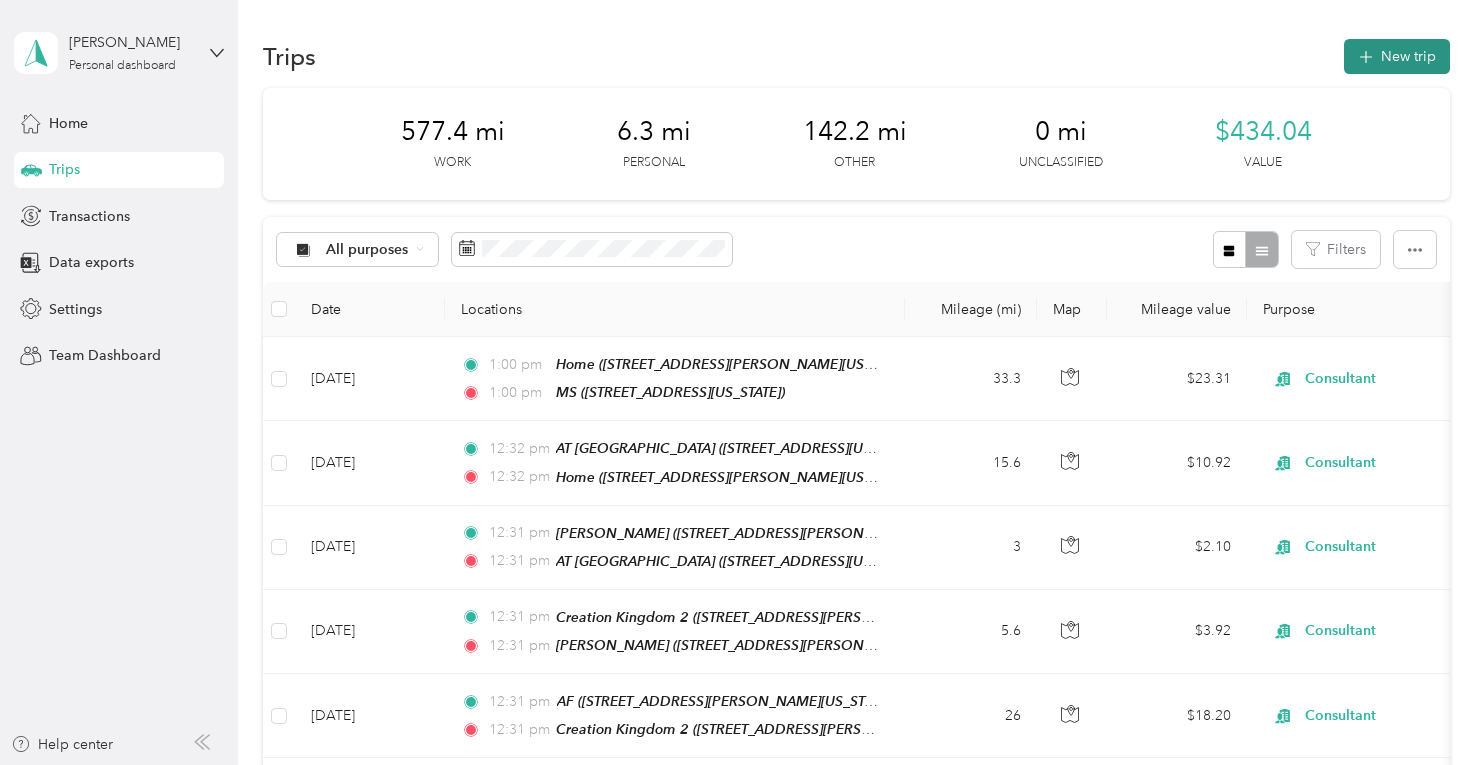 click on "New trip" at bounding box center (1397, 56) 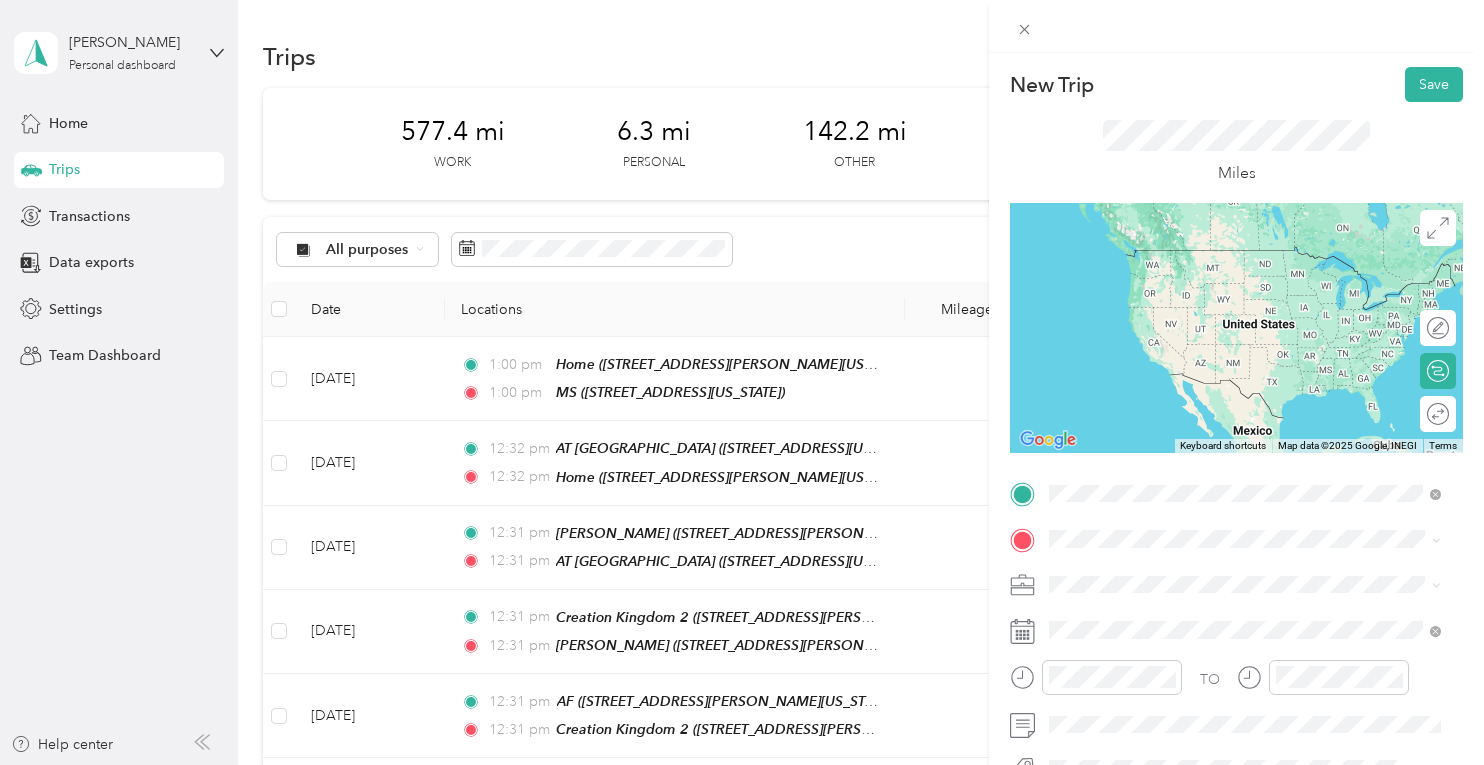 click on "[STREET_ADDRESS][PERSON_NAME][US_STATE]" at bounding box center (1242, 405) 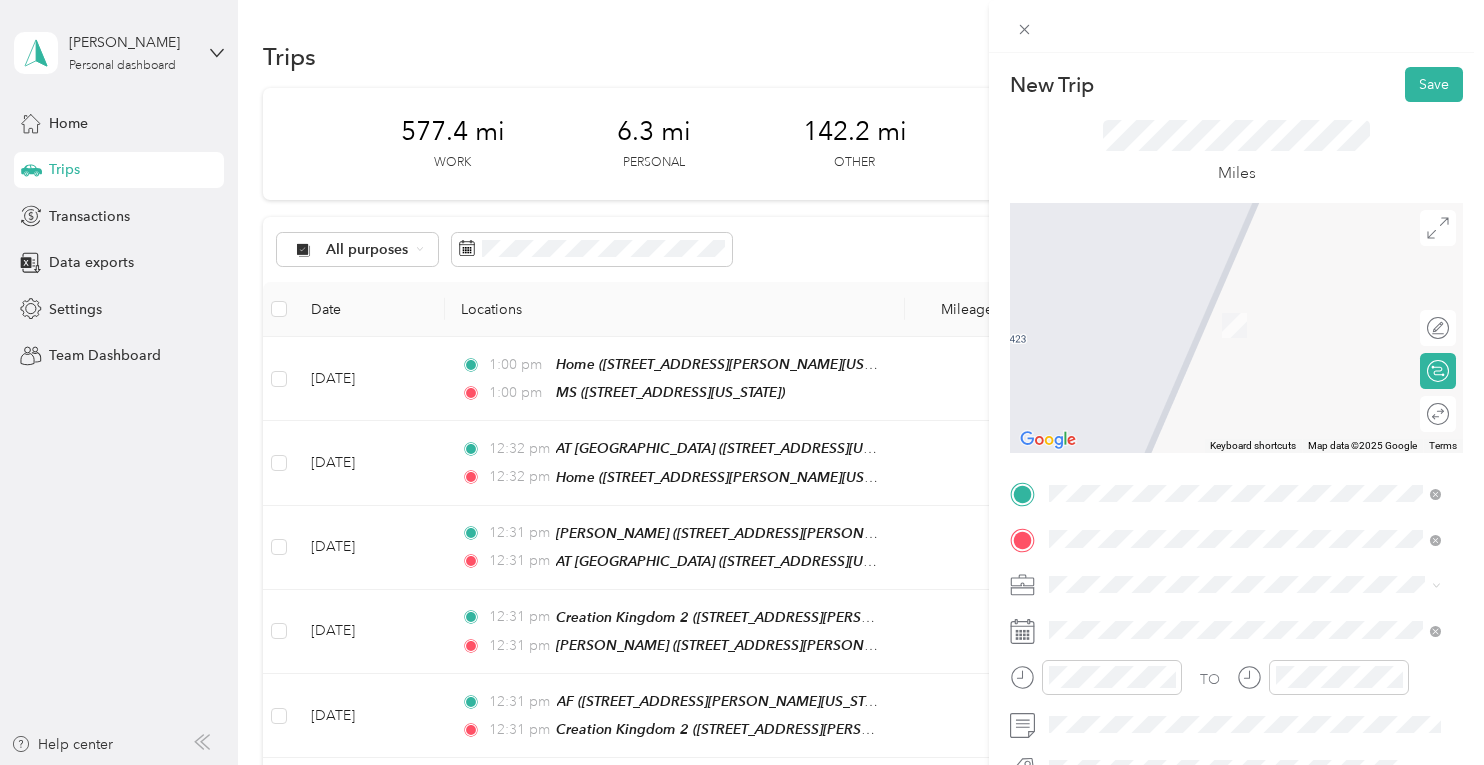 click on "[STREET_ADDRESS][PERSON_NAME][US_STATE]" at bounding box center (1242, 325) 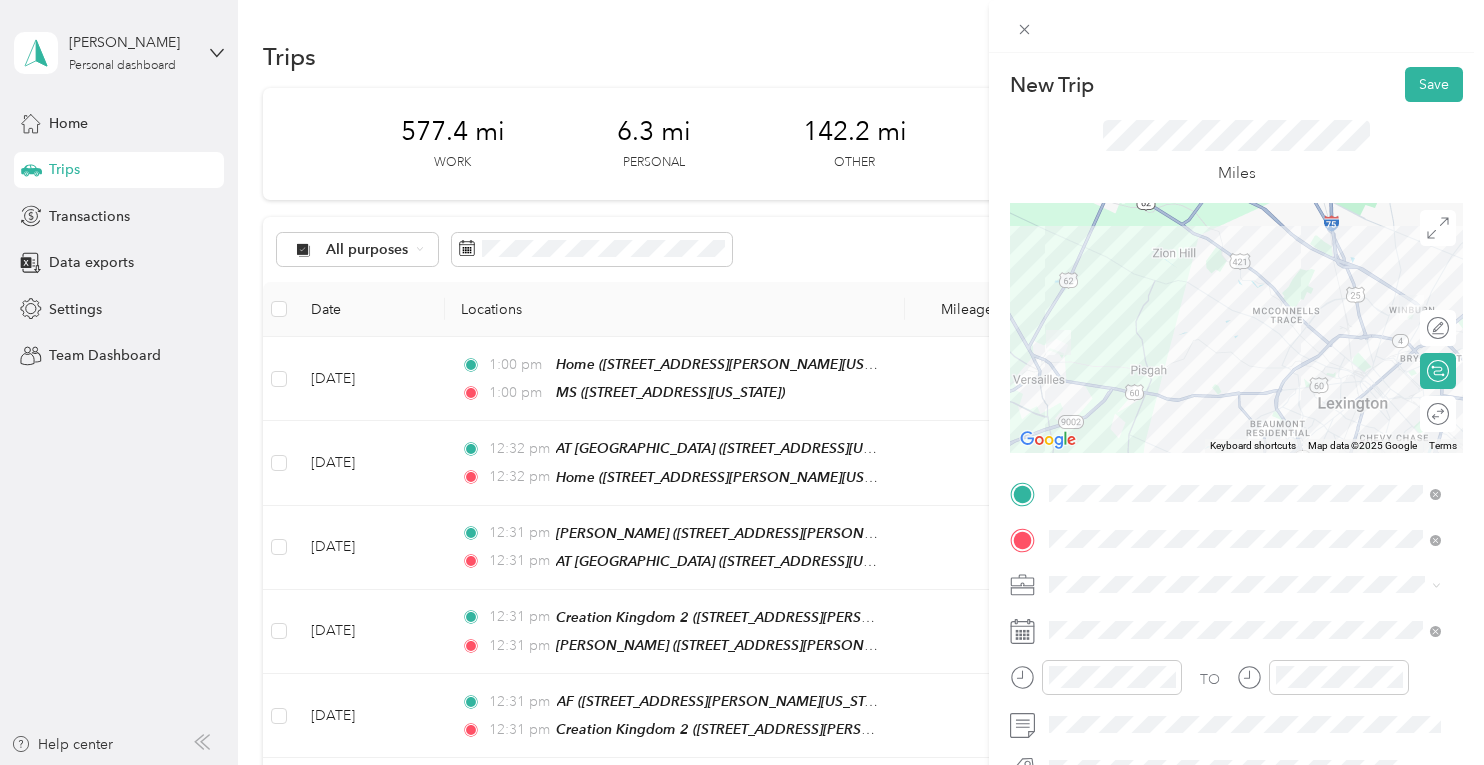 click on "Consultant" at bounding box center (1244, 372) 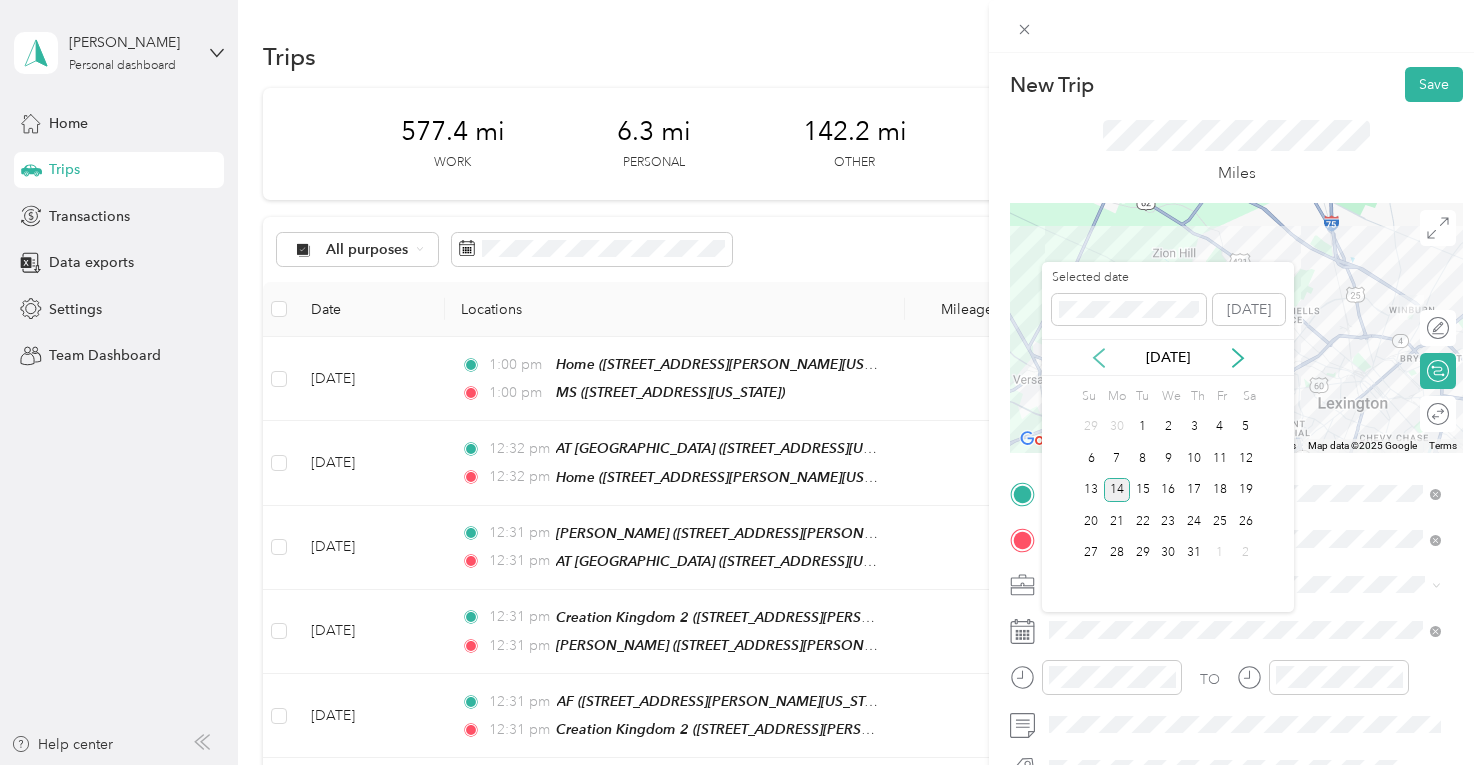 click 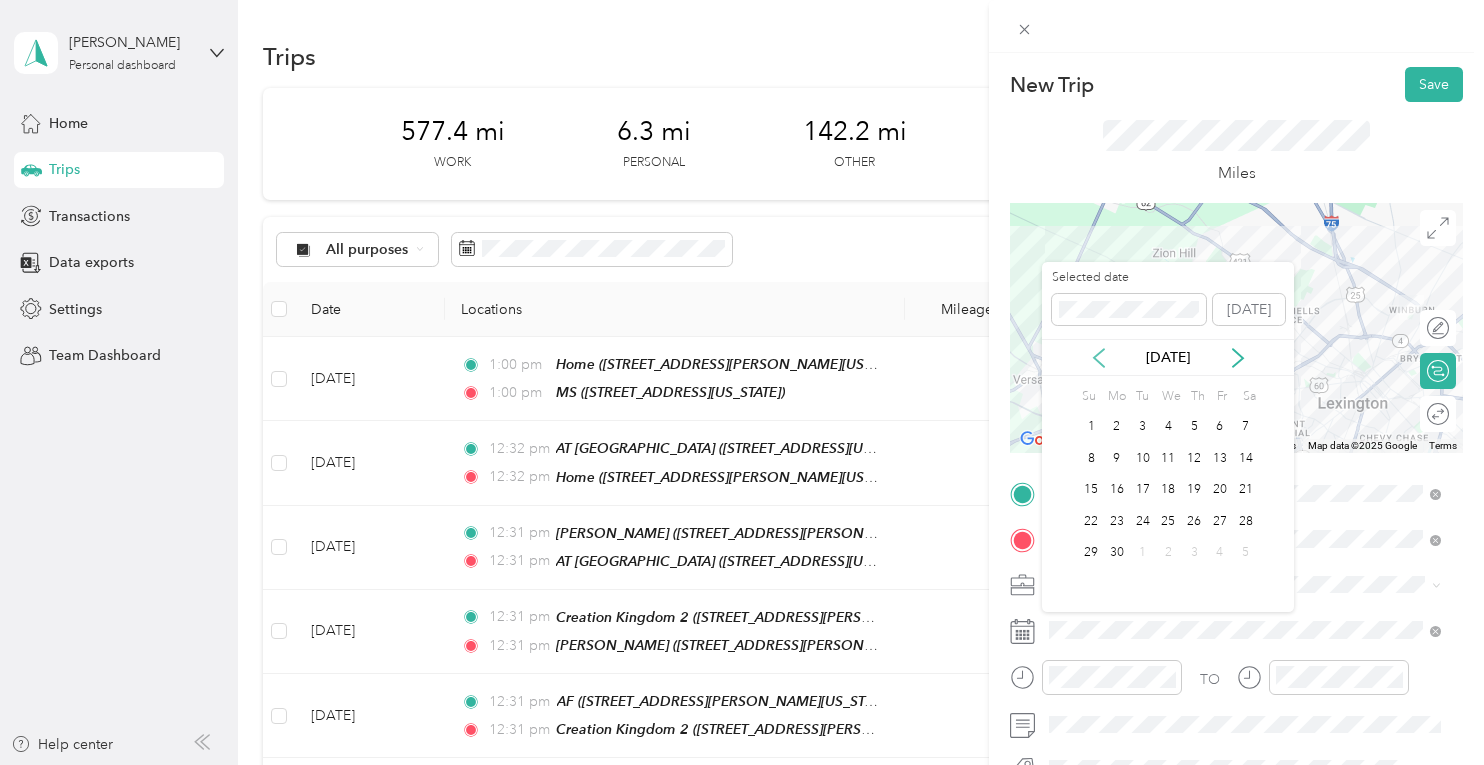click 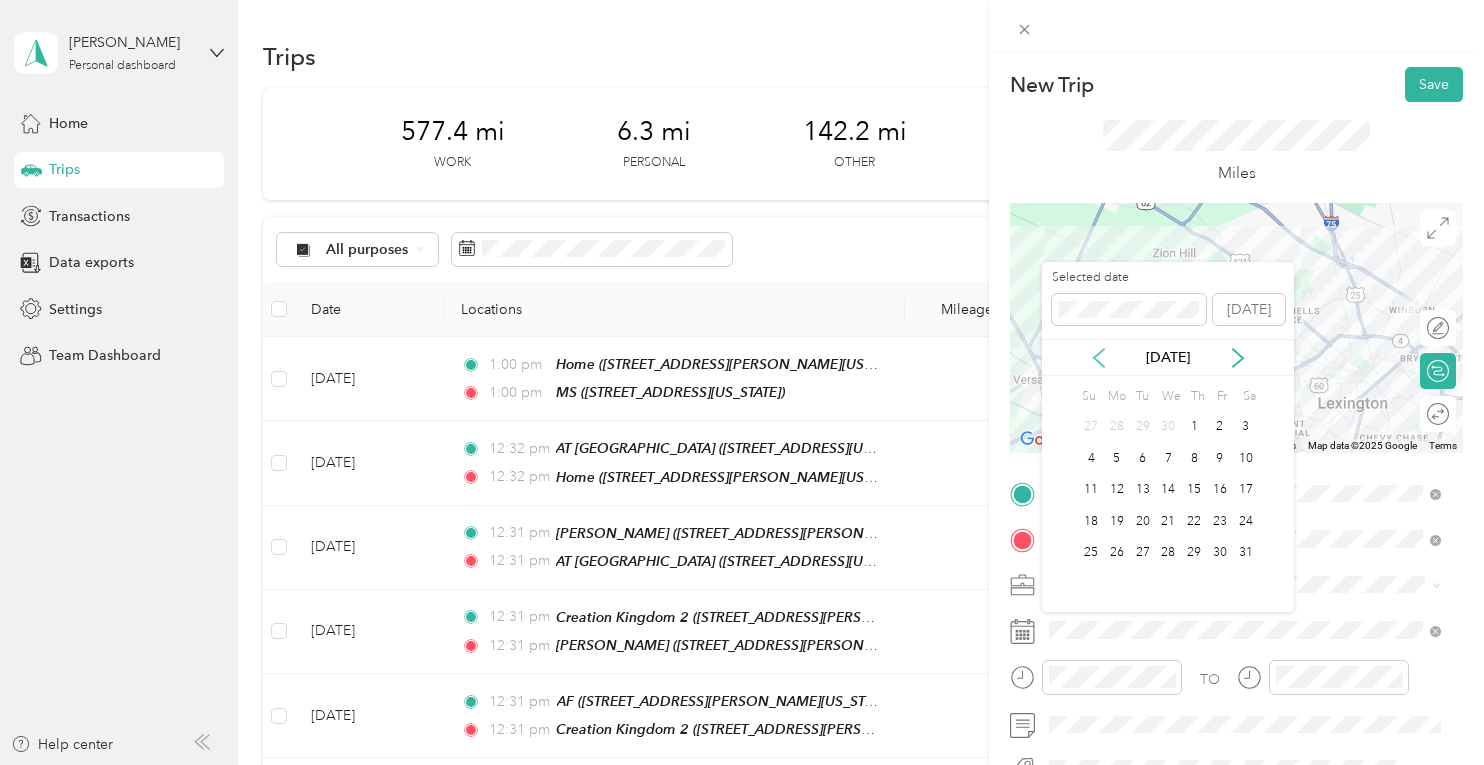 click 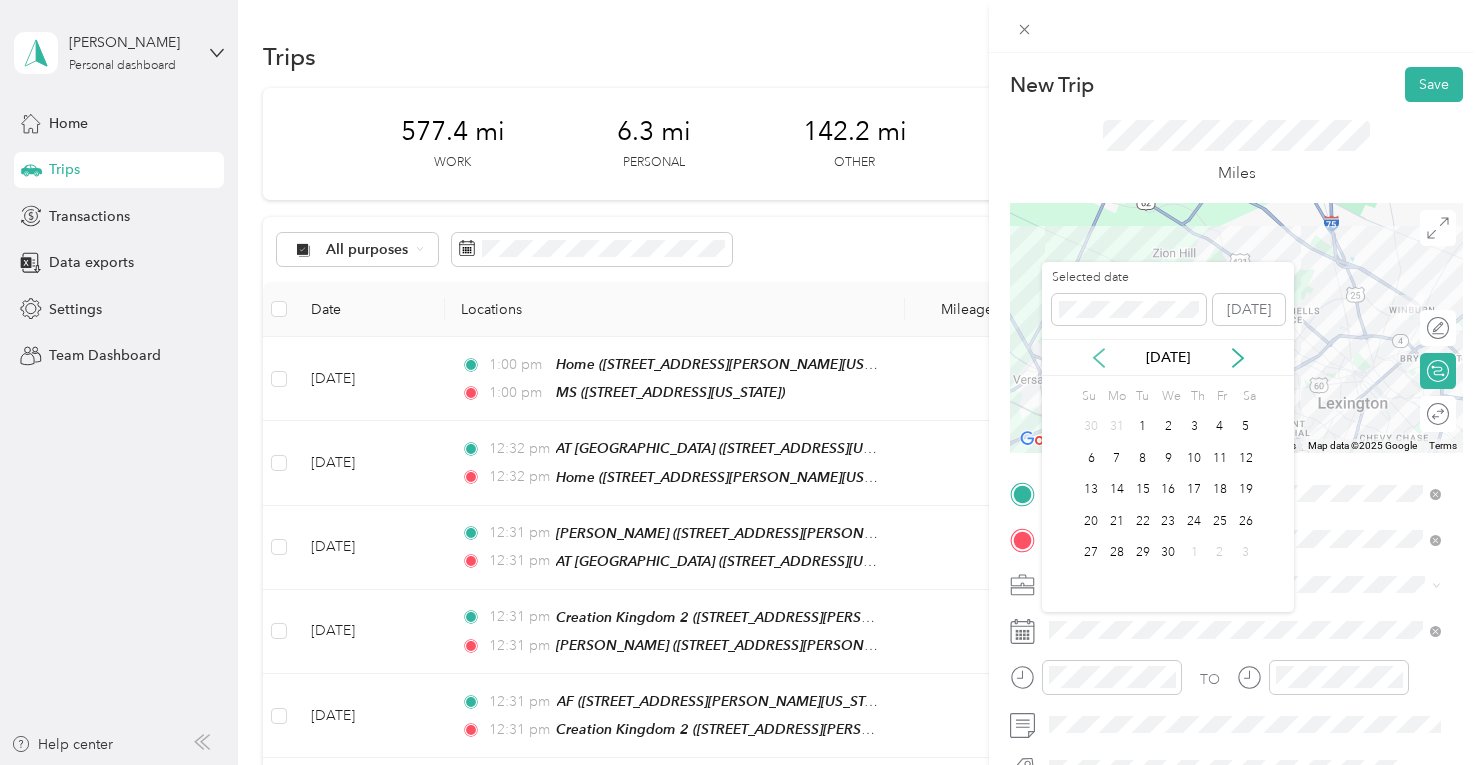 click 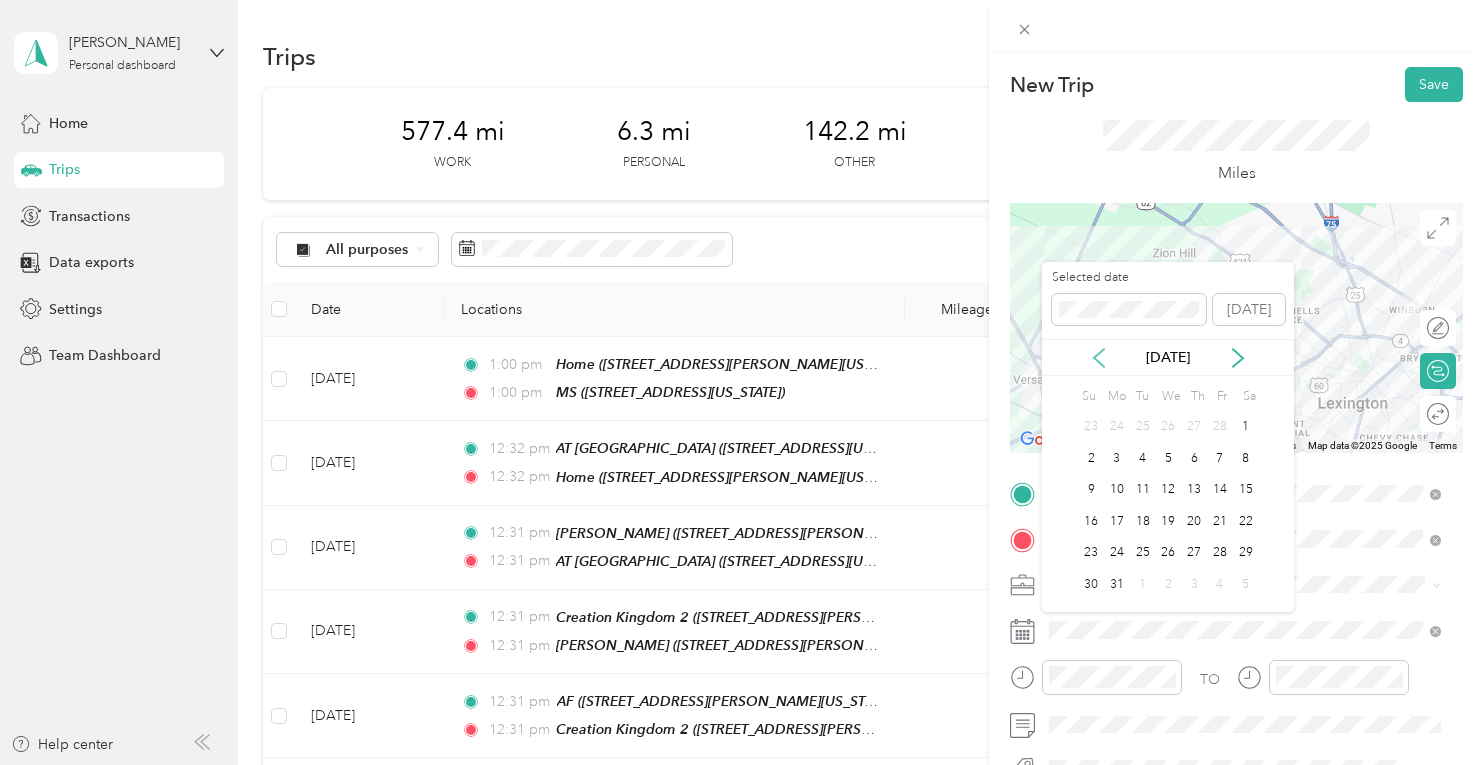 click 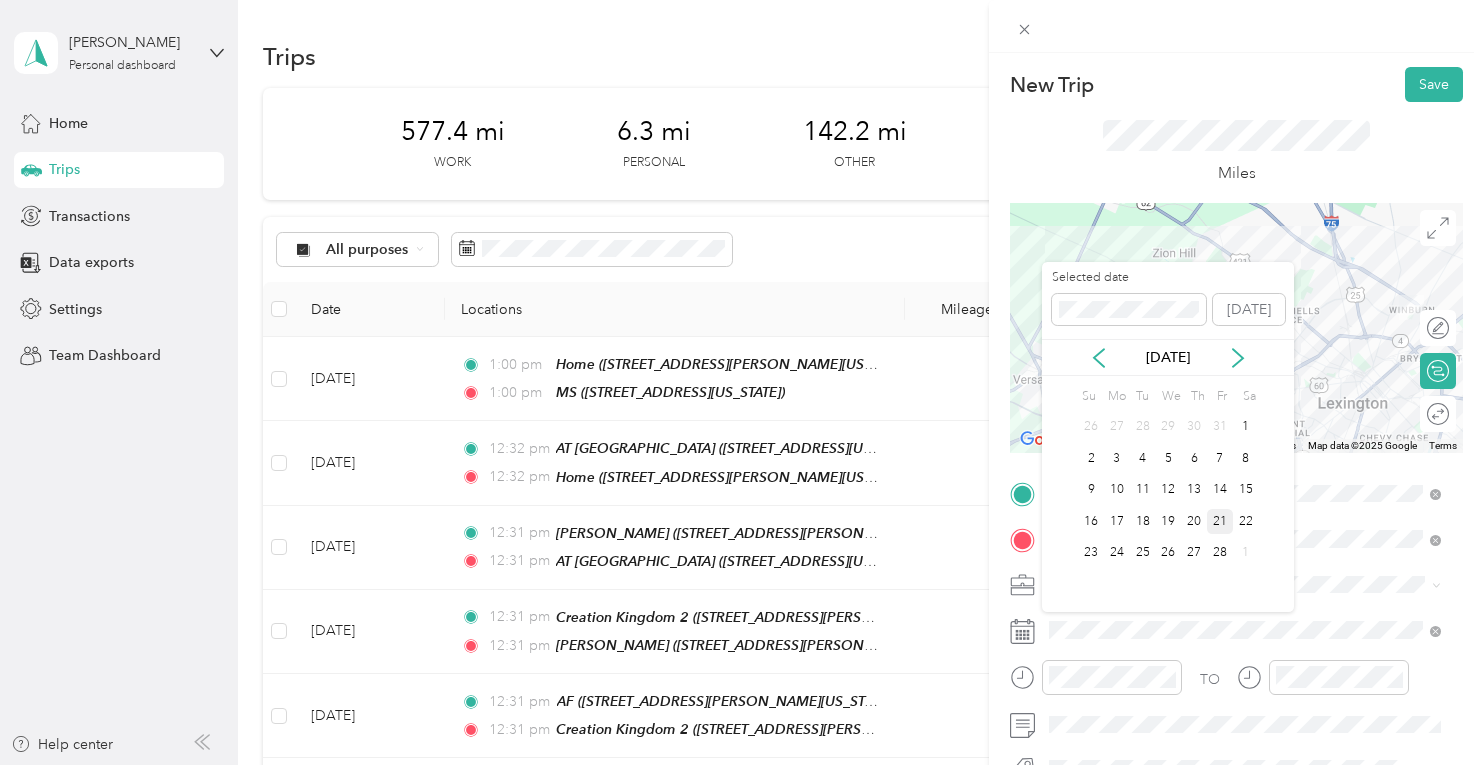 click on "21" at bounding box center (1220, 521) 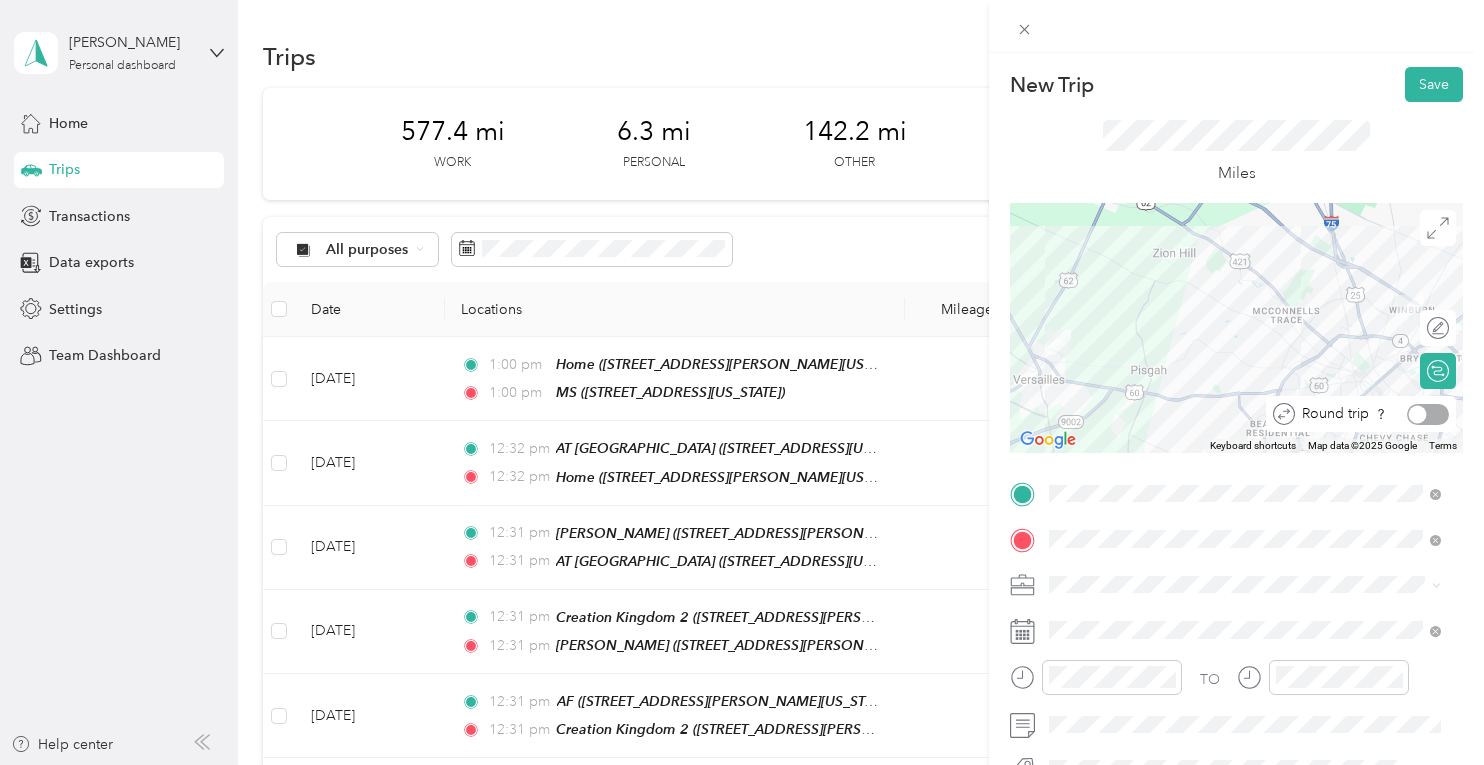 click at bounding box center (1428, 414) 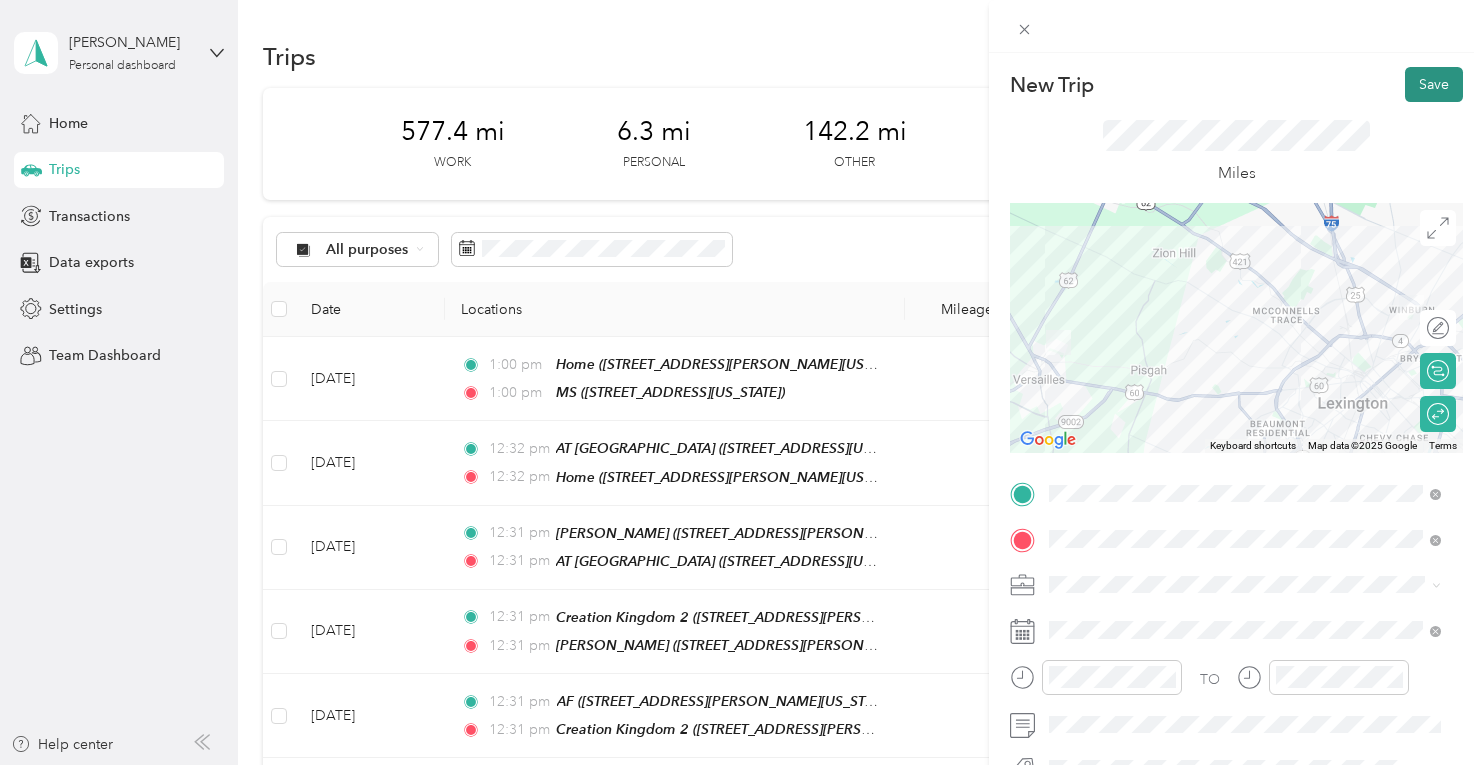 click on "Save" at bounding box center [1434, 84] 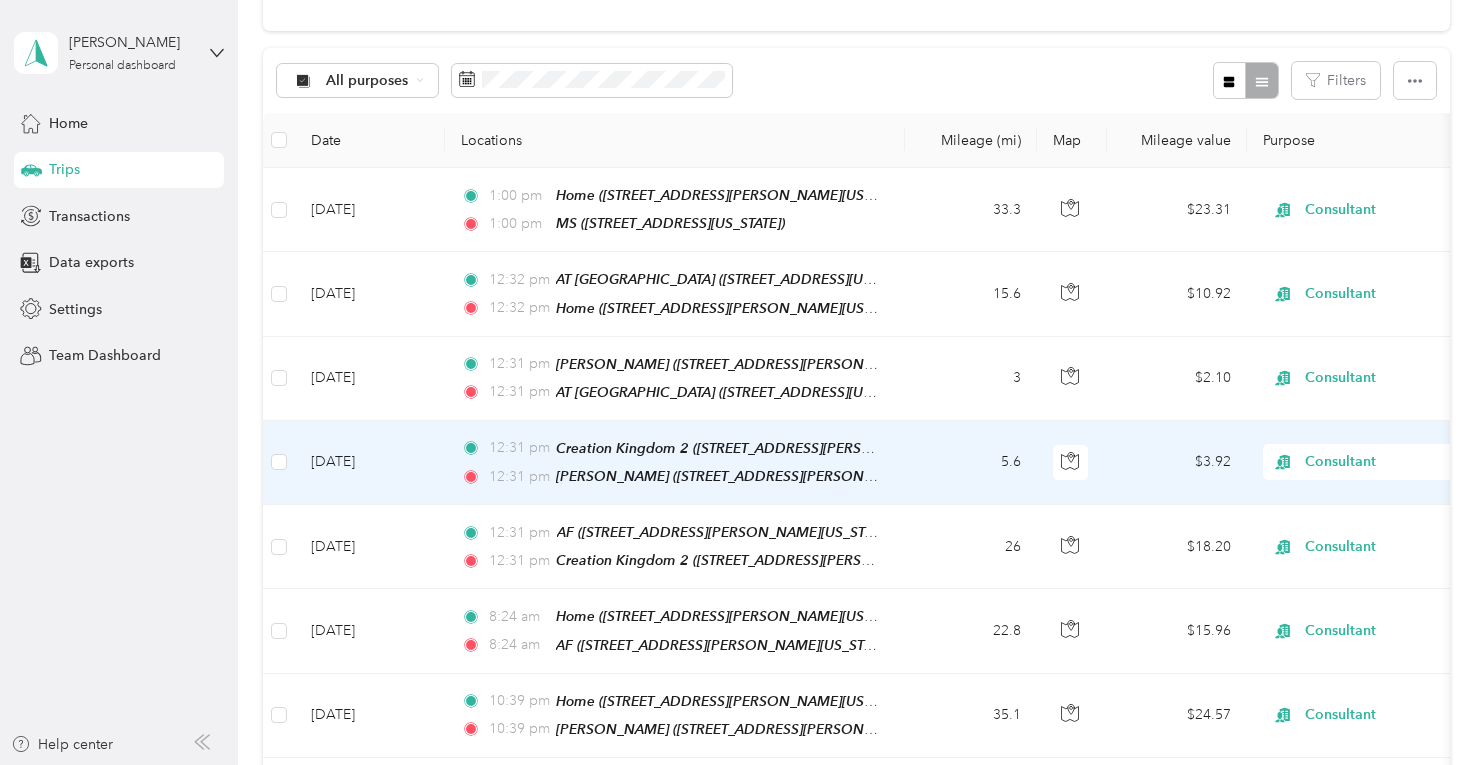 scroll, scrollTop: 0, scrollLeft: 0, axis: both 